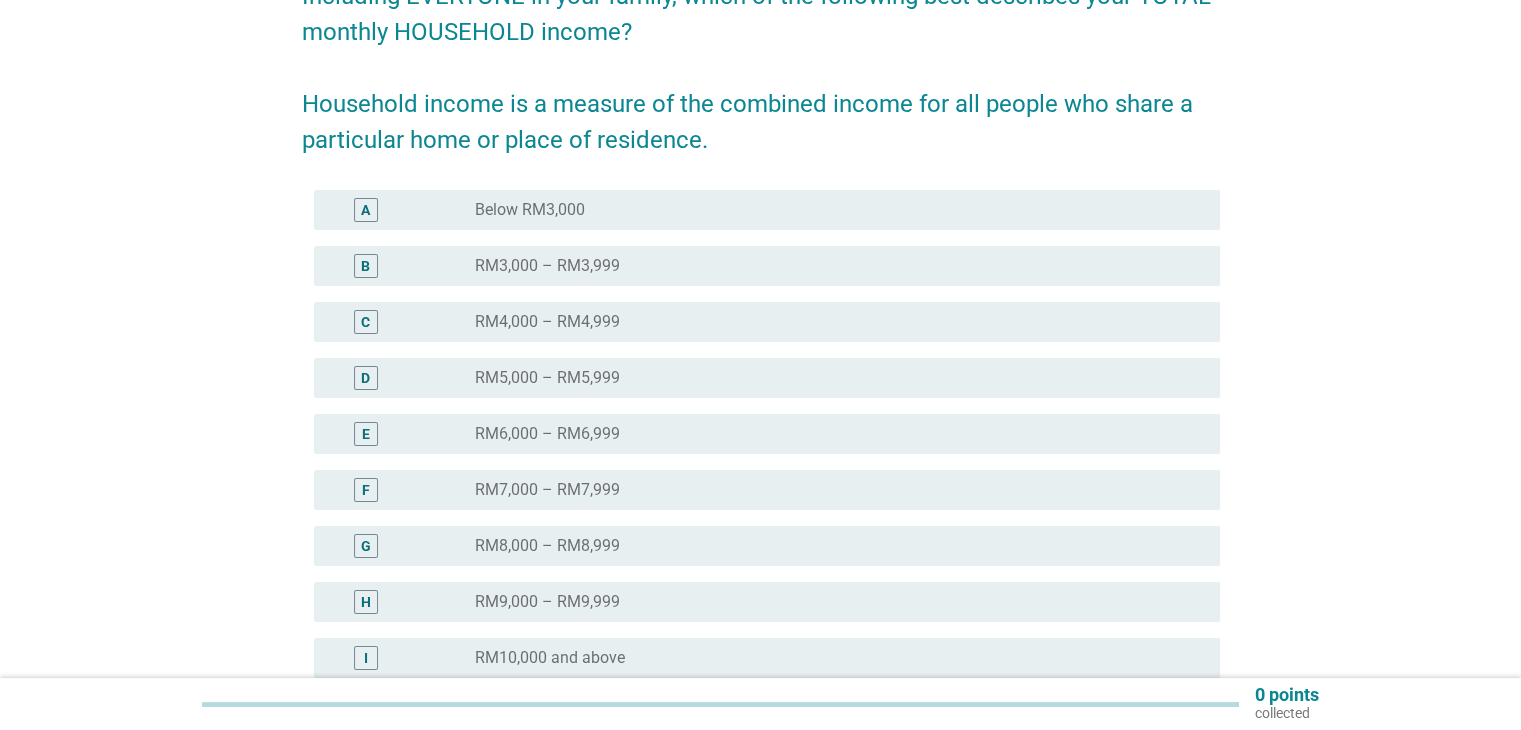 scroll, scrollTop: 410, scrollLeft: 0, axis: vertical 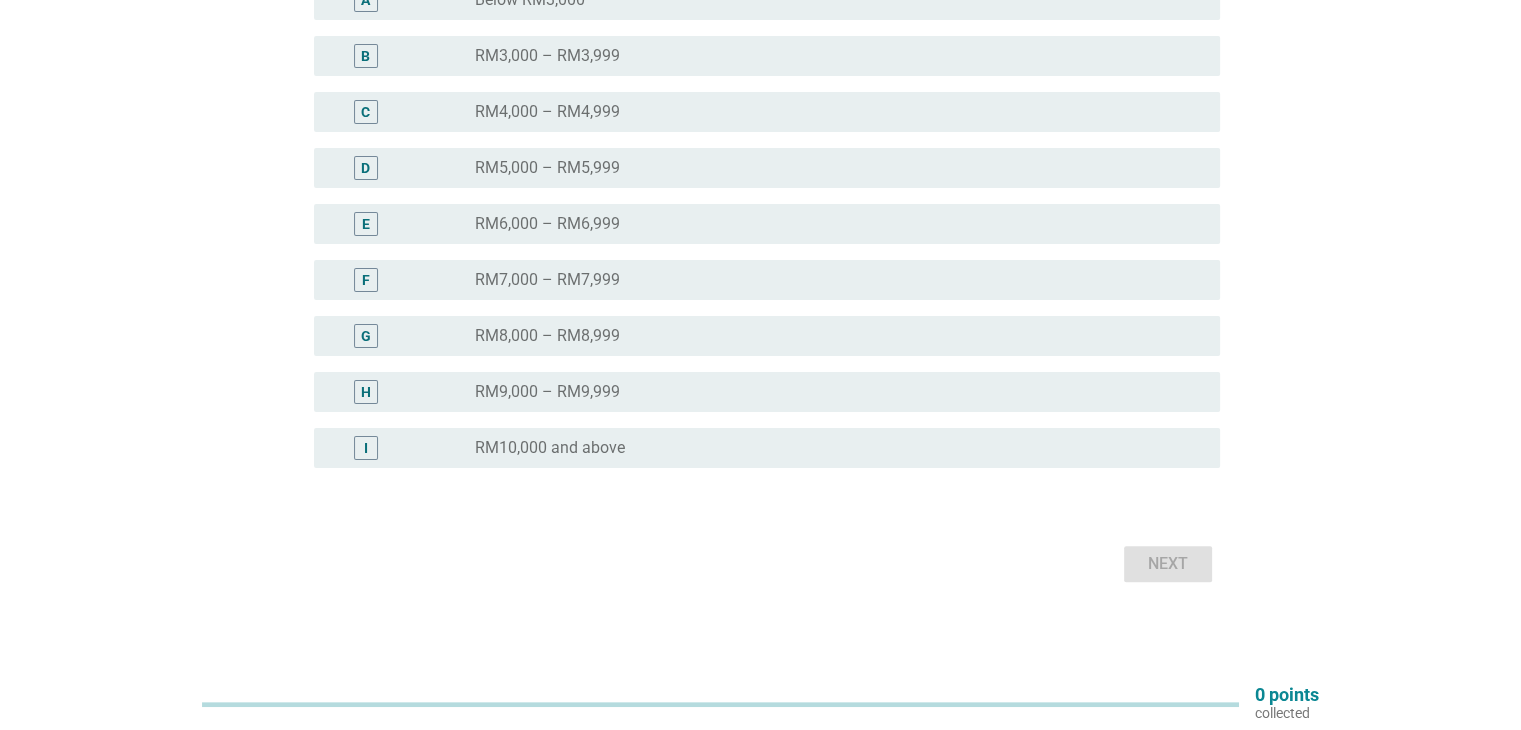 click on "RM9,000 – RM9,999" at bounding box center (547, 392) 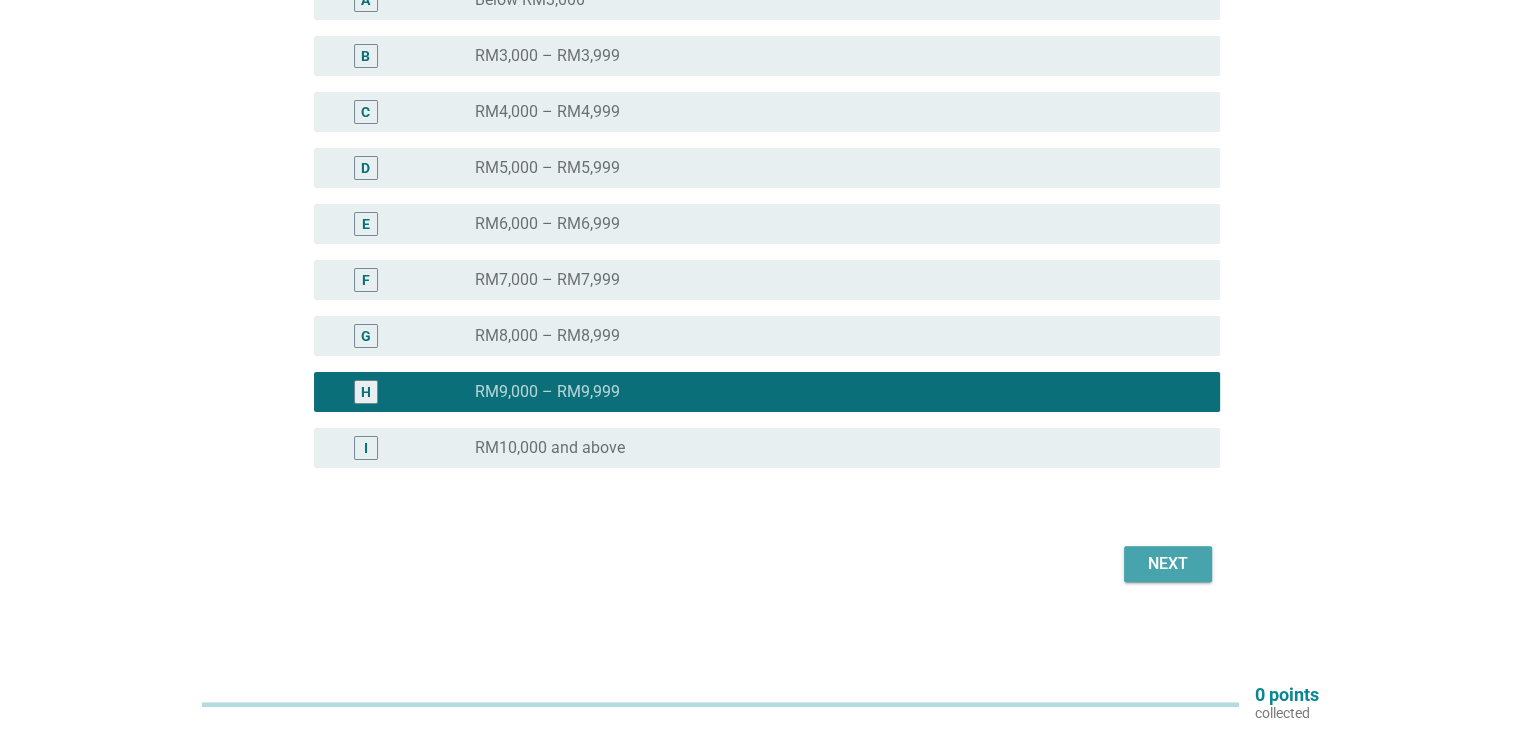 click on "Next" at bounding box center (1168, 564) 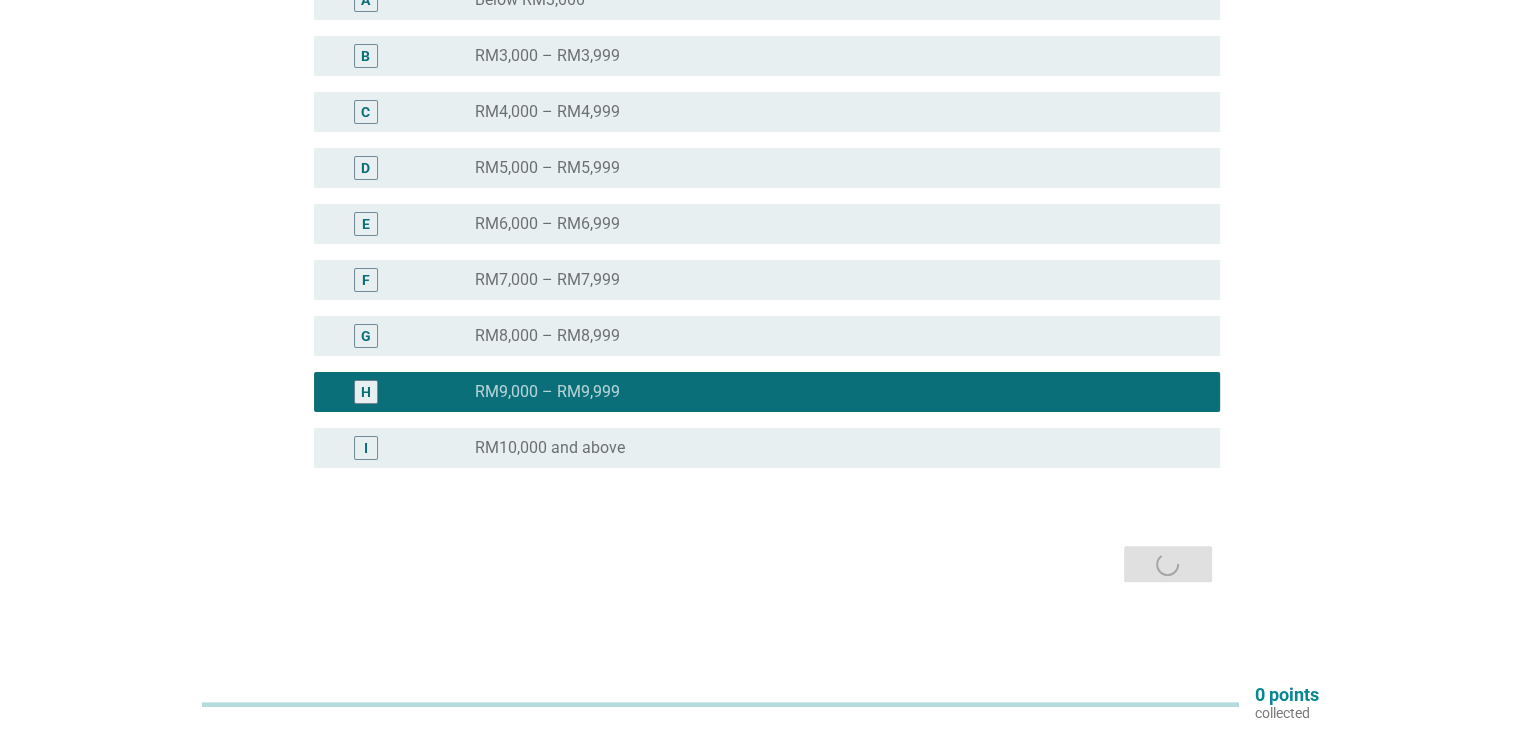scroll, scrollTop: 0, scrollLeft: 0, axis: both 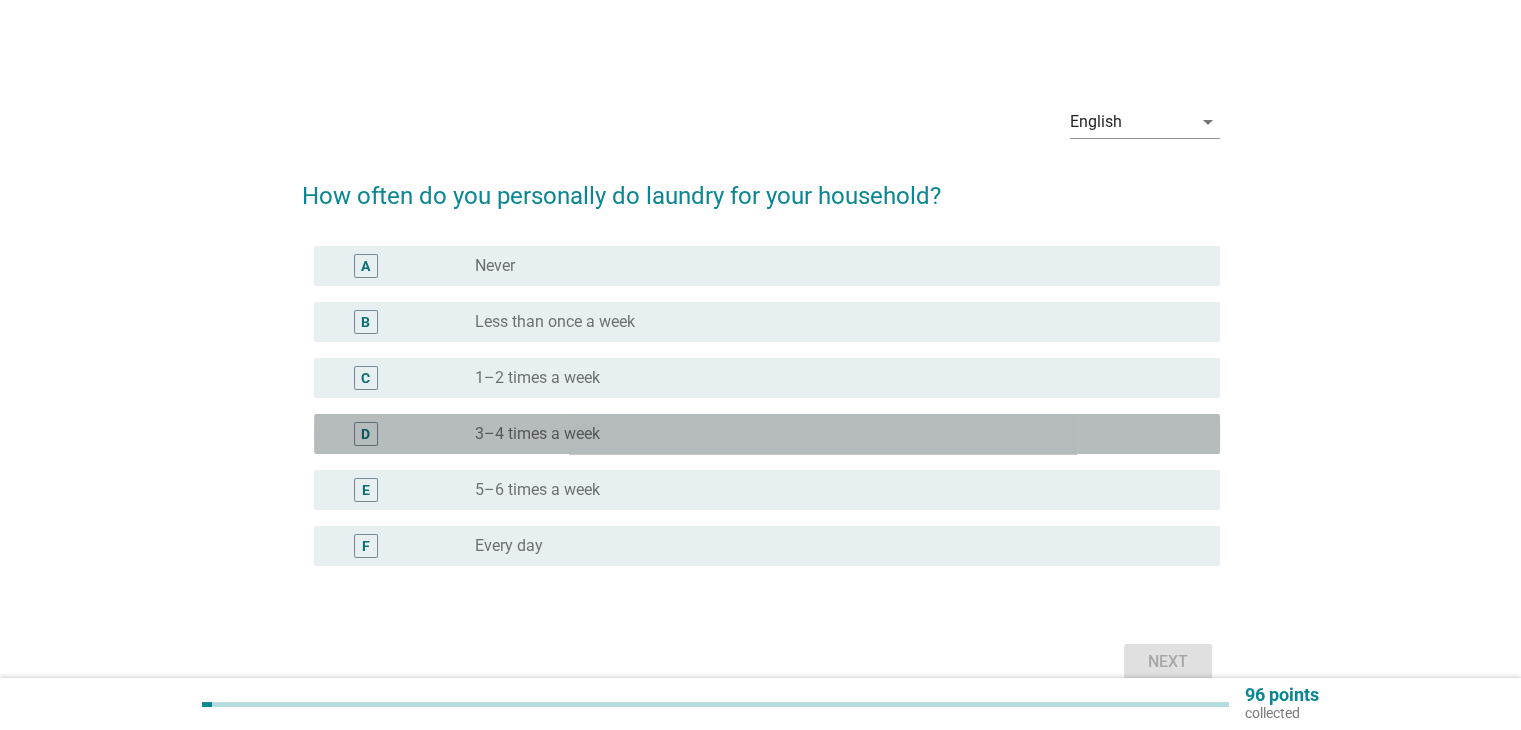 click on "3–4 times a week" at bounding box center (537, 434) 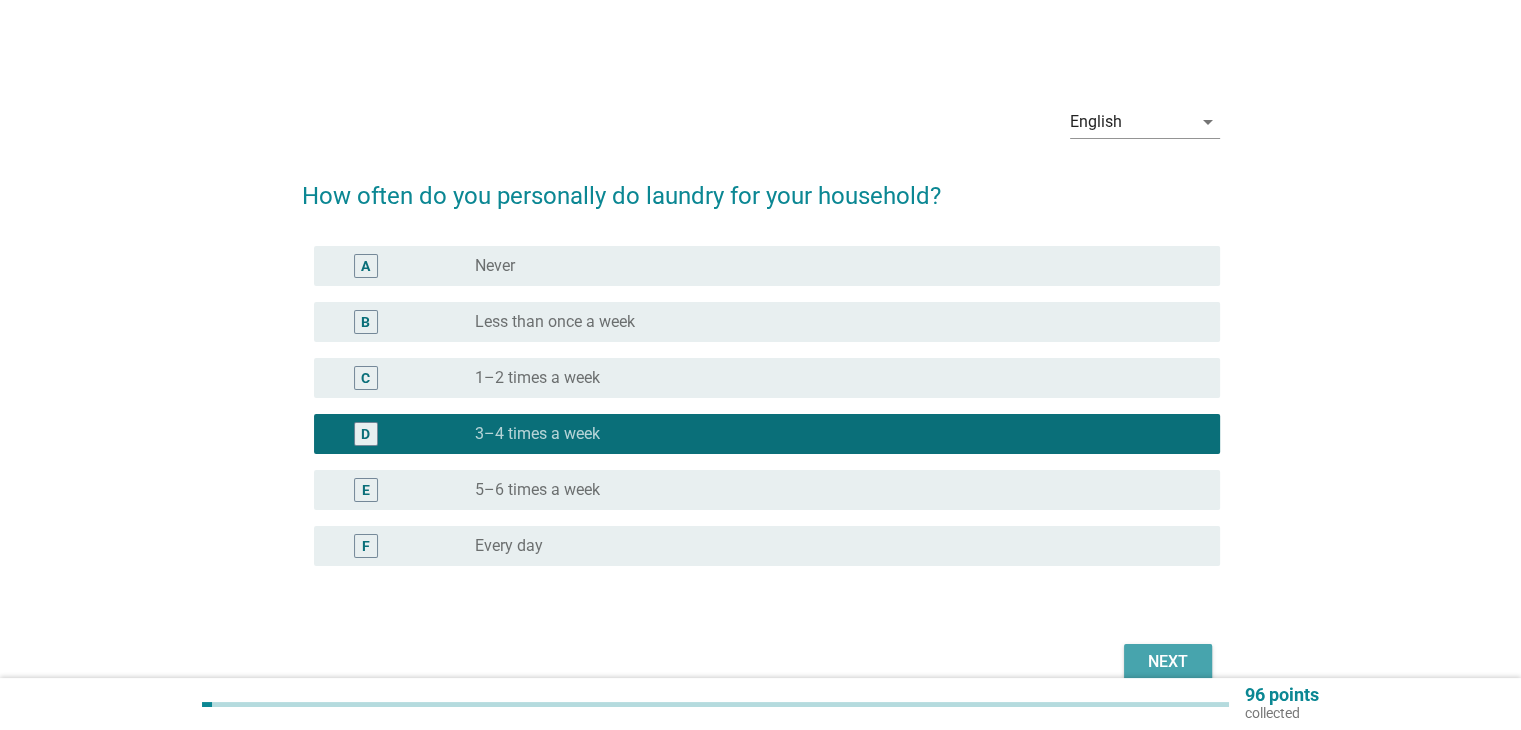 click on "Next" at bounding box center [1168, 662] 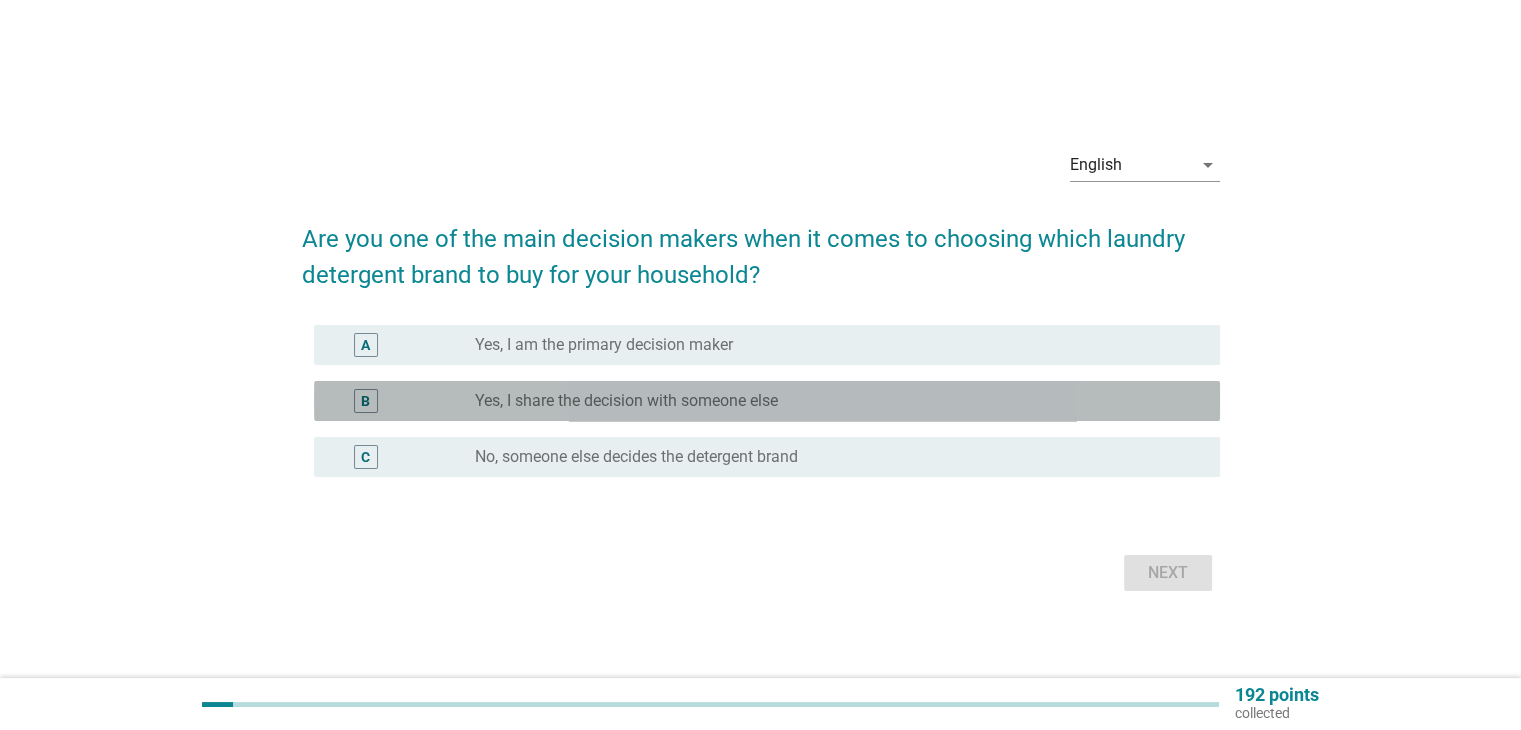 drag, startPoint x: 548, startPoint y: 404, endPoint x: 633, endPoint y: 433, distance: 89.81091 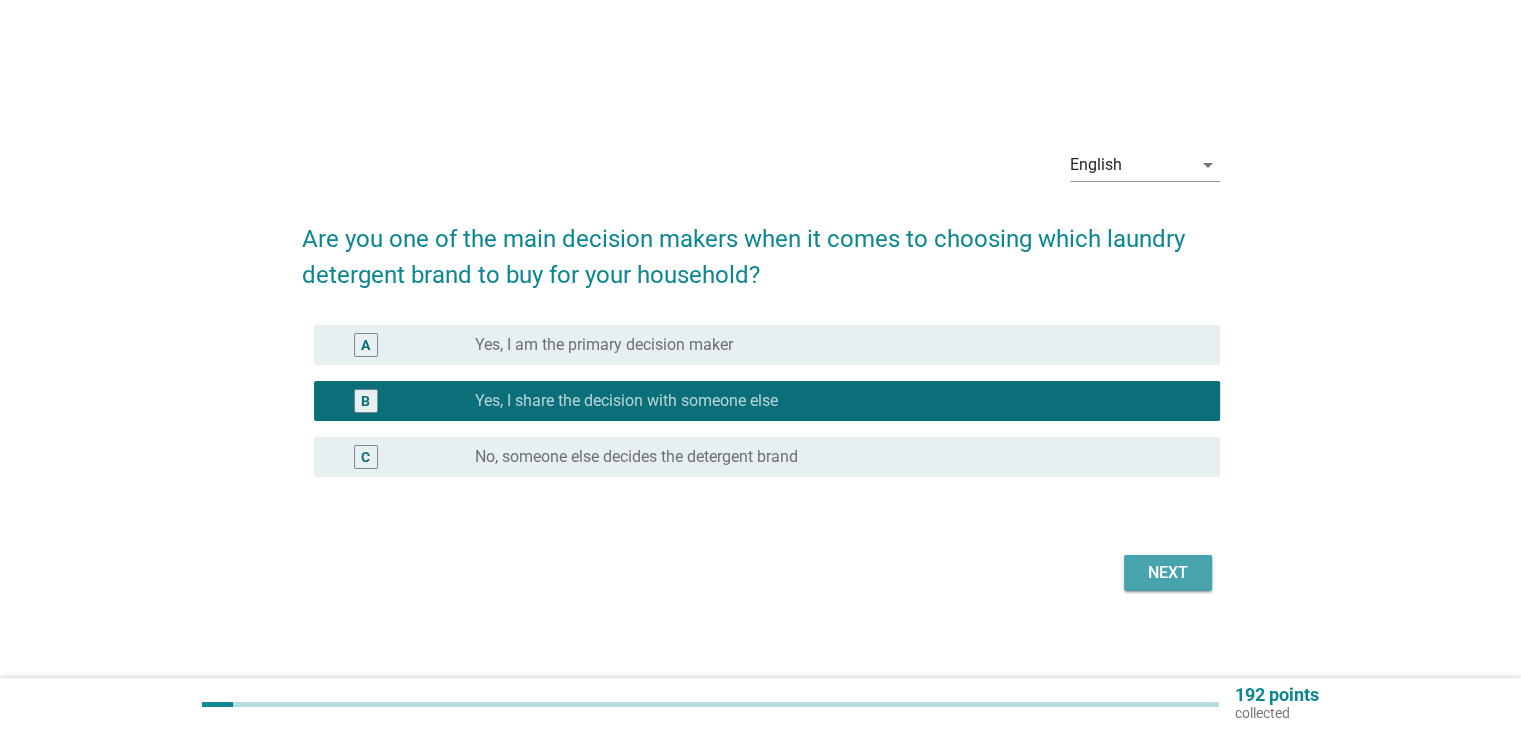click on "Next" at bounding box center [1168, 573] 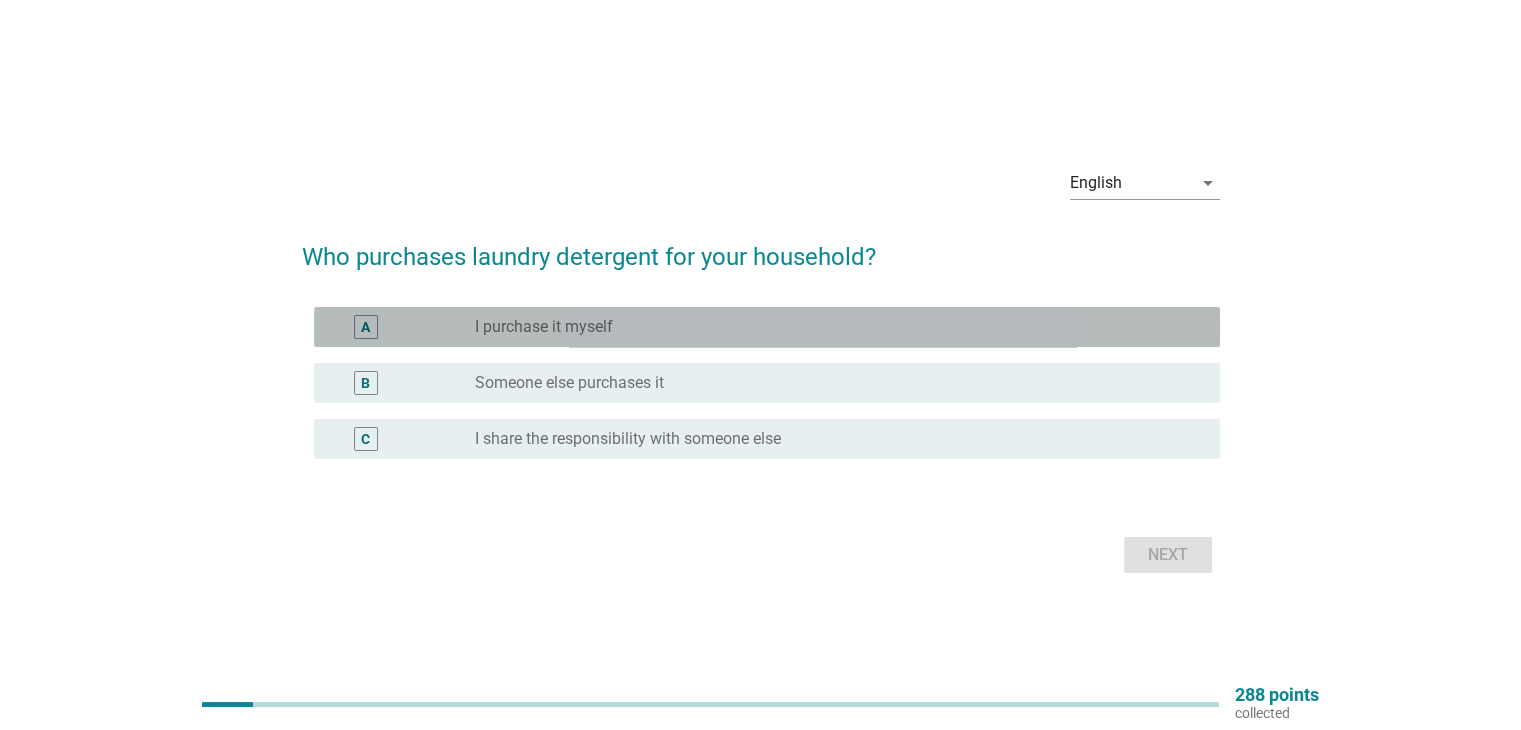 click on "I purchase it myself" at bounding box center [544, 327] 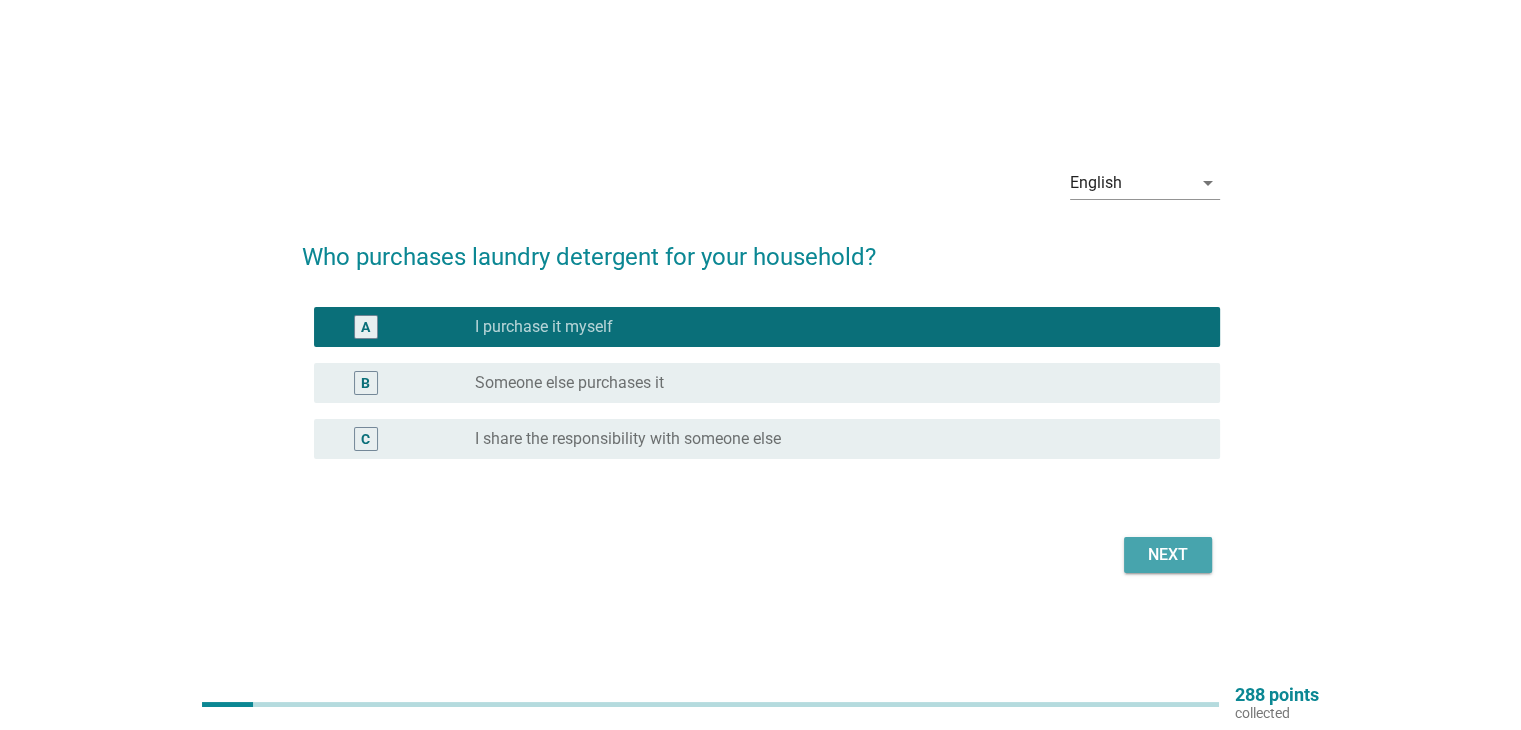 click on "Next" at bounding box center [1168, 555] 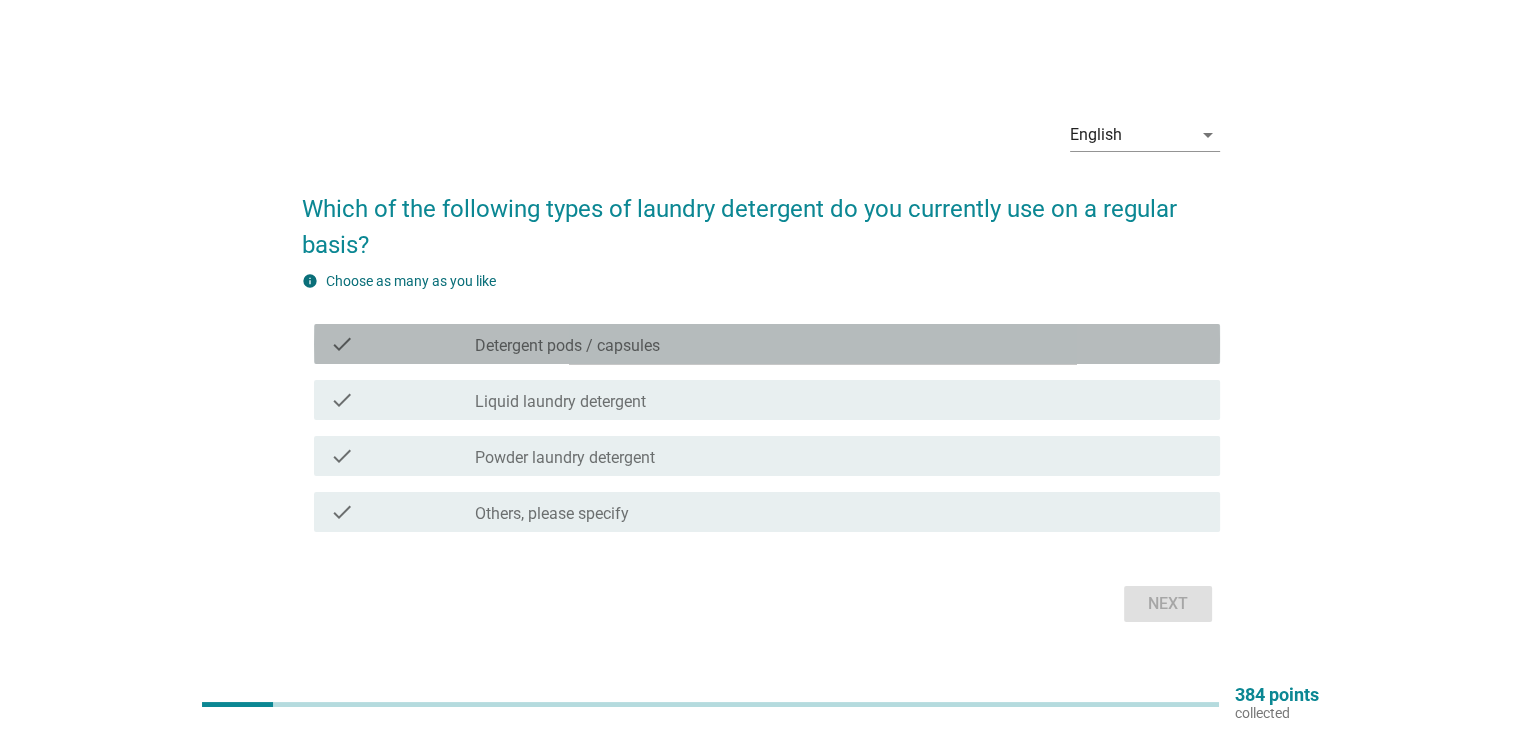click on "Detergent pods / capsules" at bounding box center (567, 346) 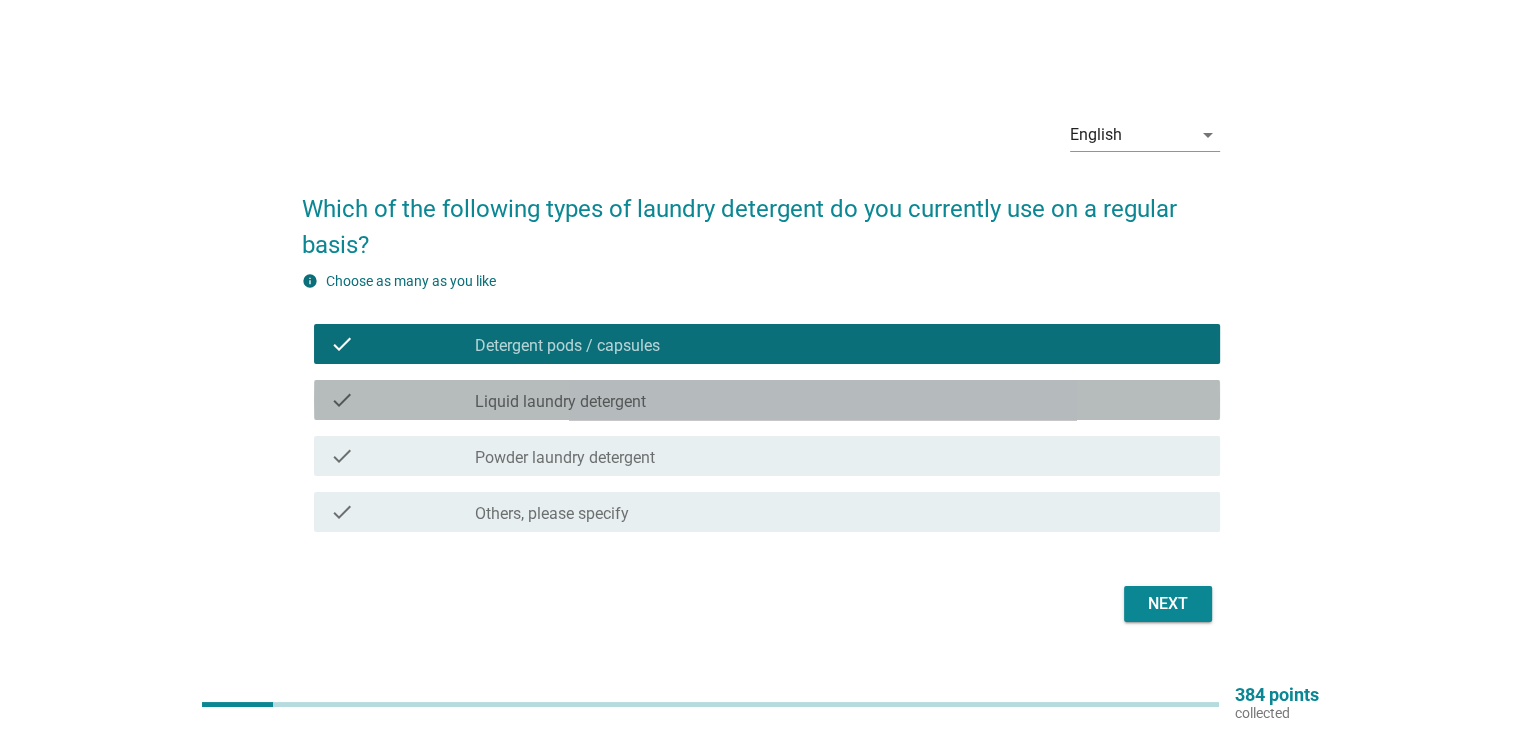 click on "Liquid laundry detergent" at bounding box center (560, 402) 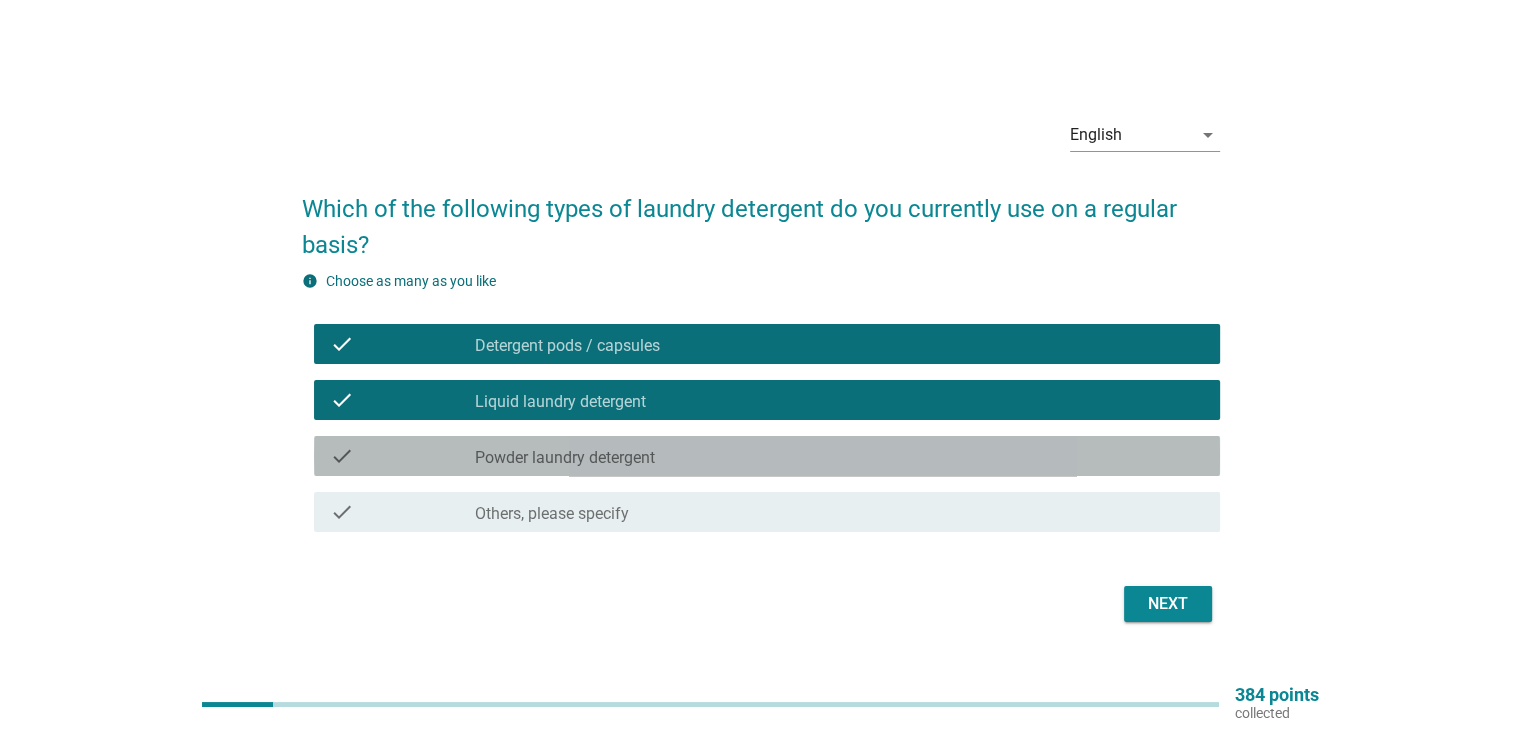 click on "Powder laundry detergent" at bounding box center [565, 458] 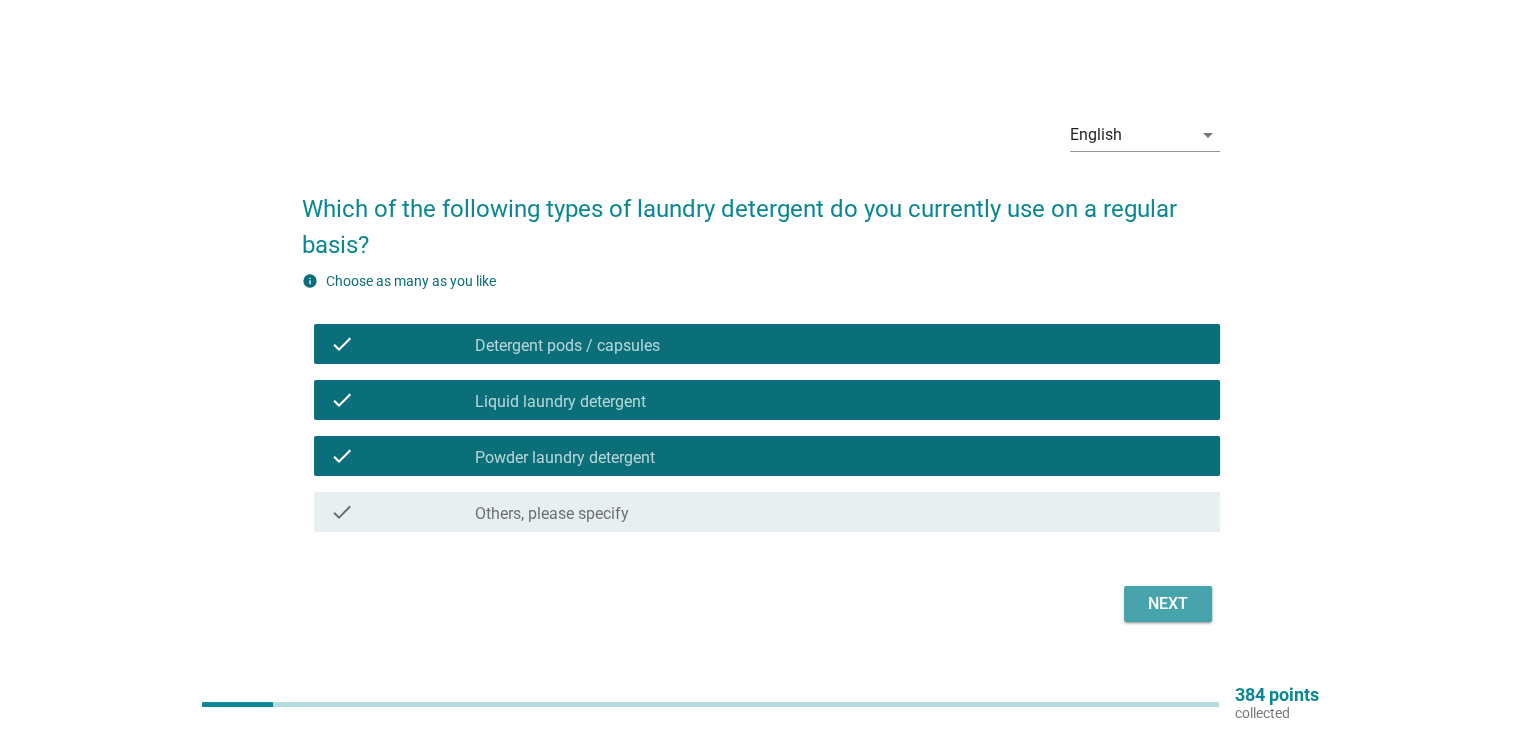 click on "Next" at bounding box center (1168, 604) 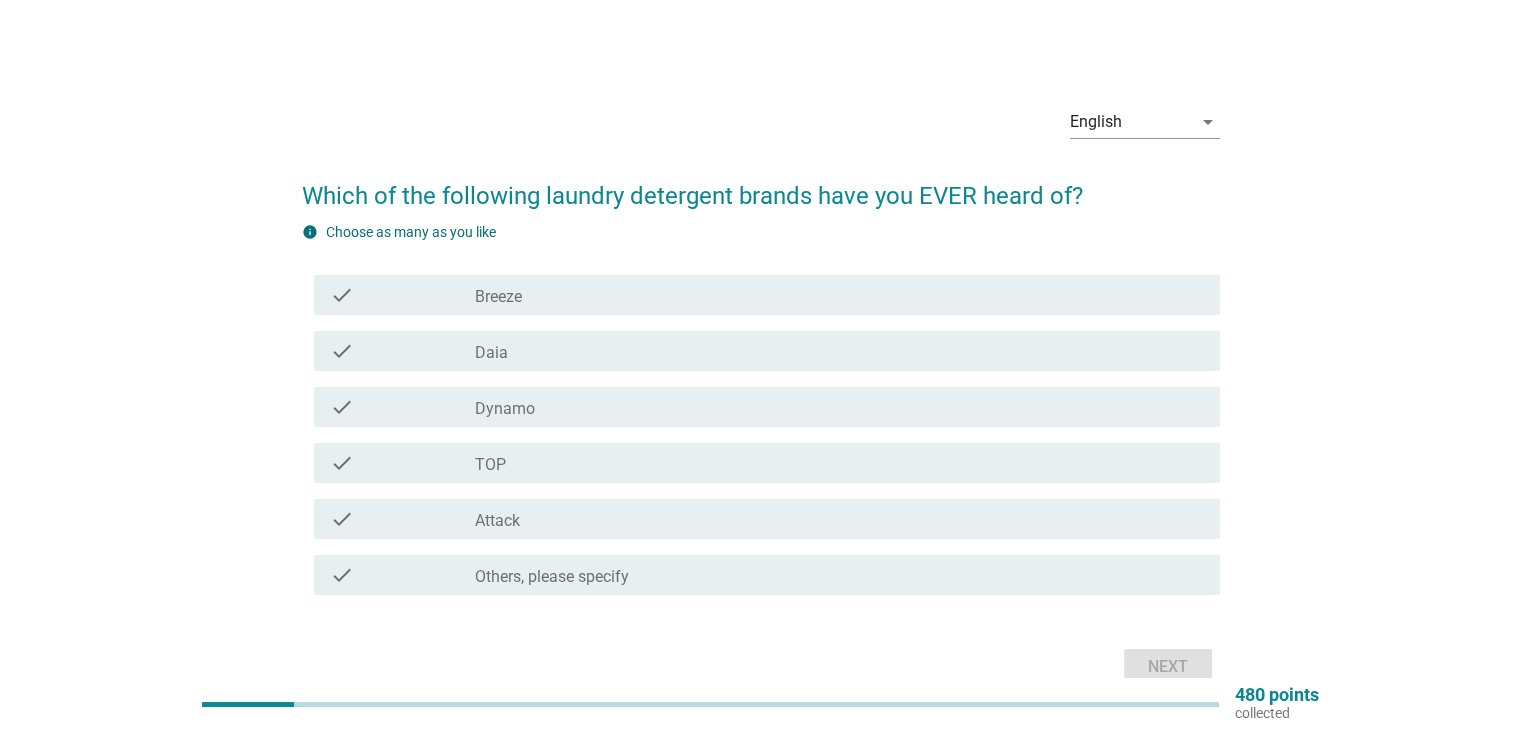 click on "check_box_outline_blank Breeze" at bounding box center [839, 295] 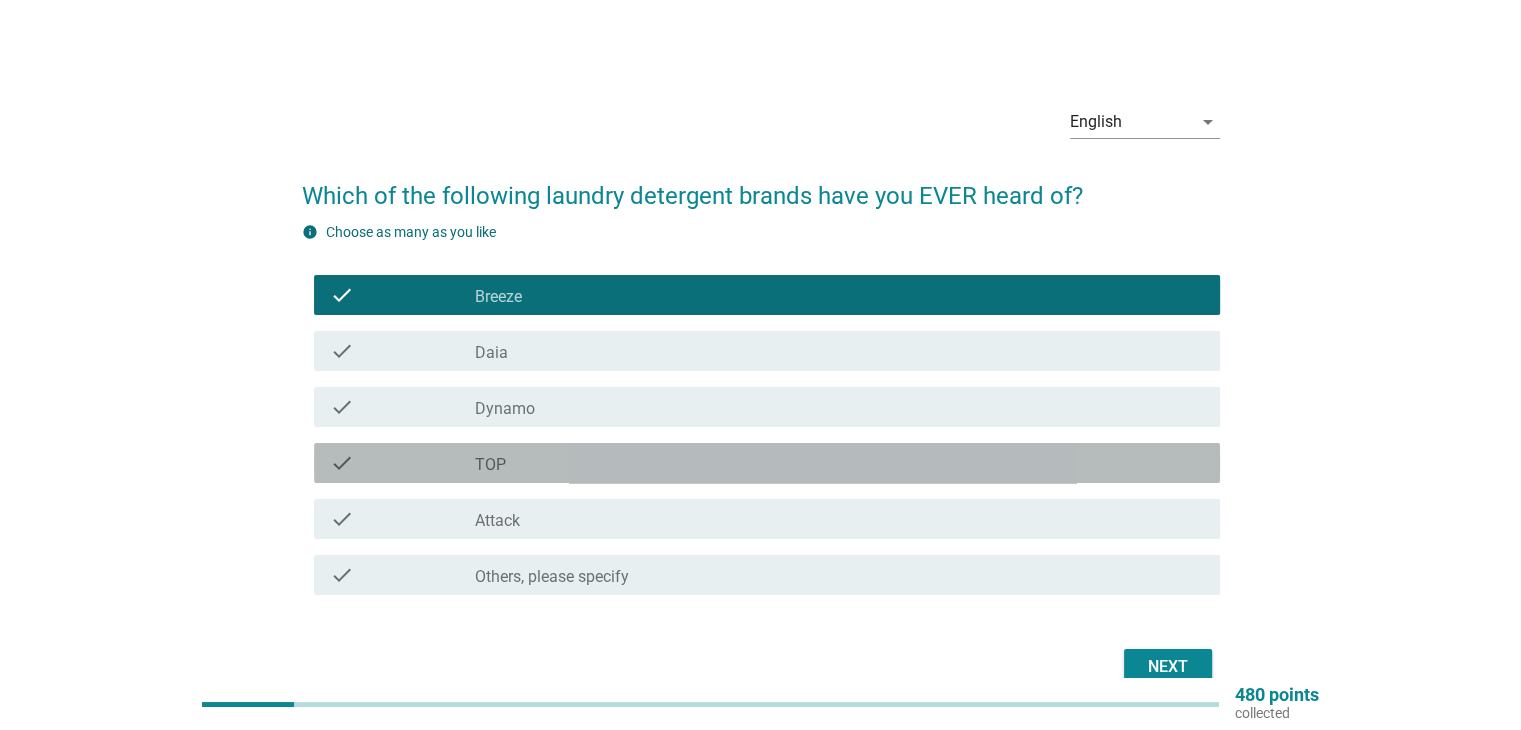 click on "check_box_outline_blank TOP" at bounding box center (839, 463) 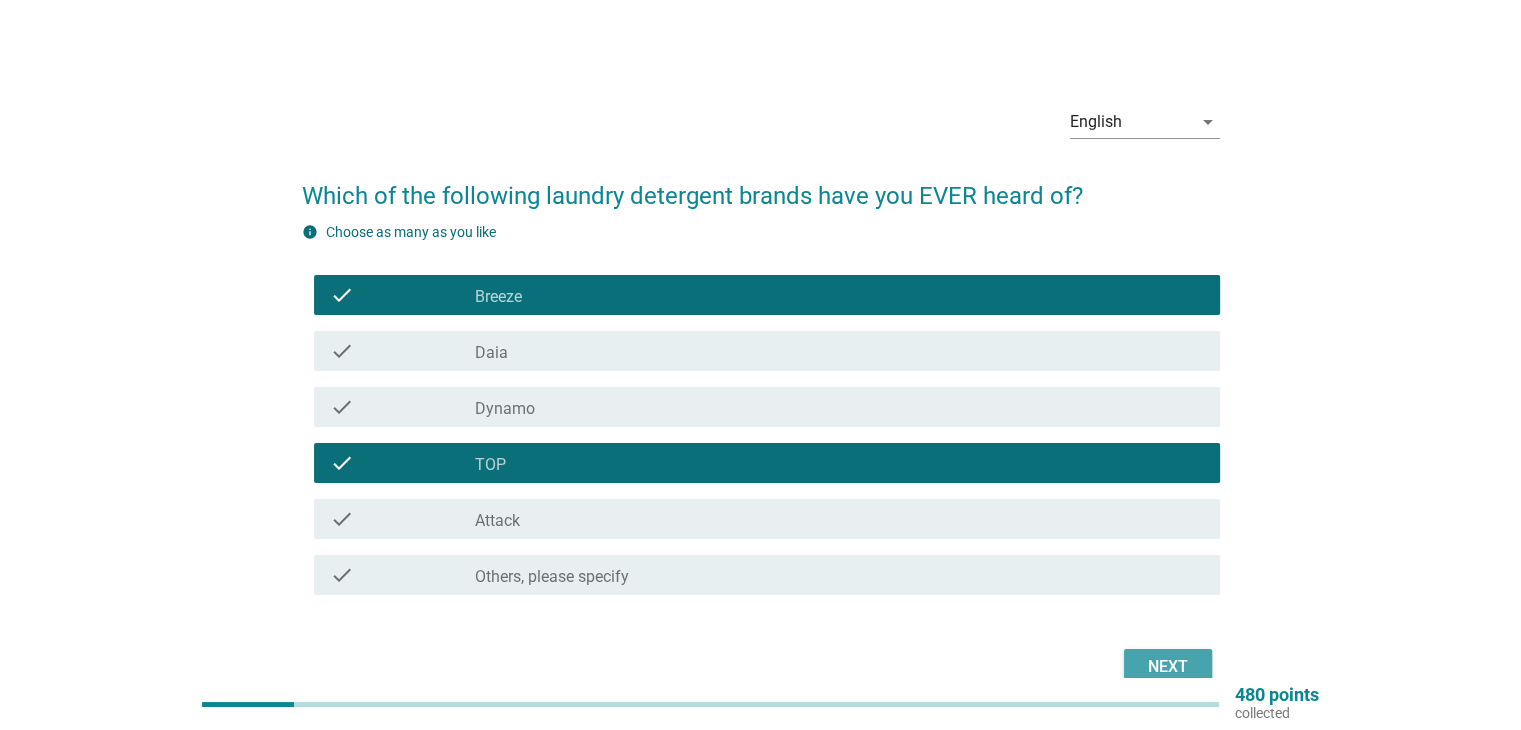 click on "Next" at bounding box center (1168, 667) 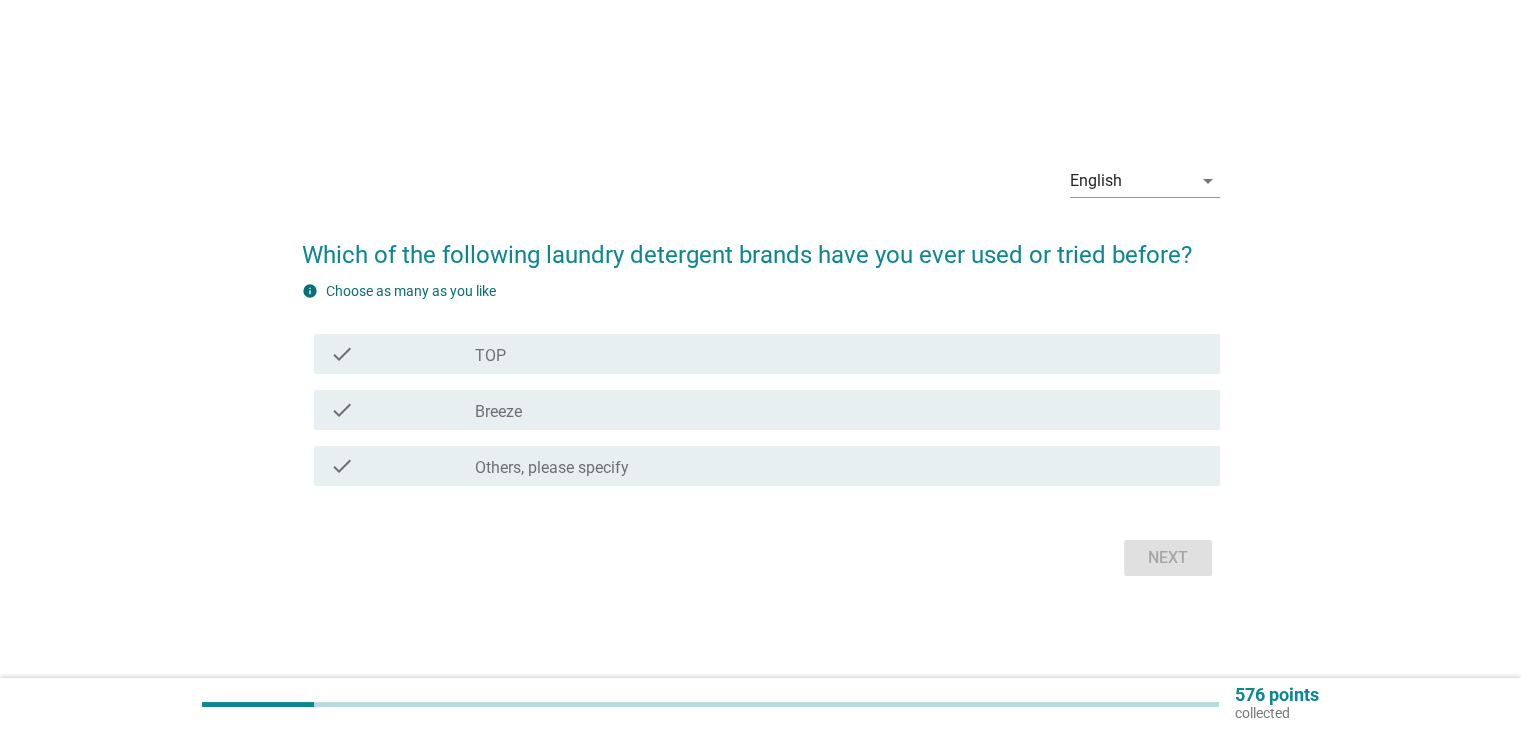 click on "check     check_box_outline_blank TOP   check     check_box_outline_blank Breeze   check     check_box Others, please specify" at bounding box center [761, 410] 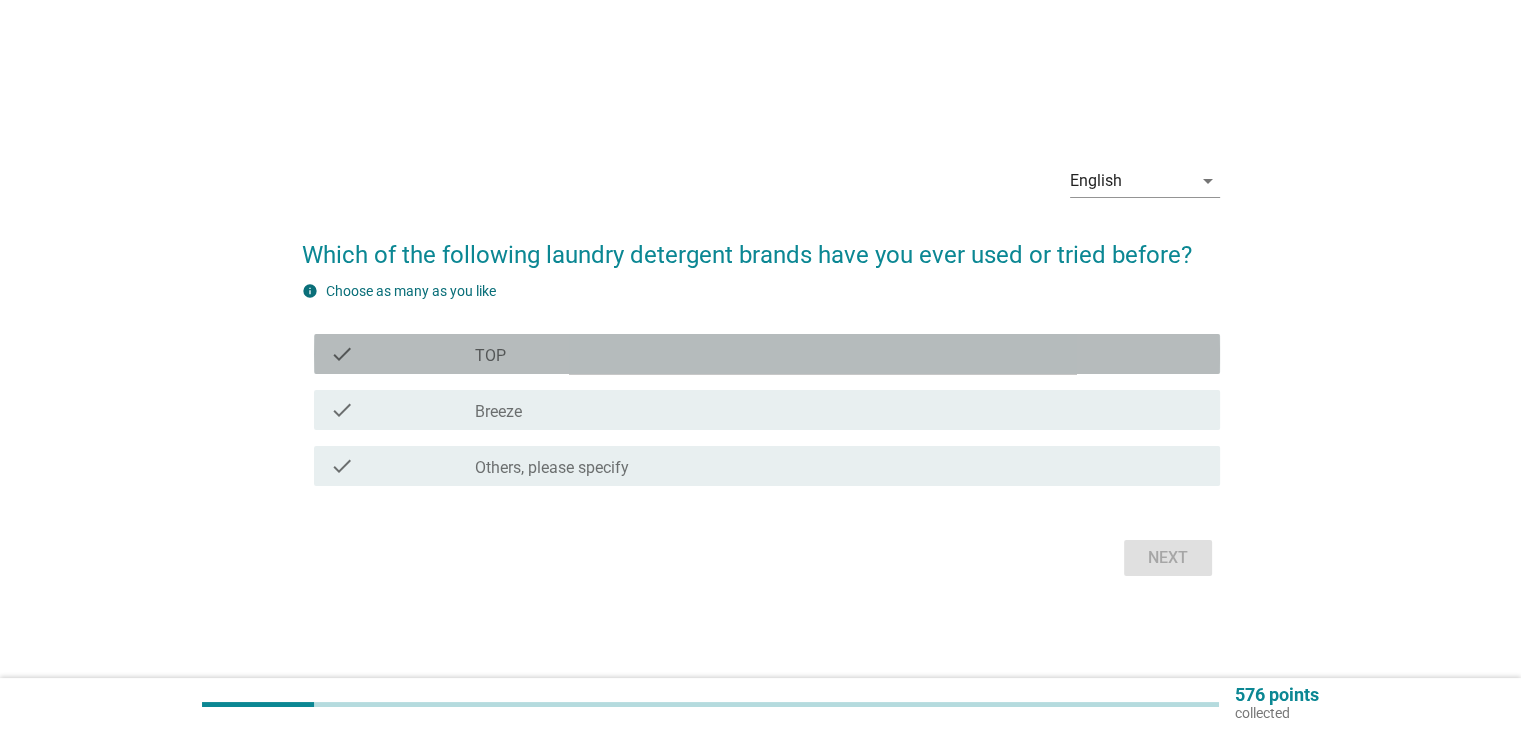 click on "check     check_box_outline_blank TOP" at bounding box center [767, 354] 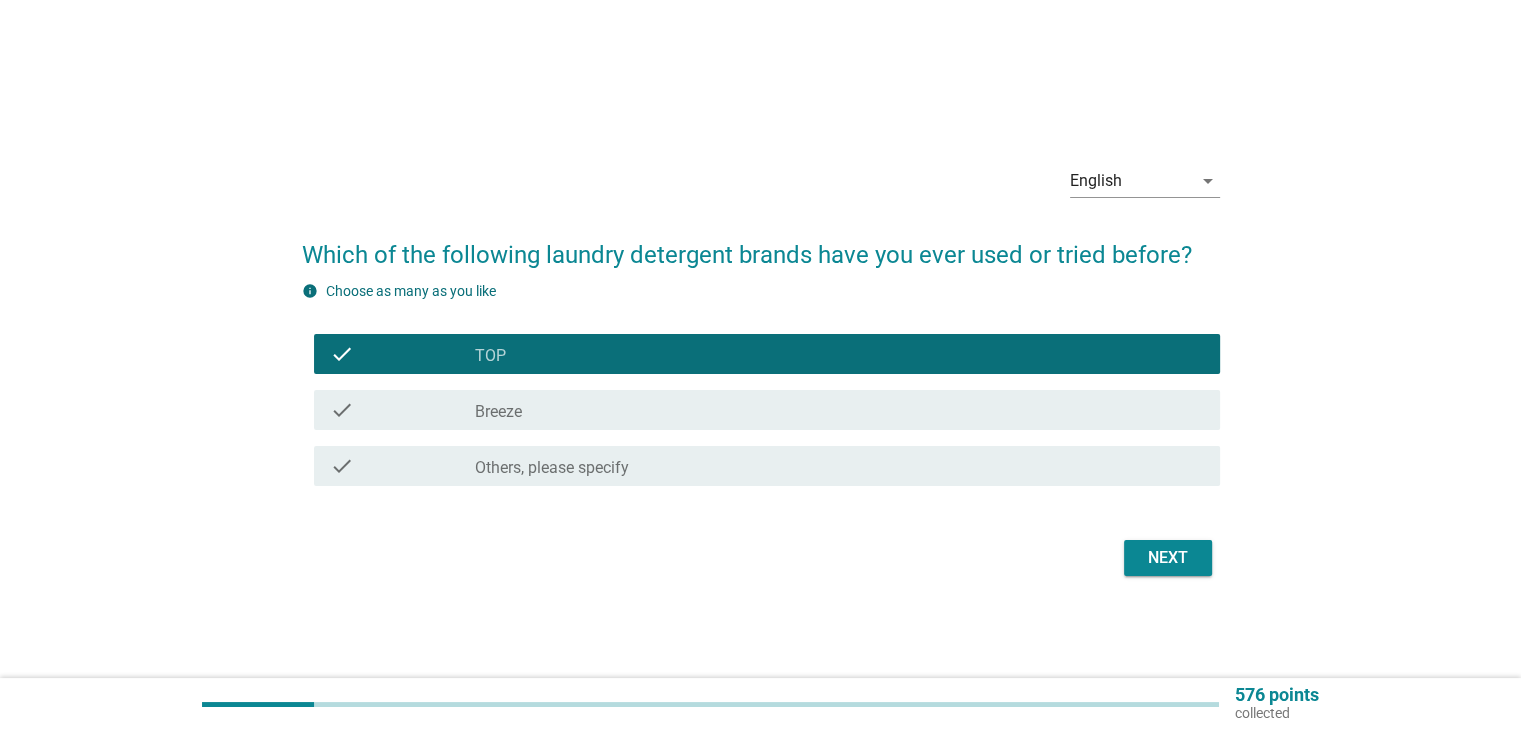 click on "check_box_outline_blank Breeze" at bounding box center (839, 410) 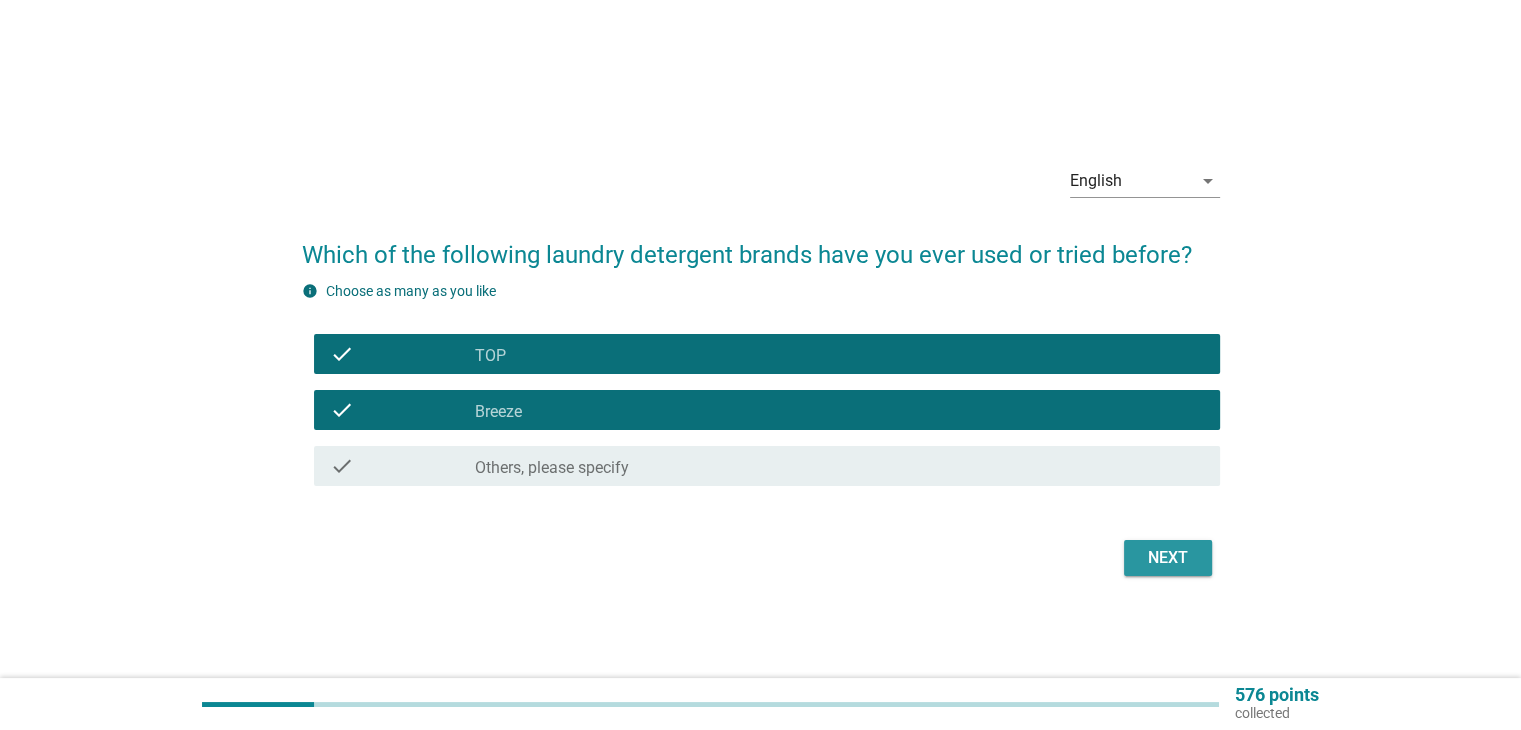 click on "Next" at bounding box center (1168, 558) 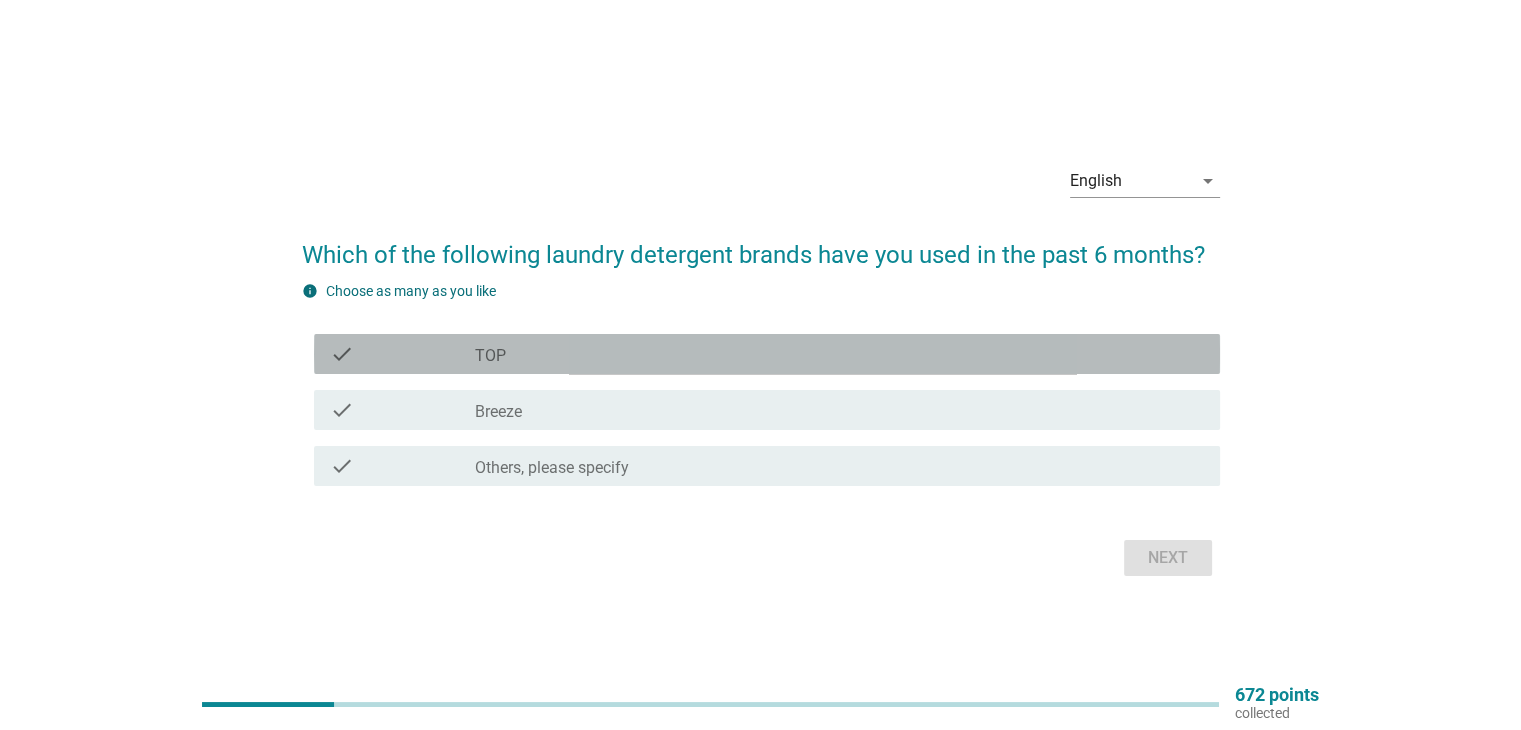 click on "check     check_box_outline_blank TOP" at bounding box center (767, 354) 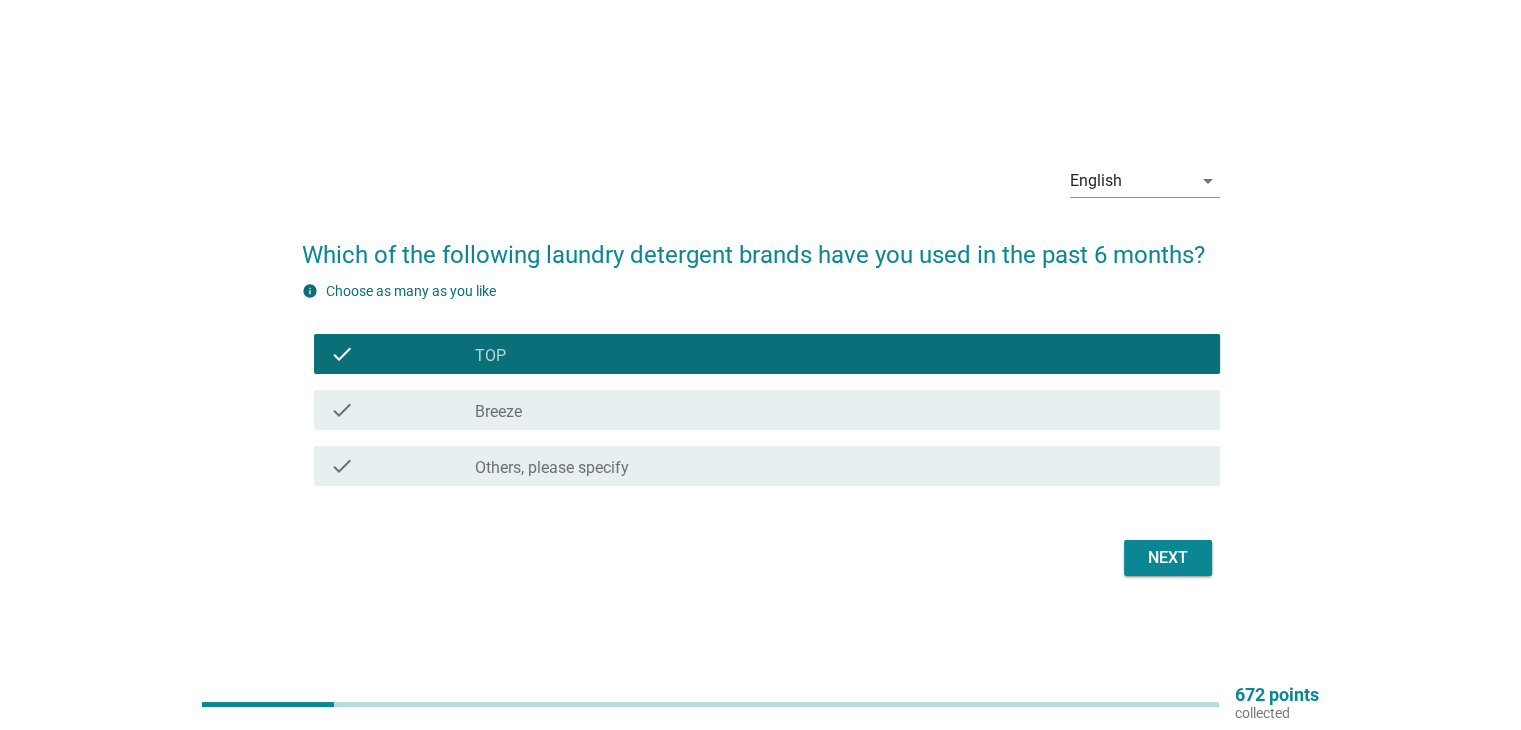 click on "check     check_box_outline_blank Breeze" at bounding box center (767, 410) 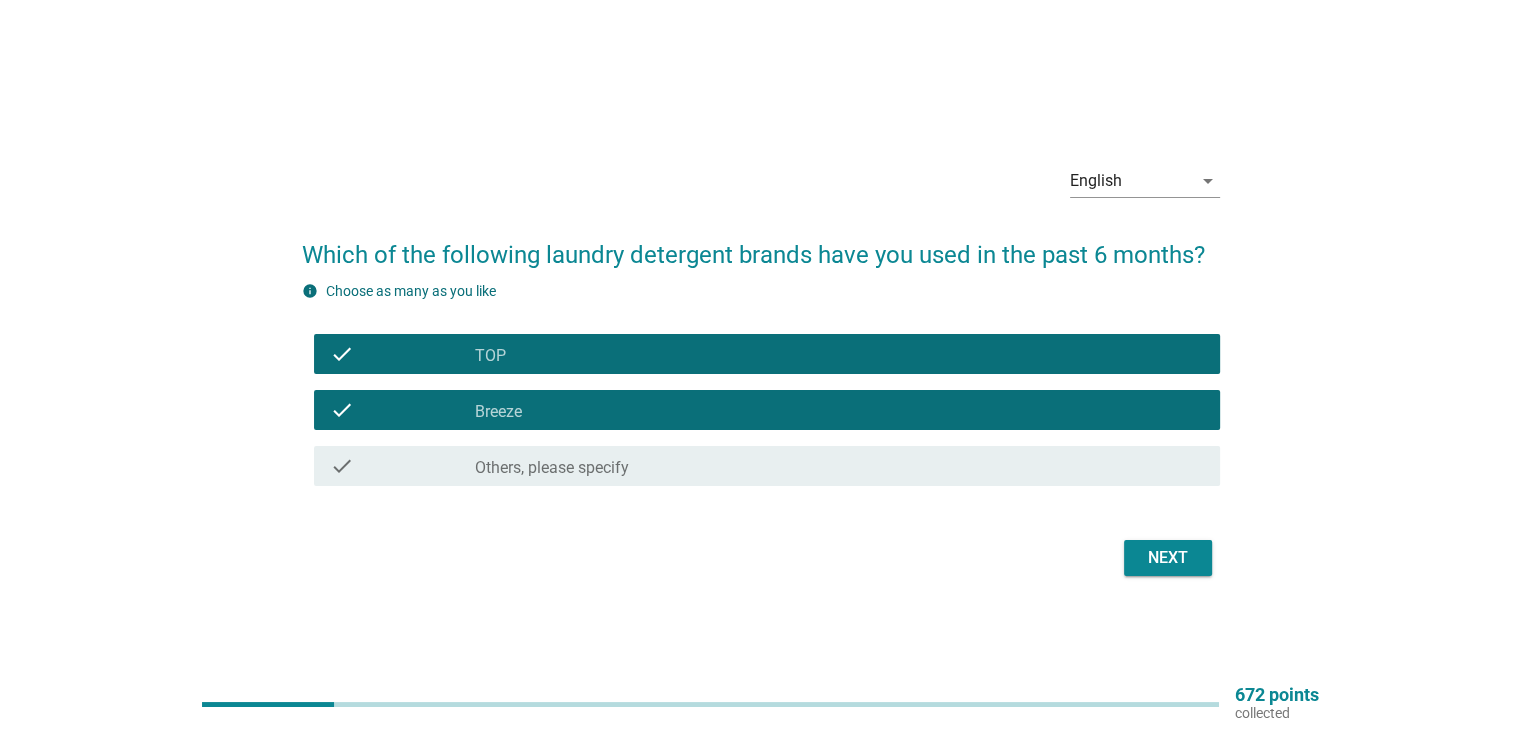 click on "Next" at bounding box center (1168, 558) 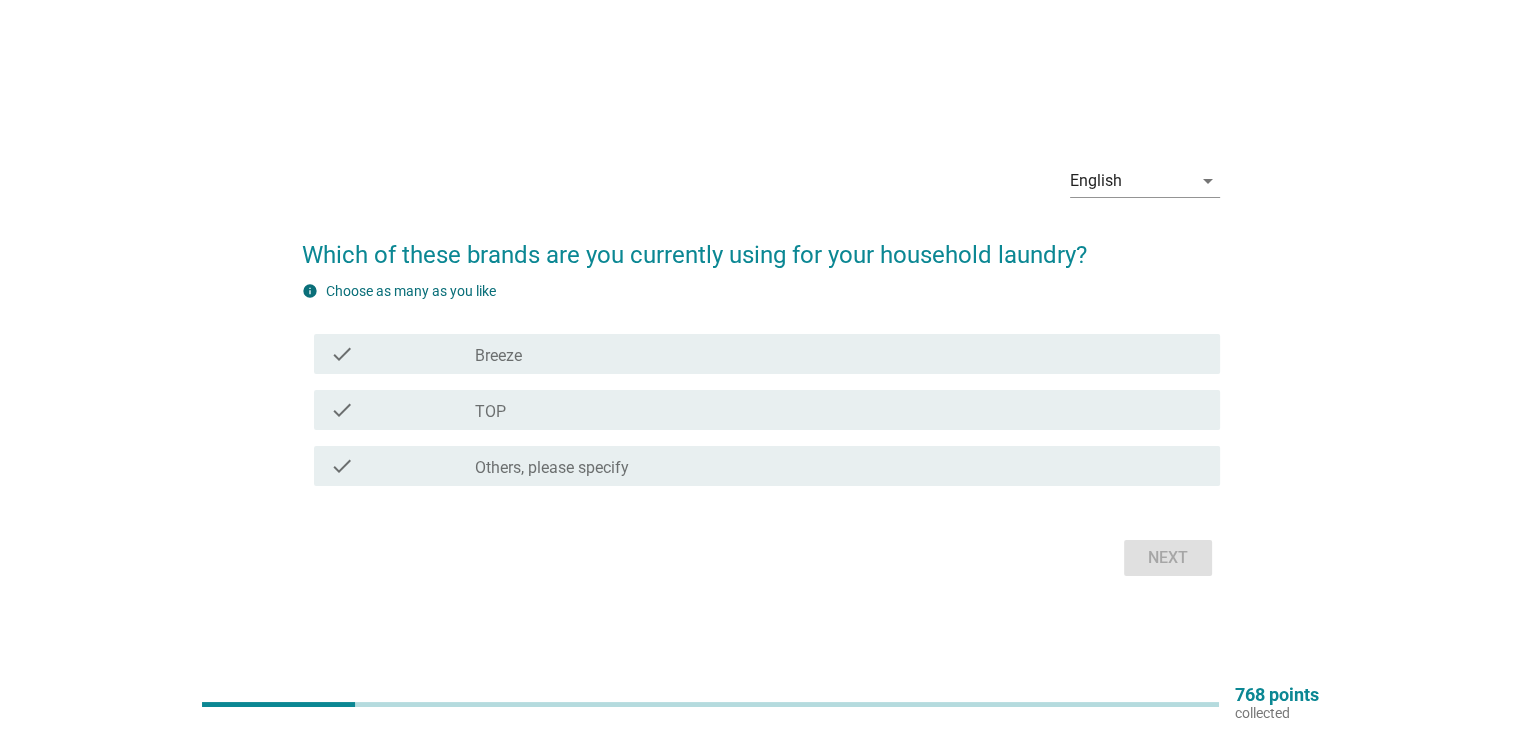 click on "check_box Breeze" at bounding box center [839, 354] 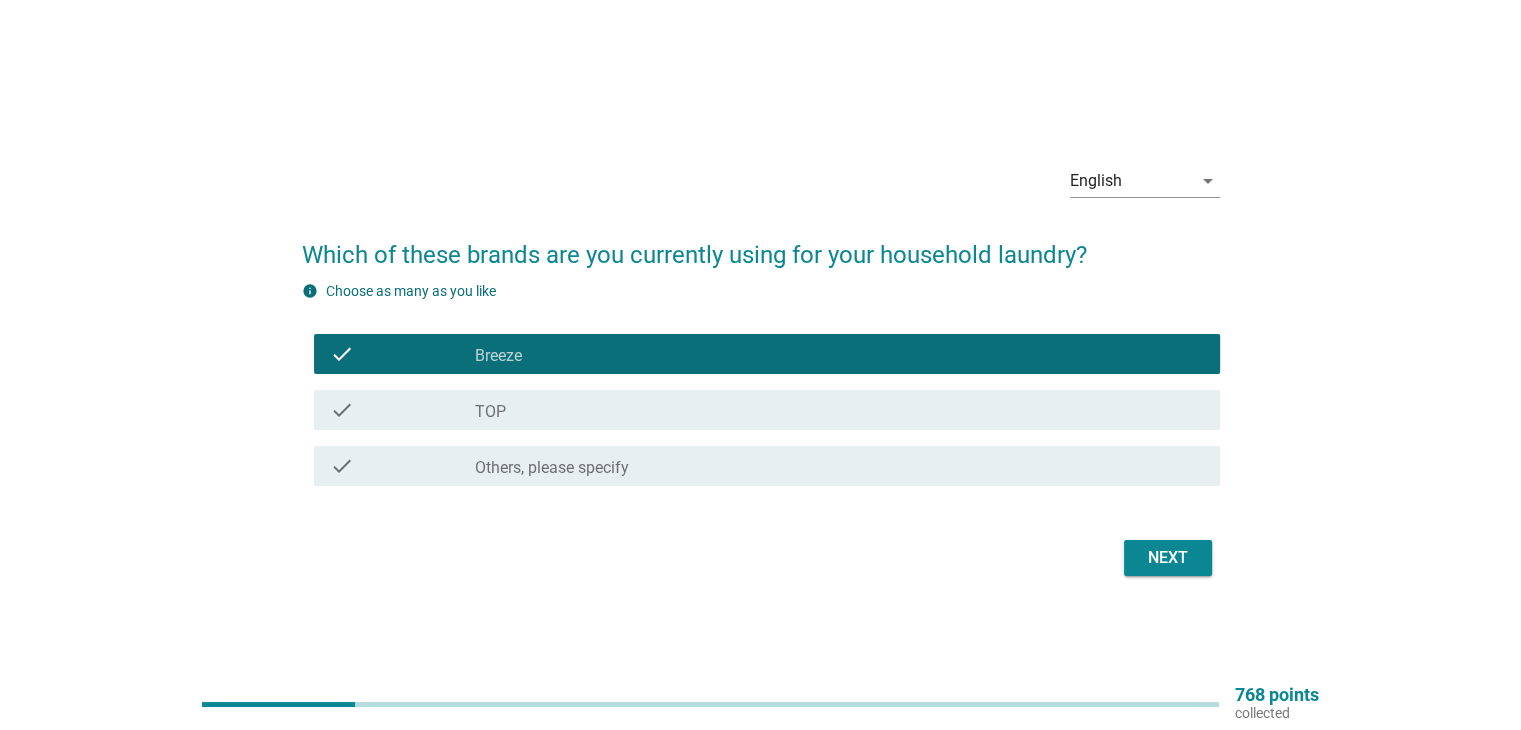 click on "check_box TOP" at bounding box center [839, 410] 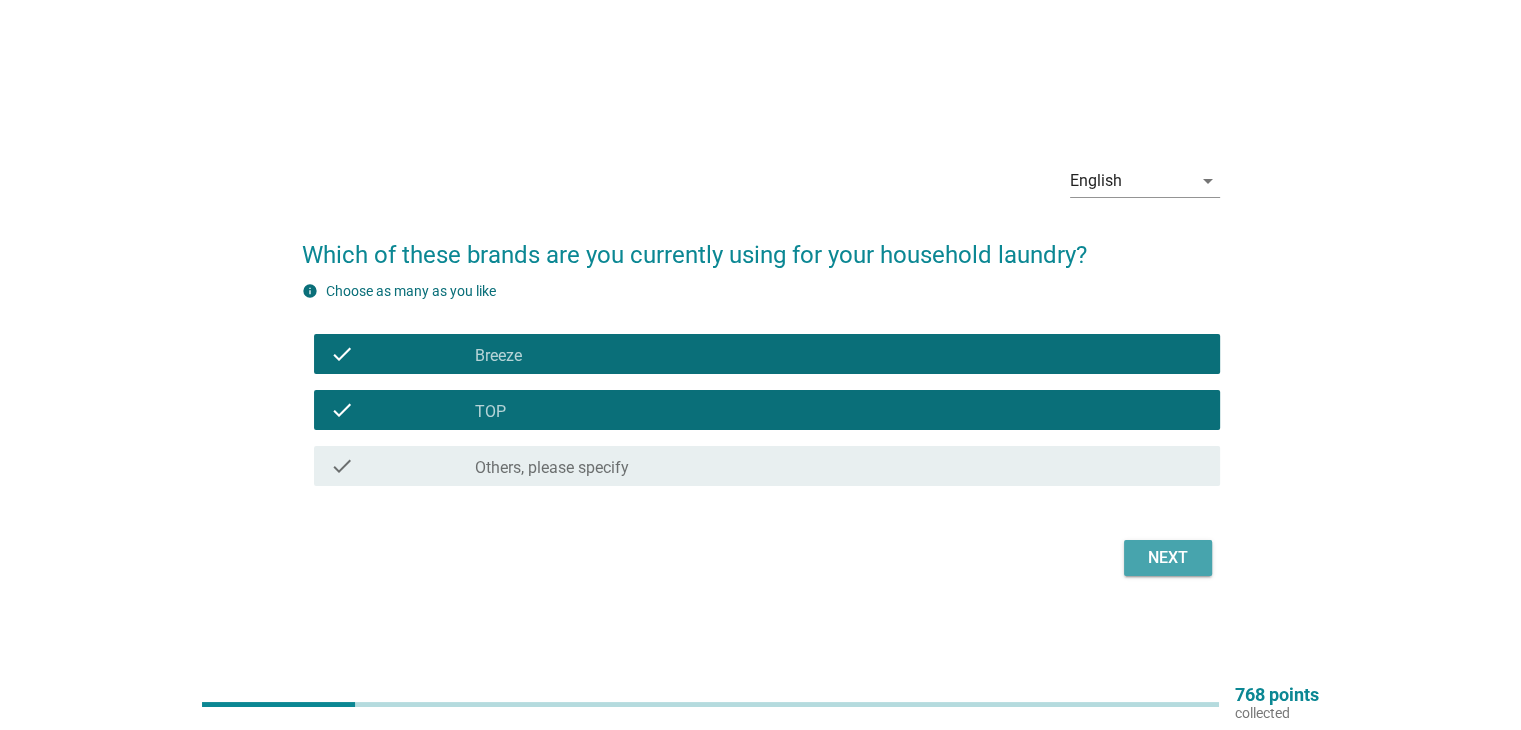 click on "Next" at bounding box center (1168, 558) 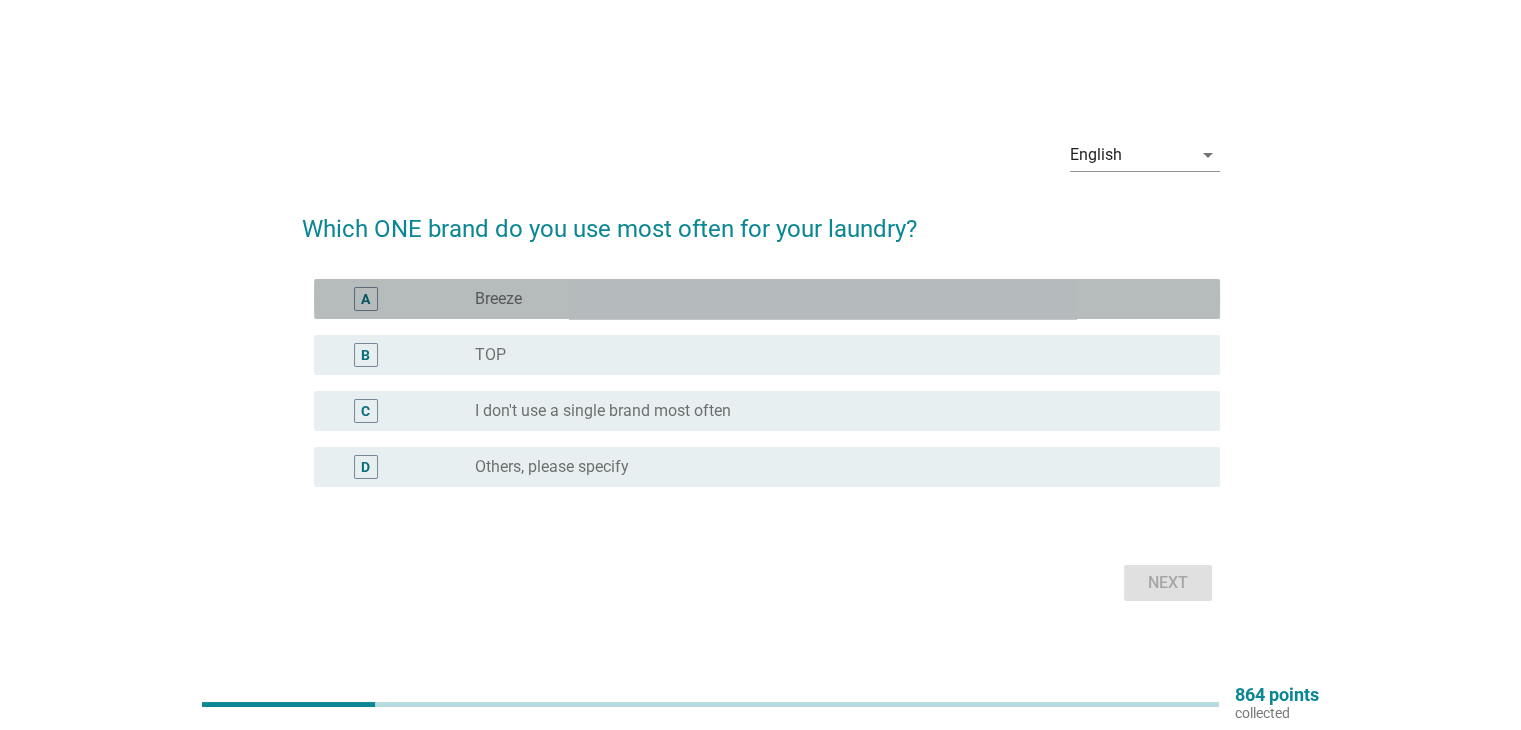 click on "A     radio_button_unchecked Breeze" at bounding box center (767, 299) 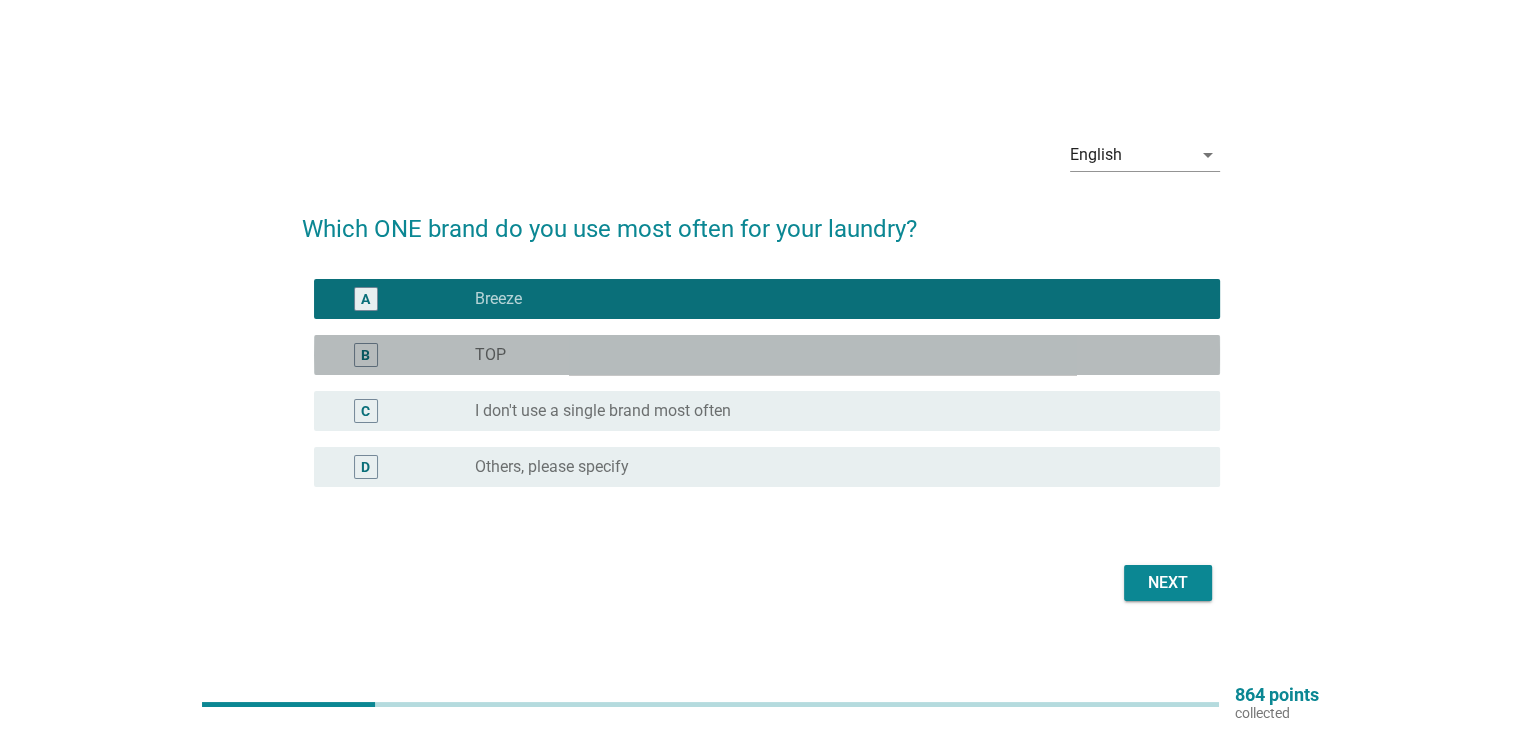 click on "B     radio_button_unchecked TOP" at bounding box center (767, 355) 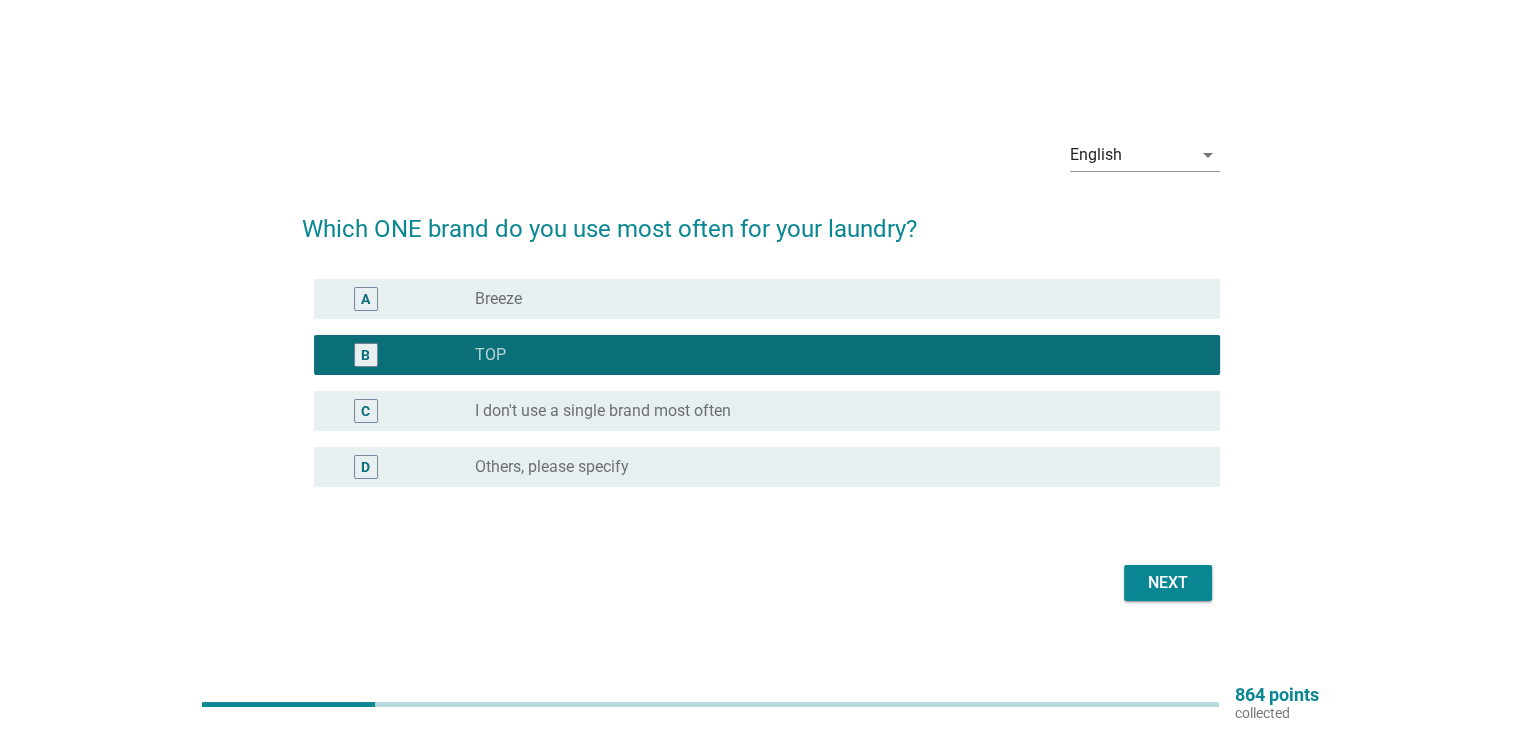 click on "A     radio_button_unchecked Breeze" at bounding box center [761, 299] 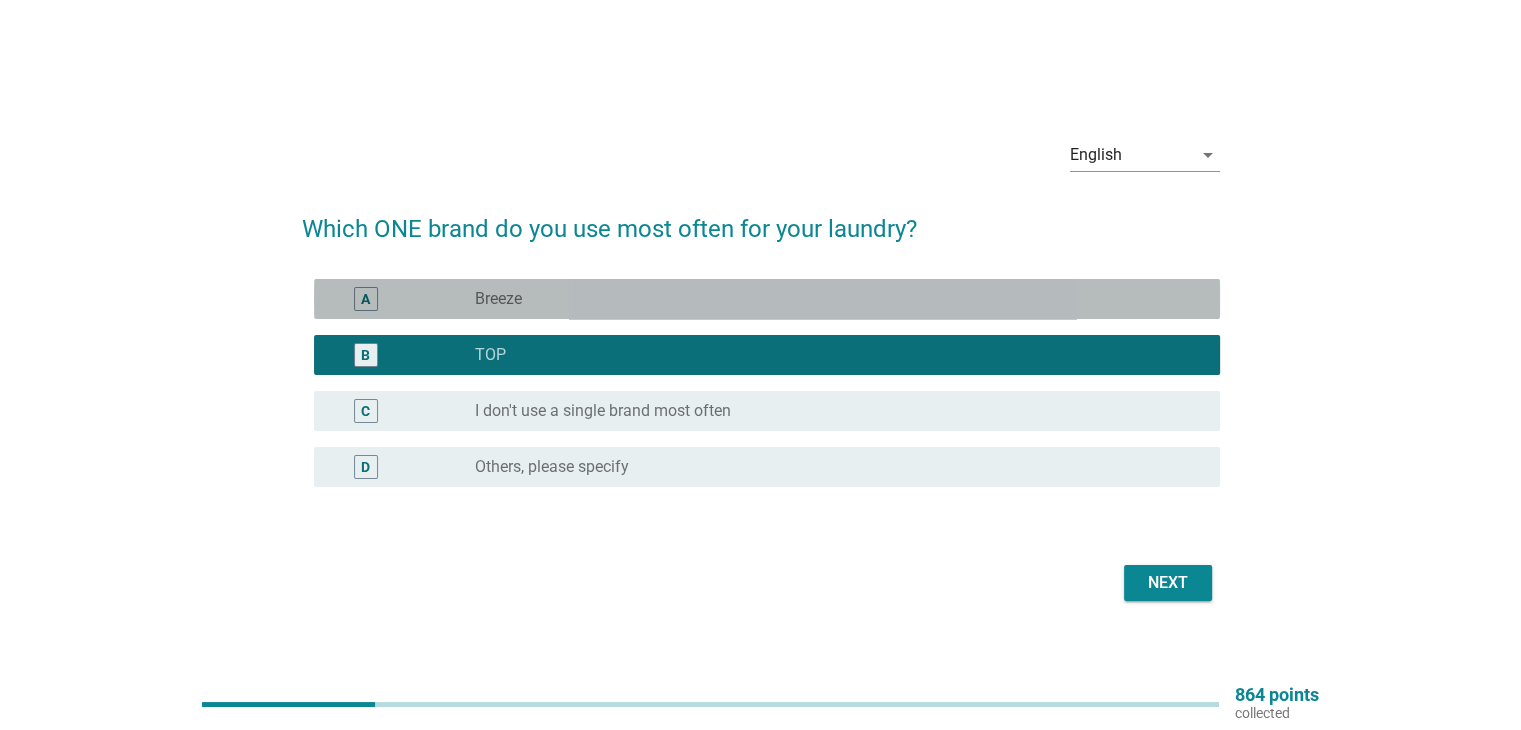 click on "radio_button_unchecked Breeze" at bounding box center (839, 299) 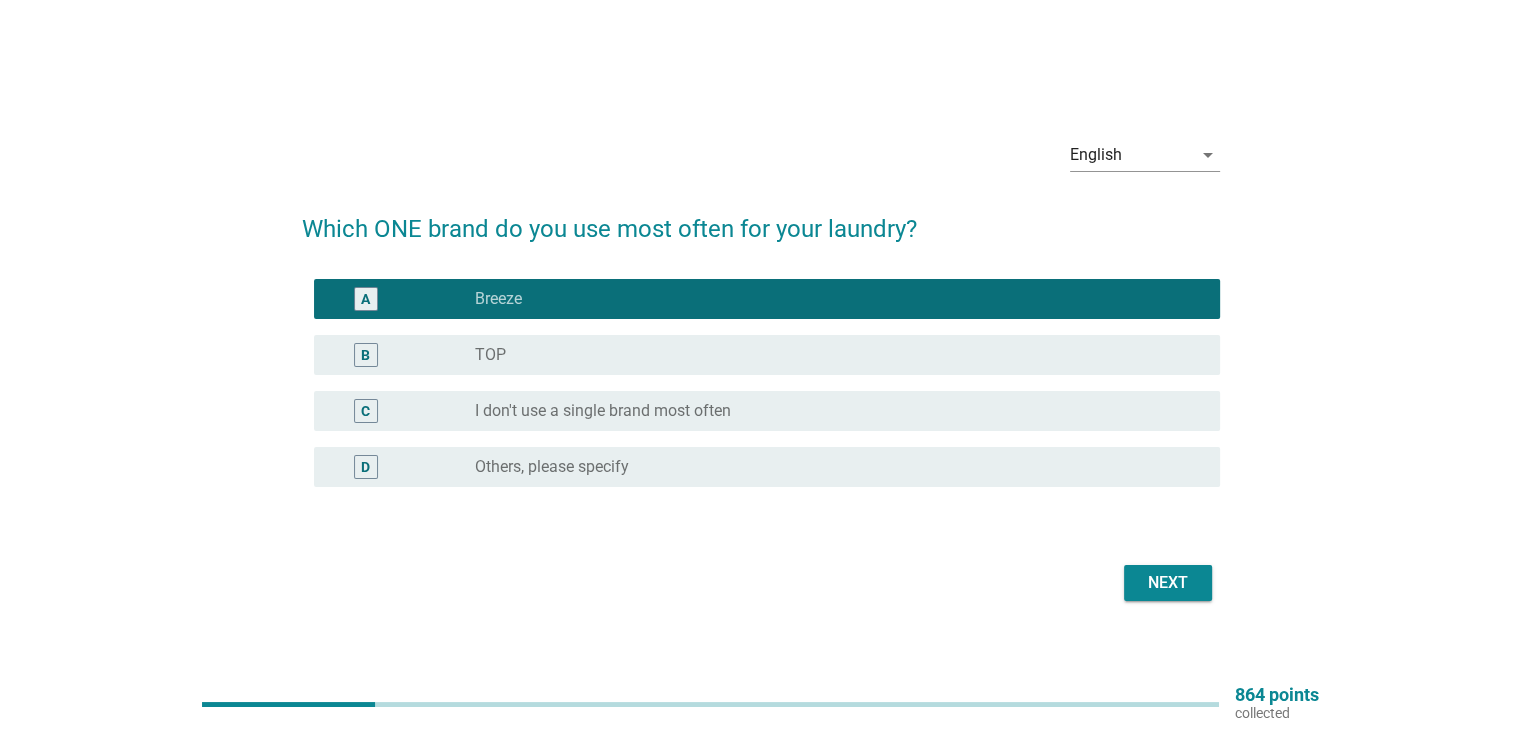 click on "Next" at bounding box center (1168, 583) 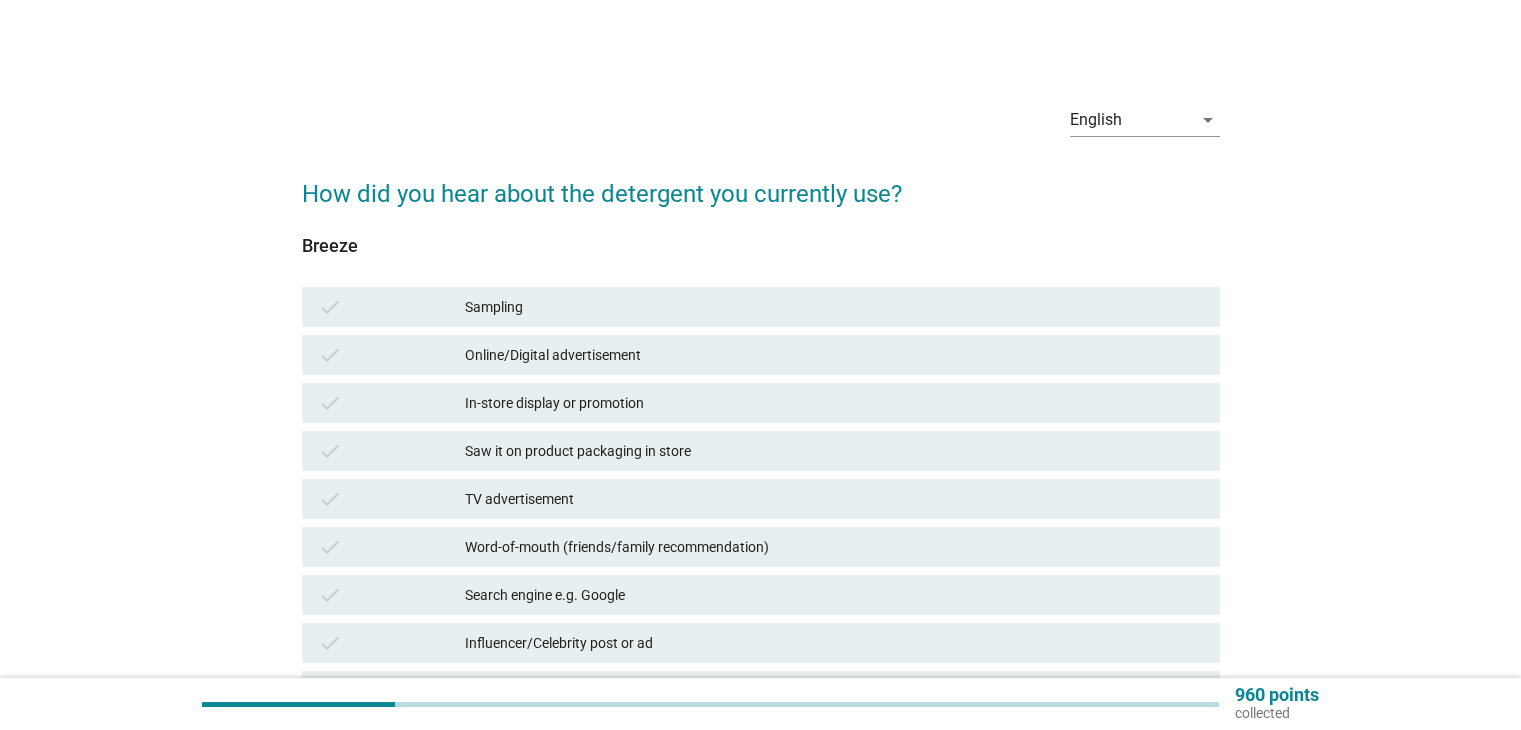 scroll, scrollTop: 0, scrollLeft: 0, axis: both 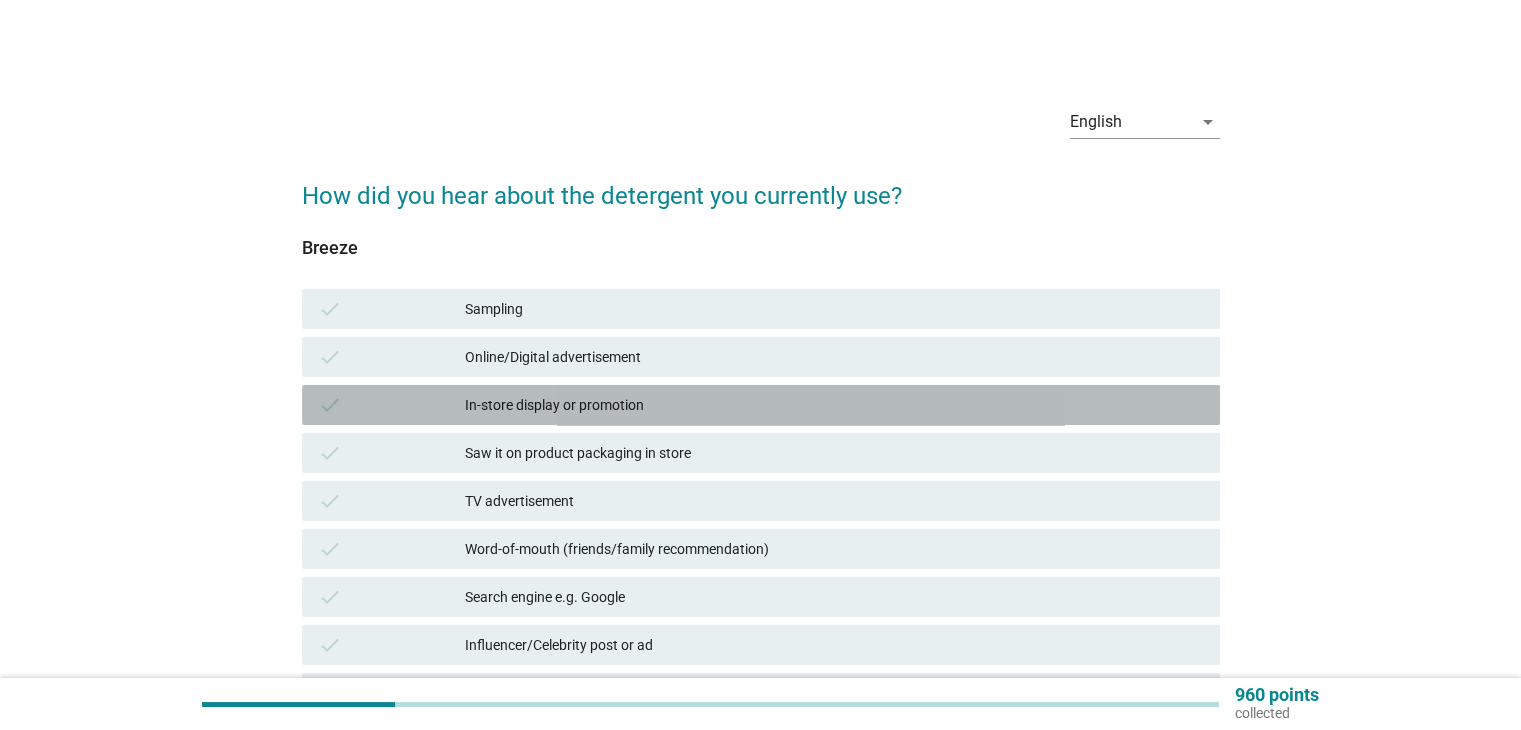 click on "In-store display or promotion" at bounding box center [834, 405] 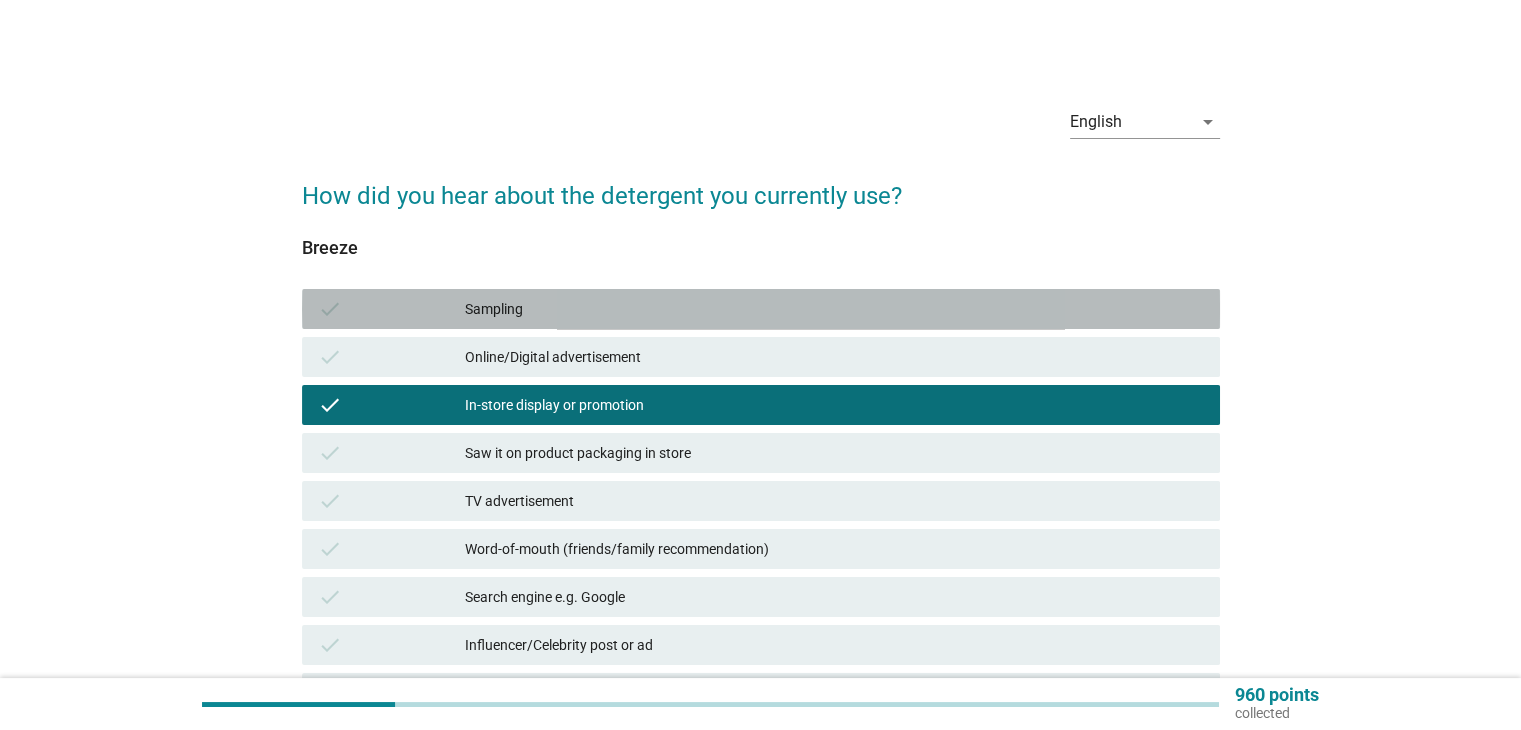 click on "Sampling" at bounding box center [834, 309] 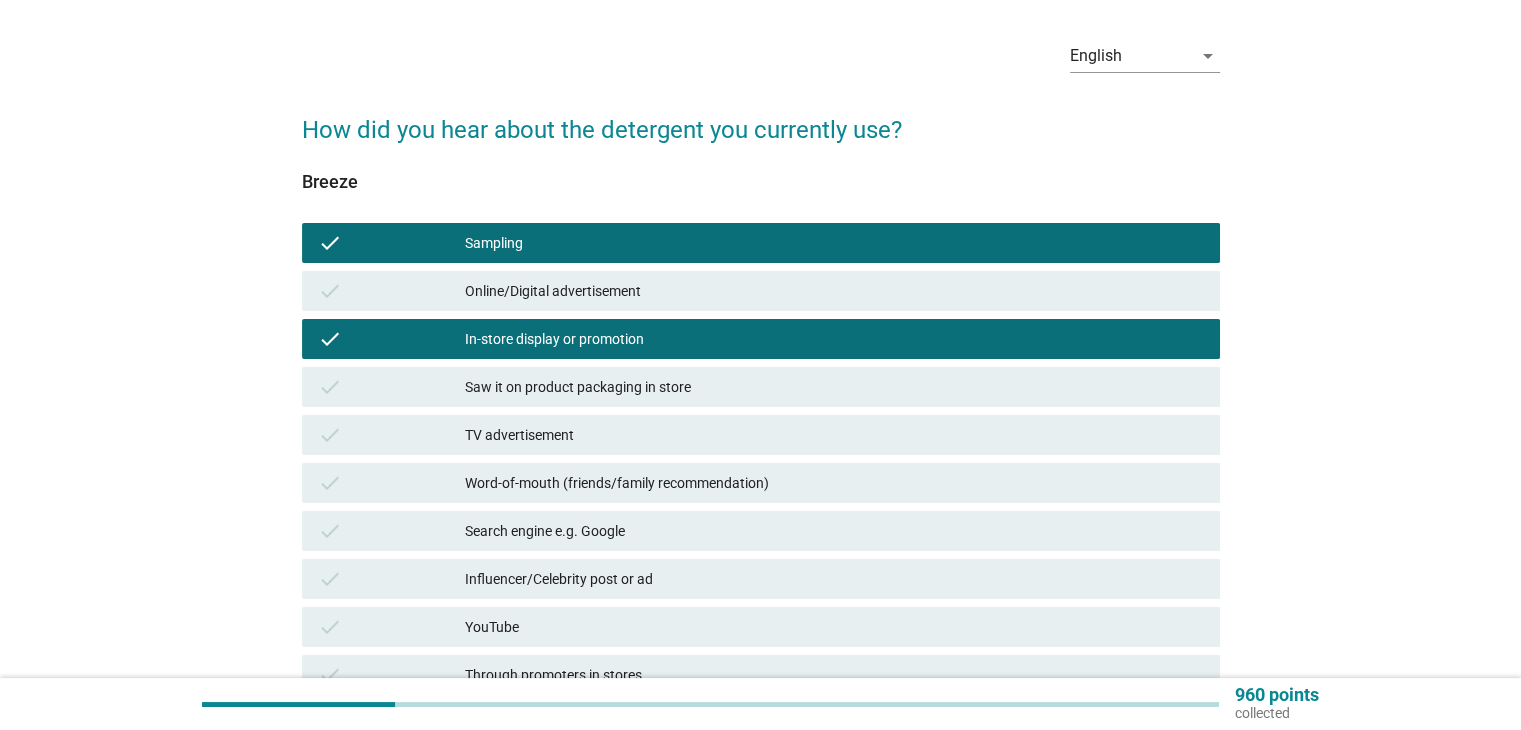 scroll, scrollTop: 100, scrollLeft: 0, axis: vertical 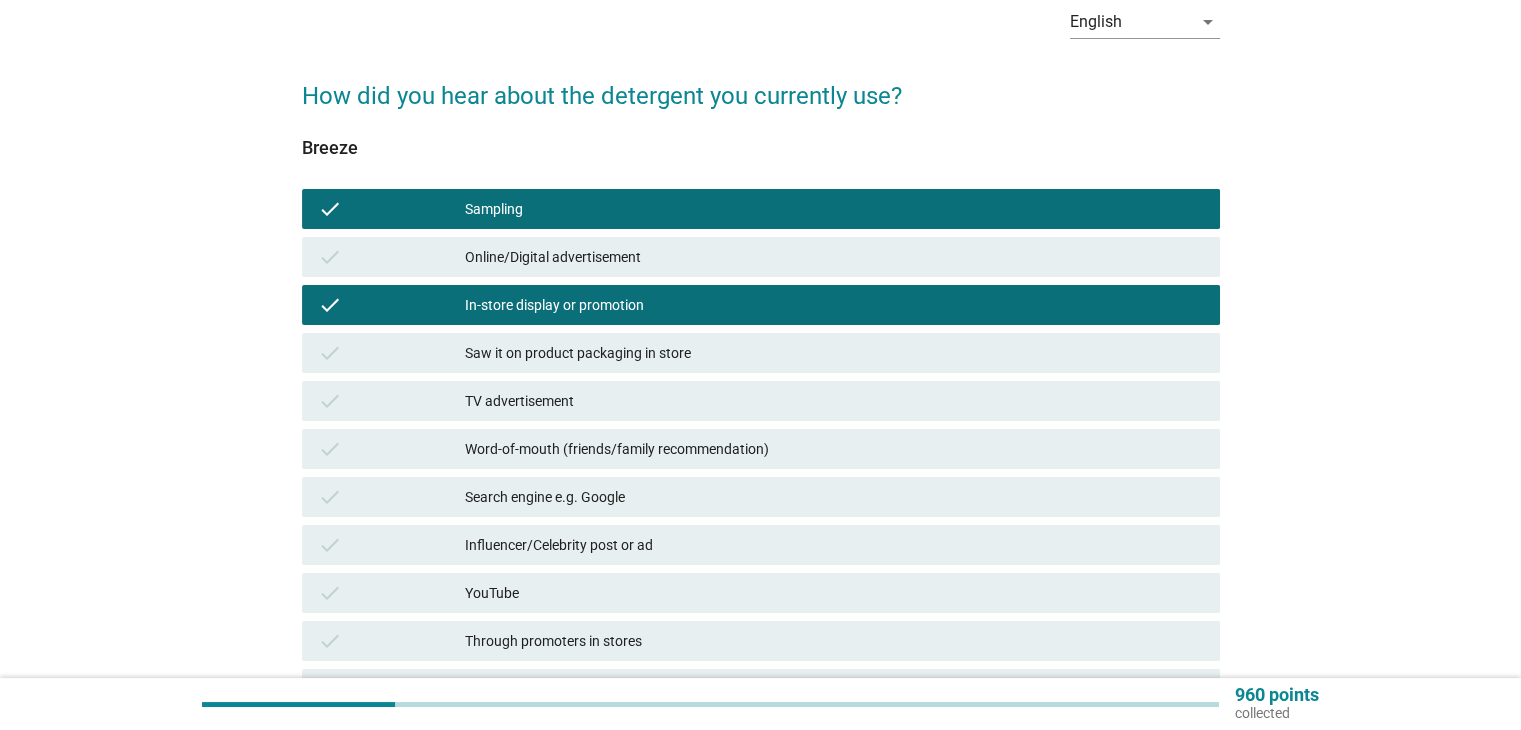 click on "Word-of-mouth (friends/family recommendation)" at bounding box center [834, 449] 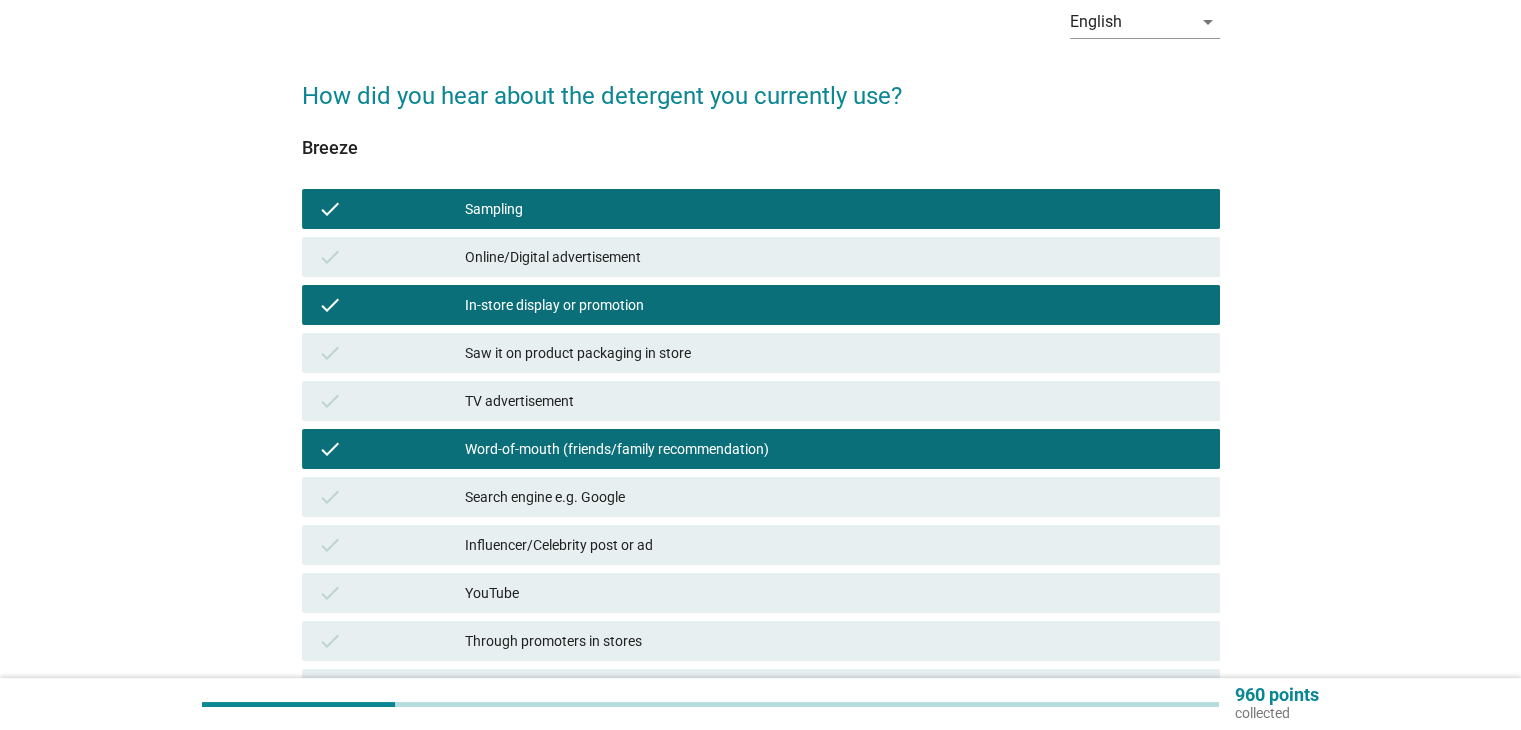 click on "Search engine e.g. Google" at bounding box center [834, 497] 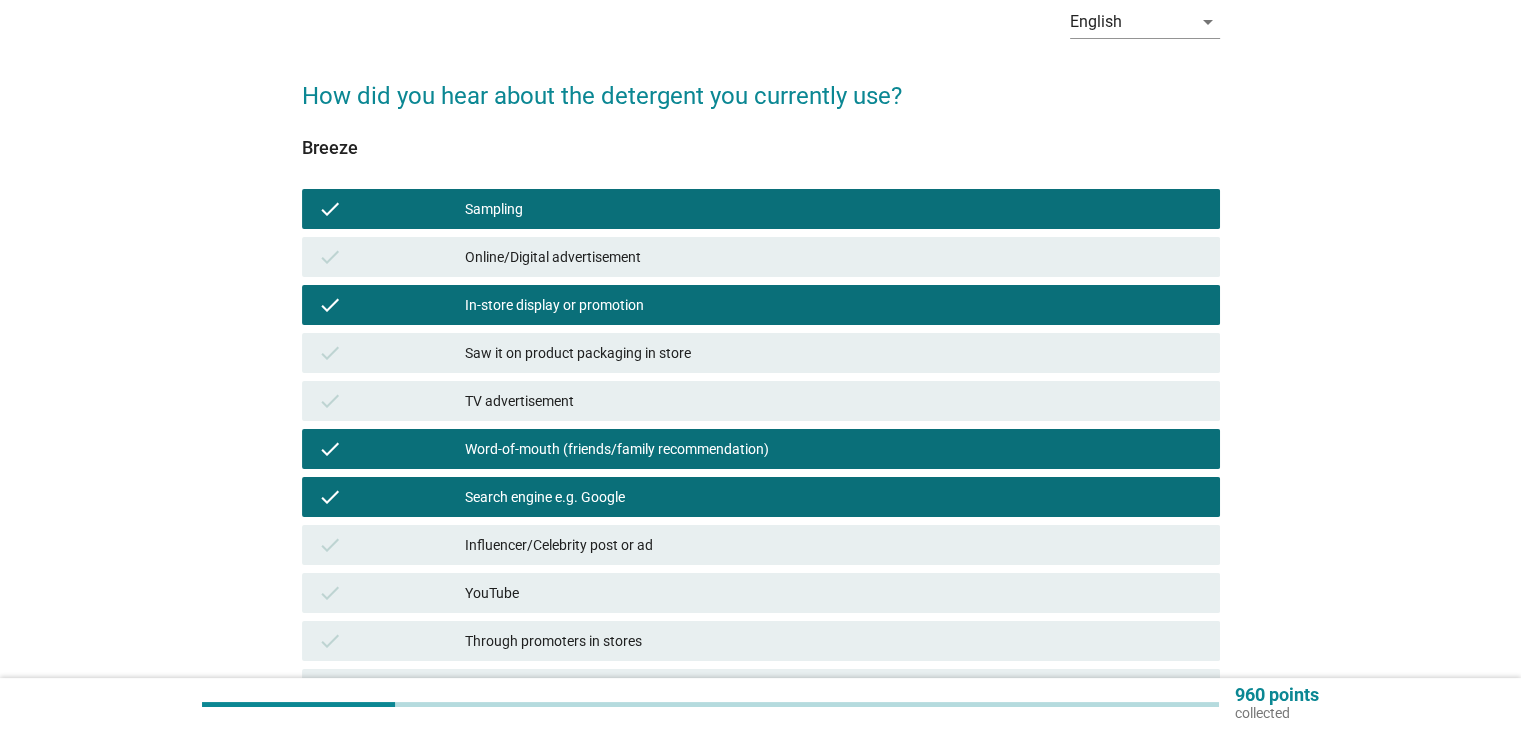 scroll, scrollTop: 300, scrollLeft: 0, axis: vertical 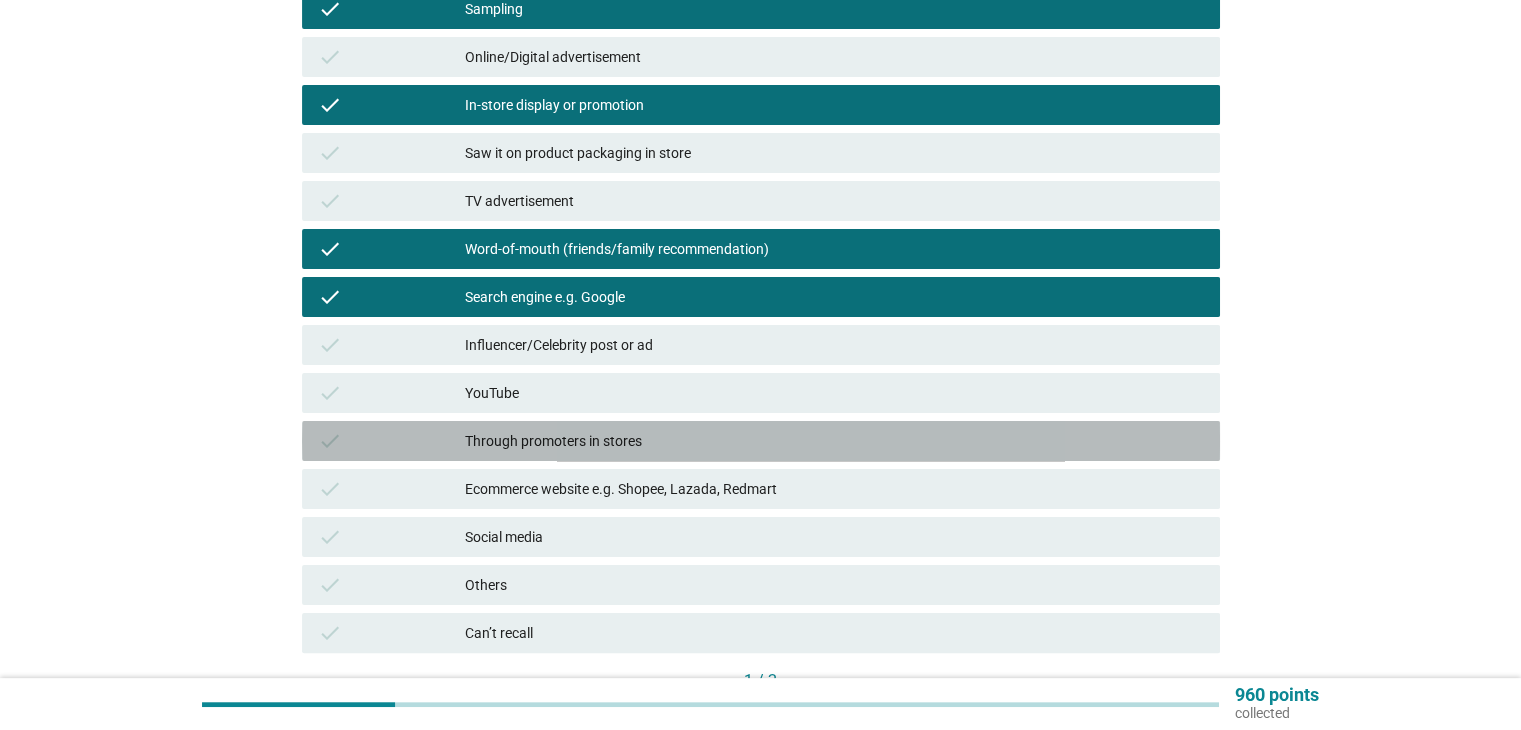 click on "Through promoters in stores" at bounding box center [834, 441] 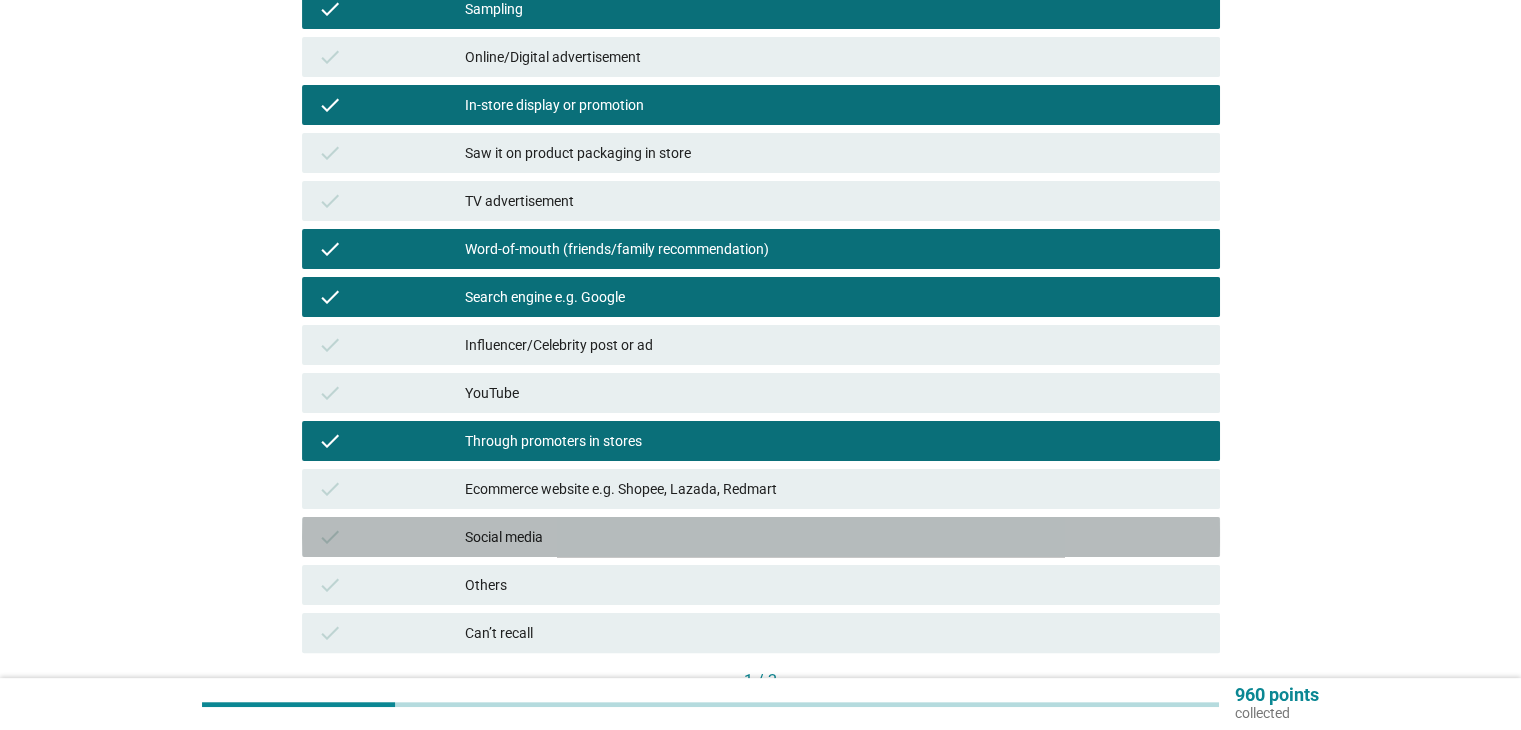click on "Social media" at bounding box center [834, 537] 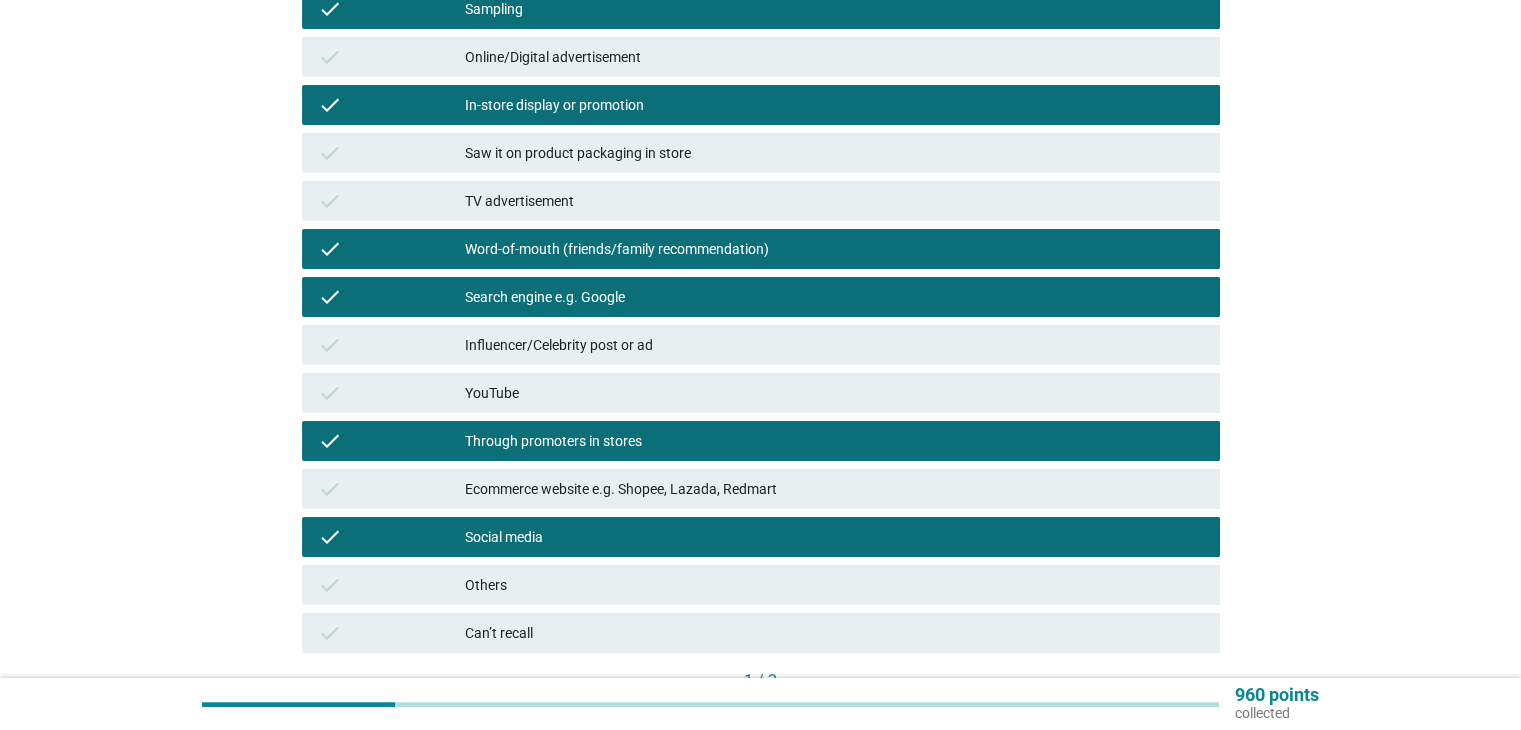 click on "Ecommerce website e.g. Shopee, Lazada, Redmart" at bounding box center [834, 489] 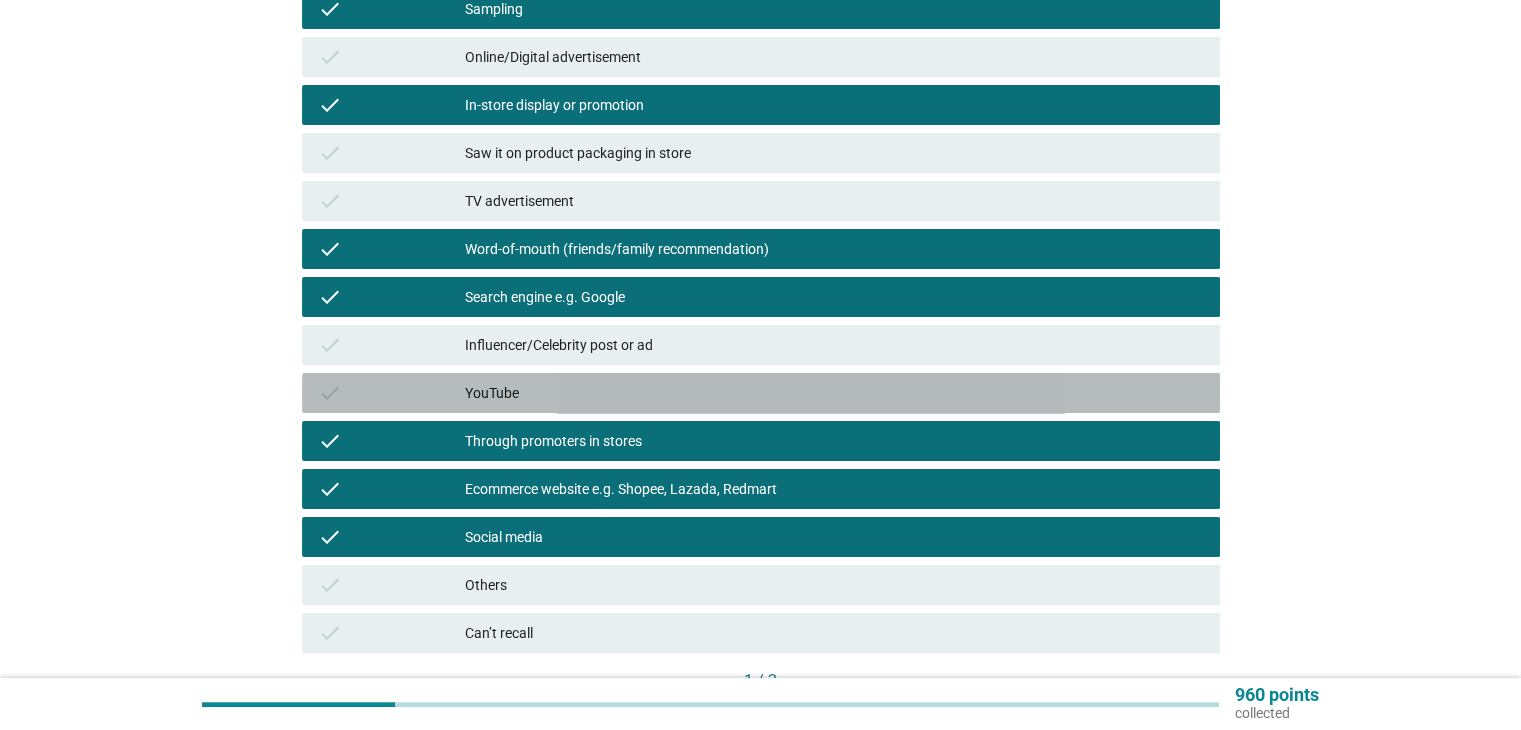 click on "YouTube" at bounding box center (834, 393) 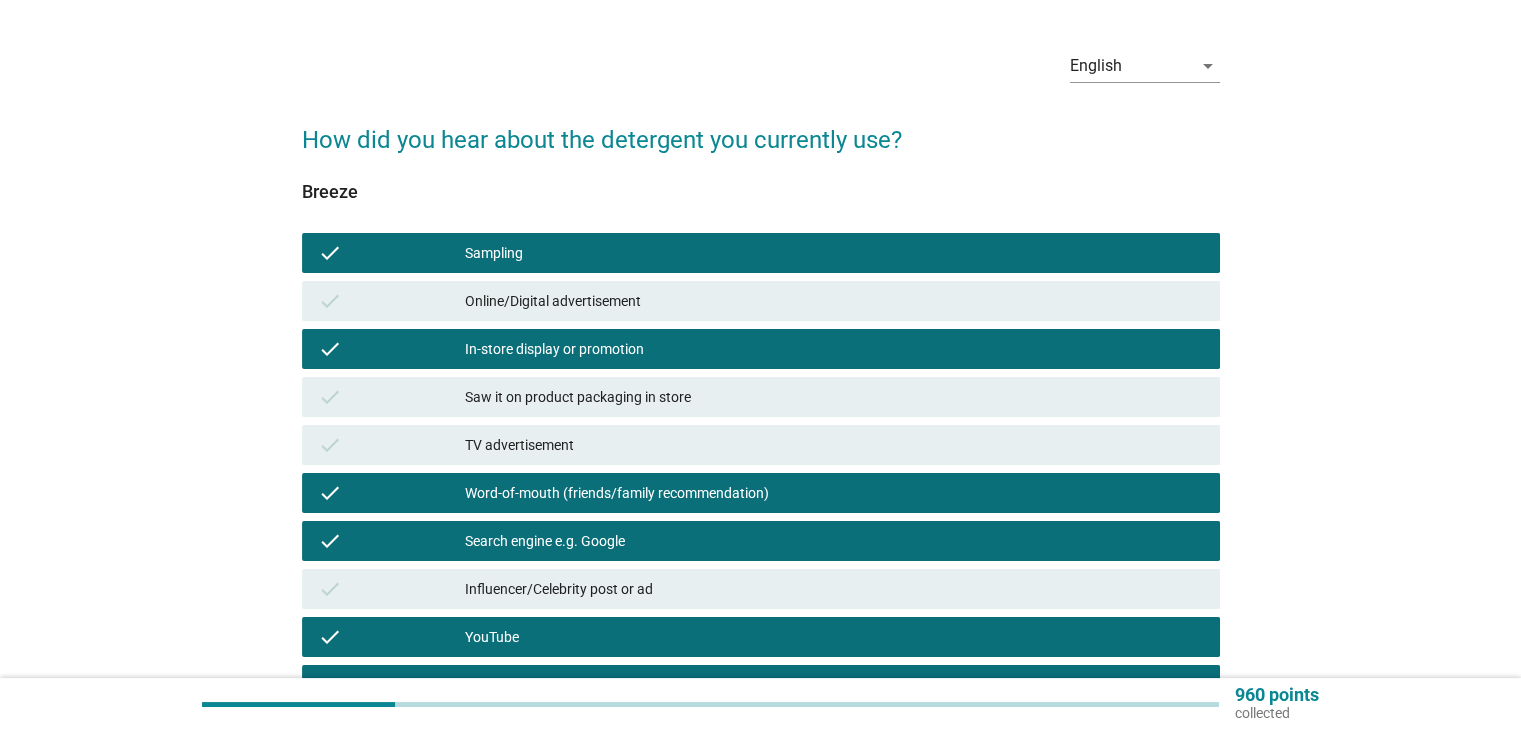 scroll, scrollTop: 0, scrollLeft: 0, axis: both 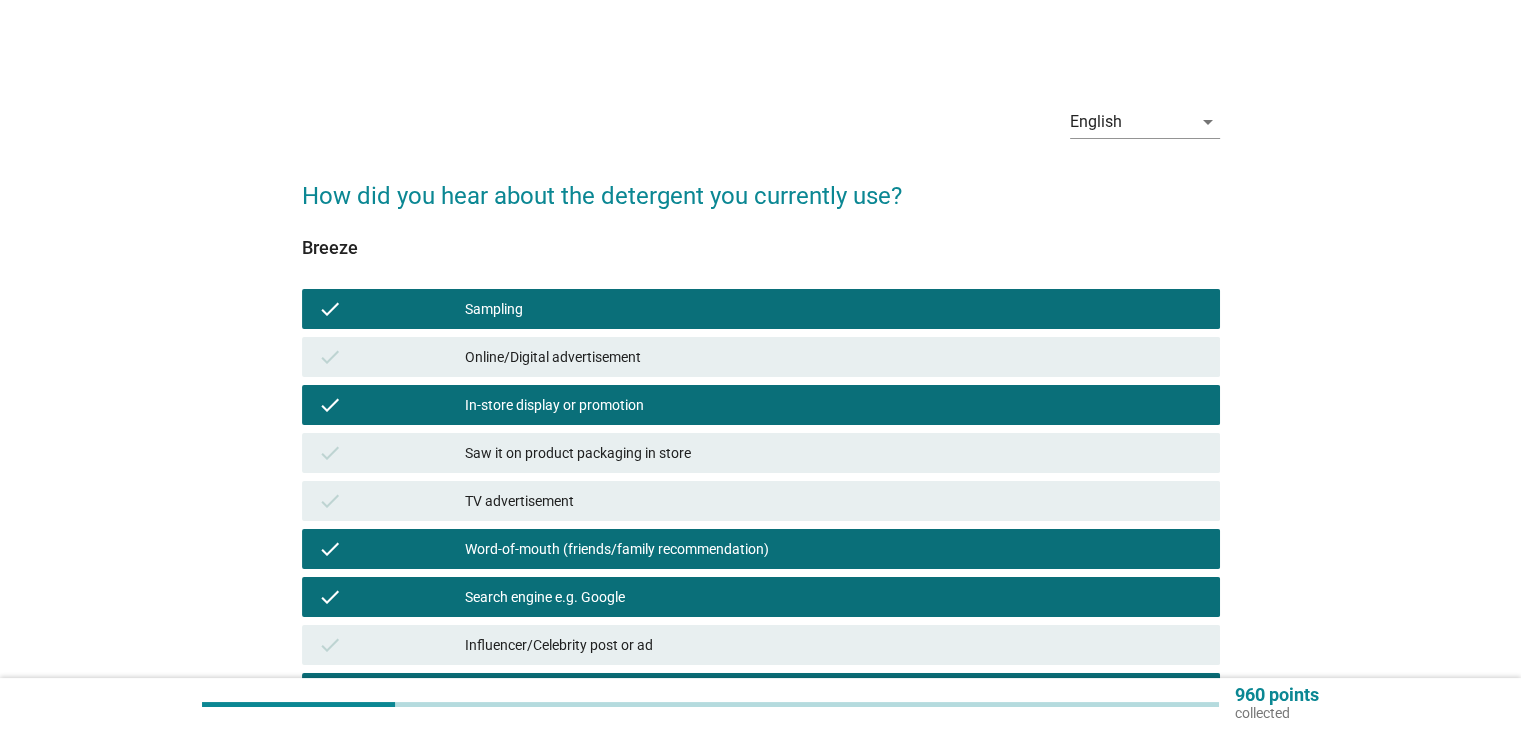 click on "Saw it on product packaging in store" at bounding box center (834, 453) 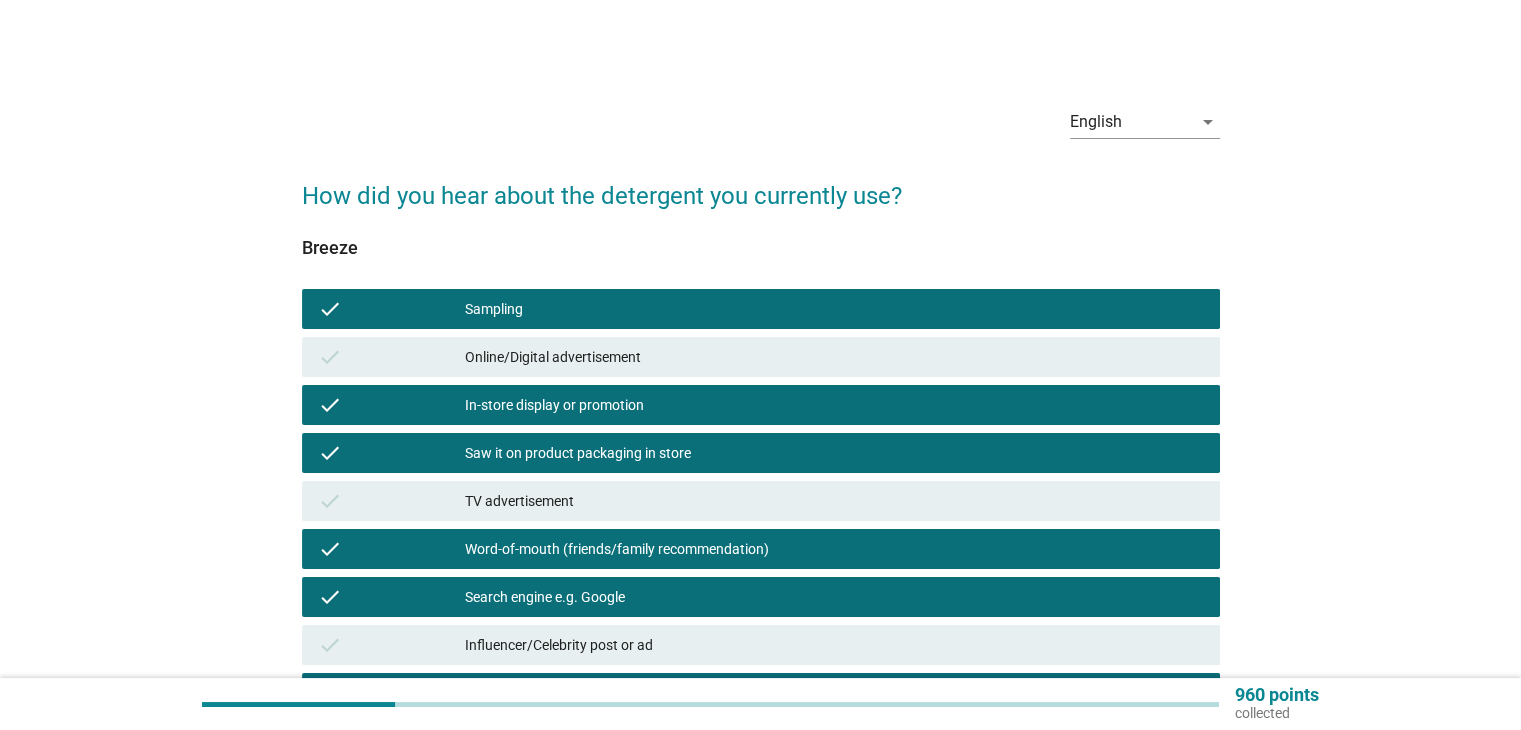 click on "Online/Digital advertisement" at bounding box center (834, 357) 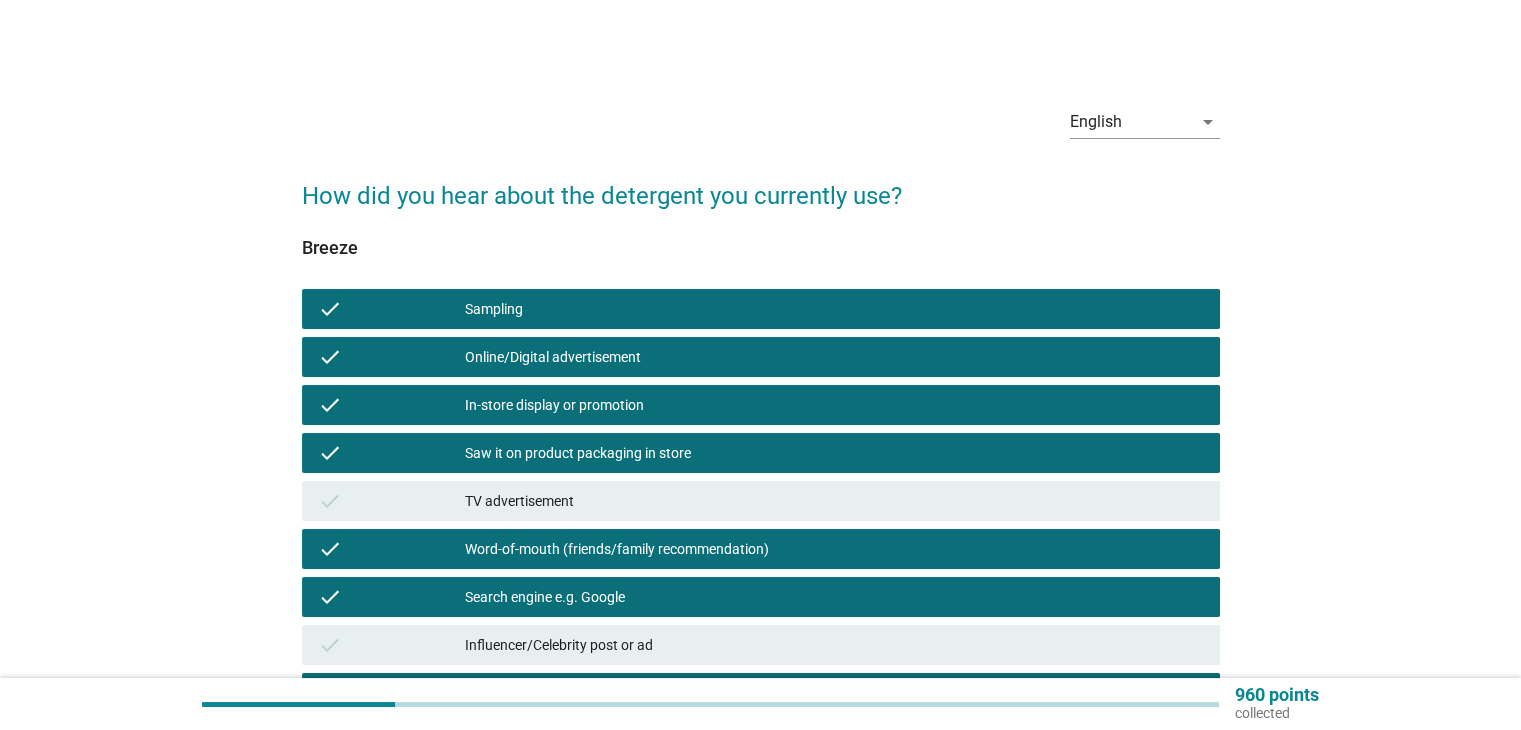 scroll, scrollTop: 445, scrollLeft: 0, axis: vertical 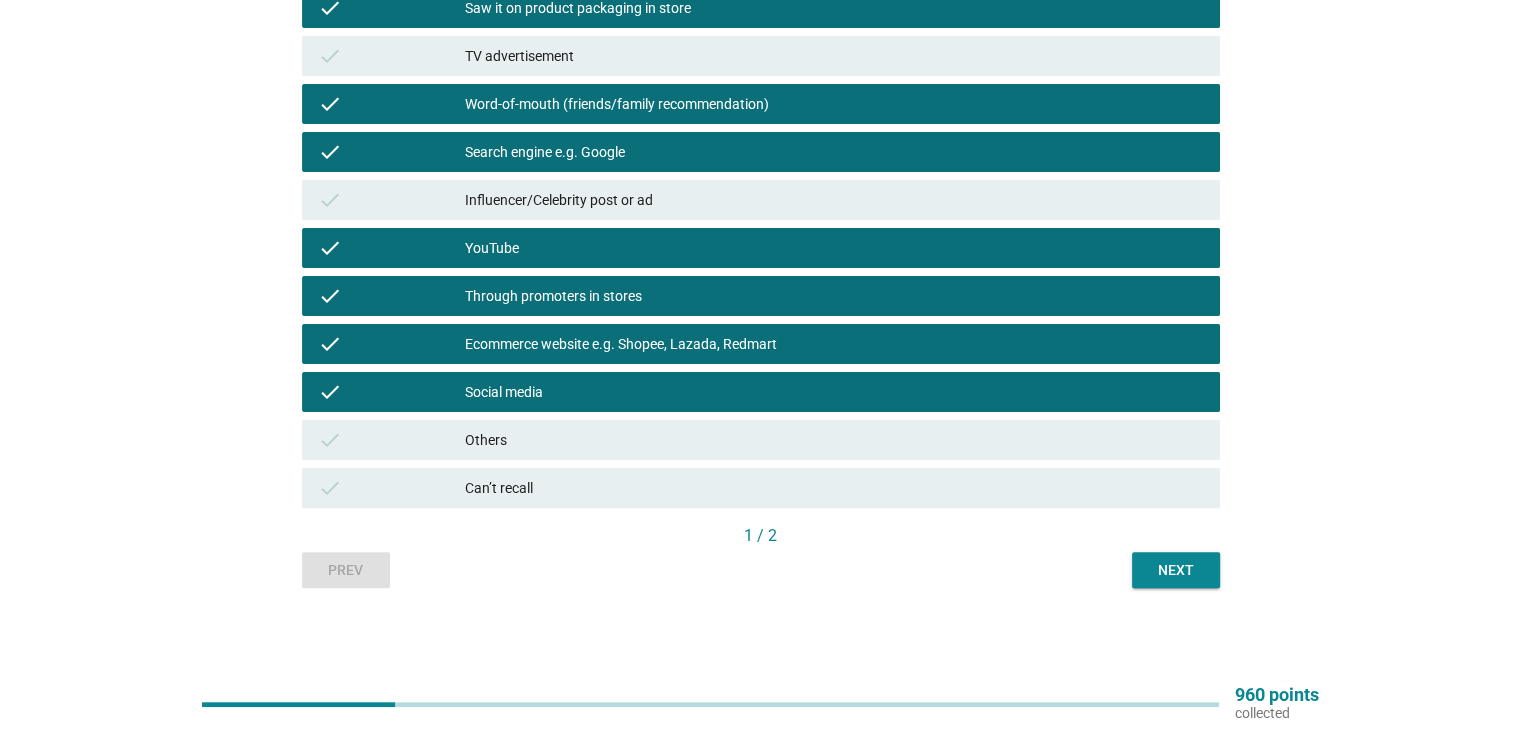 click on "Next" at bounding box center [1176, 570] 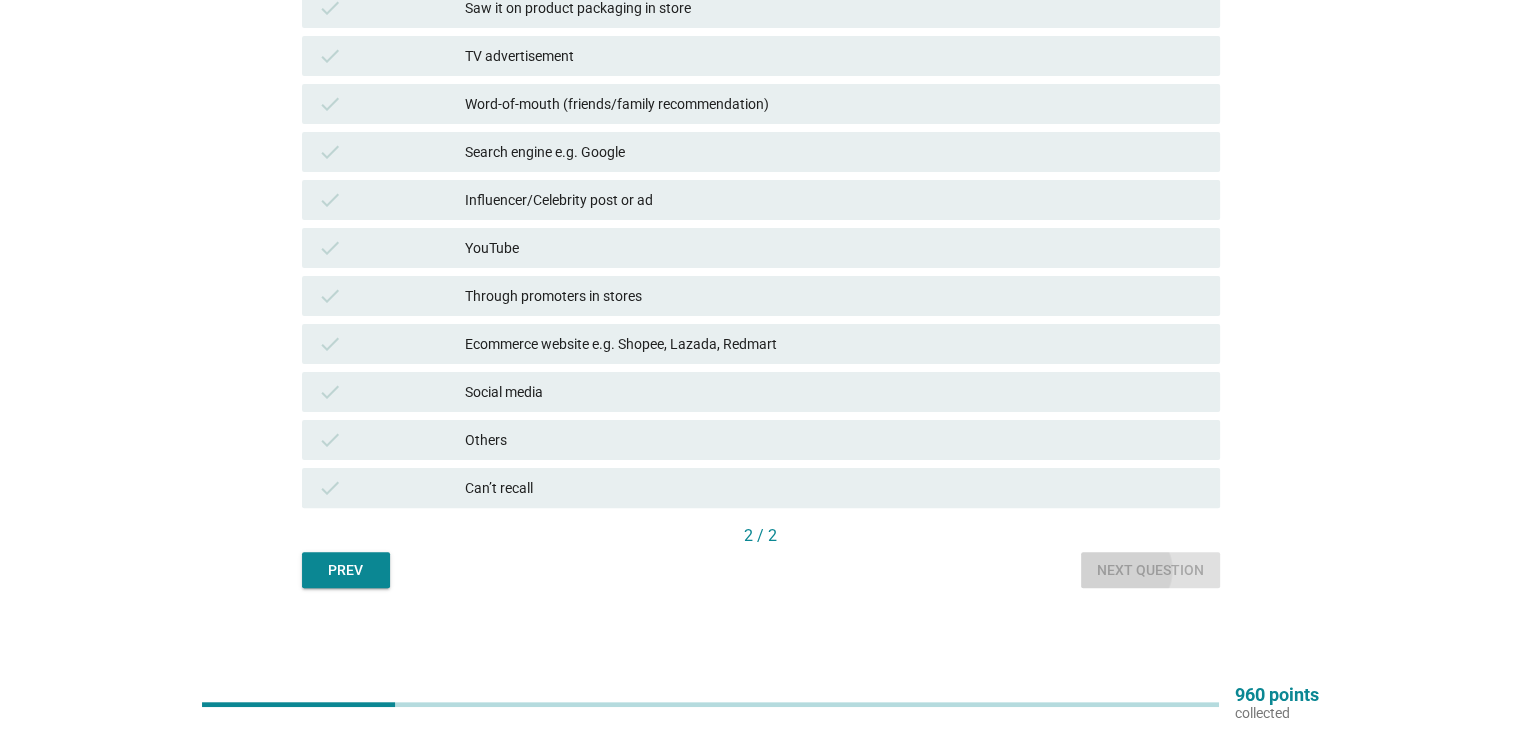 scroll, scrollTop: 0, scrollLeft: 0, axis: both 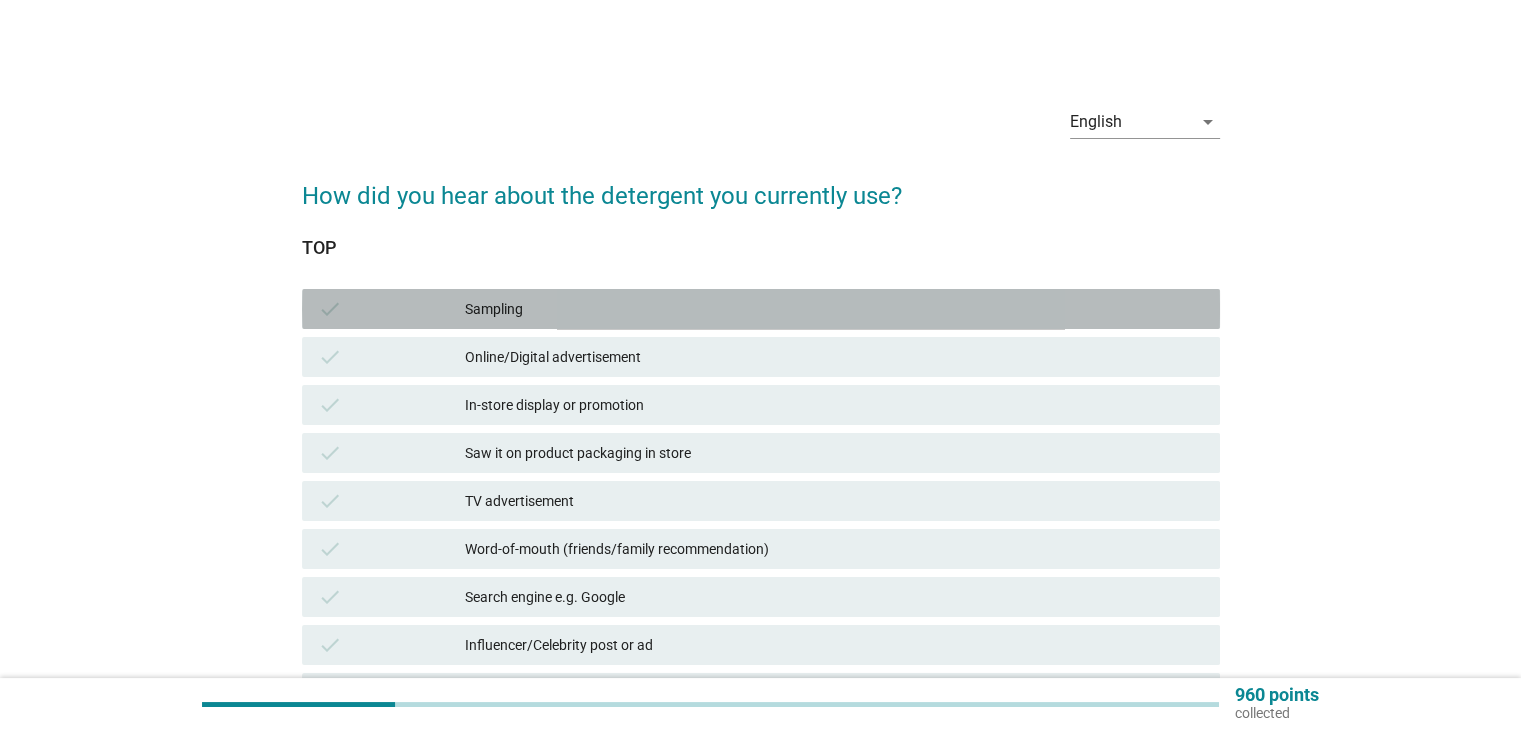 click on "Sampling" at bounding box center (834, 309) 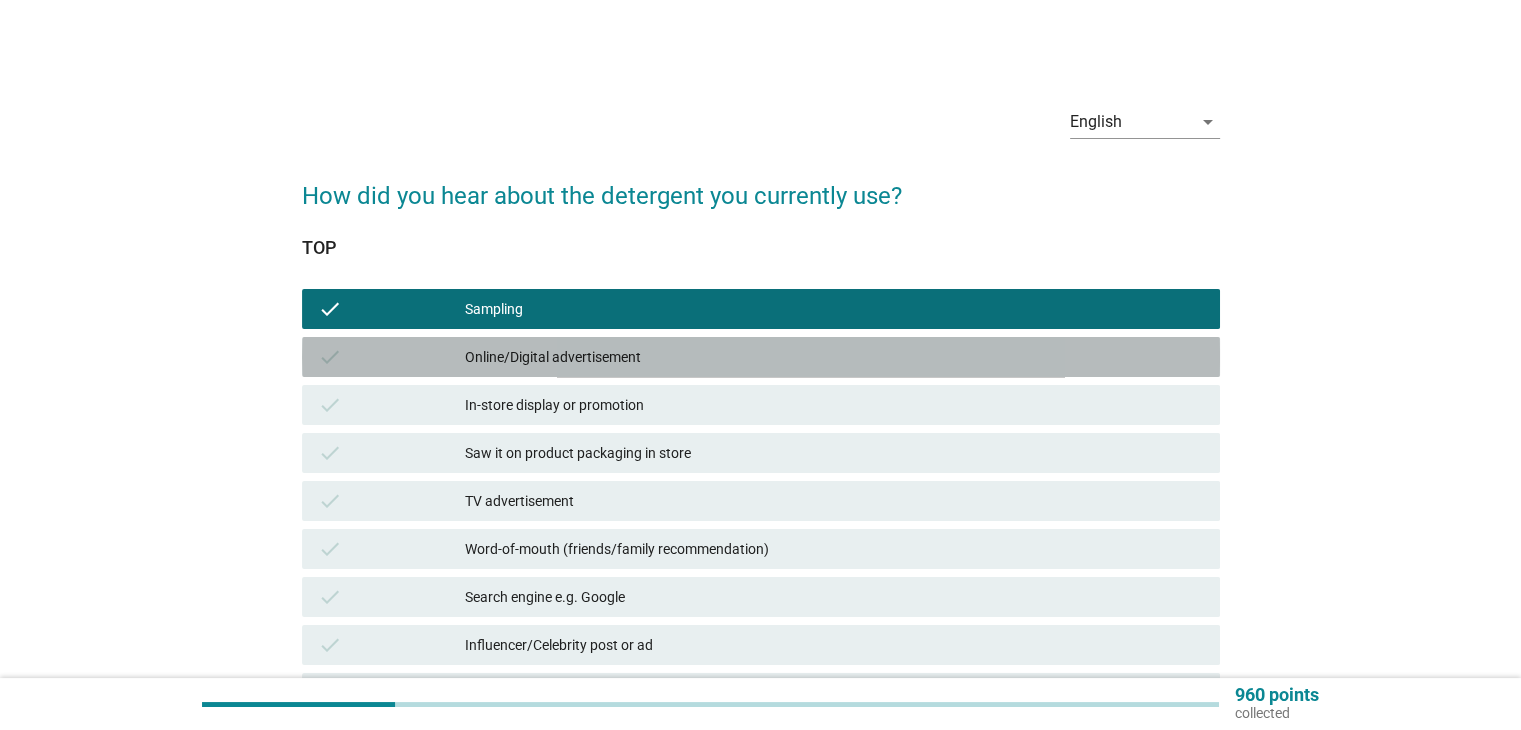 click on "Online/Digital advertisement" at bounding box center [834, 357] 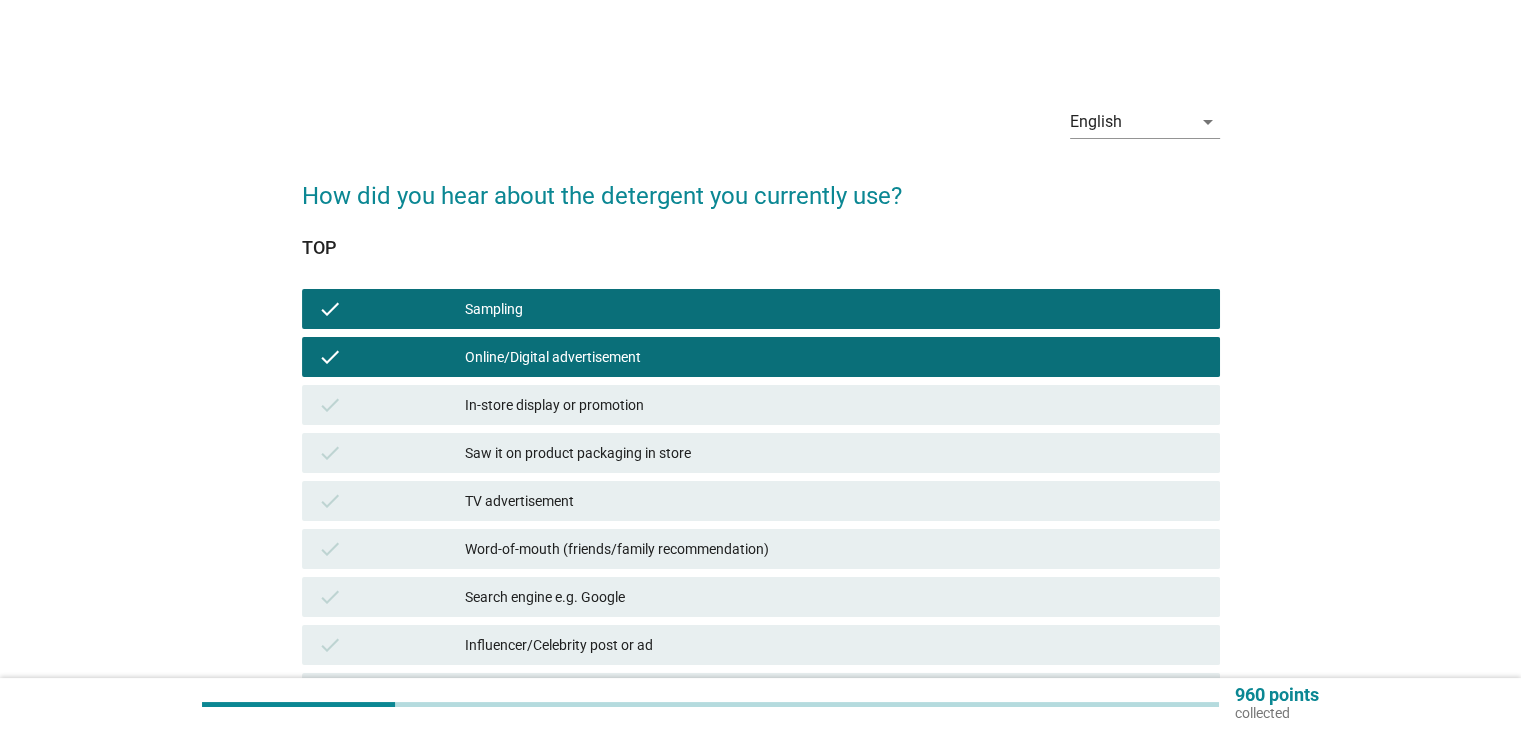 click on "In-store display or promotion" at bounding box center (834, 405) 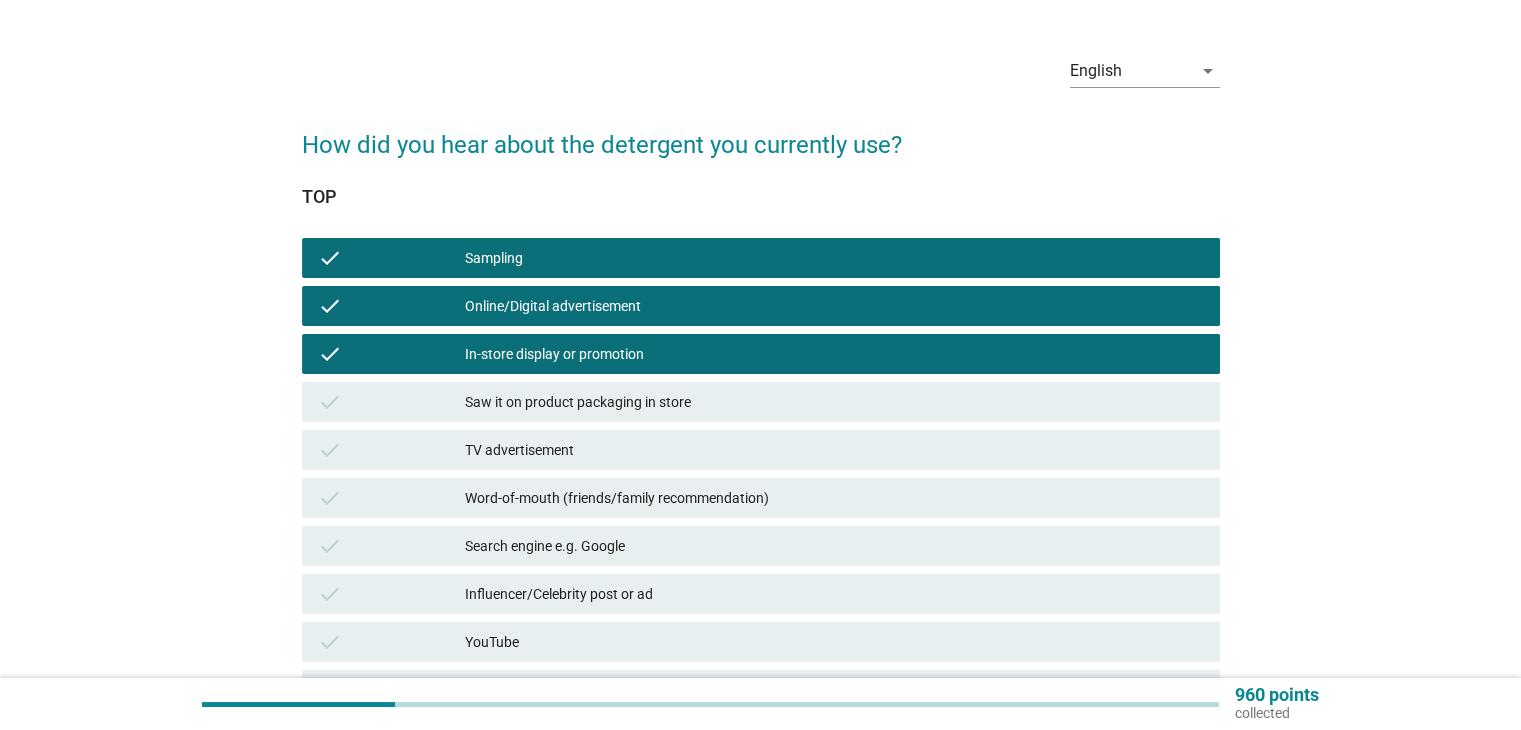 scroll, scrollTop: 100, scrollLeft: 0, axis: vertical 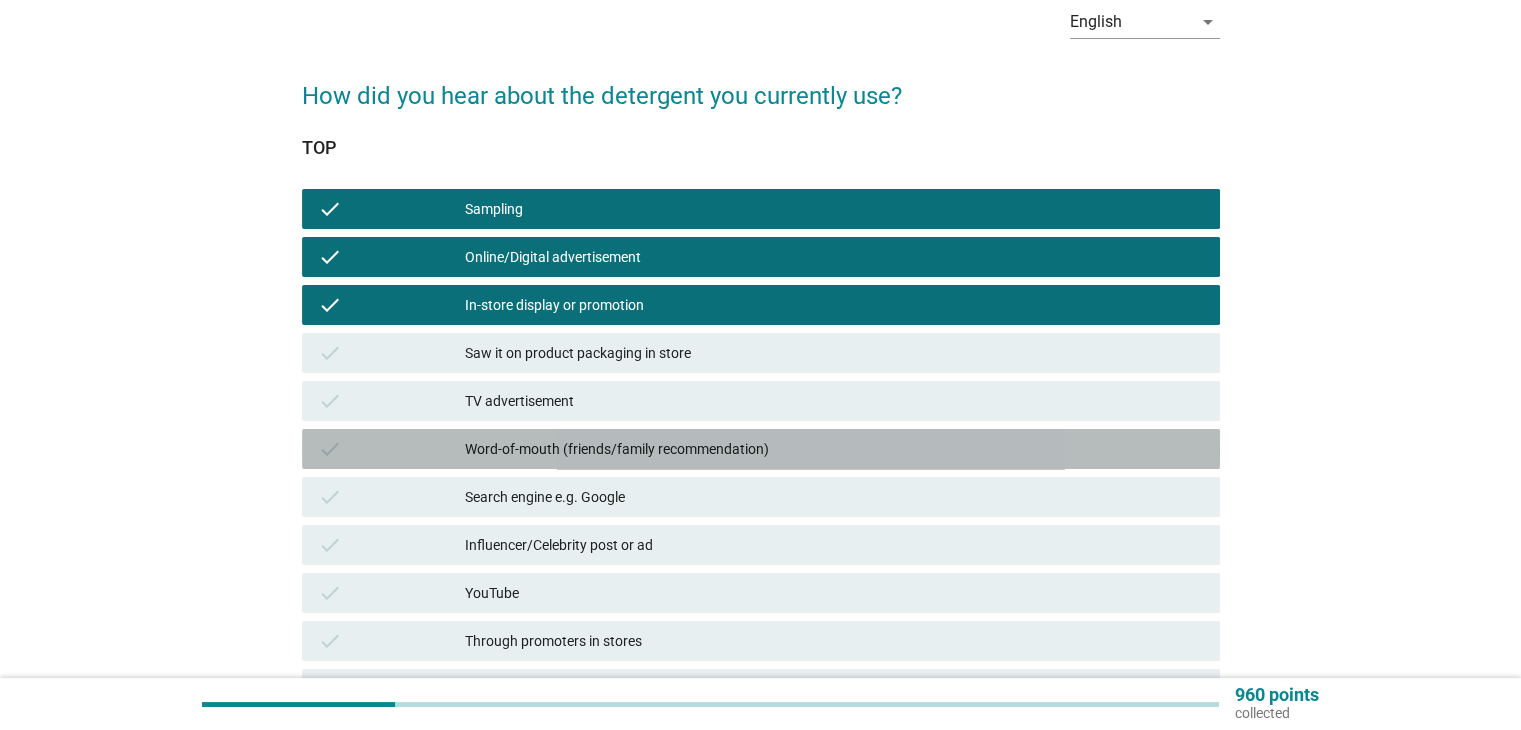 click on "Word-of-mouth (friends/family recommendation)" at bounding box center [834, 449] 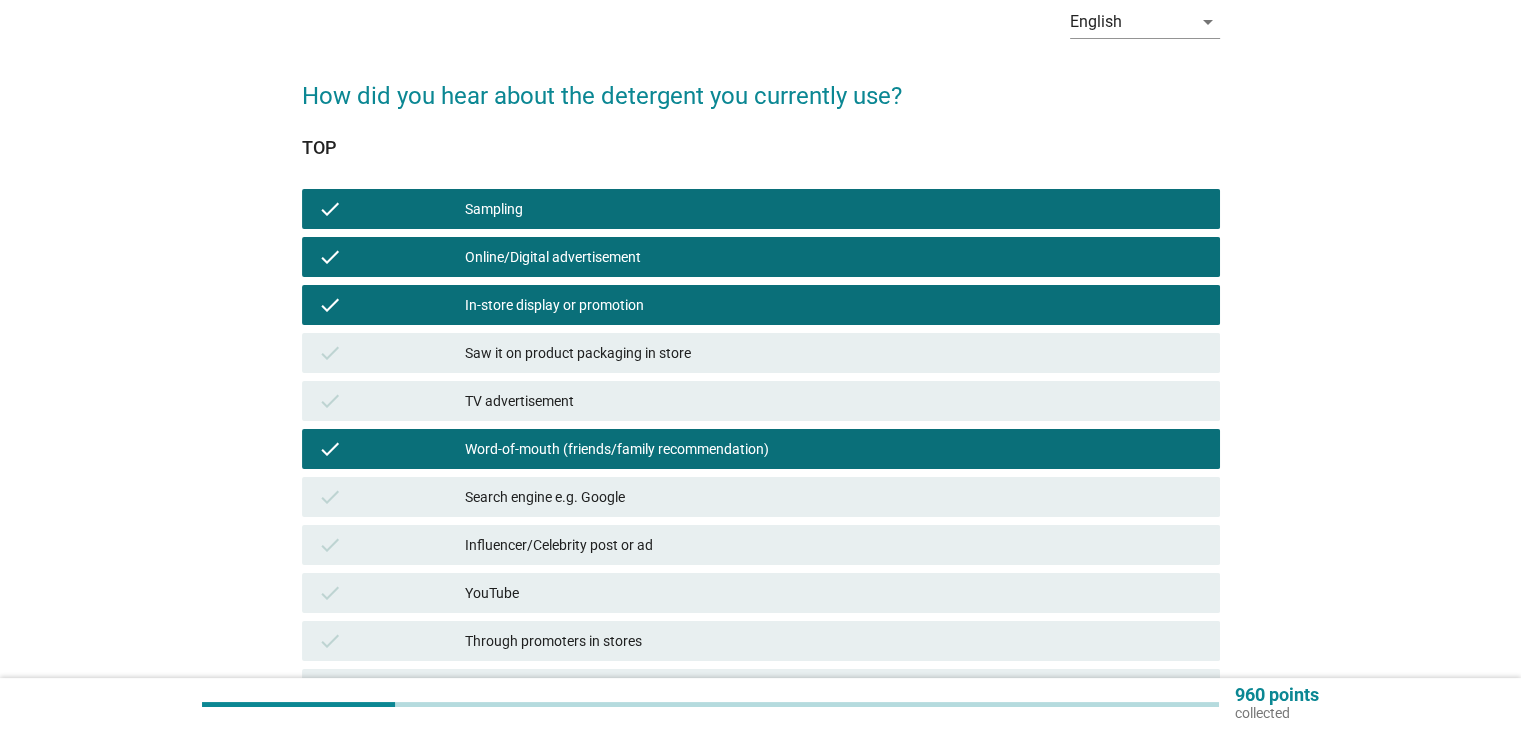 click on "Saw it on product packaging in store" at bounding box center (834, 353) 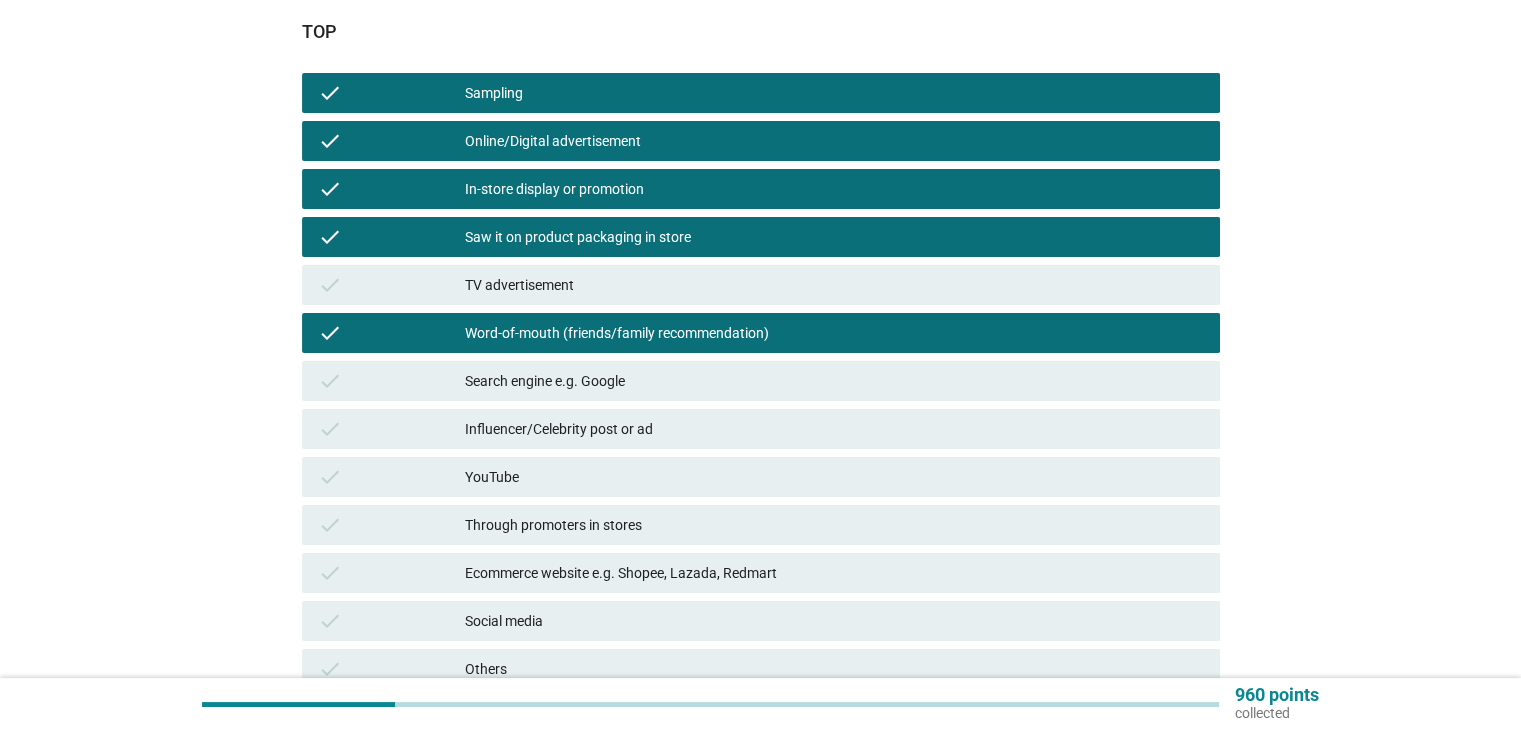 scroll, scrollTop: 400, scrollLeft: 0, axis: vertical 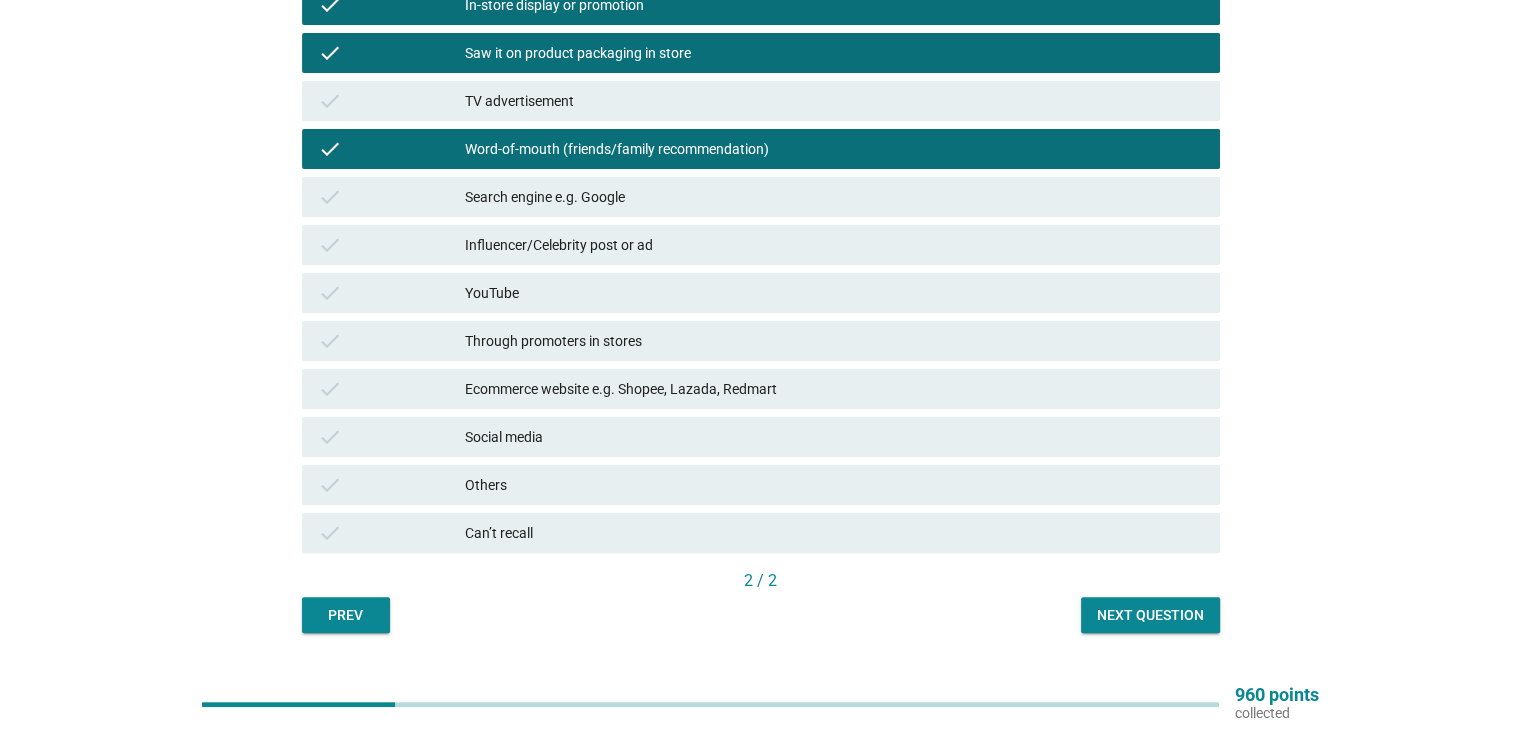 click on "Ecommerce website e.g. Shopee, Lazada, Redmart" at bounding box center [834, 389] 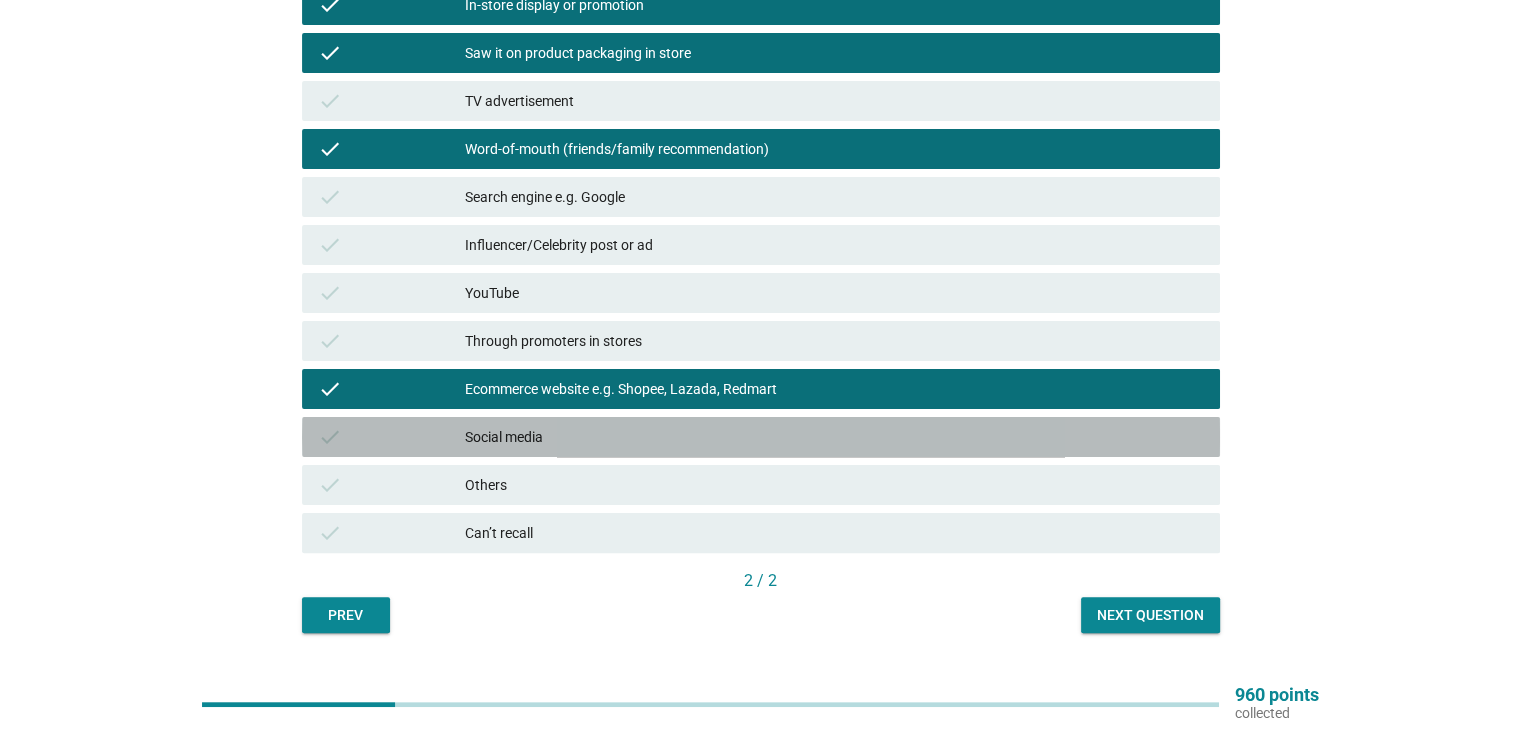 click on "Social media" at bounding box center (834, 437) 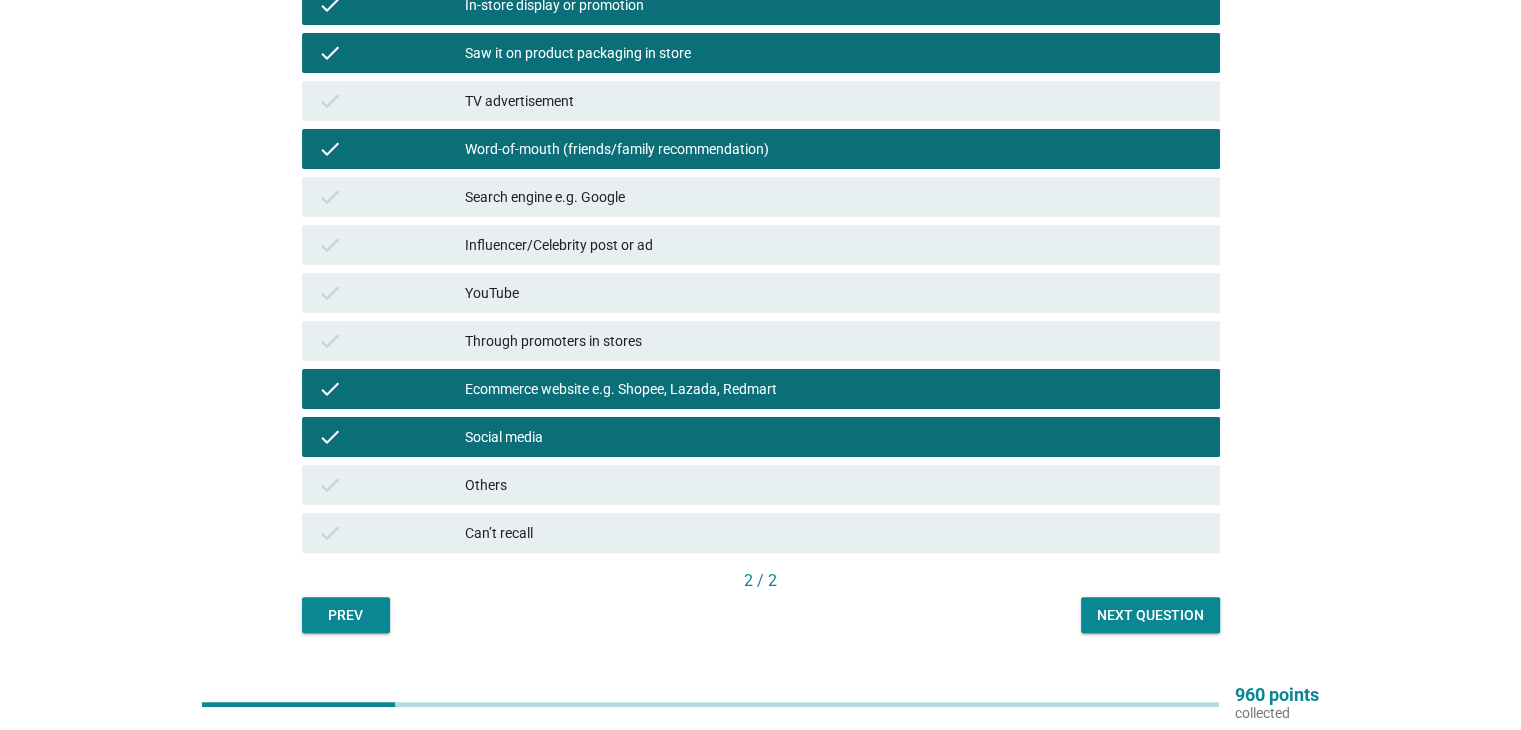 click on "Through promoters in stores" at bounding box center (834, 341) 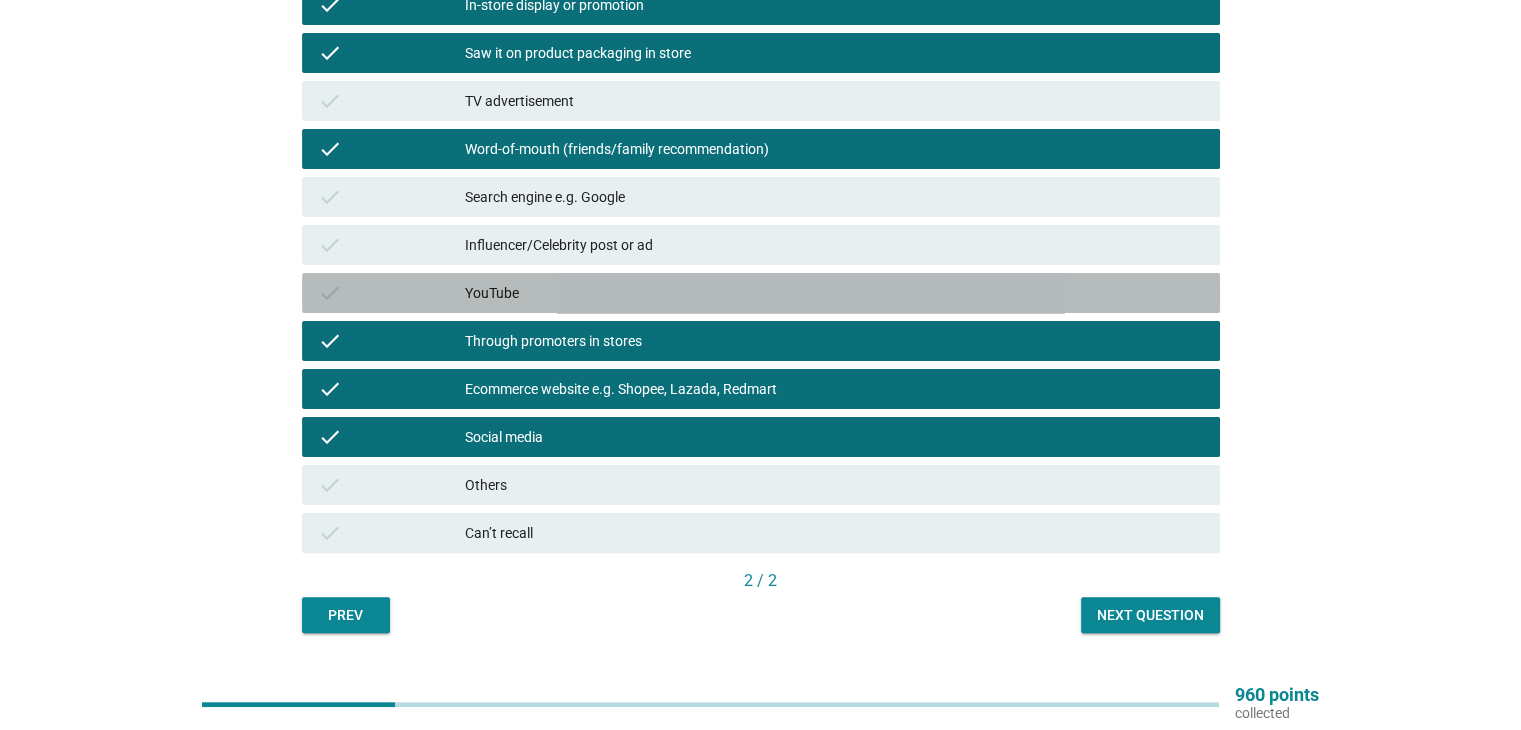 click on "YouTube" at bounding box center (834, 293) 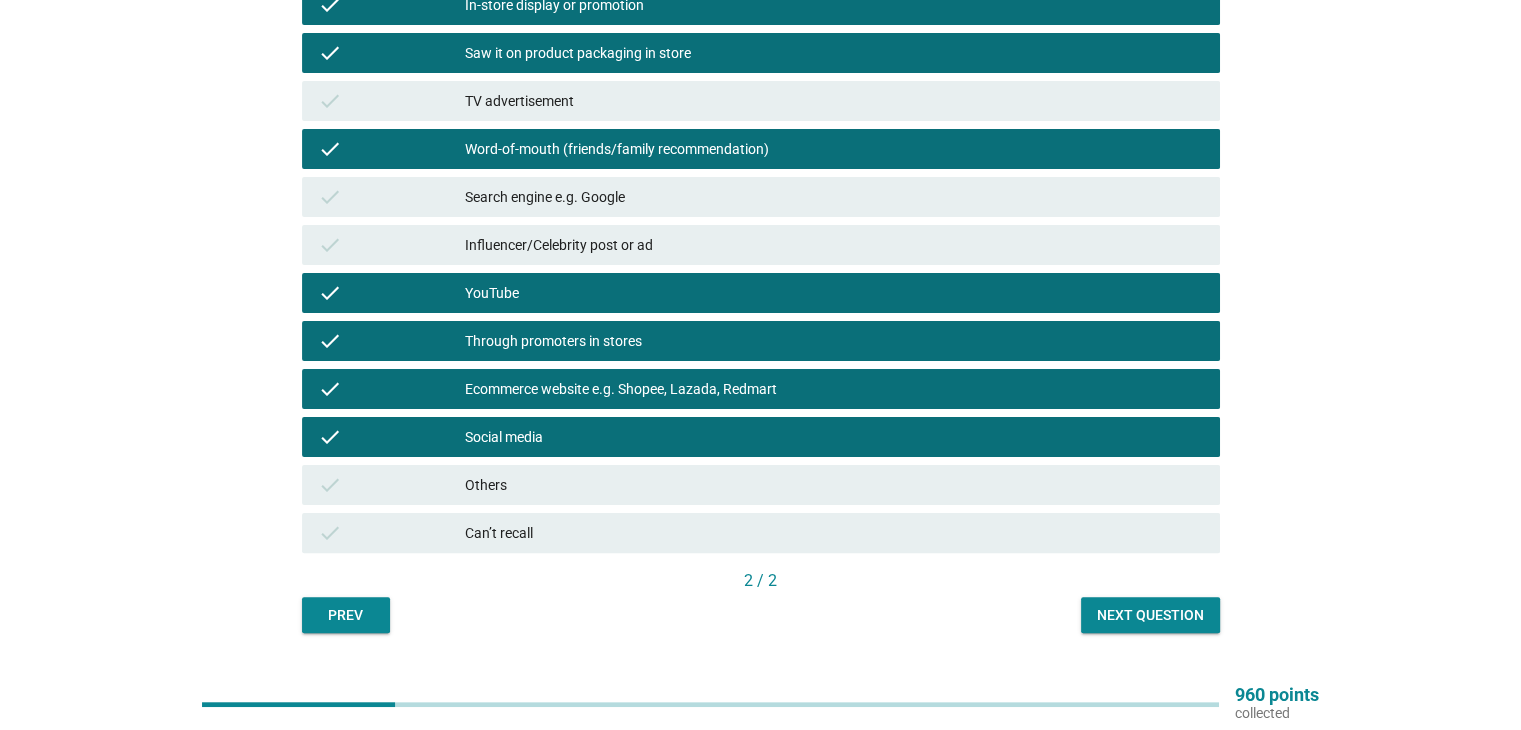click on "YouTube" at bounding box center (834, 293) 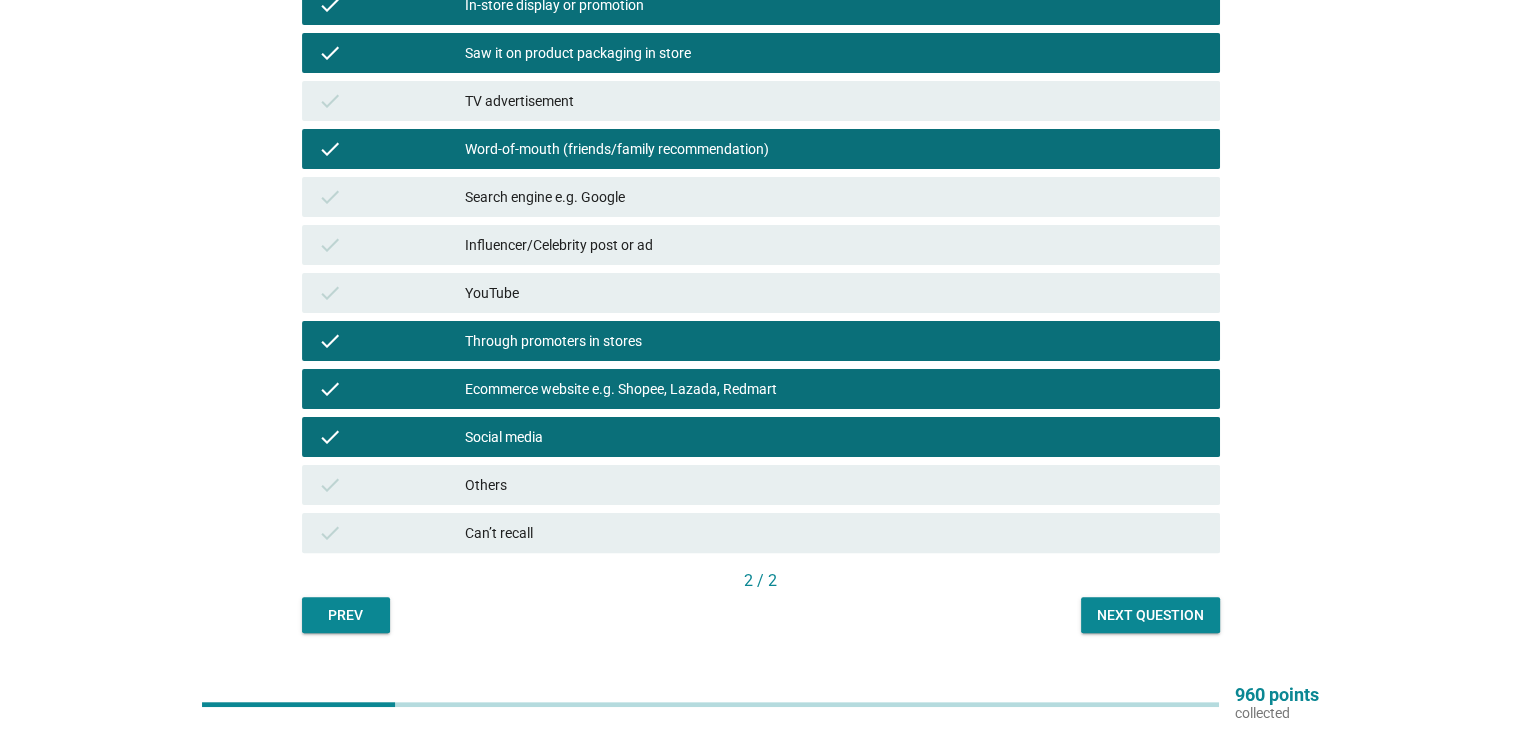 click on "YouTube" at bounding box center (834, 293) 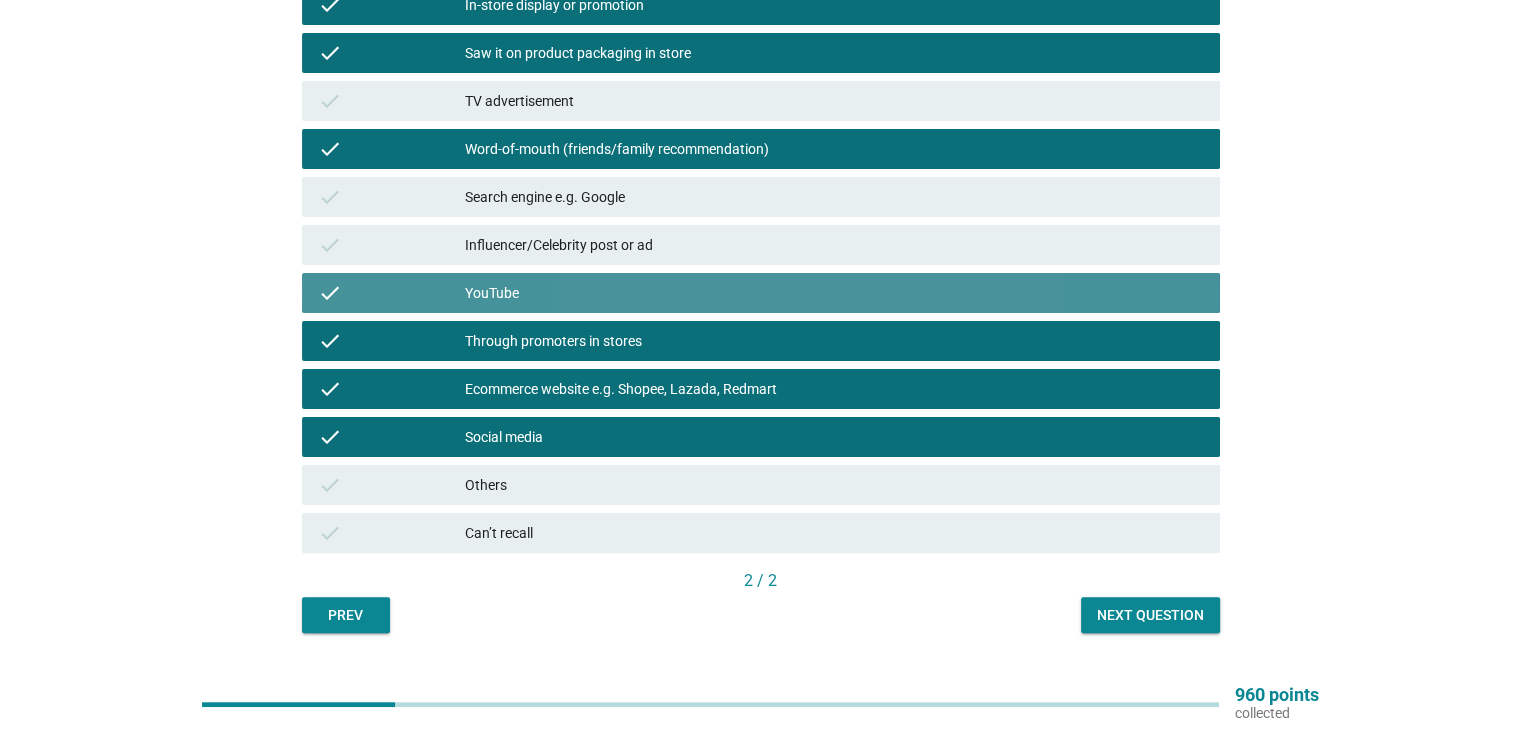 click on "YouTube" at bounding box center (834, 293) 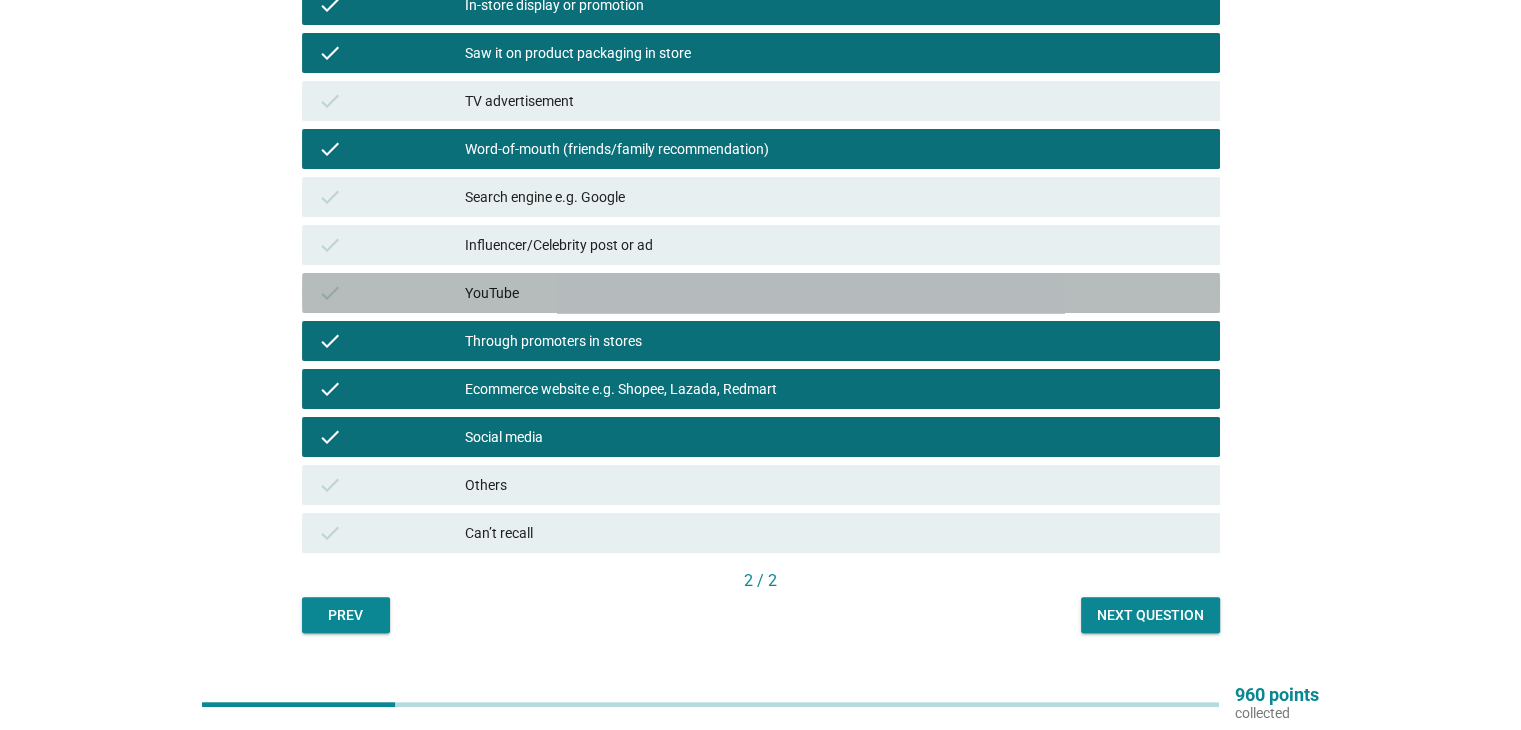click on "YouTube" at bounding box center [834, 293] 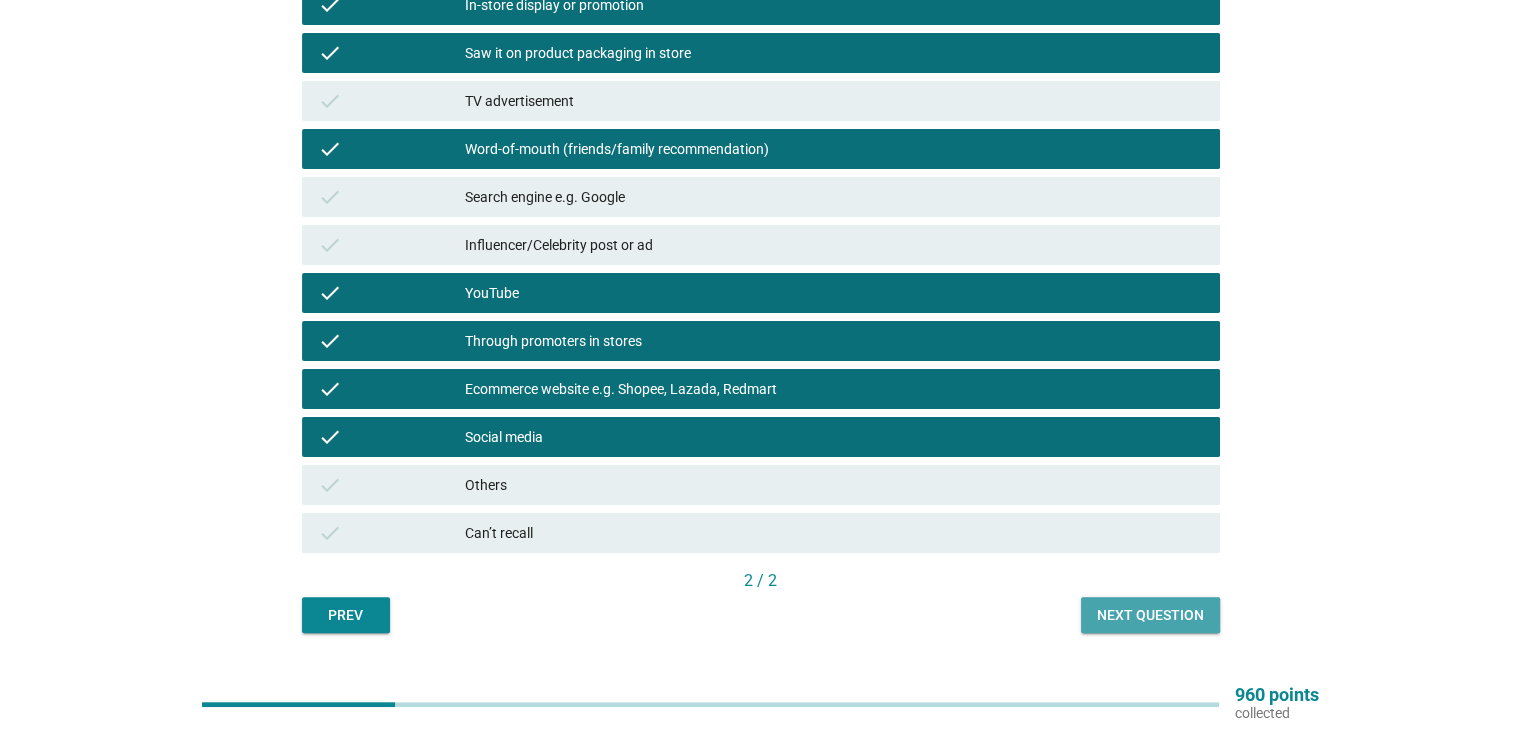 click on "Next question" at bounding box center [1150, 615] 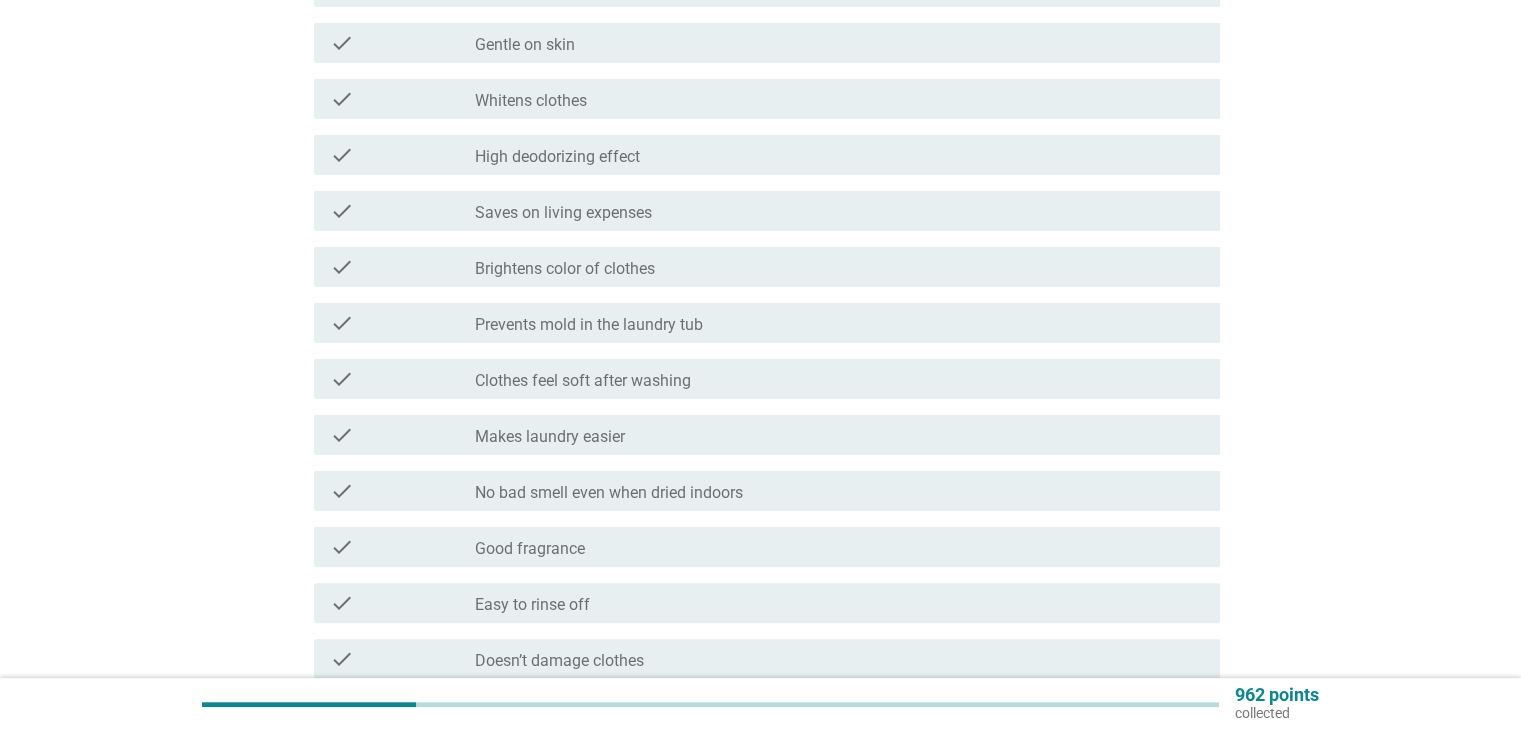 scroll, scrollTop: 0, scrollLeft: 0, axis: both 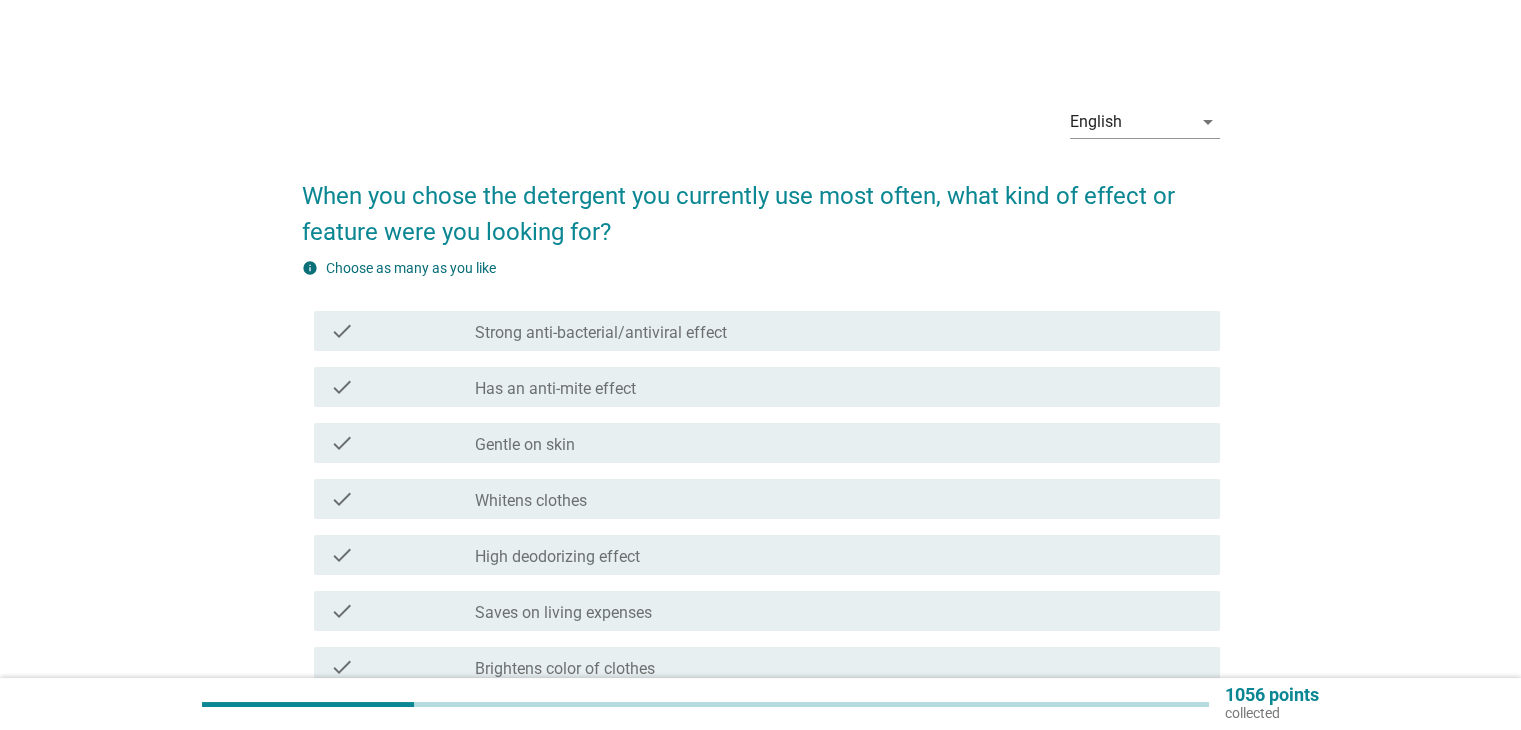 click on "check     check_box_outline_blank Strong anti-bacterial/antiviral effect" at bounding box center (767, 331) 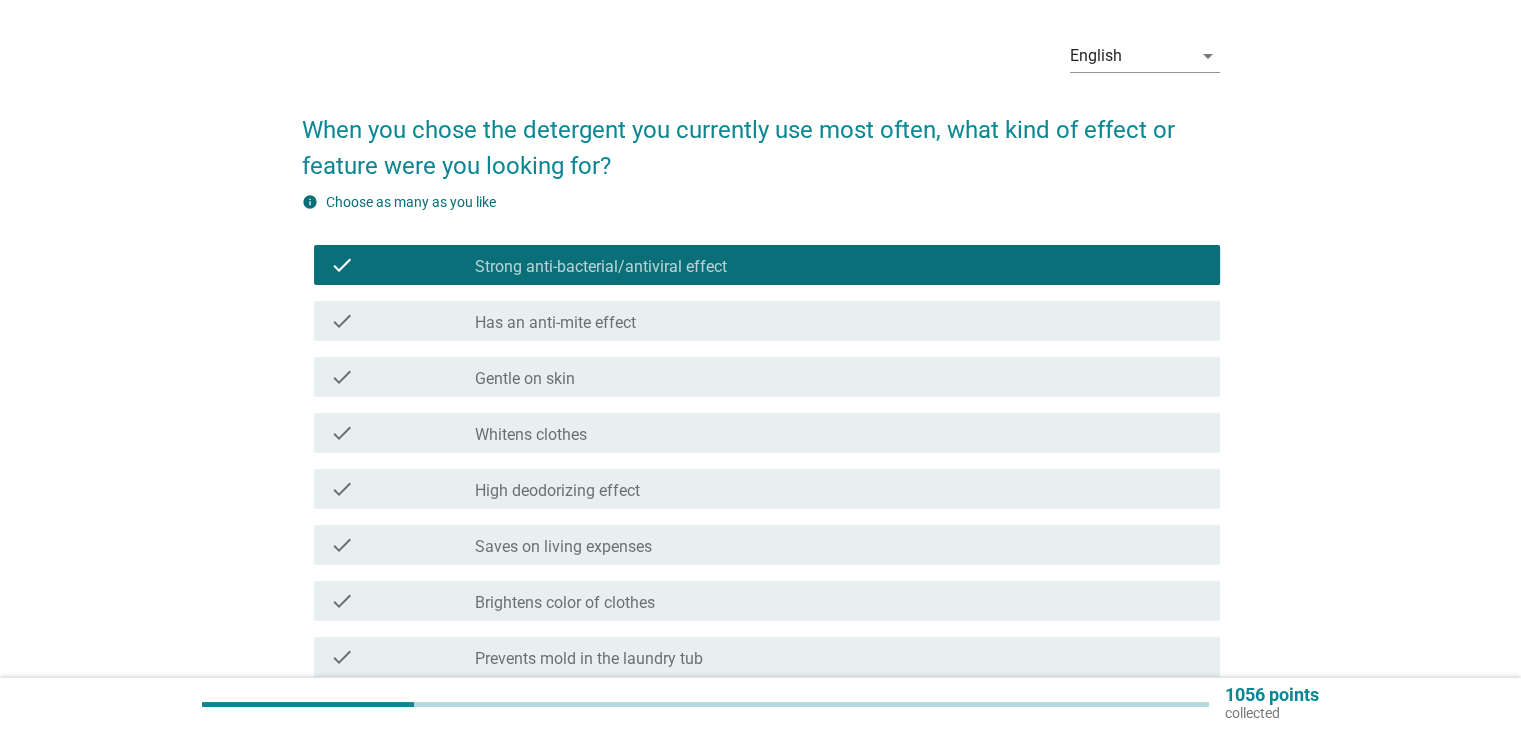 scroll, scrollTop: 100, scrollLeft: 0, axis: vertical 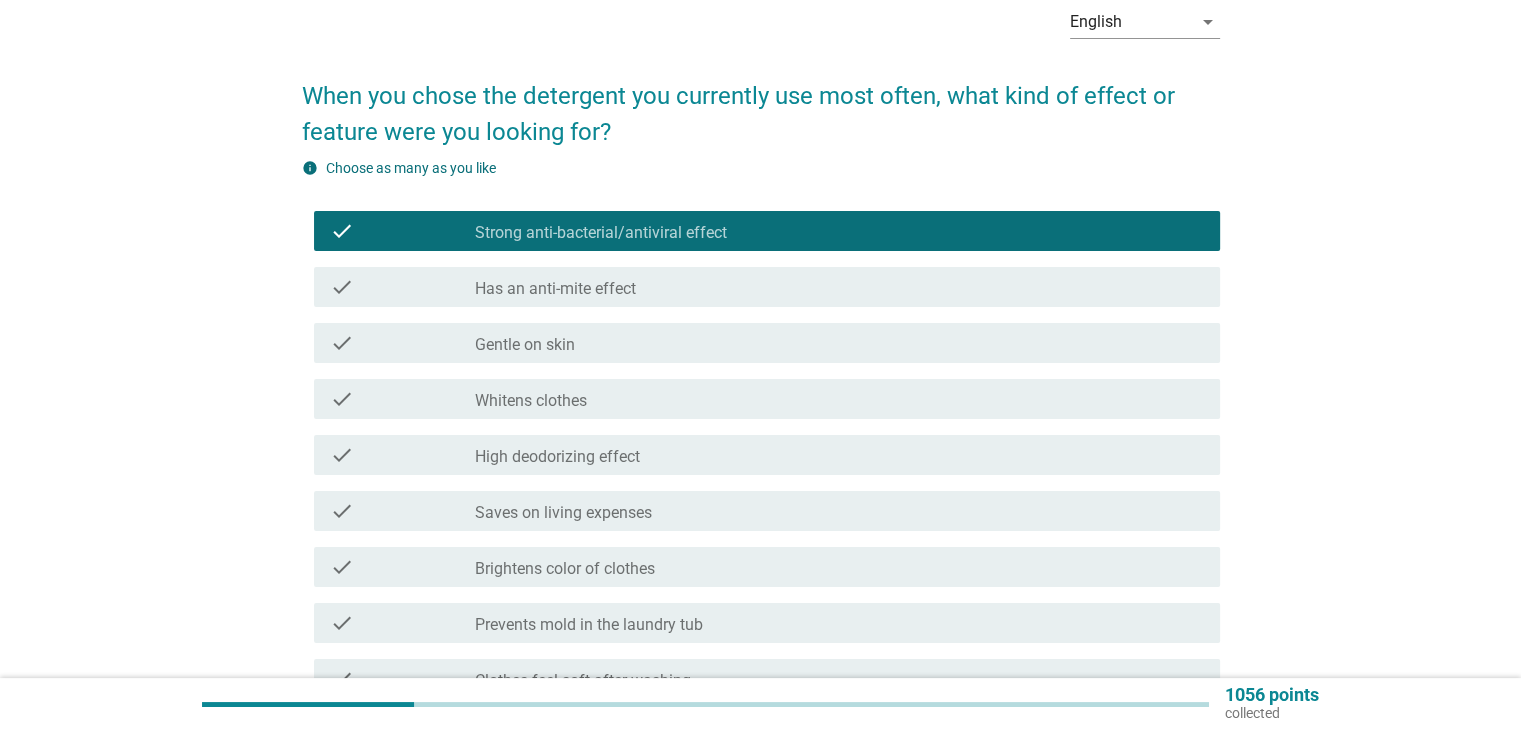click on "Saves on living expenses" at bounding box center [563, 513] 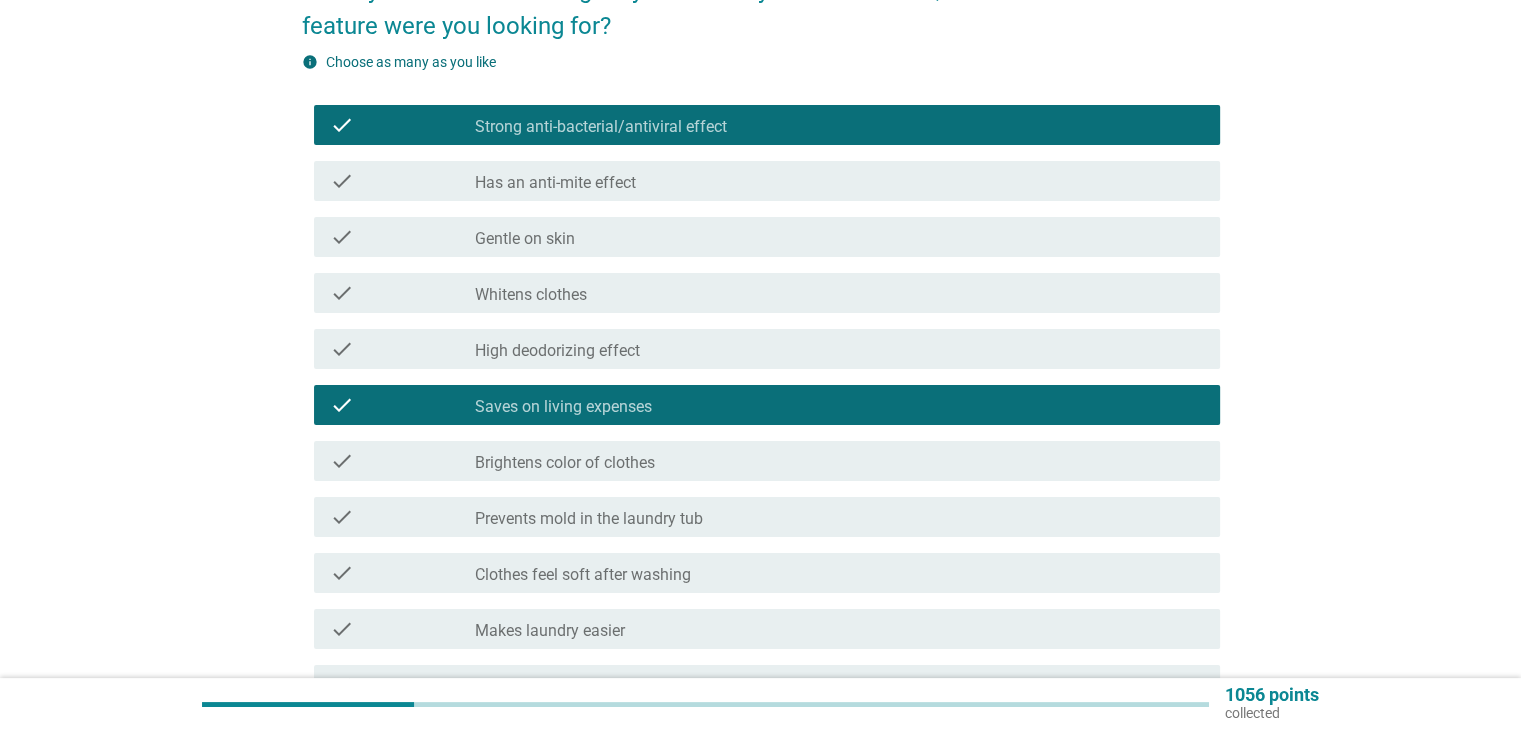 scroll, scrollTop: 300, scrollLeft: 0, axis: vertical 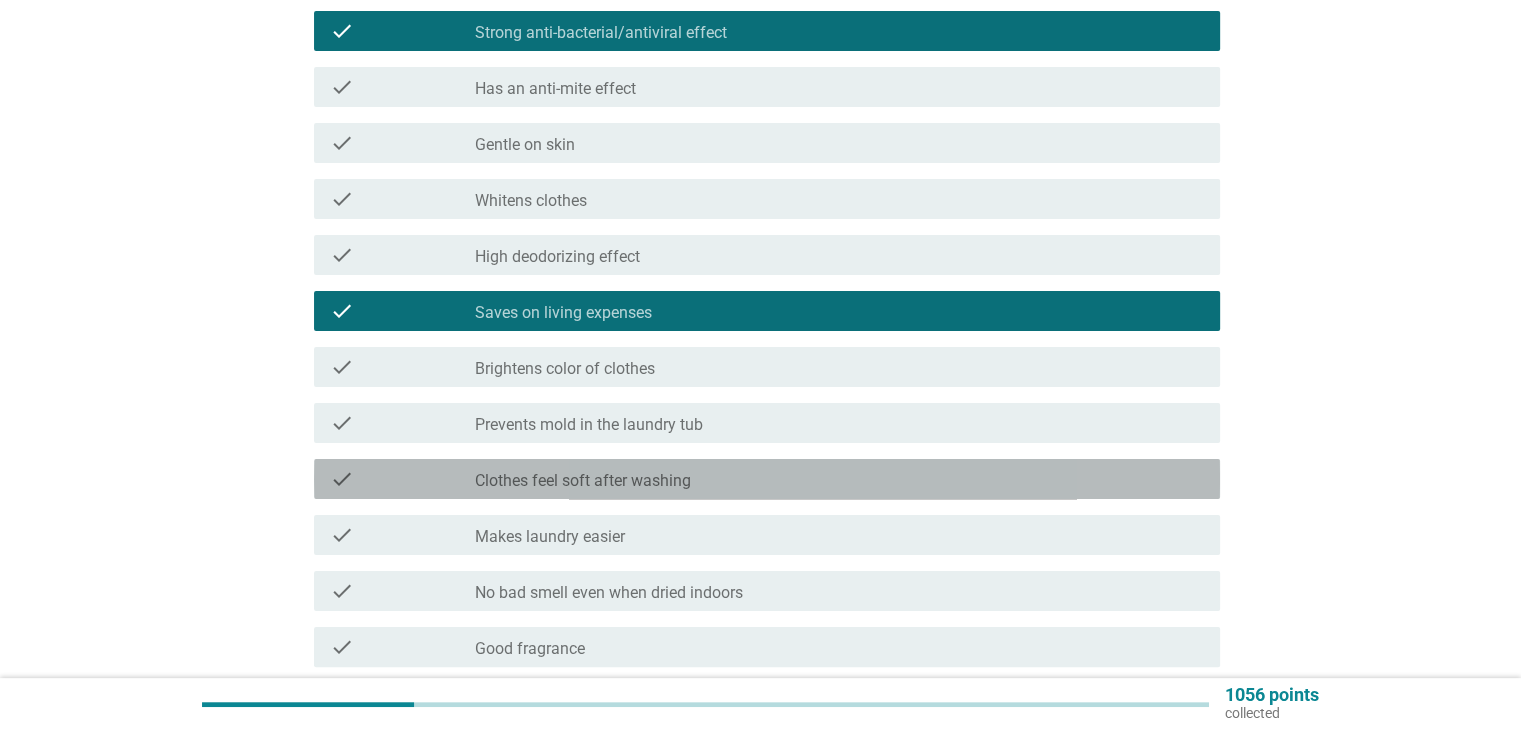 click on "check     check_box_outline_blank Clothes feel soft after washing" at bounding box center [767, 479] 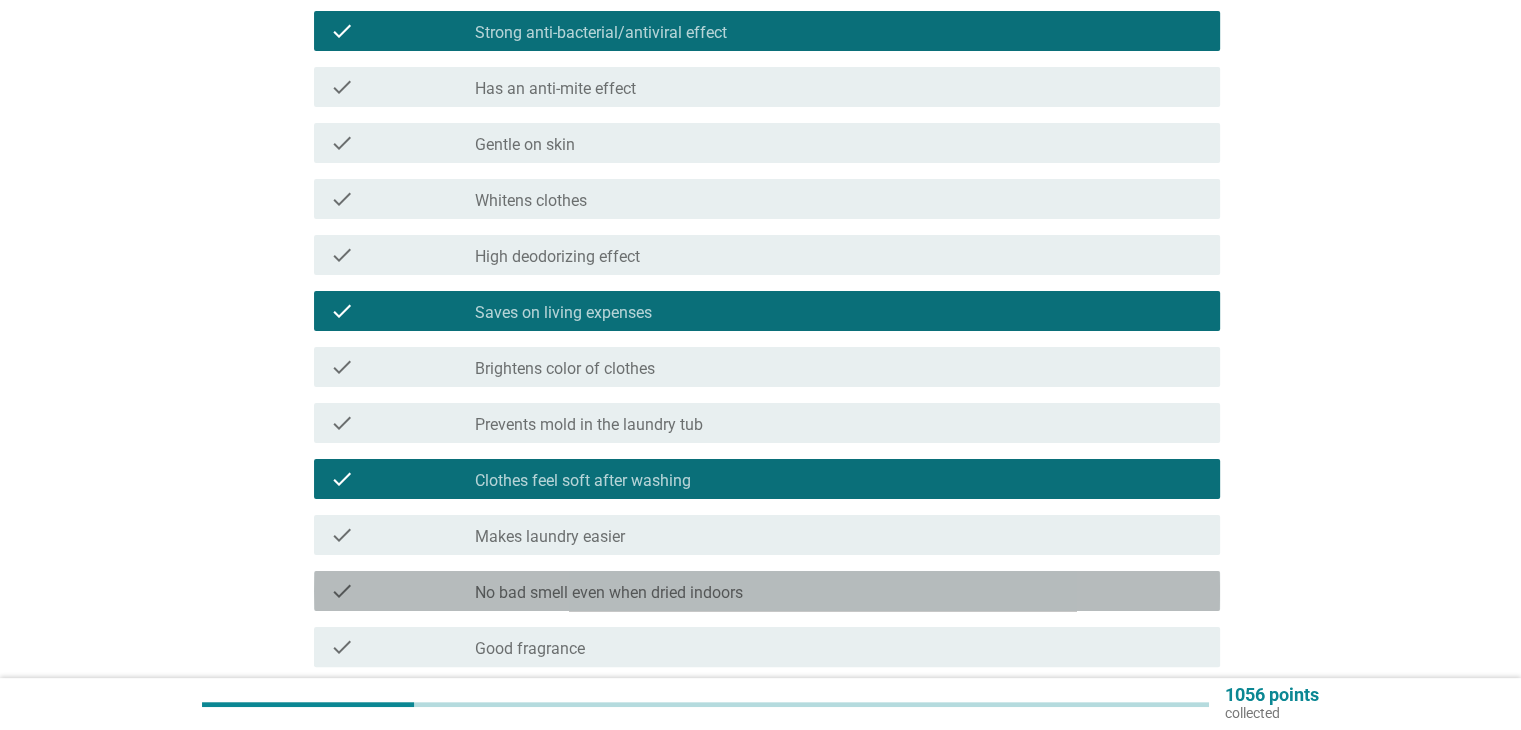 click on "No bad smell even when dried indoors" at bounding box center [609, 593] 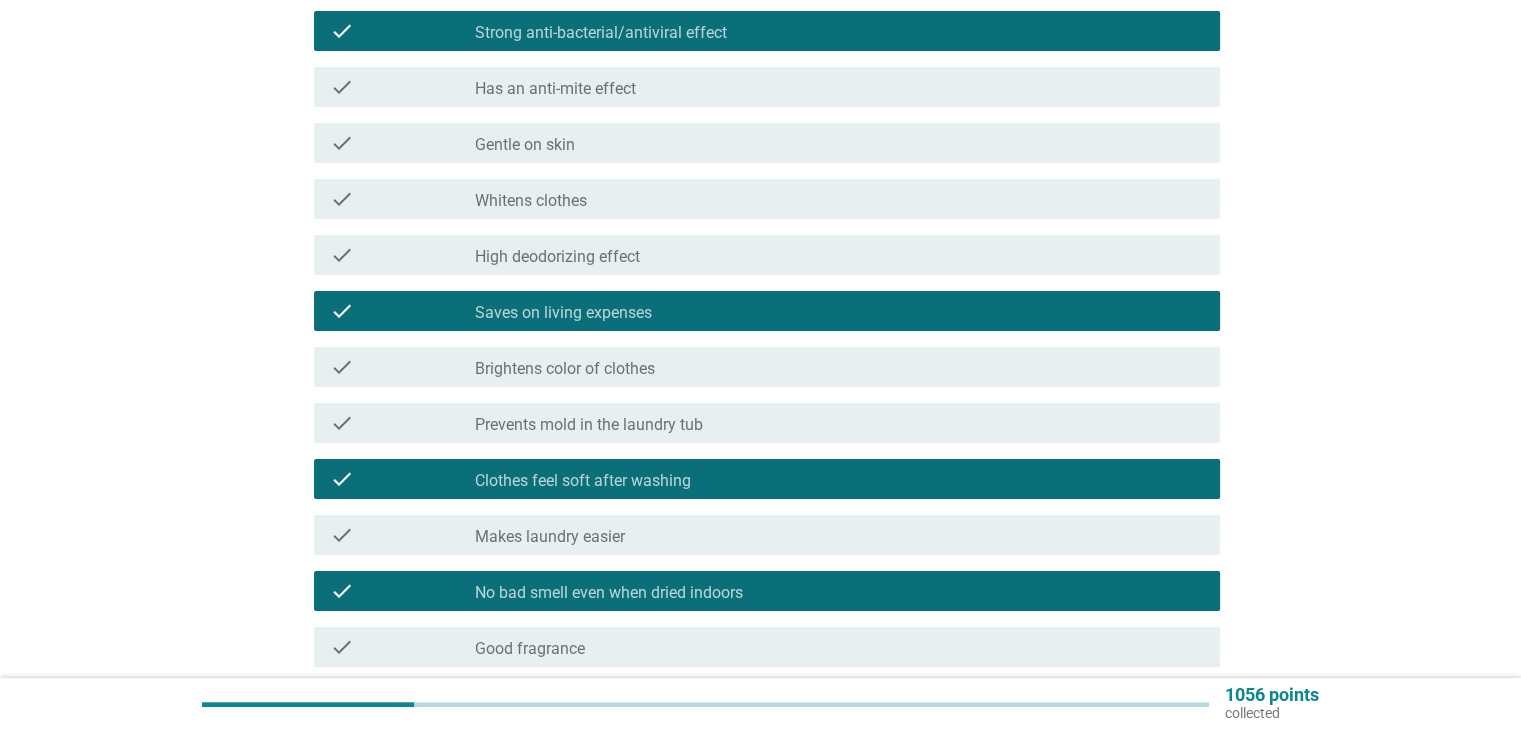 click on "check_box_outline_blank Whitens clothes" at bounding box center [839, 199] 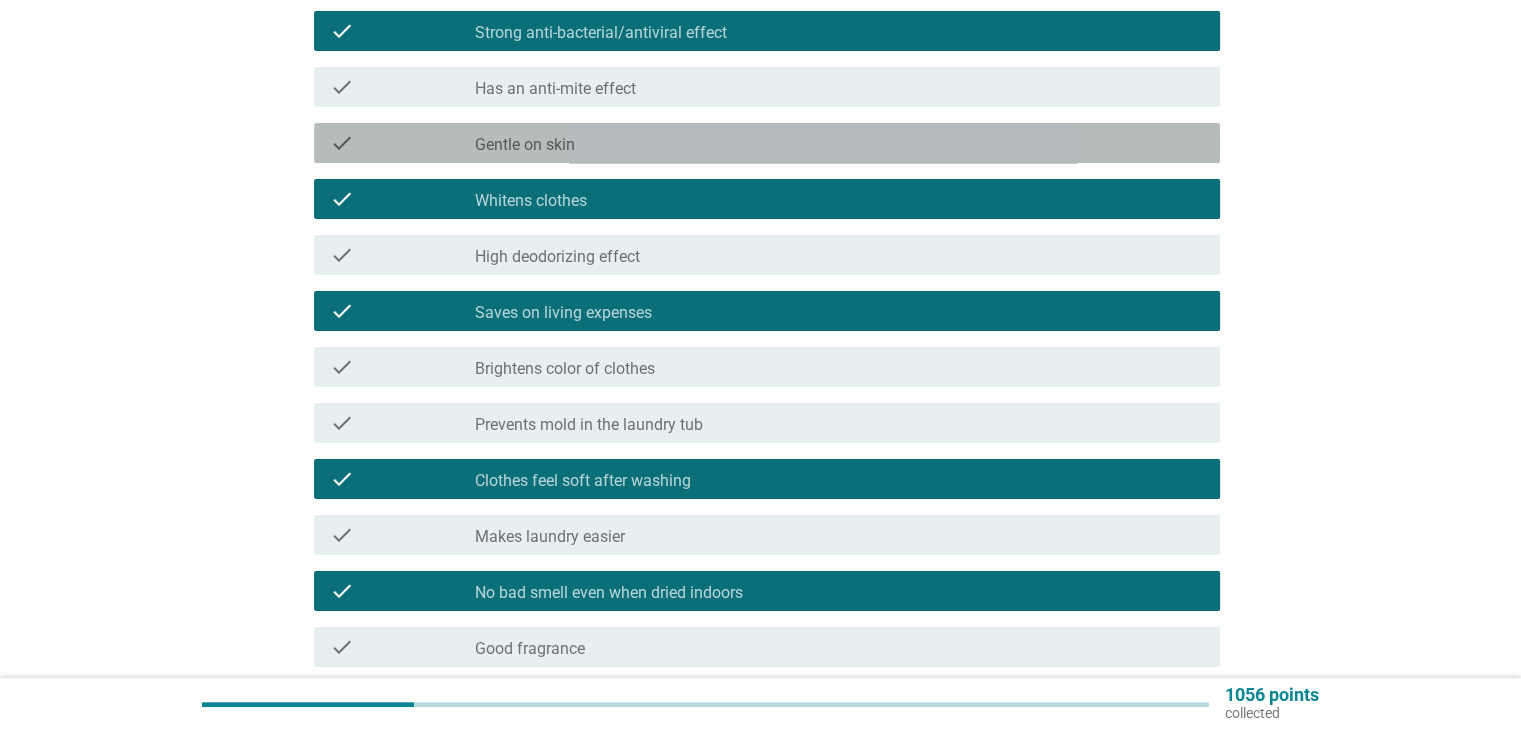 click on "check     check_box_outline_blank Gentle on skin" at bounding box center [767, 143] 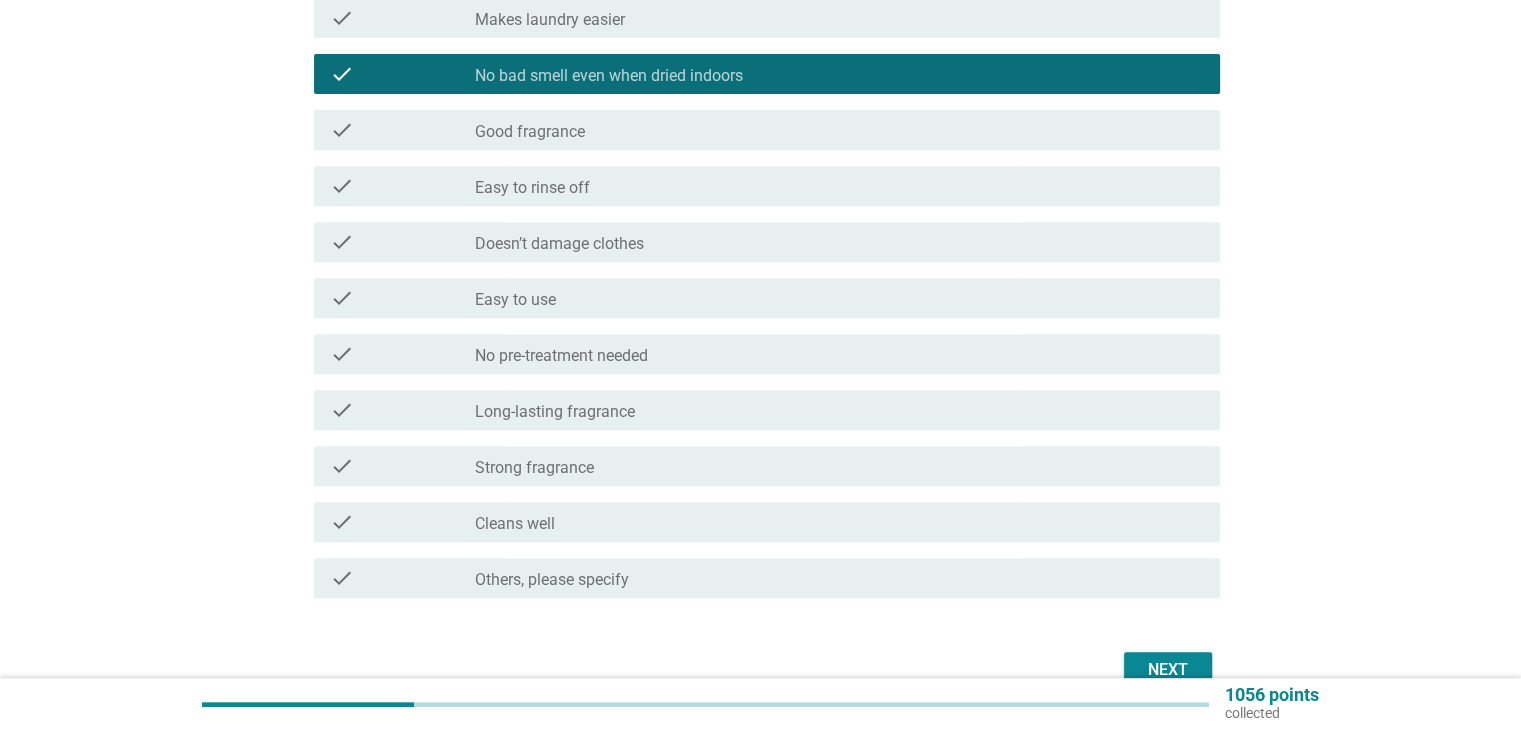 scroll, scrollTop: 823, scrollLeft: 0, axis: vertical 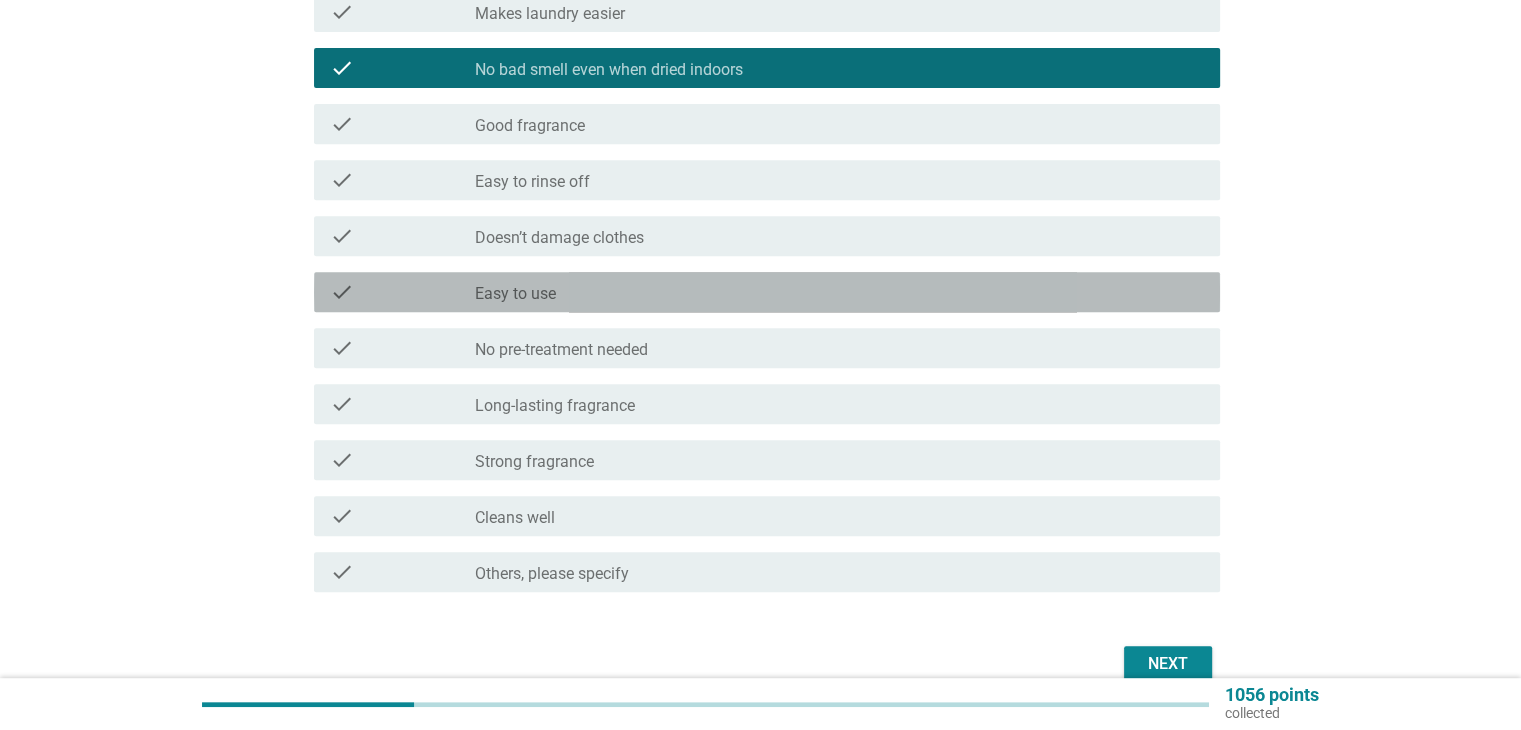 click on "check" at bounding box center (403, 292) 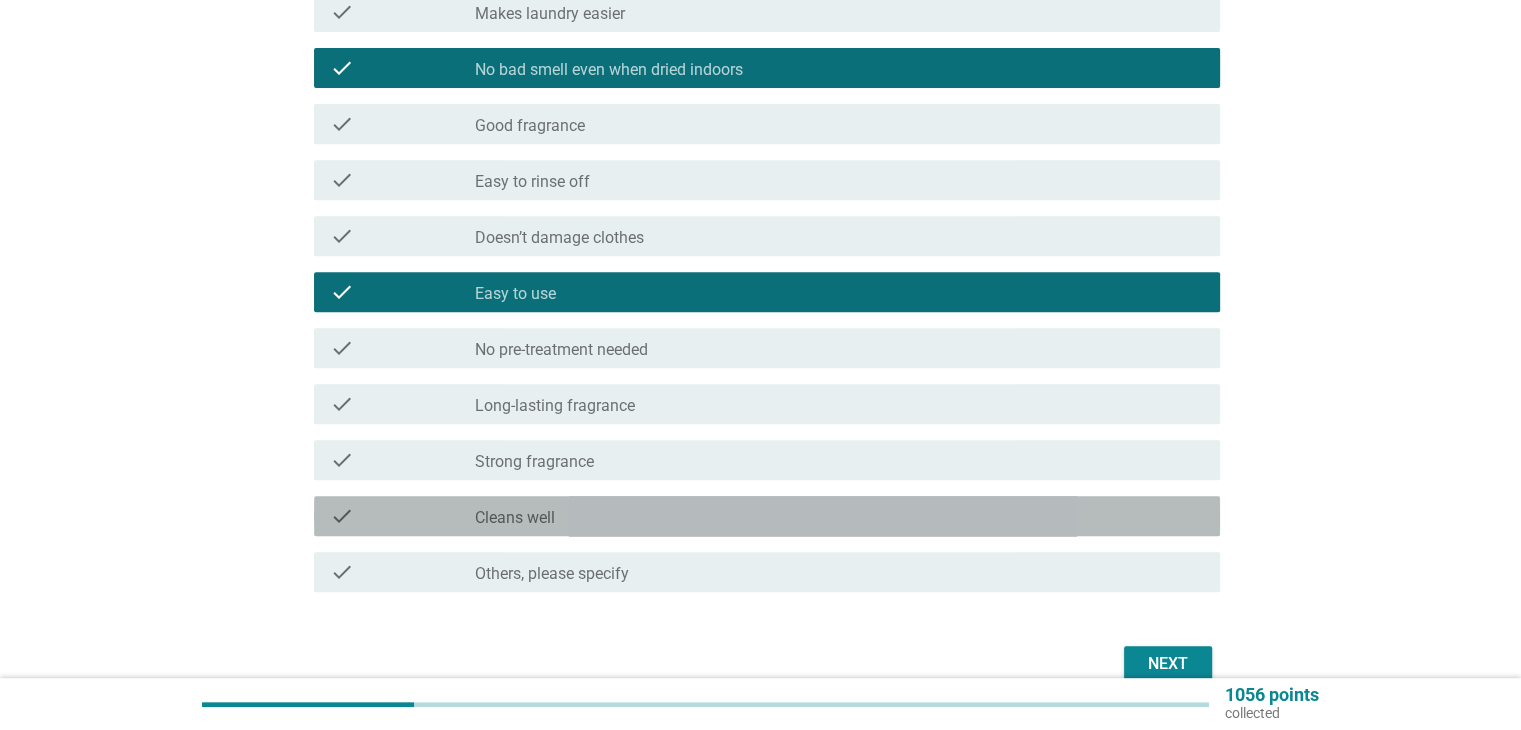 click on "Cleans well" at bounding box center (515, 518) 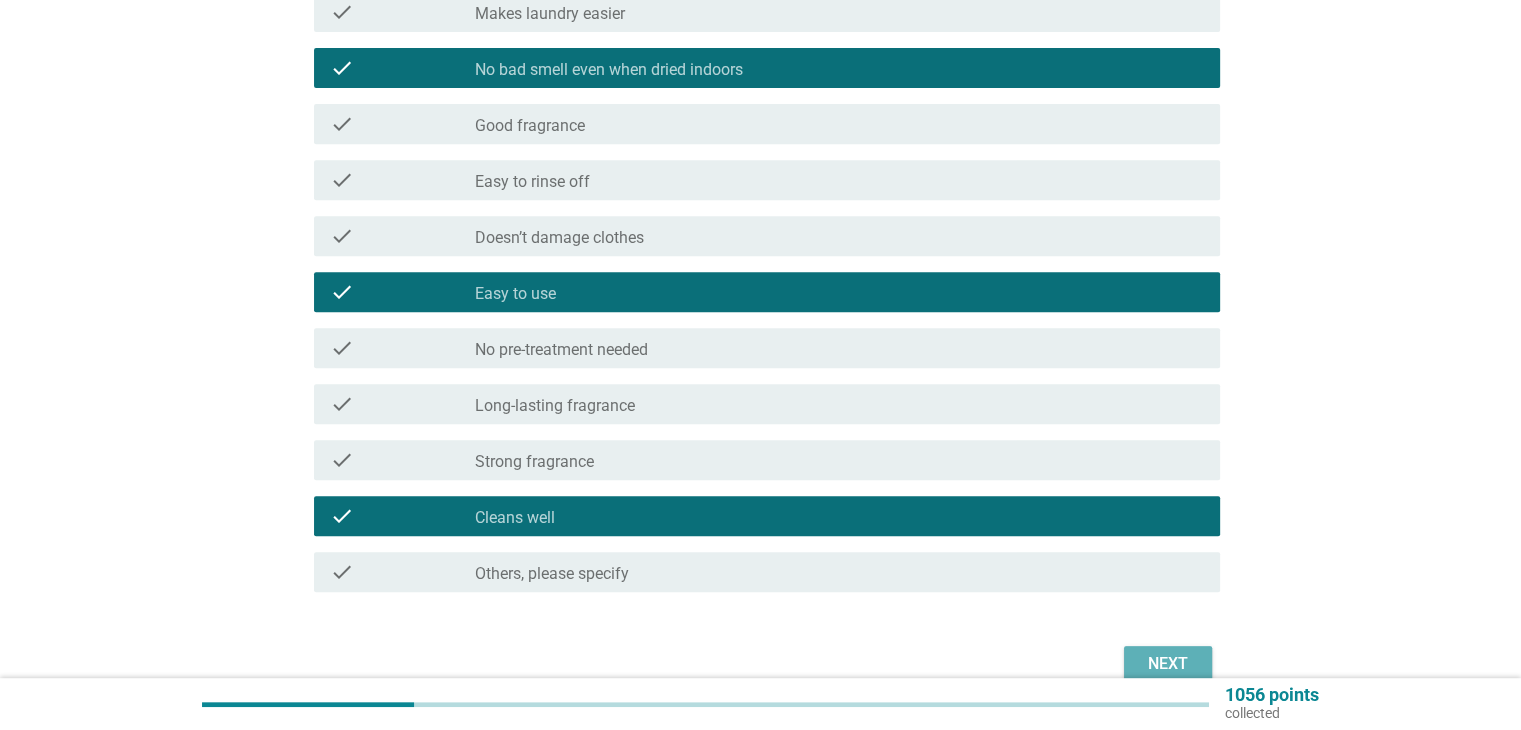 click on "Next" at bounding box center (1168, 664) 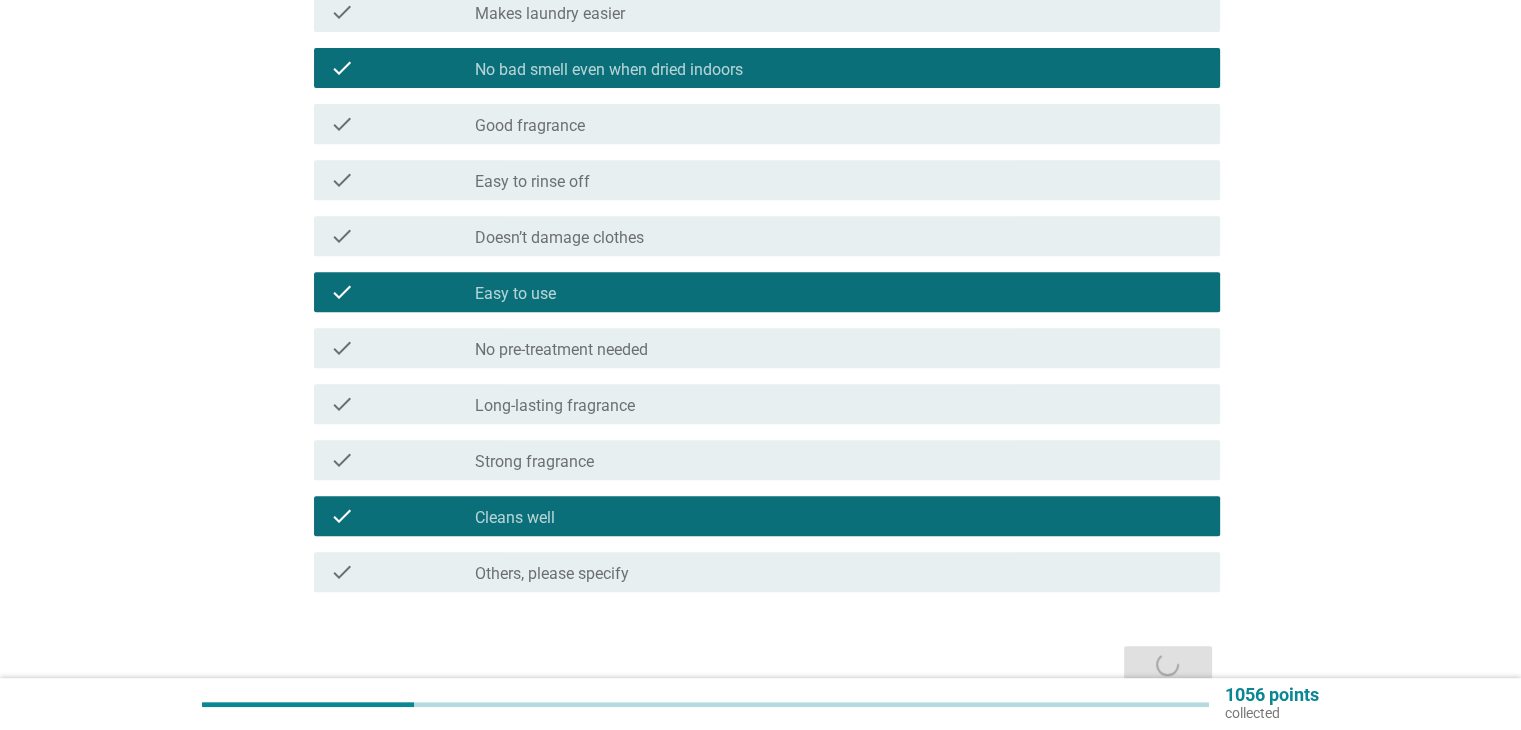 scroll, scrollTop: 0, scrollLeft: 0, axis: both 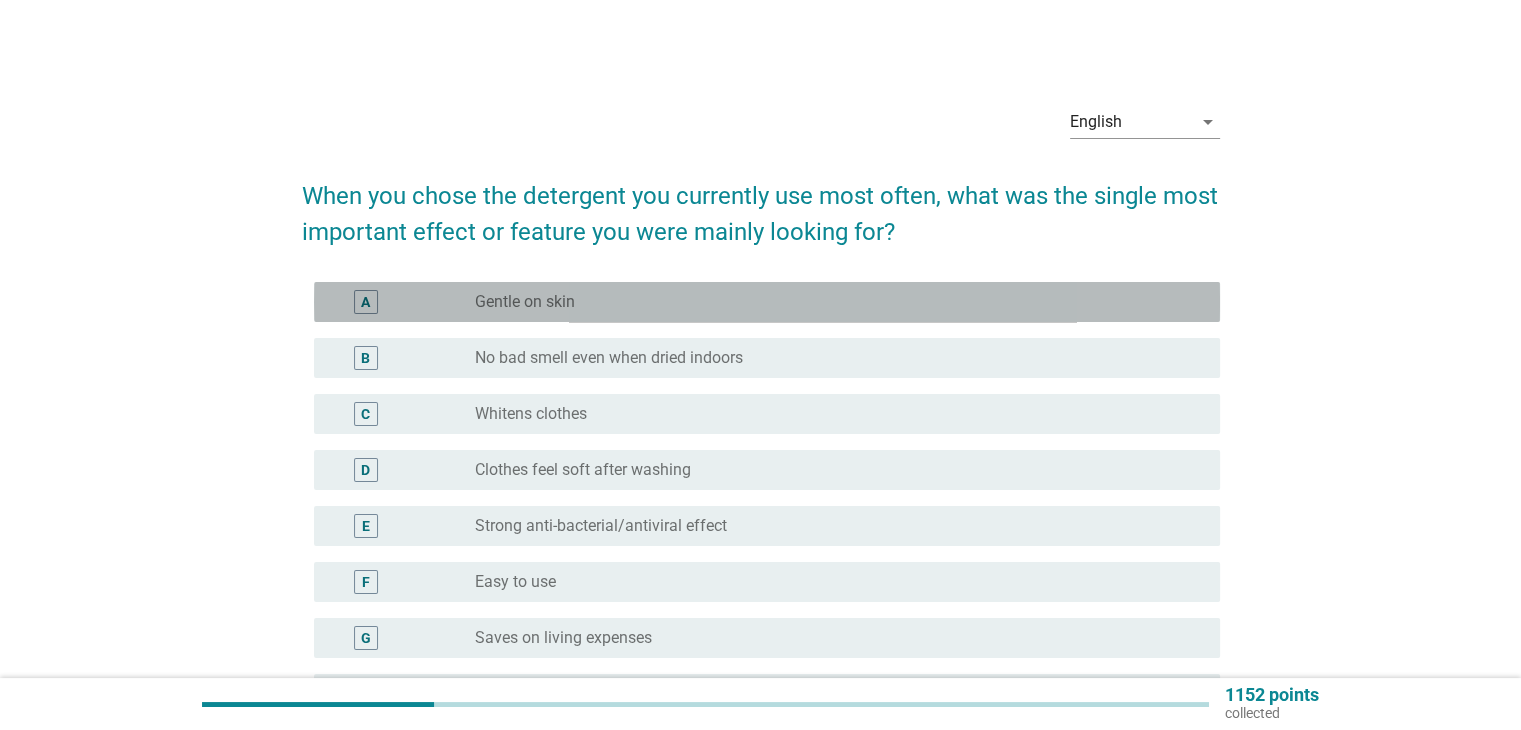 click on "Gentle on skin" at bounding box center (525, 302) 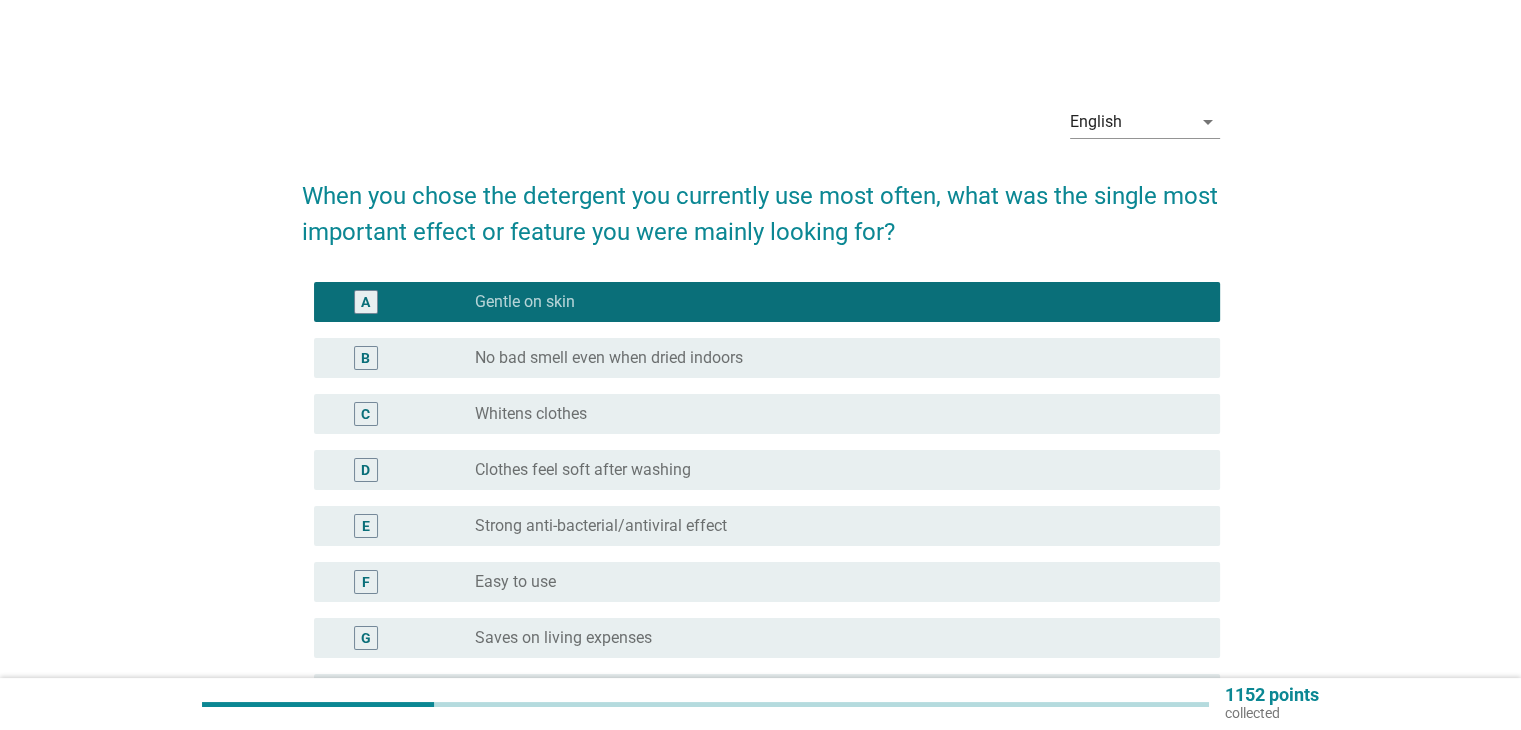 scroll, scrollTop: 200, scrollLeft: 0, axis: vertical 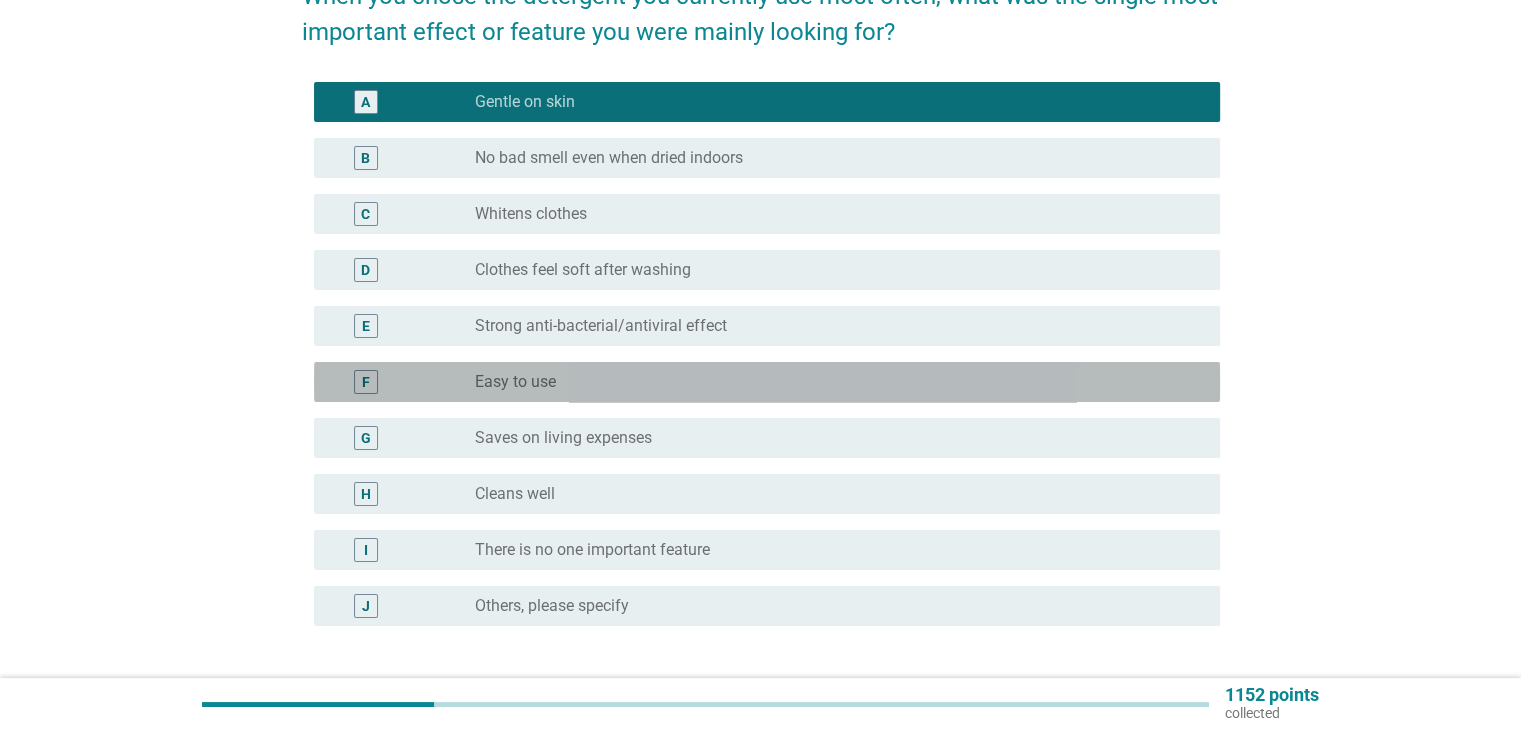 click on "Easy to use" at bounding box center (515, 382) 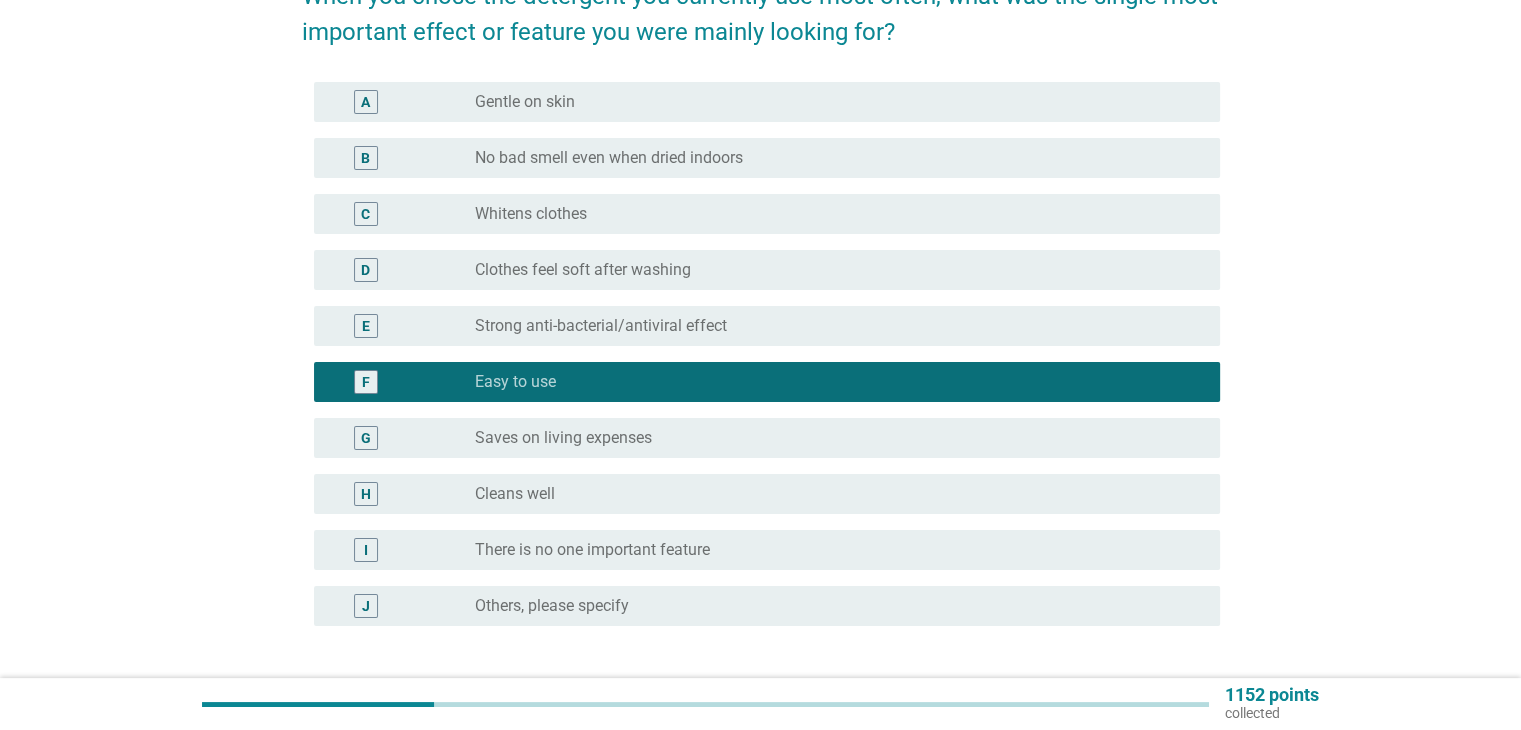 click on "Cleans well" at bounding box center (515, 494) 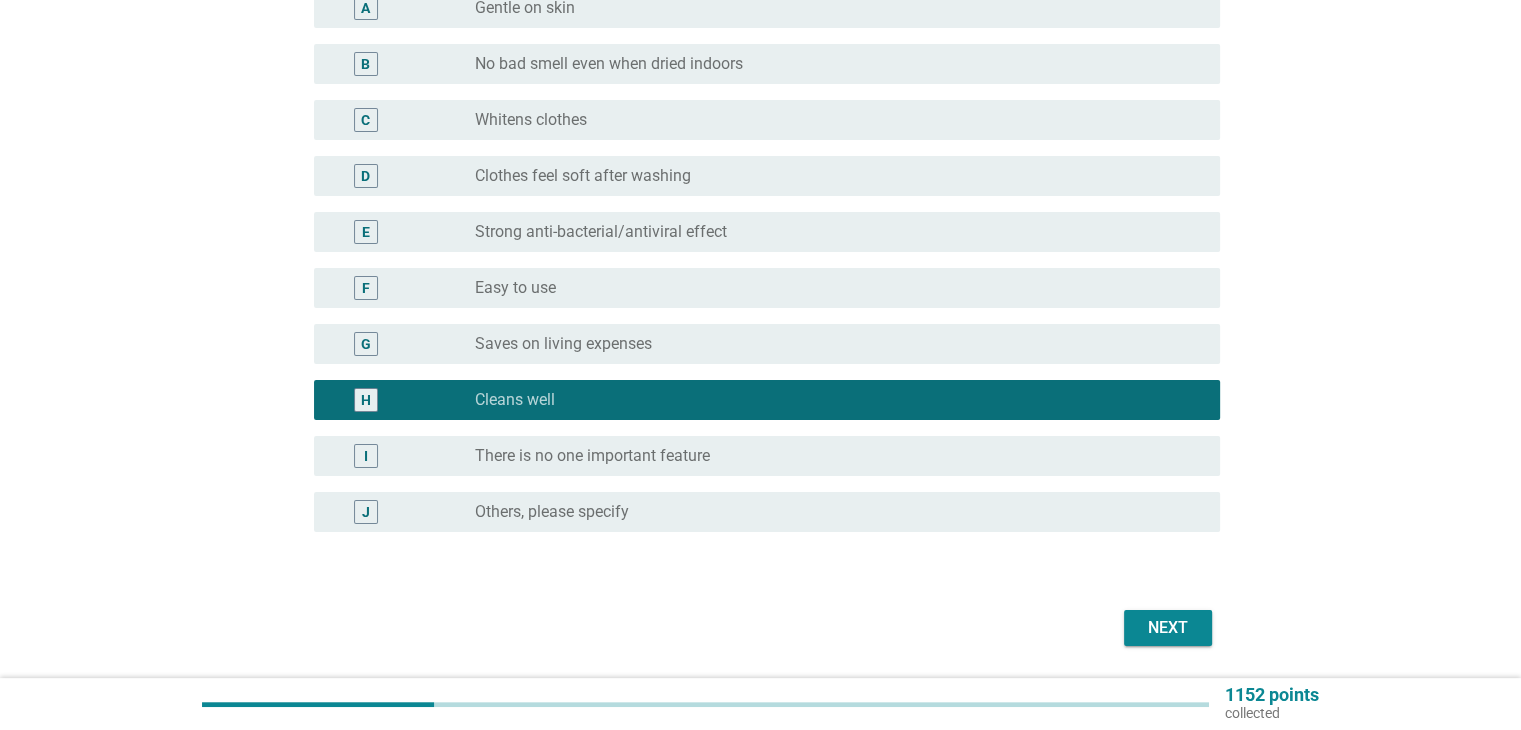 scroll, scrollTop: 358, scrollLeft: 0, axis: vertical 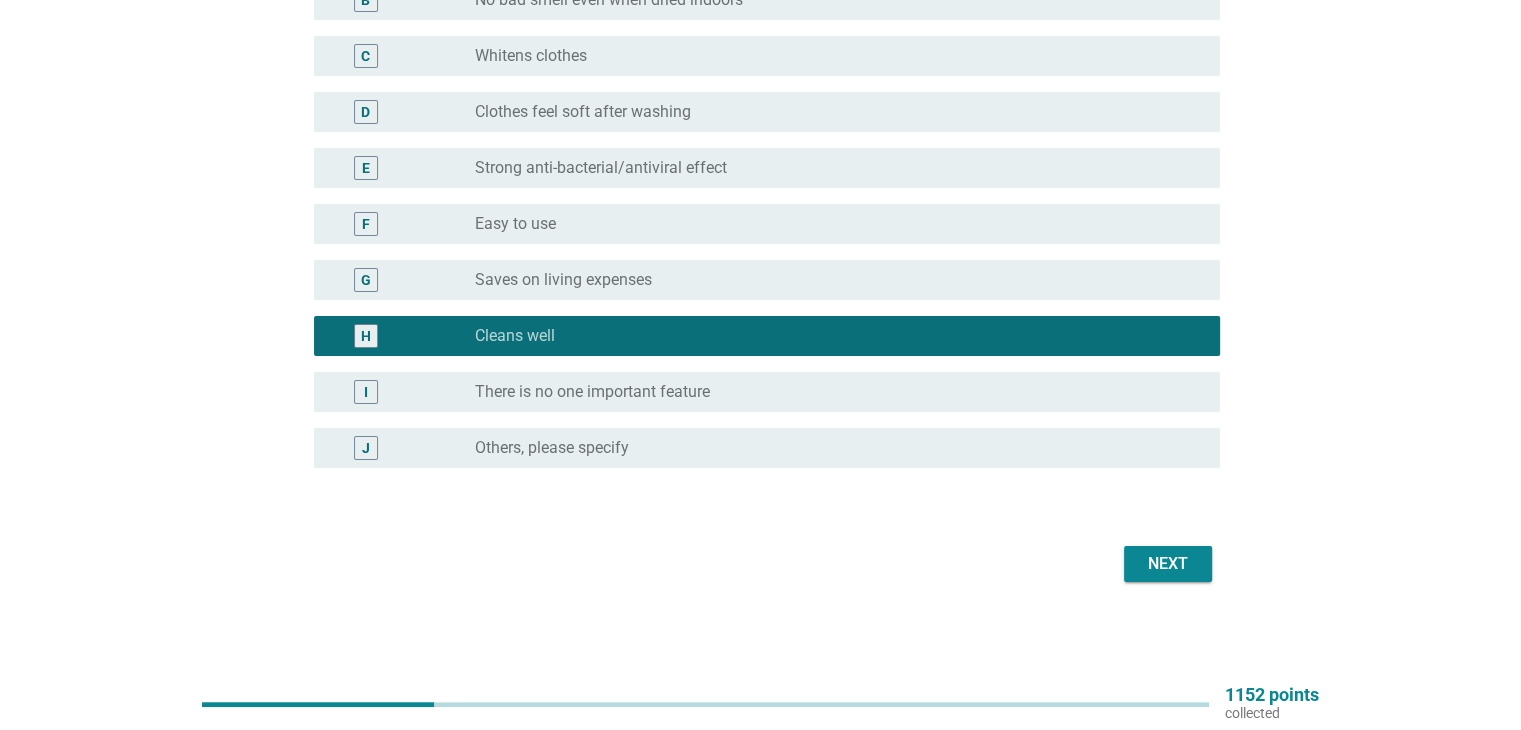click on "Next" at bounding box center [1168, 564] 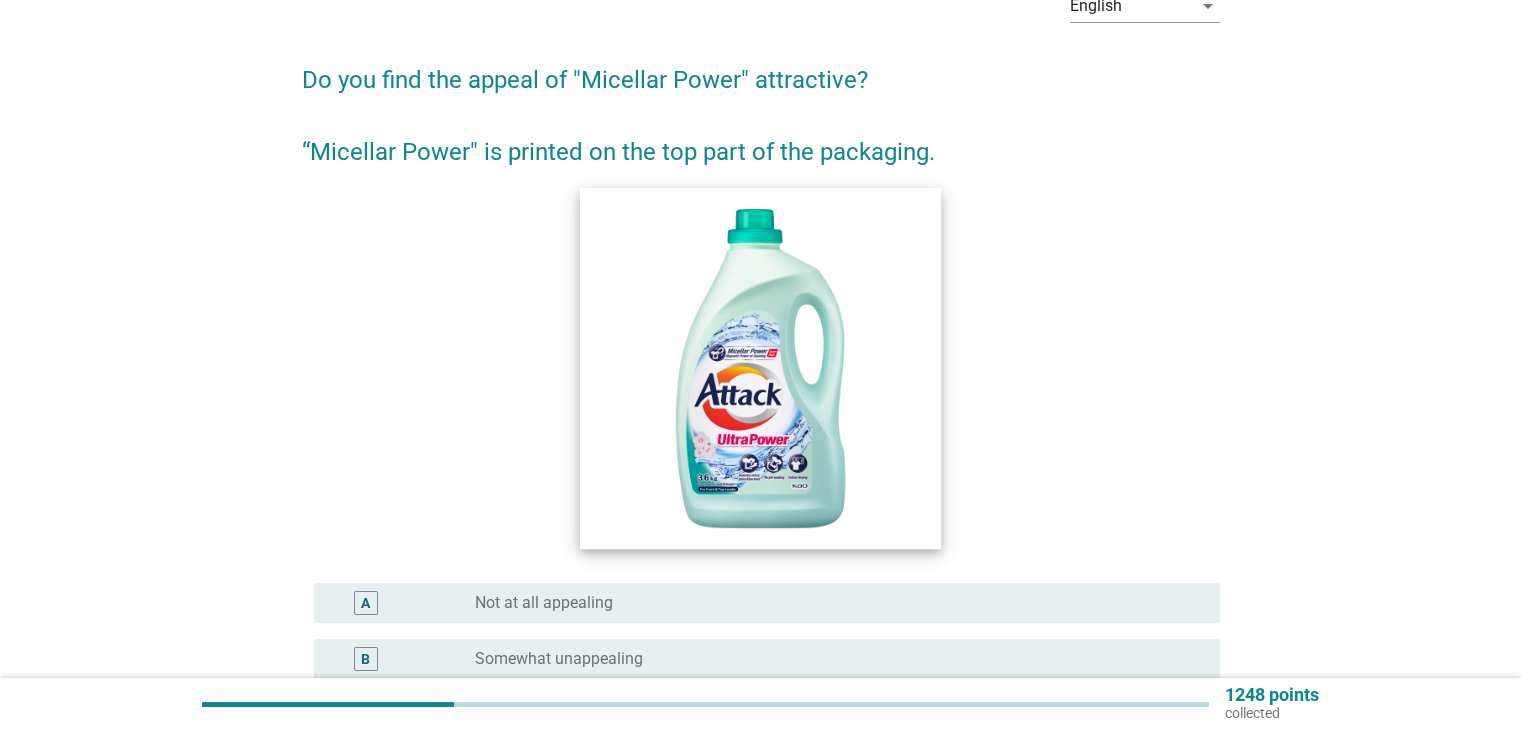 scroll, scrollTop: 300, scrollLeft: 0, axis: vertical 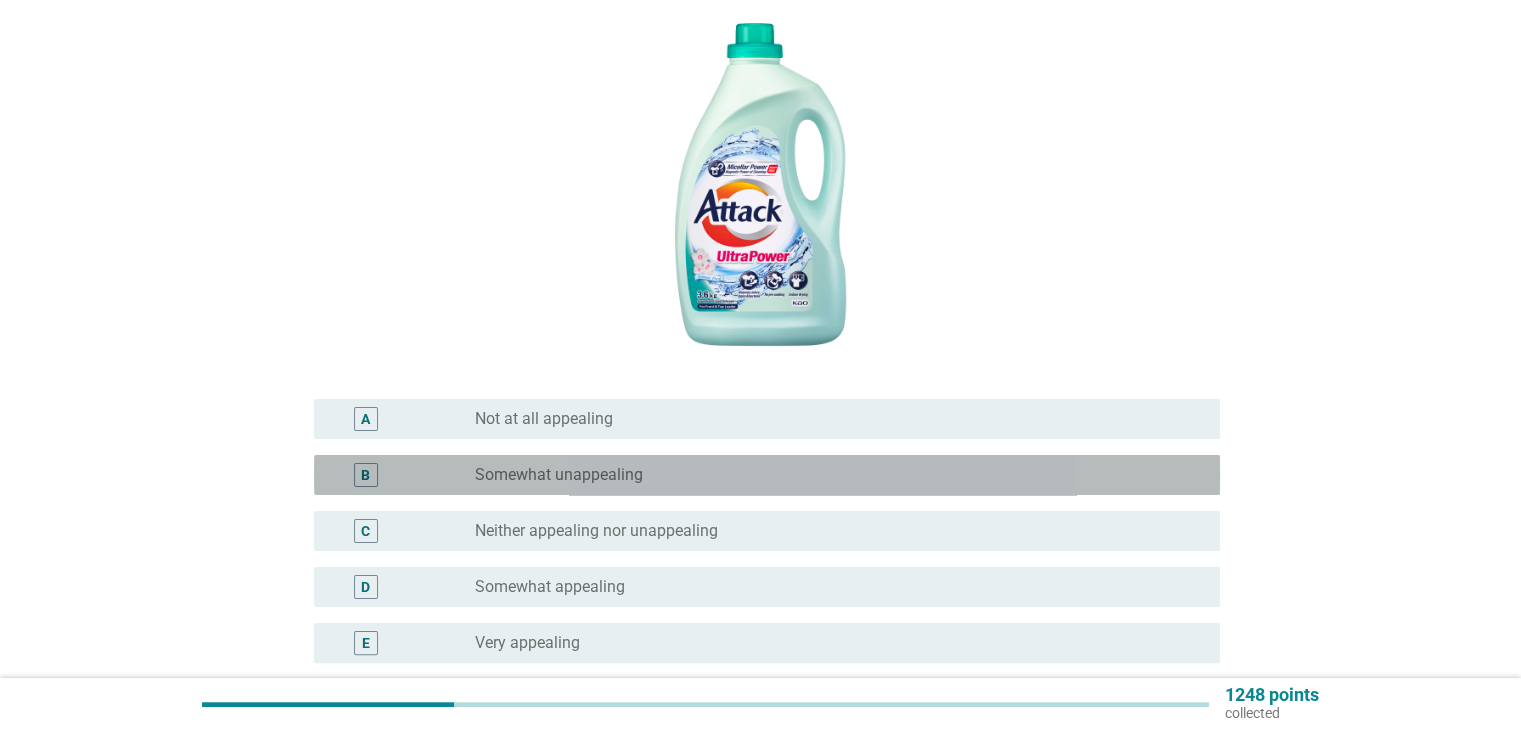 click on "radio_button_unchecked Somewhat unappealing" at bounding box center [831, 475] 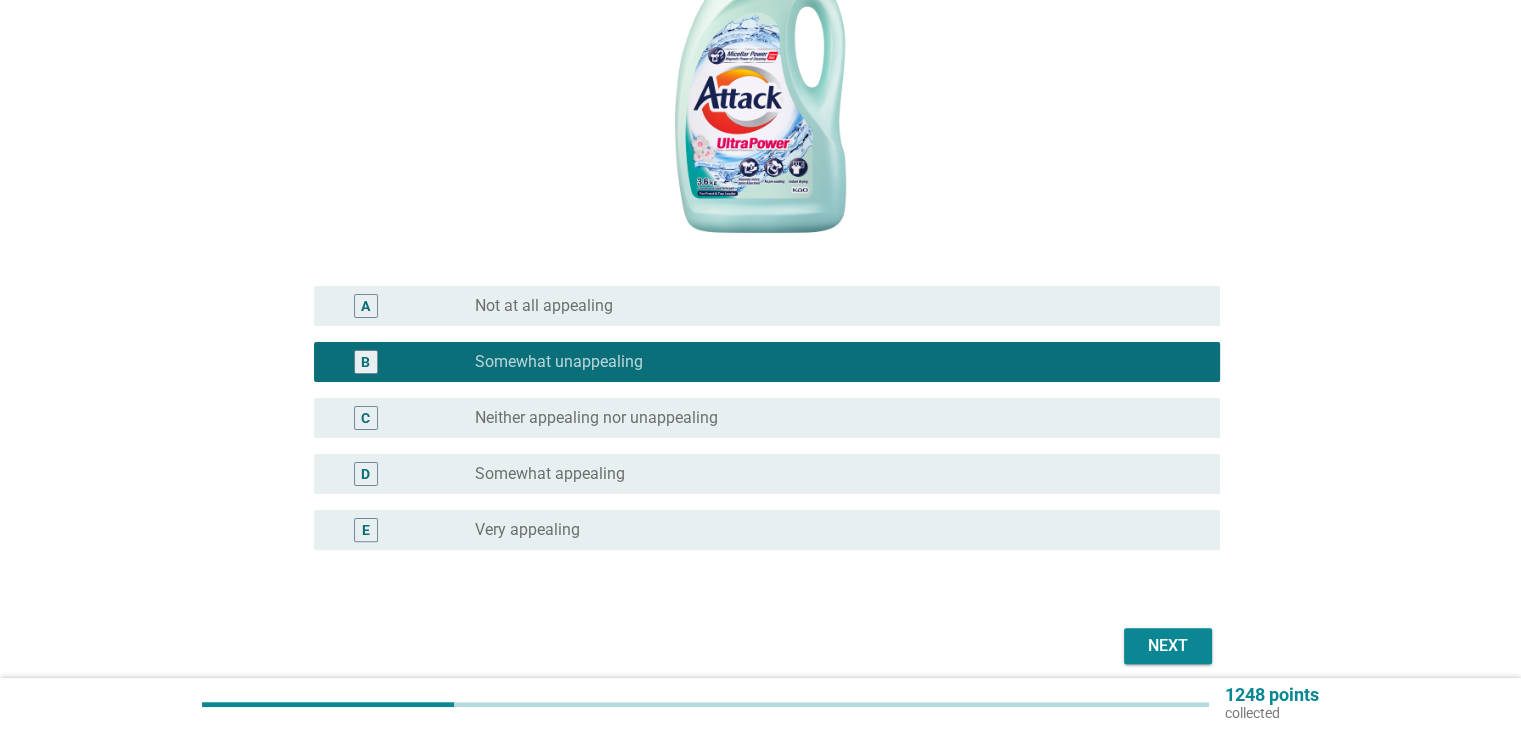 scroll, scrollTop: 495, scrollLeft: 0, axis: vertical 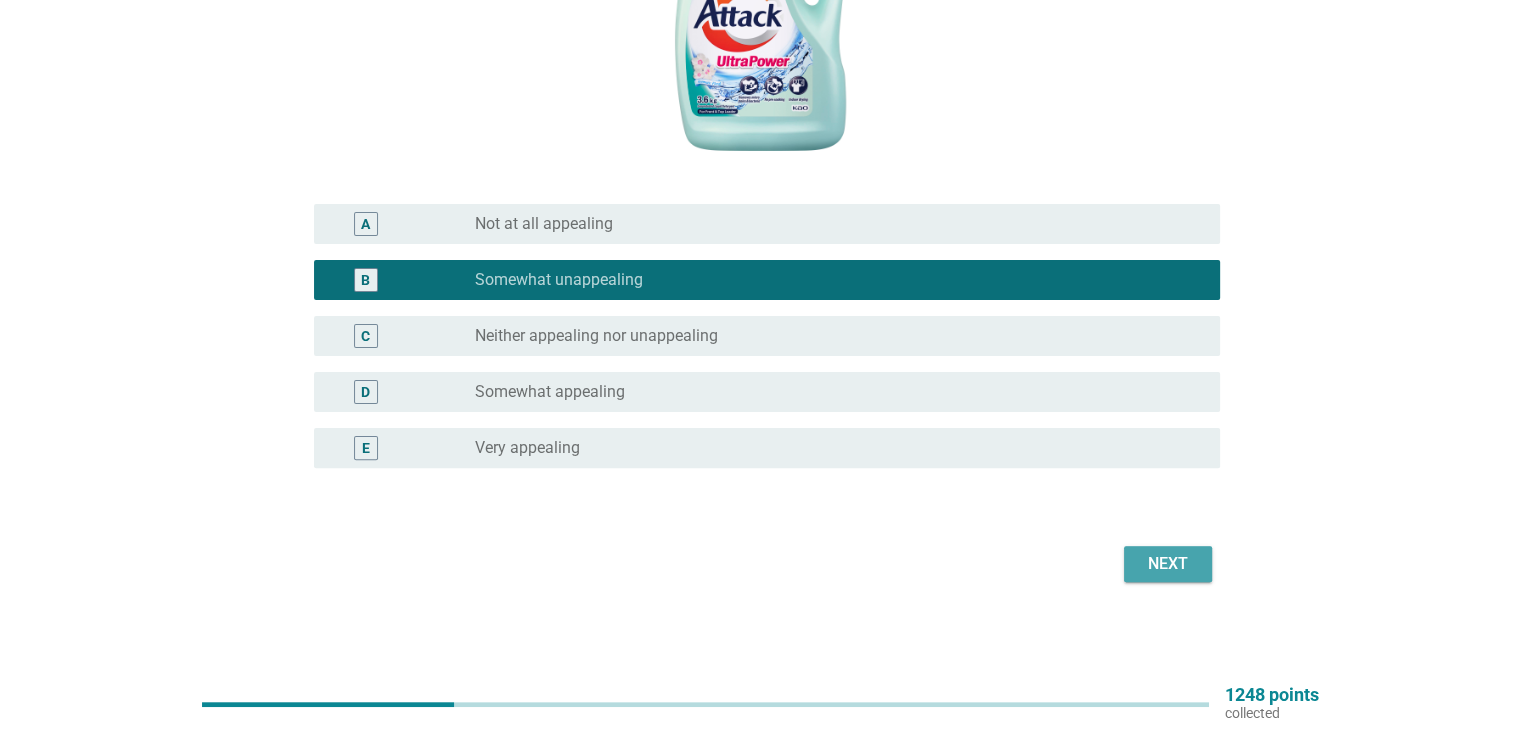 click on "Next" at bounding box center (1168, 564) 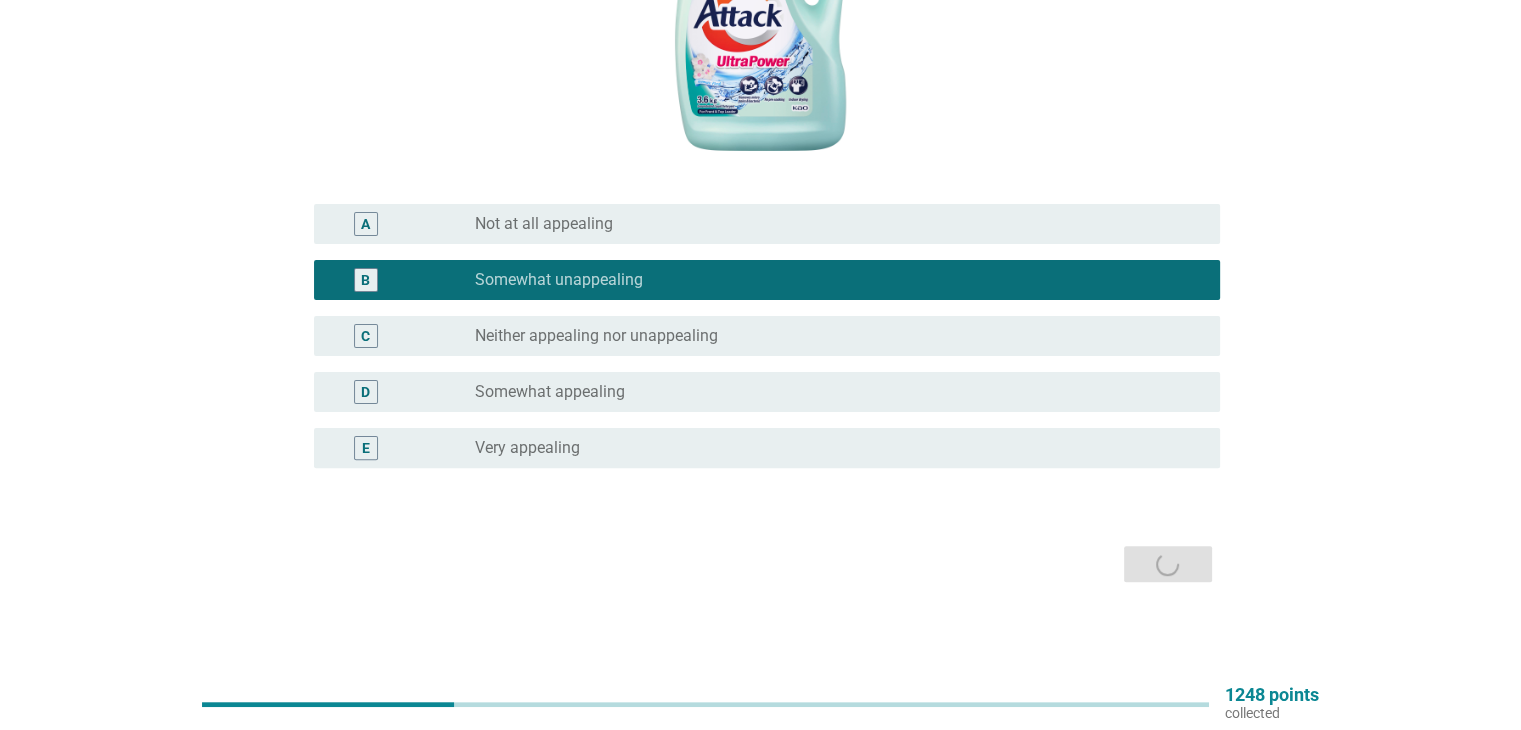 scroll, scrollTop: 0, scrollLeft: 0, axis: both 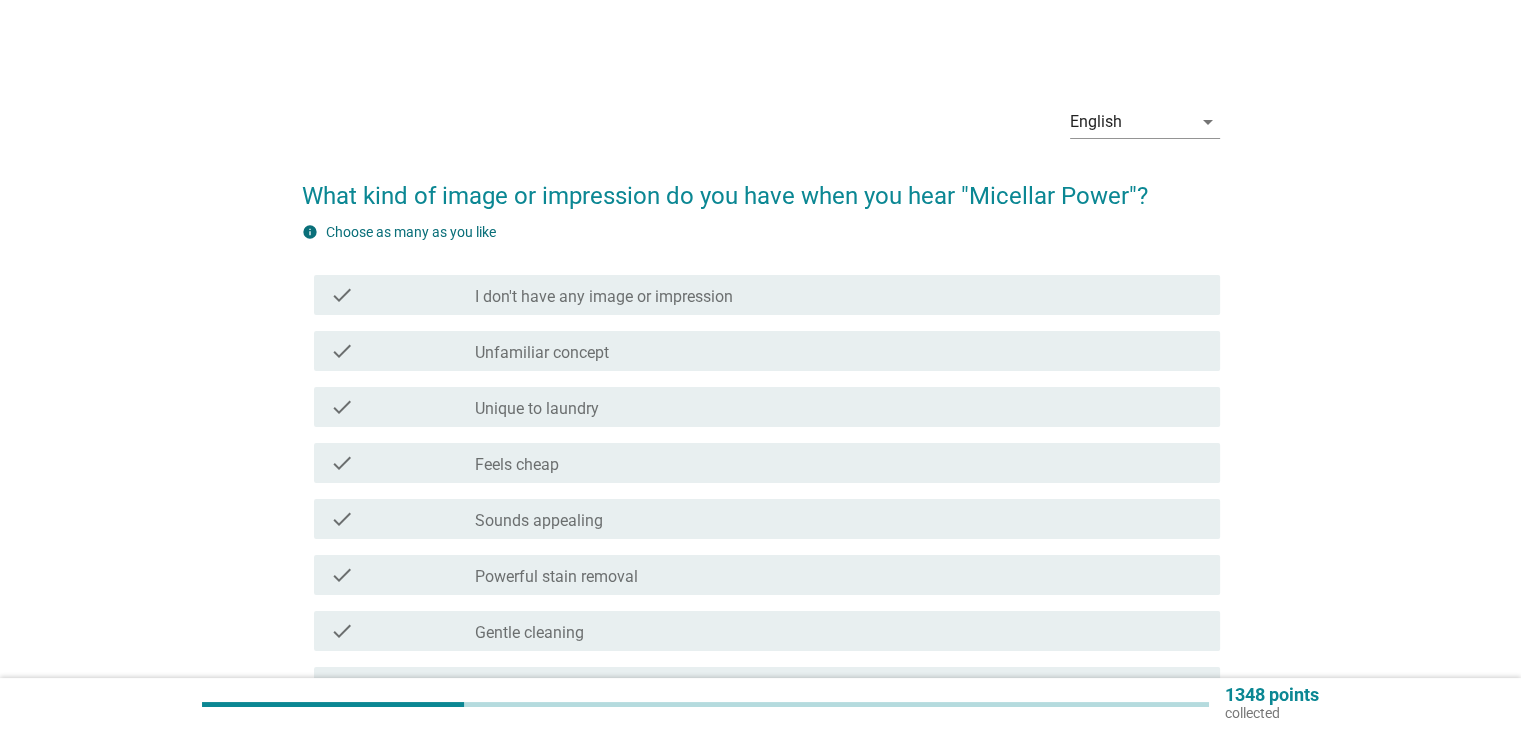 click on "Unfamiliar concept" at bounding box center [542, 353] 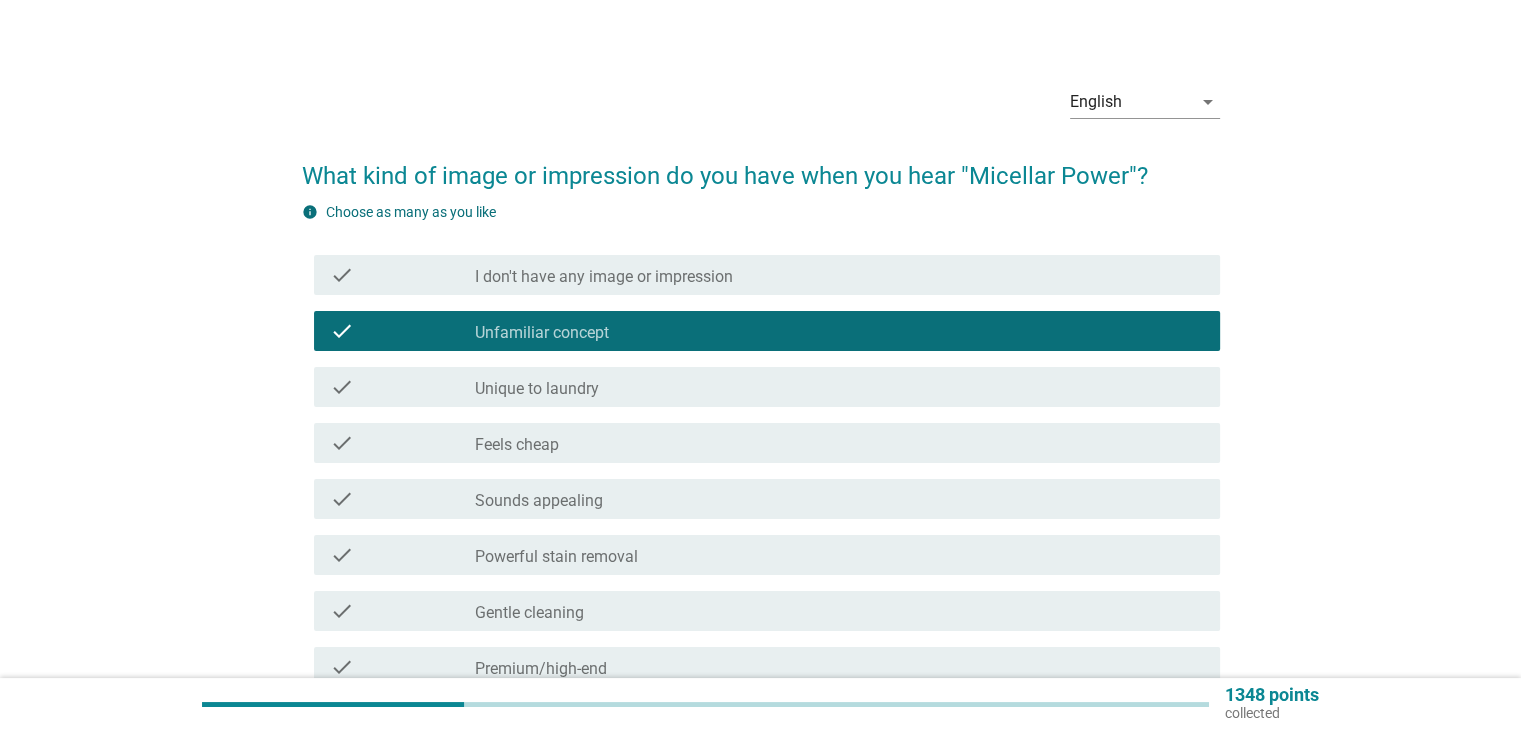 scroll, scrollTop: 7, scrollLeft: 0, axis: vertical 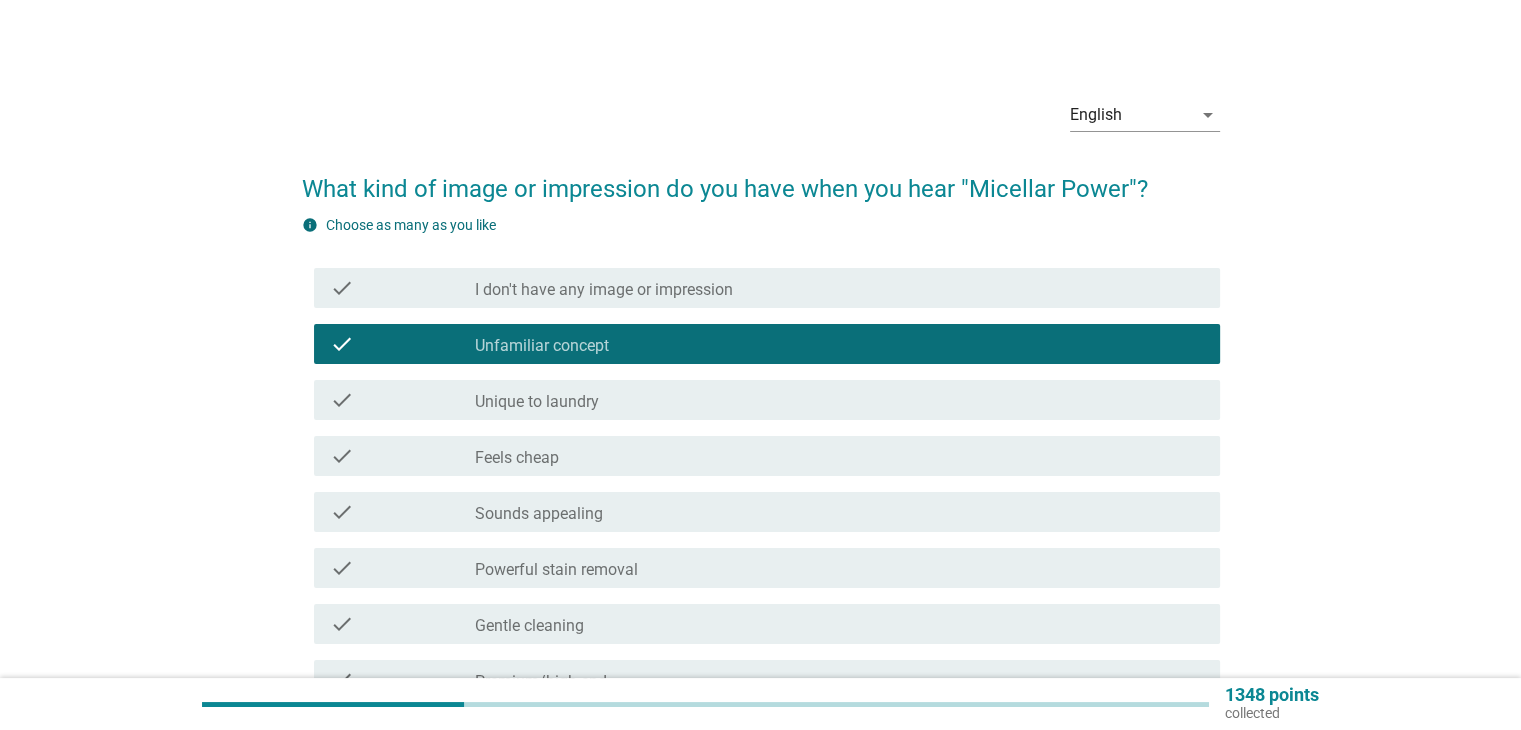click on "Gentle cleaning" at bounding box center [529, 626] 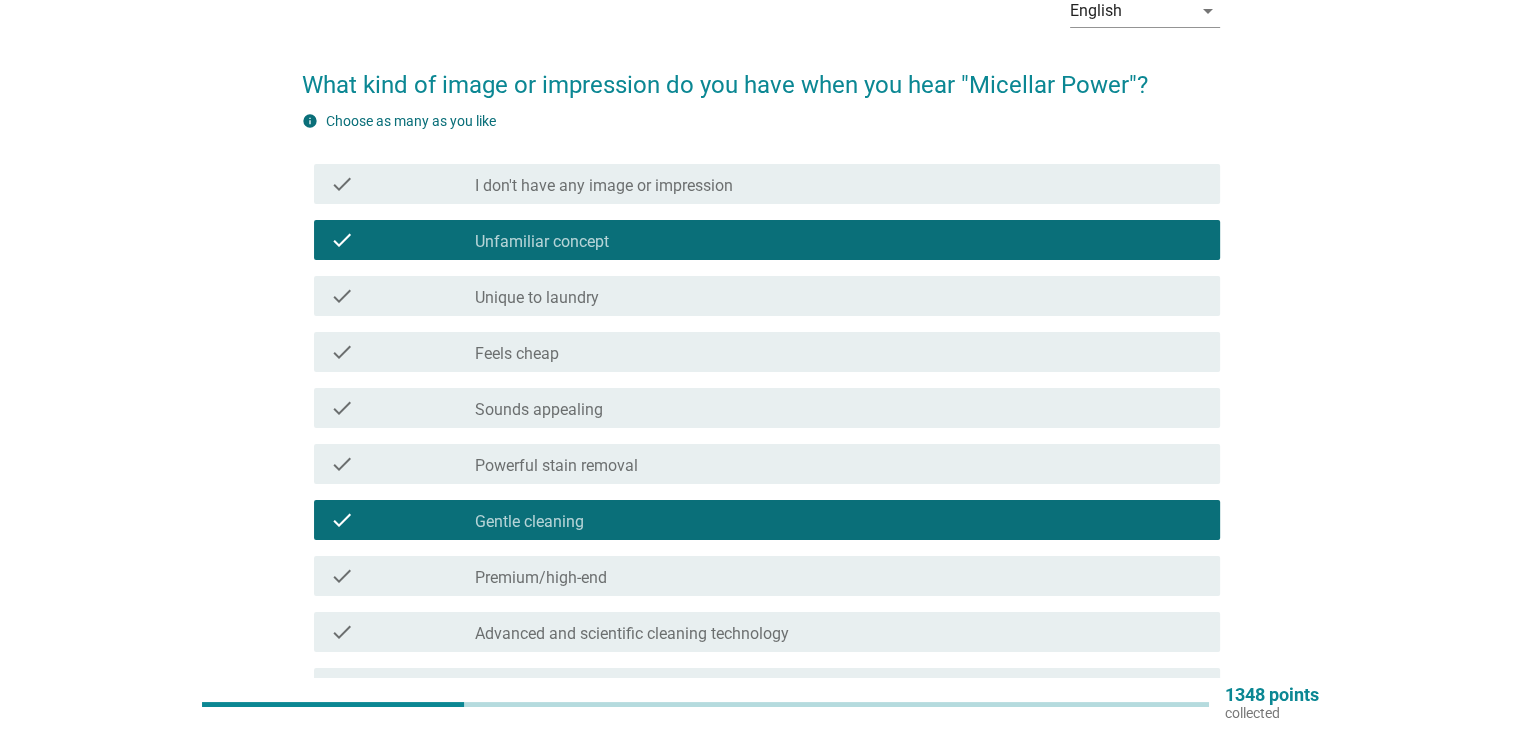 scroll, scrollTop: 107, scrollLeft: 0, axis: vertical 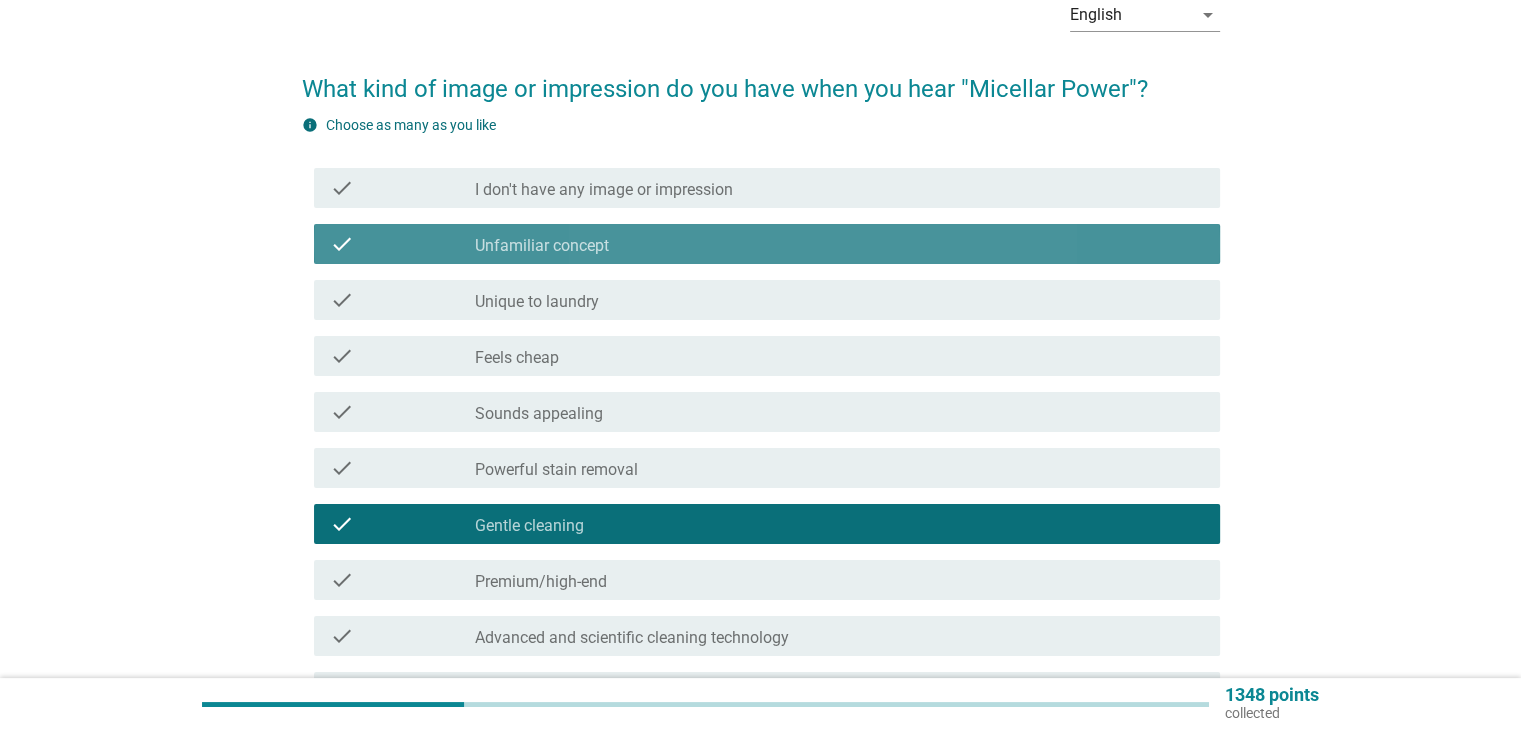 click on "check_box Unfamiliar concept" at bounding box center (839, 244) 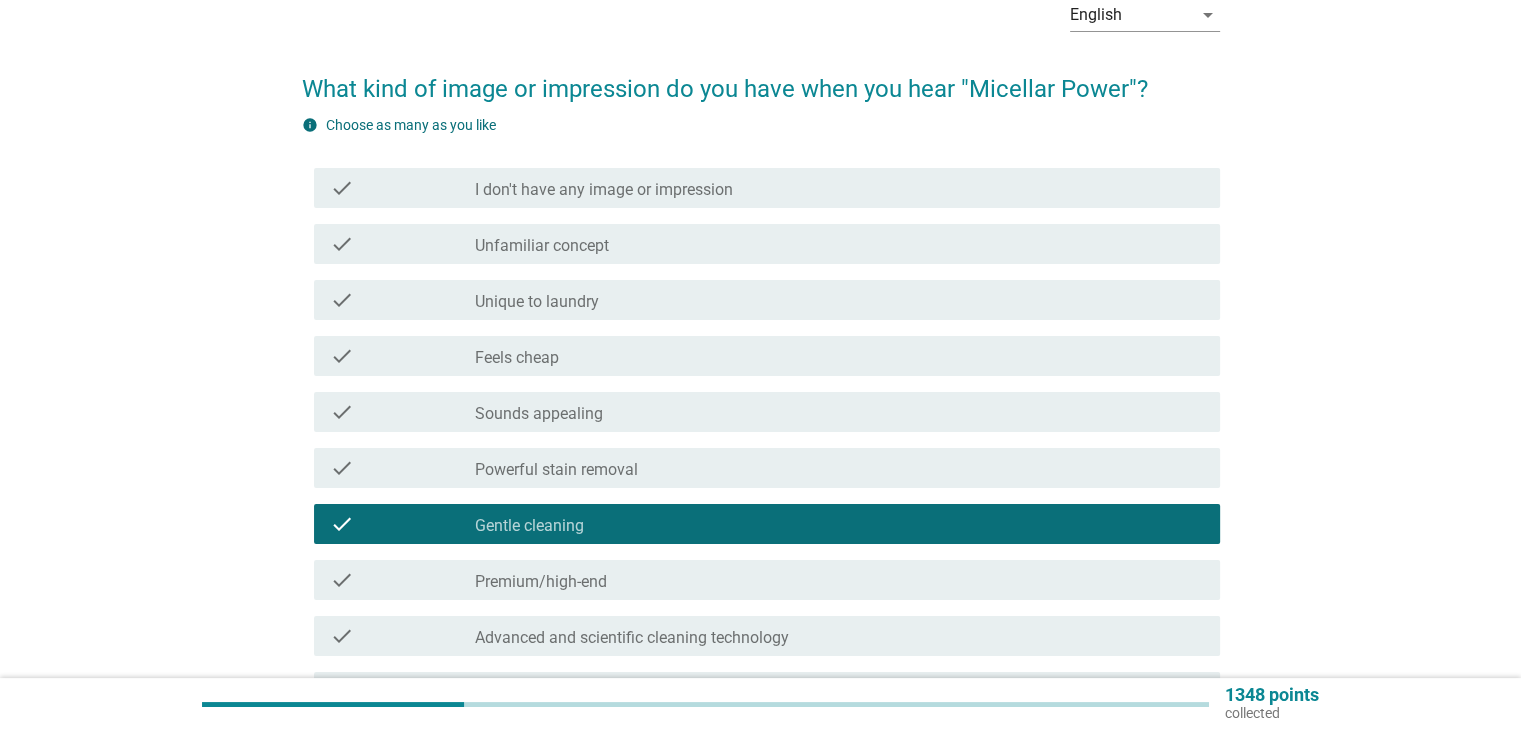 click on "Feels cheap" at bounding box center (517, 358) 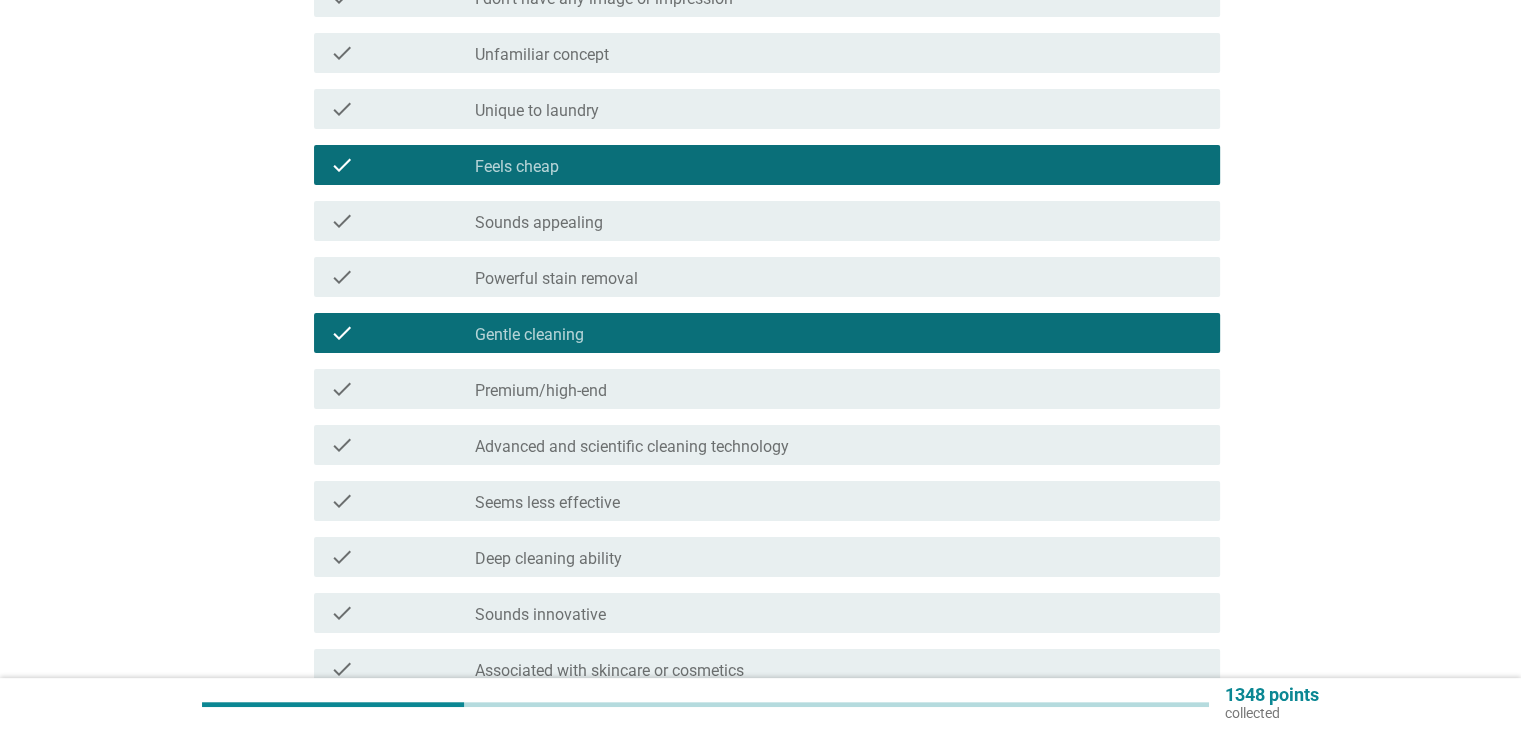 scroll, scrollTop: 307, scrollLeft: 0, axis: vertical 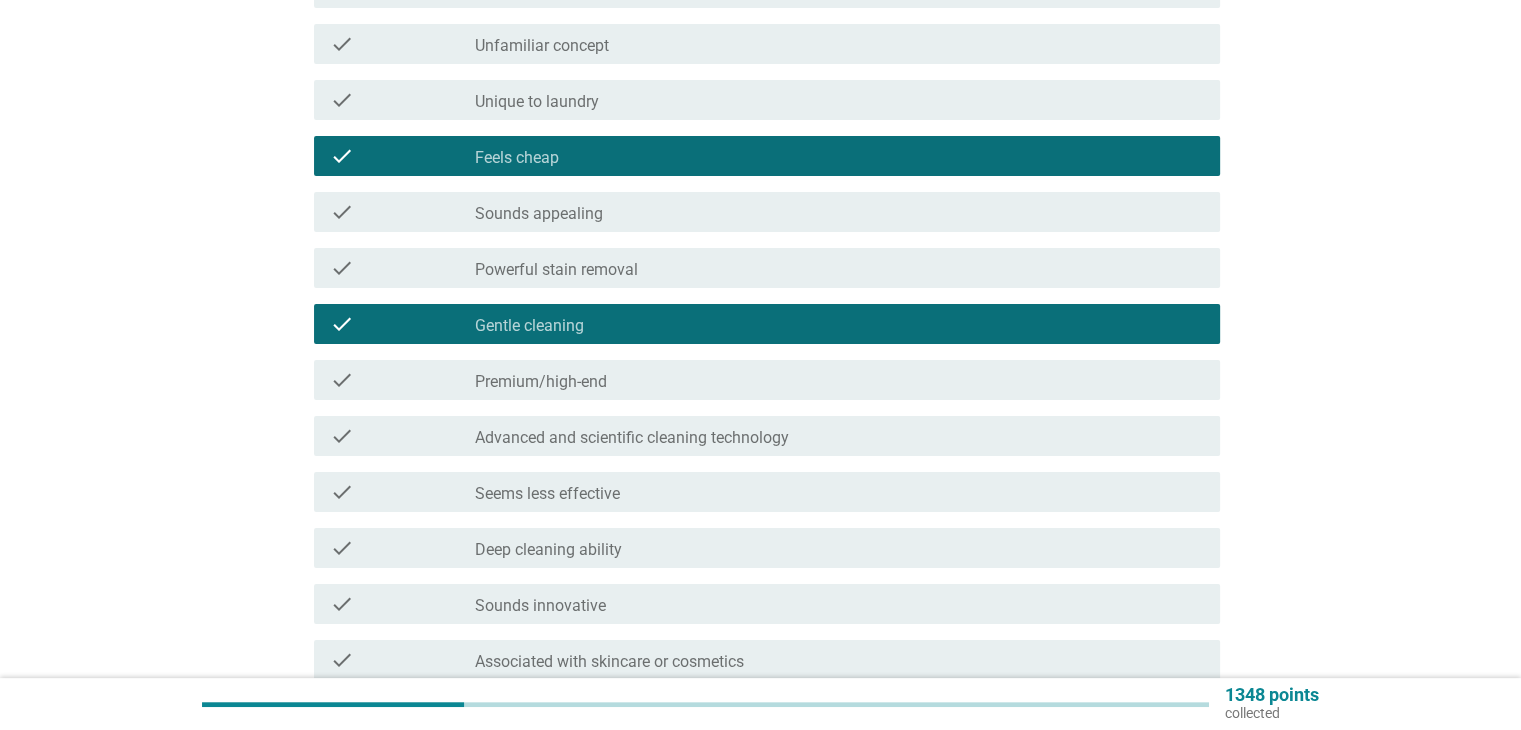 click on "Feels cheap" at bounding box center [517, 158] 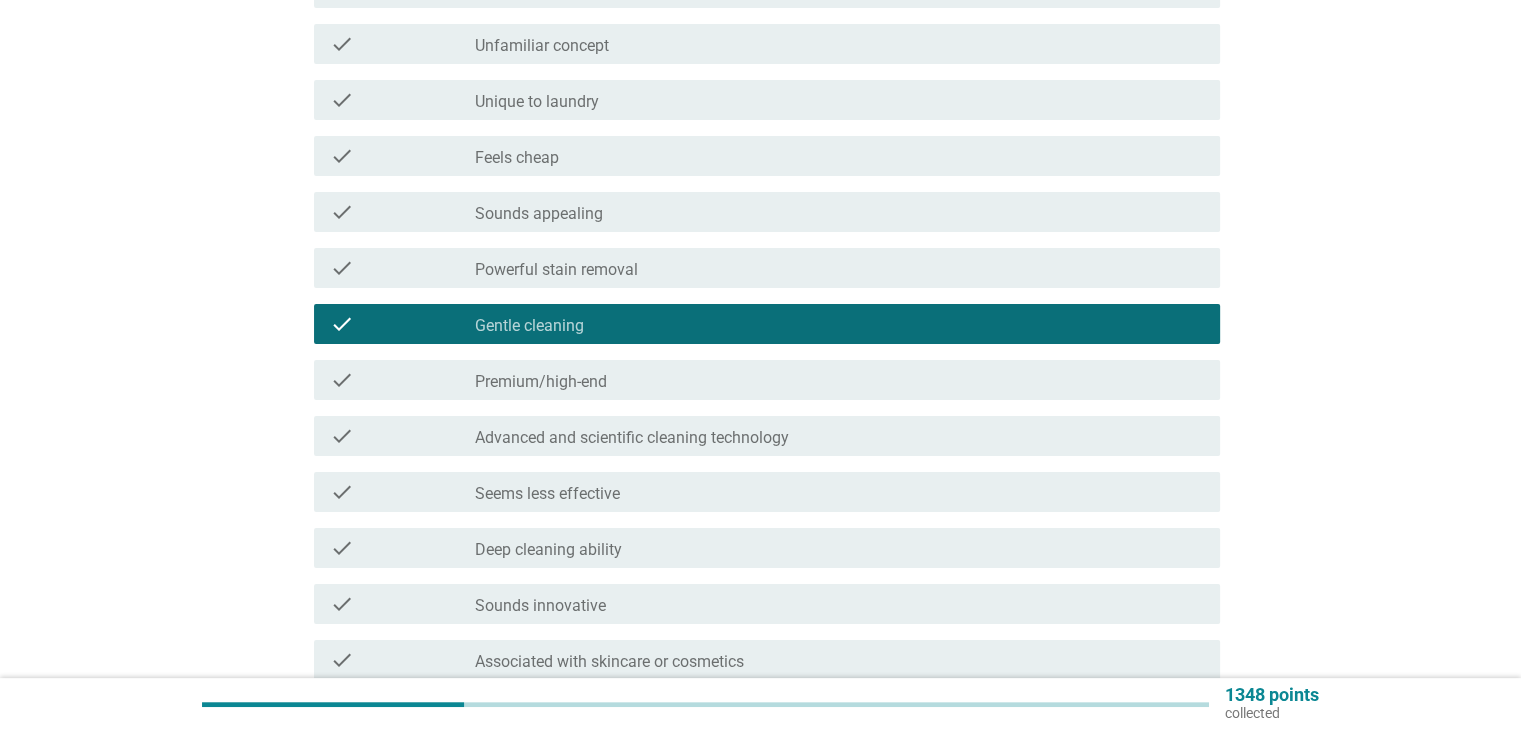 click on "Sounds appealing" at bounding box center (539, 214) 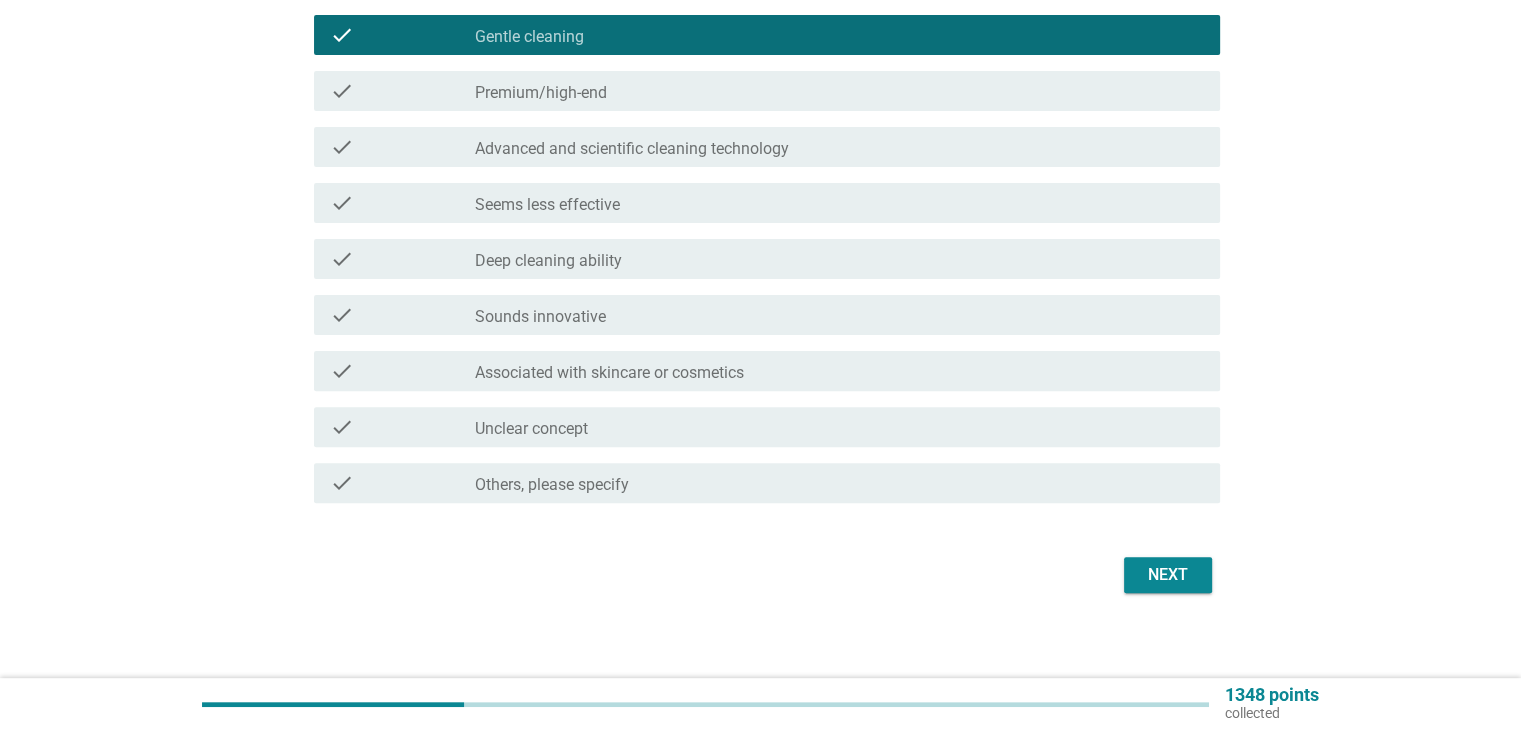 scroll, scrollTop: 607, scrollLeft: 0, axis: vertical 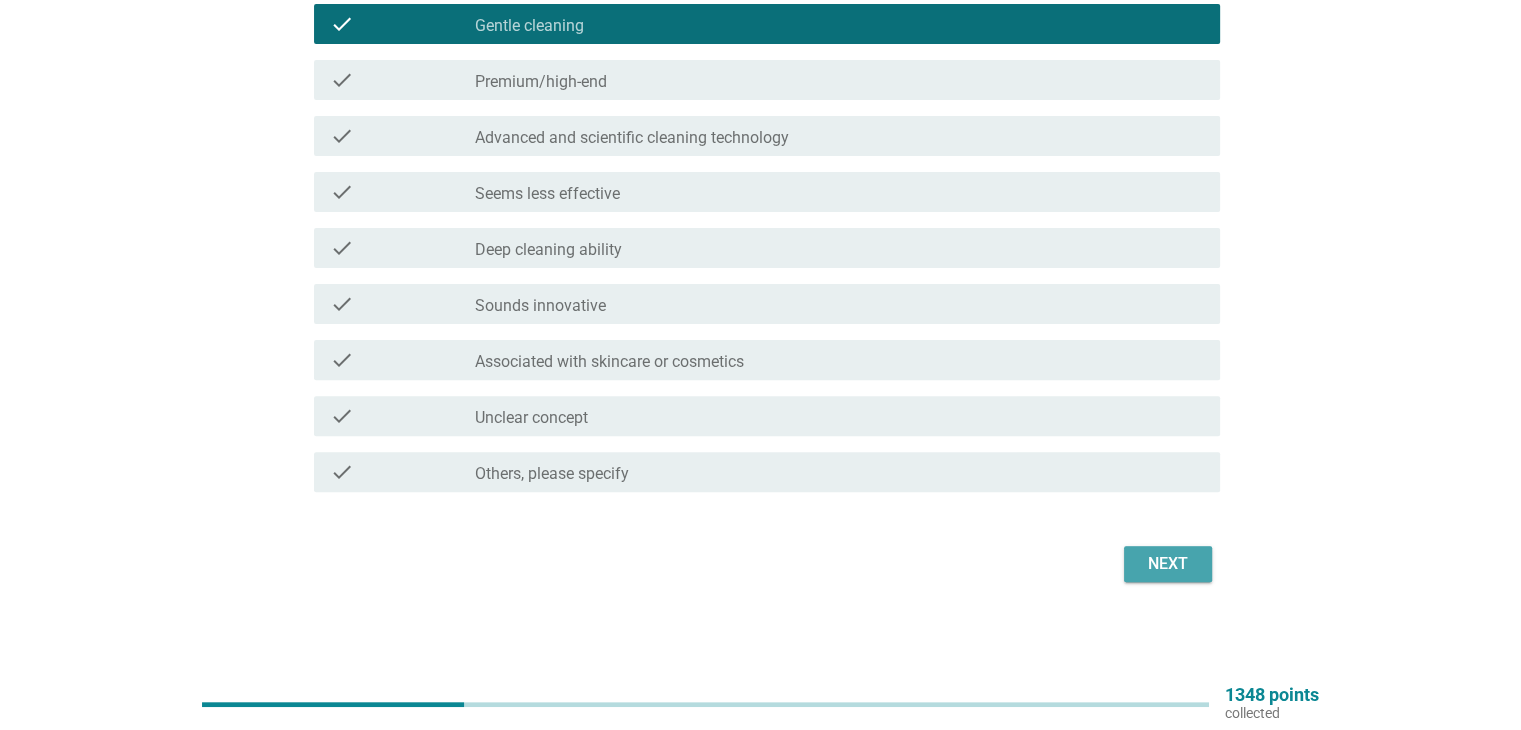 click on "Next" at bounding box center [1168, 564] 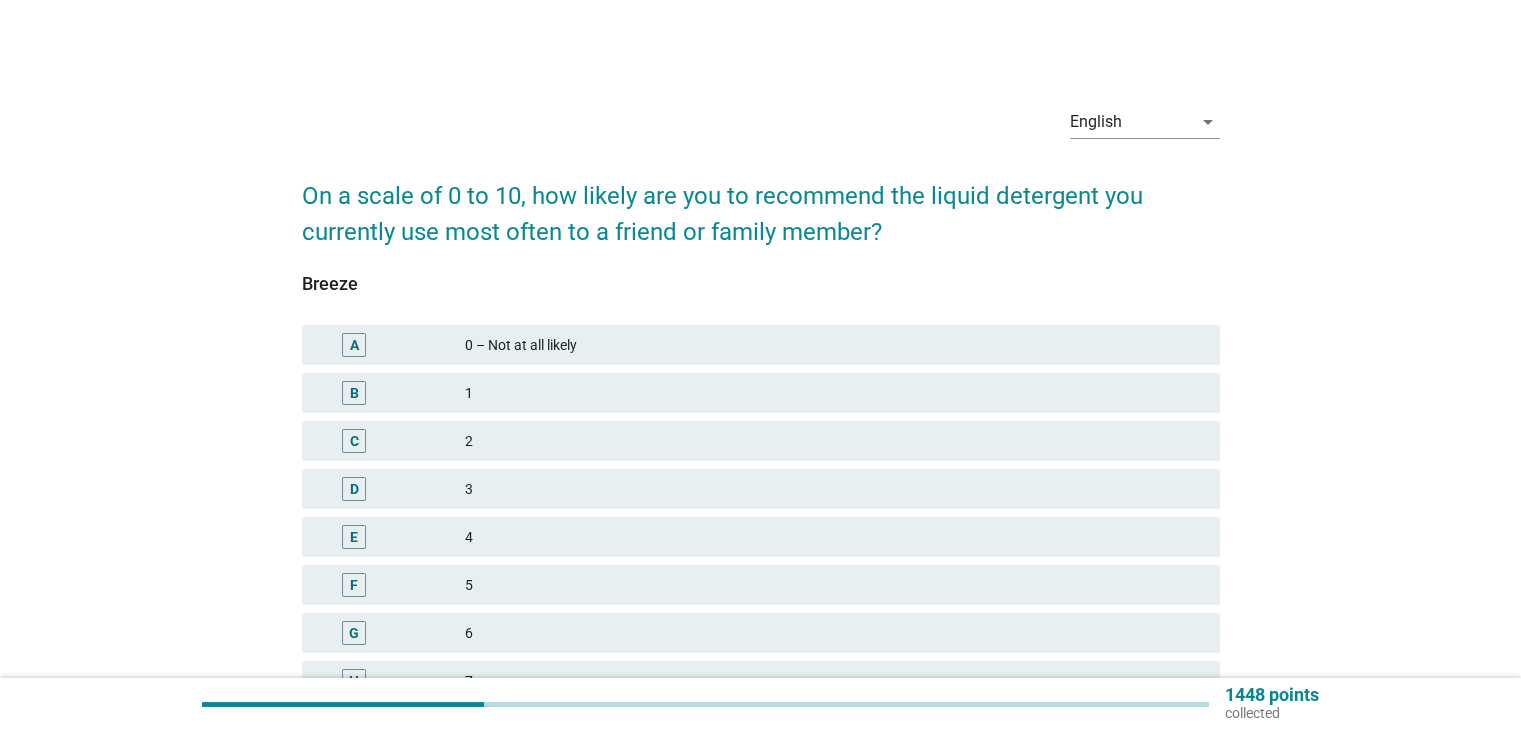 scroll, scrollTop: 337, scrollLeft: 0, axis: vertical 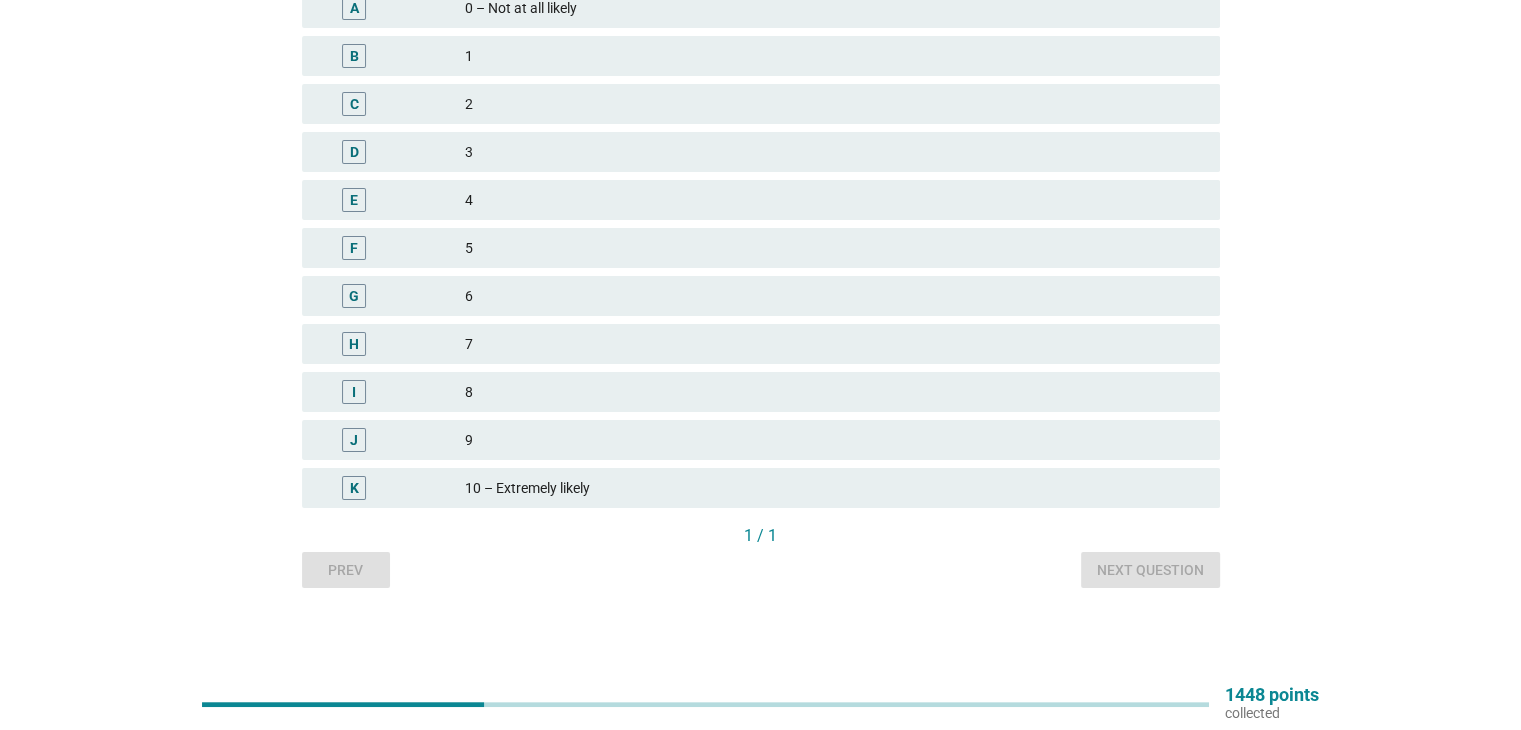 click on "10 – Extremely likely" at bounding box center (834, 488) 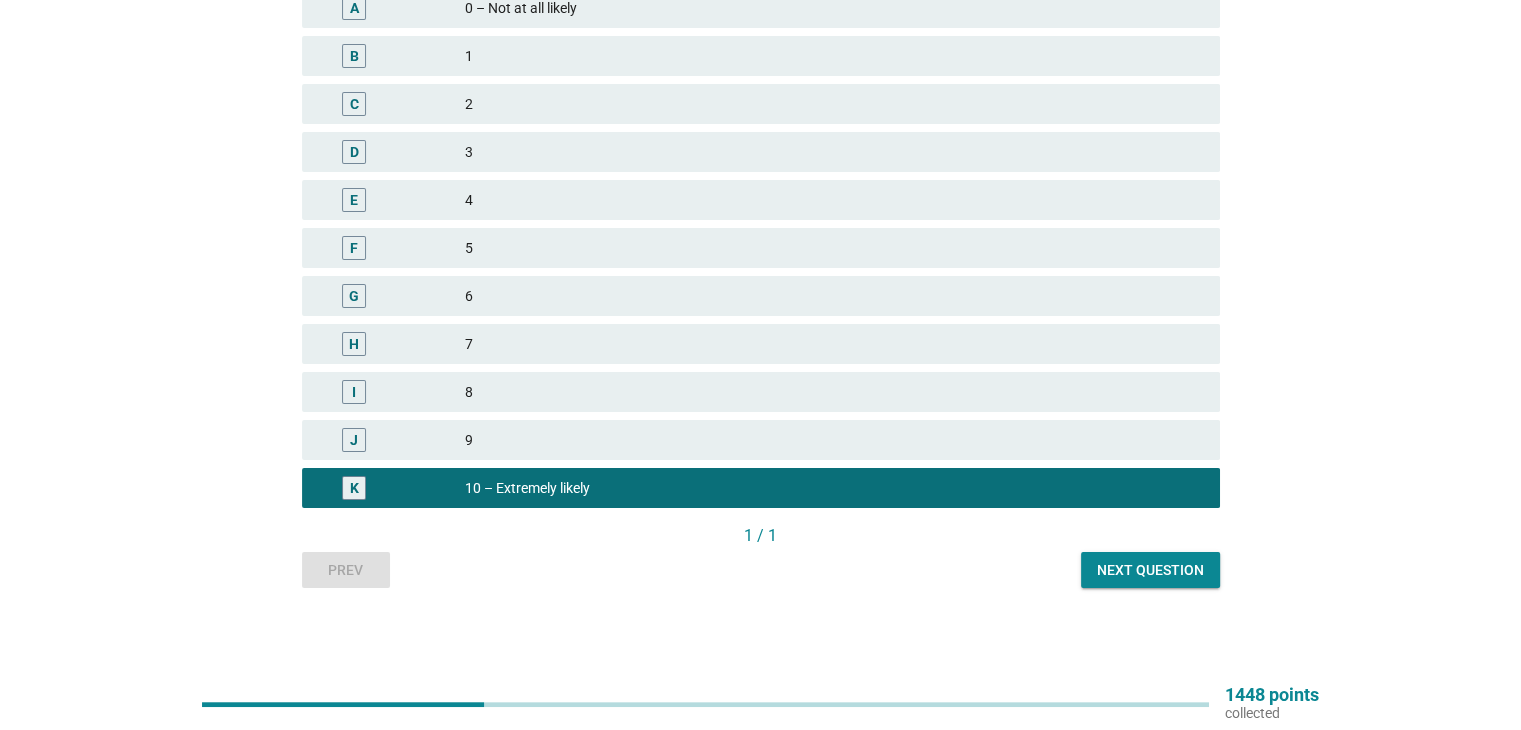 click on "Next question" at bounding box center (1150, 570) 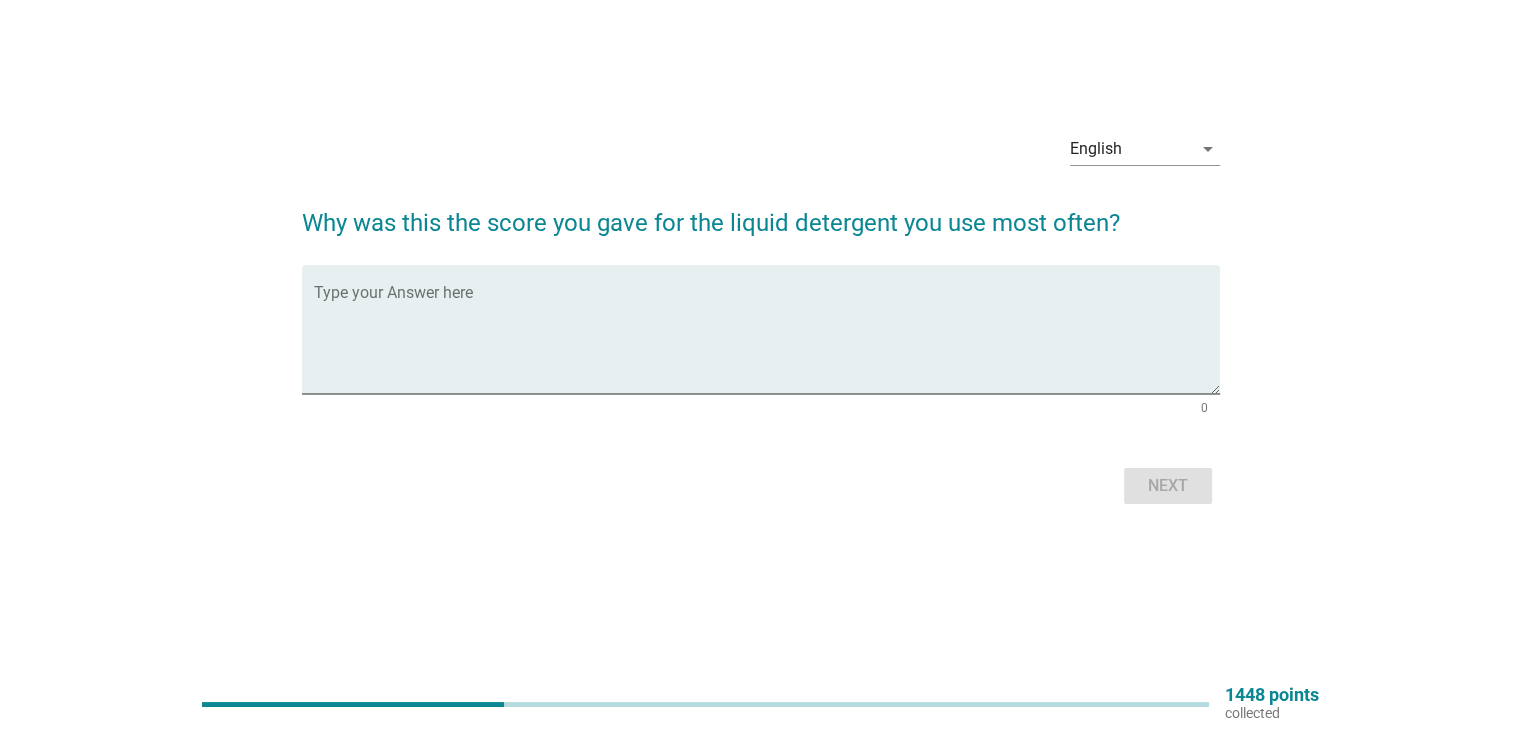 scroll, scrollTop: 0, scrollLeft: 0, axis: both 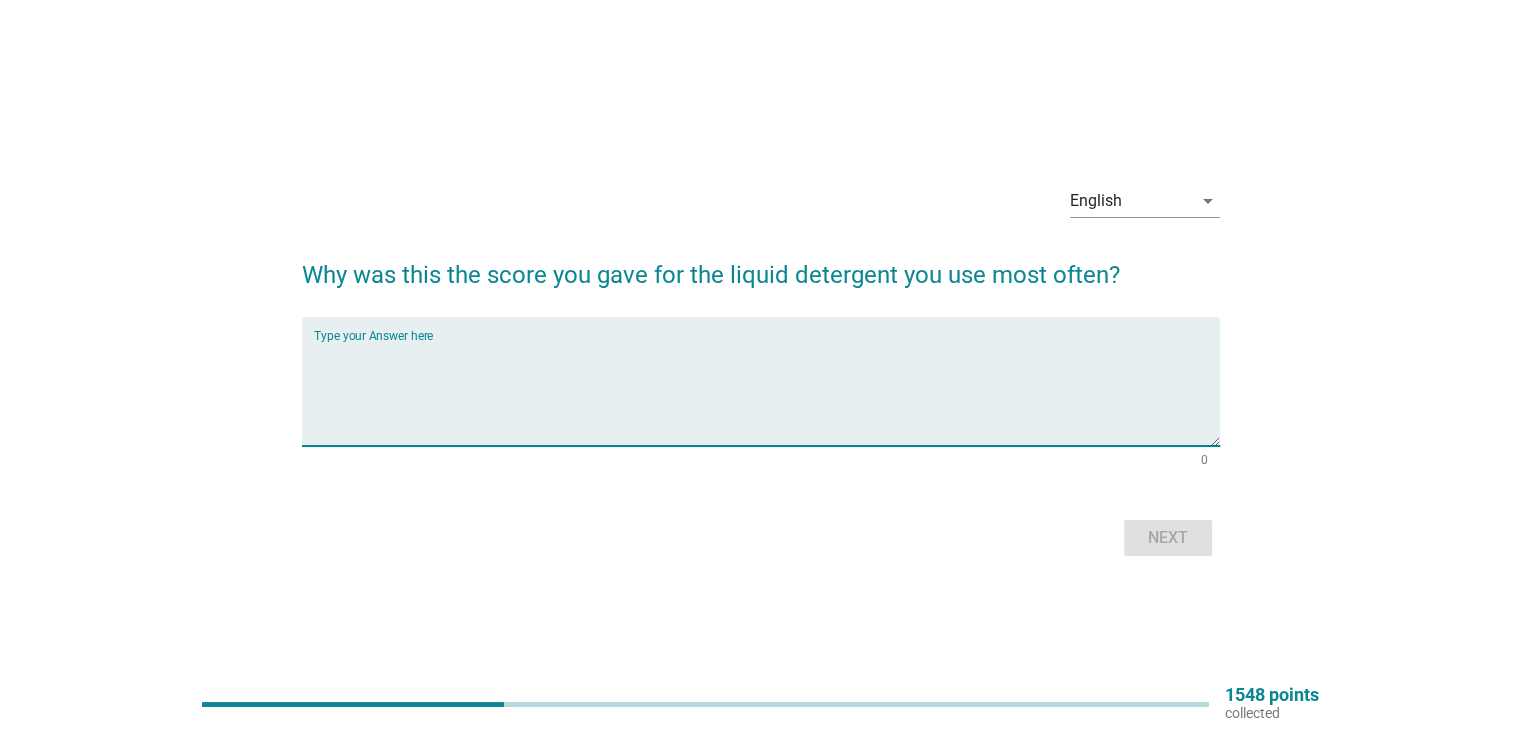 click at bounding box center (767, 393) 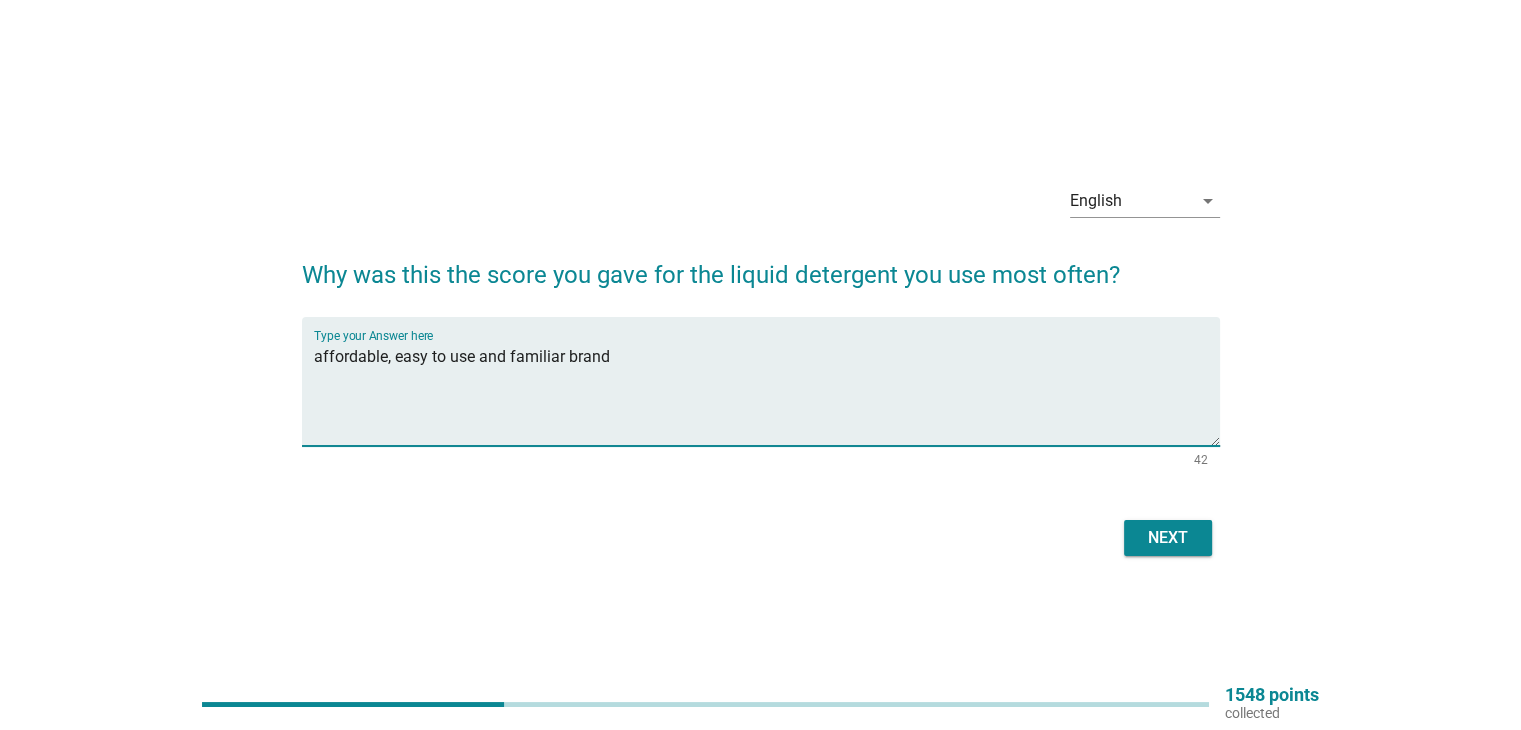 type on "affordable, easy to use and familiar brand" 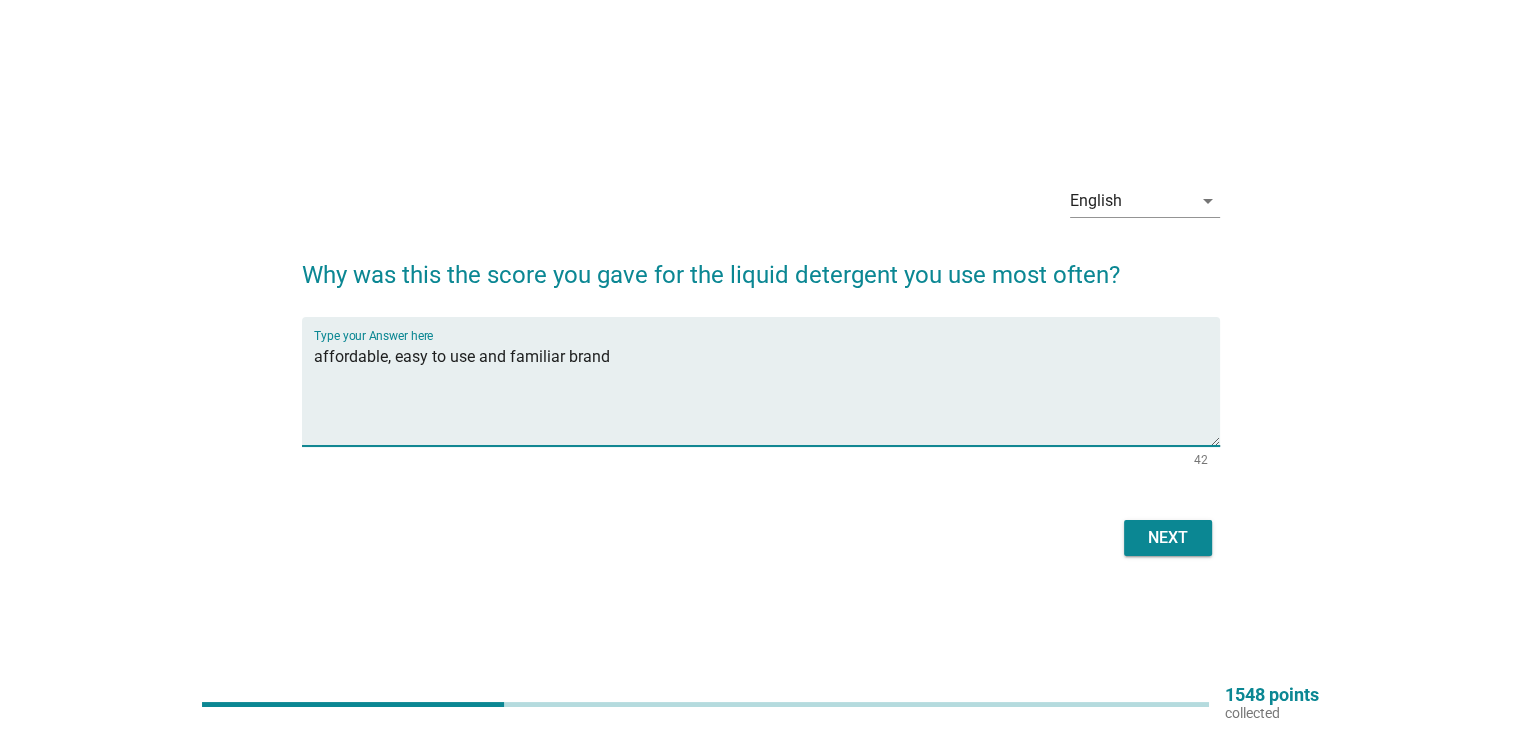 click on "Next" at bounding box center [1168, 538] 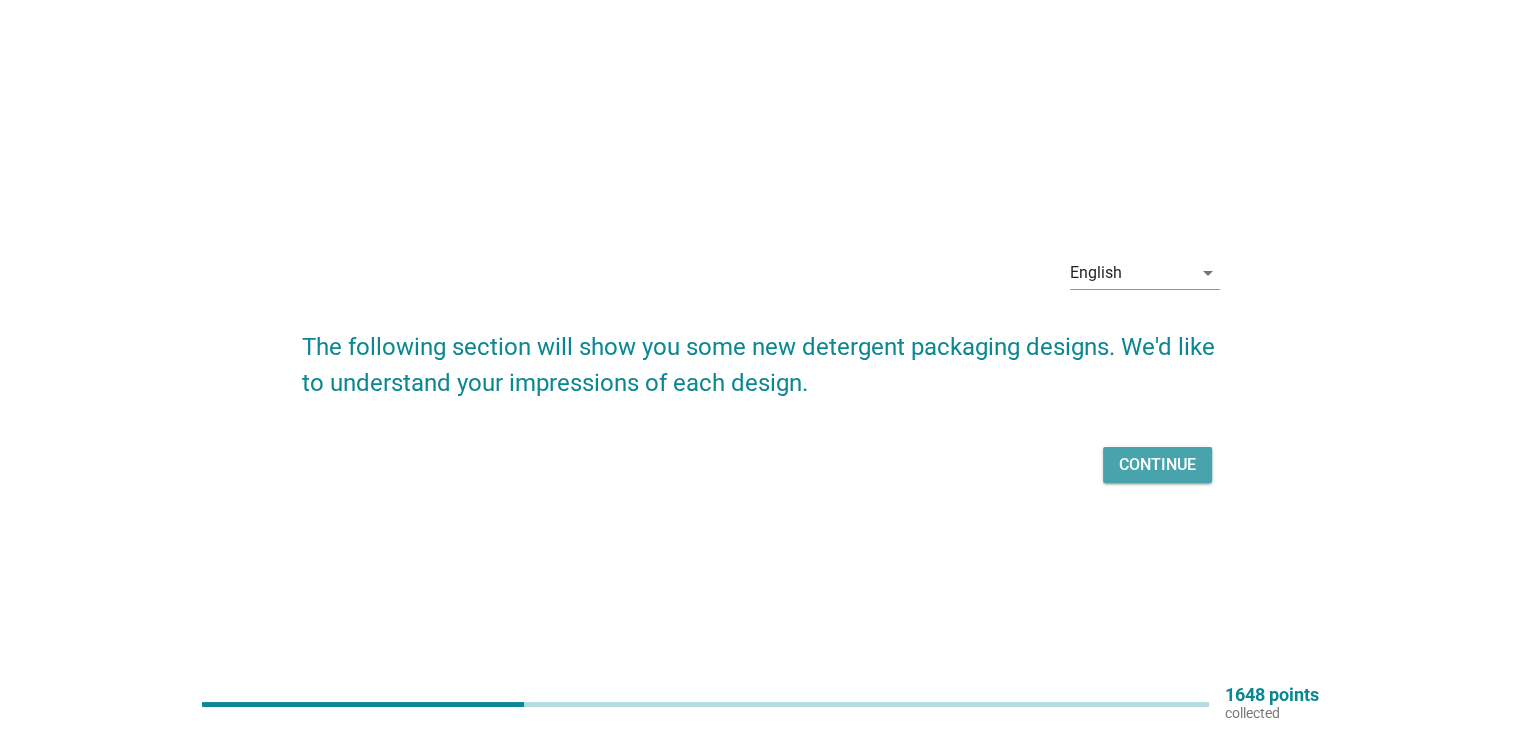 click on "Continue" at bounding box center (1157, 465) 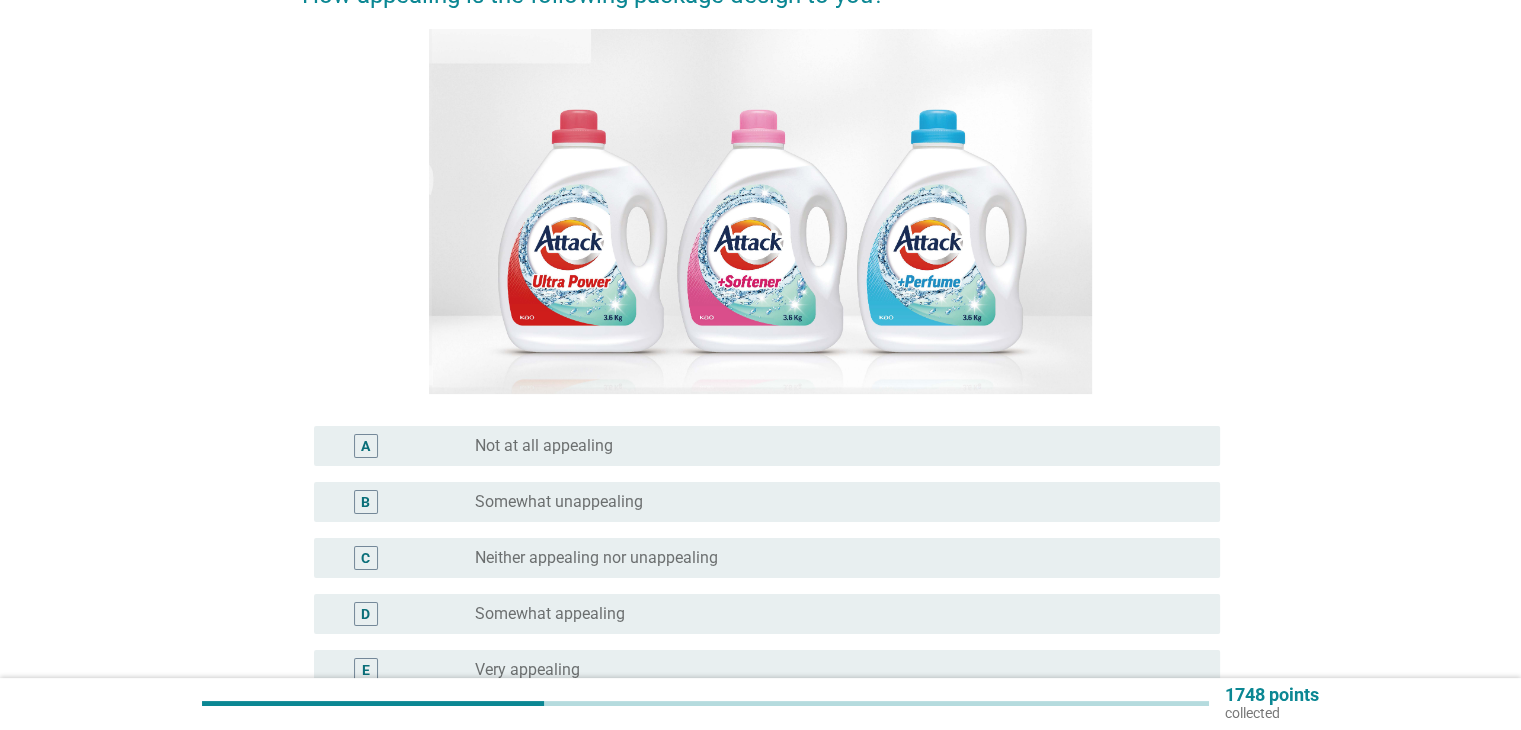 scroll, scrollTop: 200, scrollLeft: 0, axis: vertical 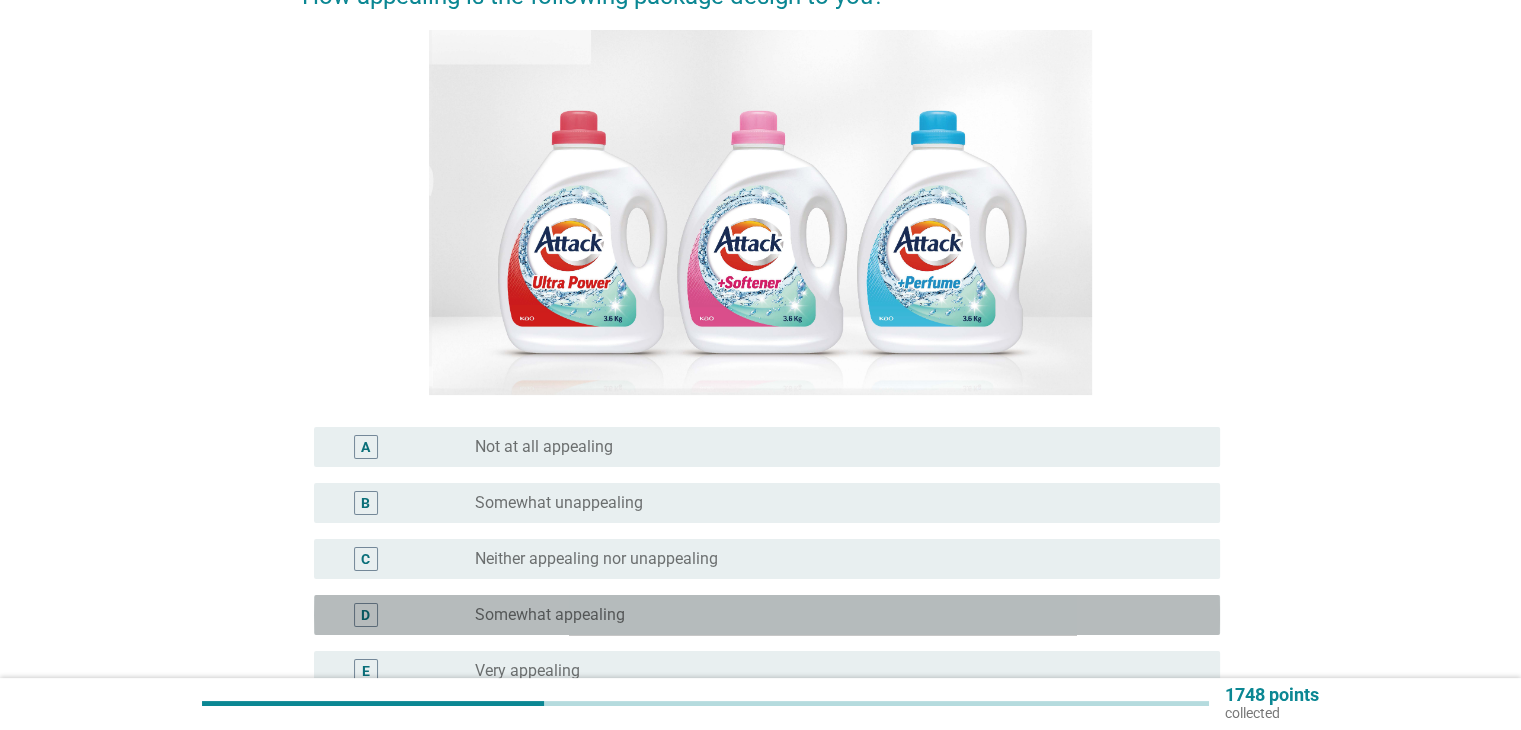 click on "Somewhat appealing" at bounding box center (550, 615) 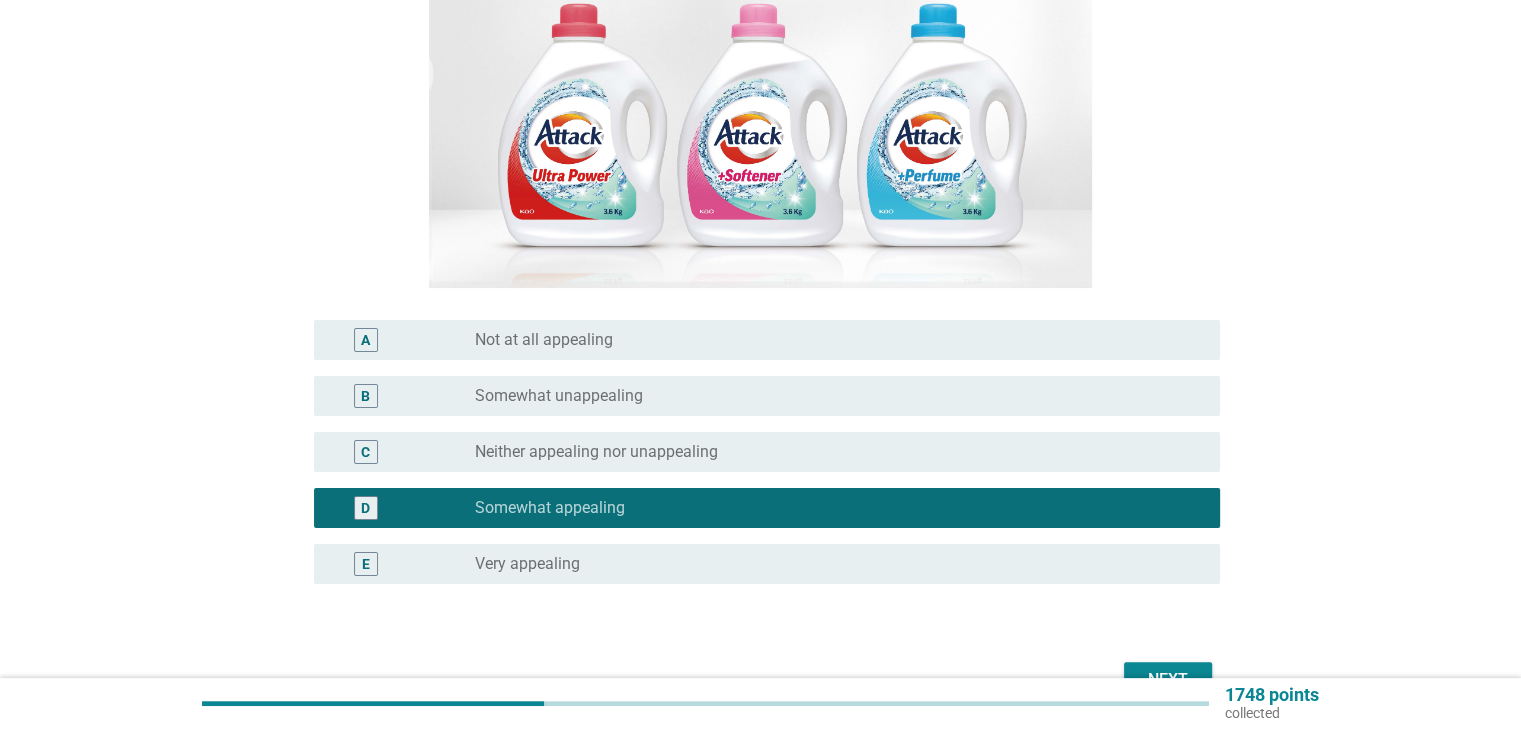 scroll, scrollTop: 423, scrollLeft: 0, axis: vertical 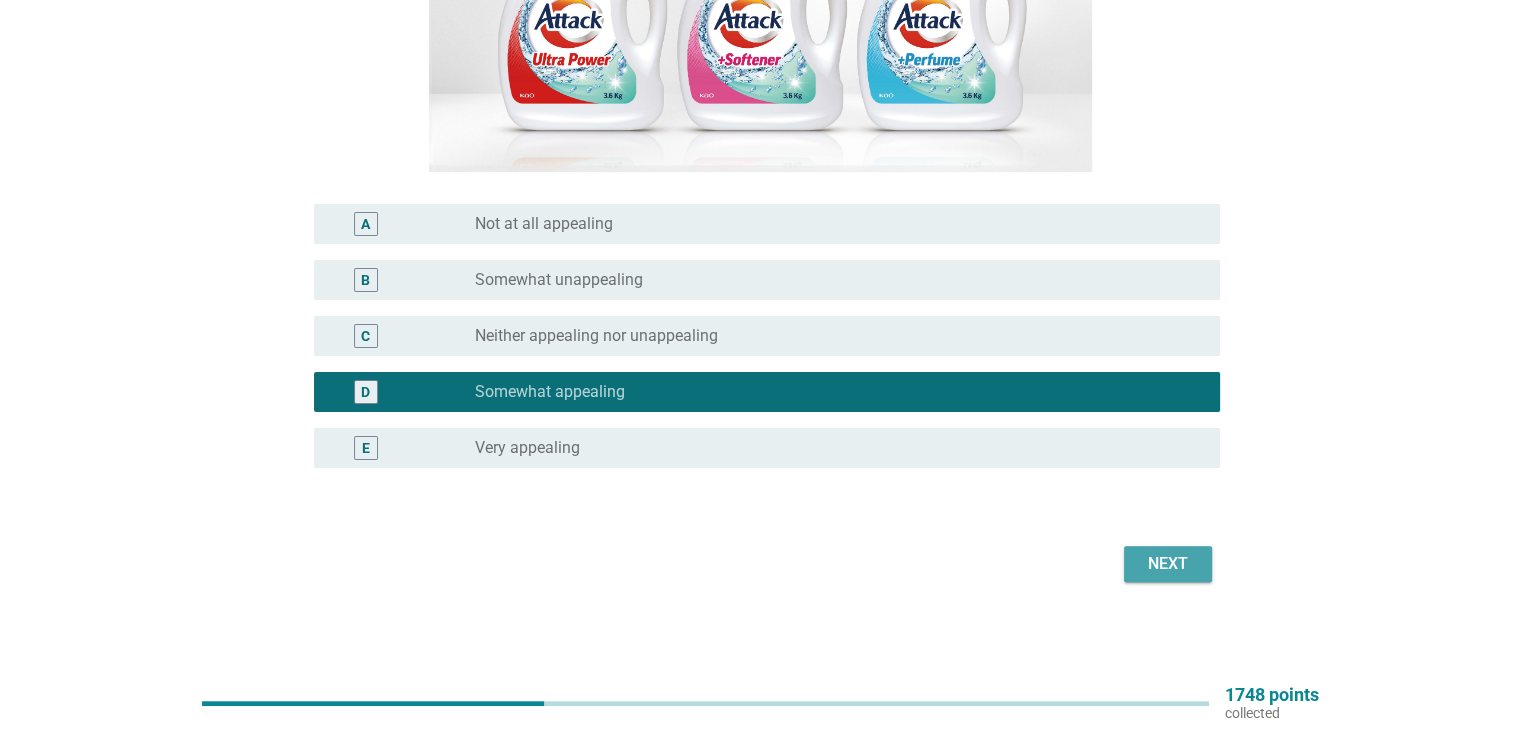 click on "Next" at bounding box center (1168, 564) 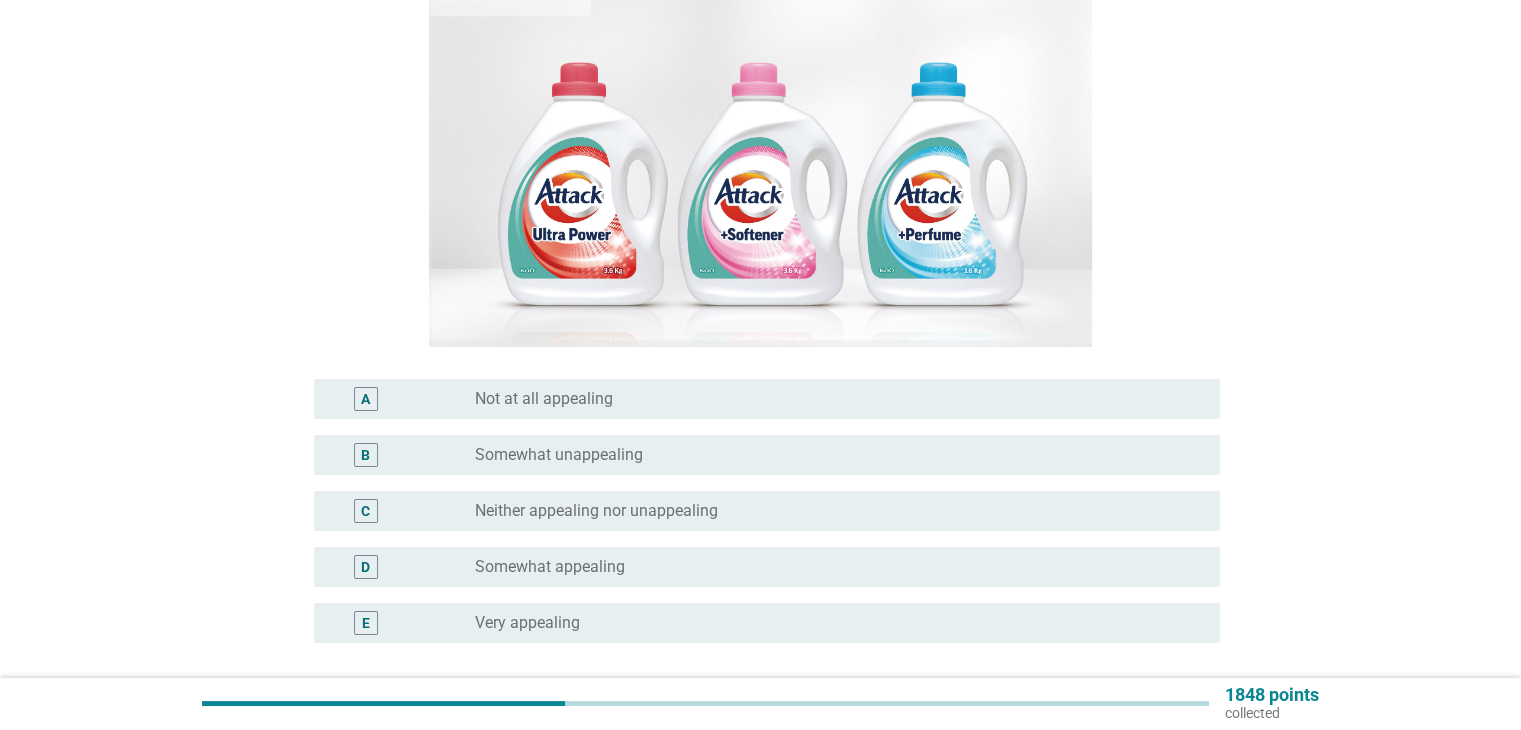 scroll, scrollTop: 423, scrollLeft: 0, axis: vertical 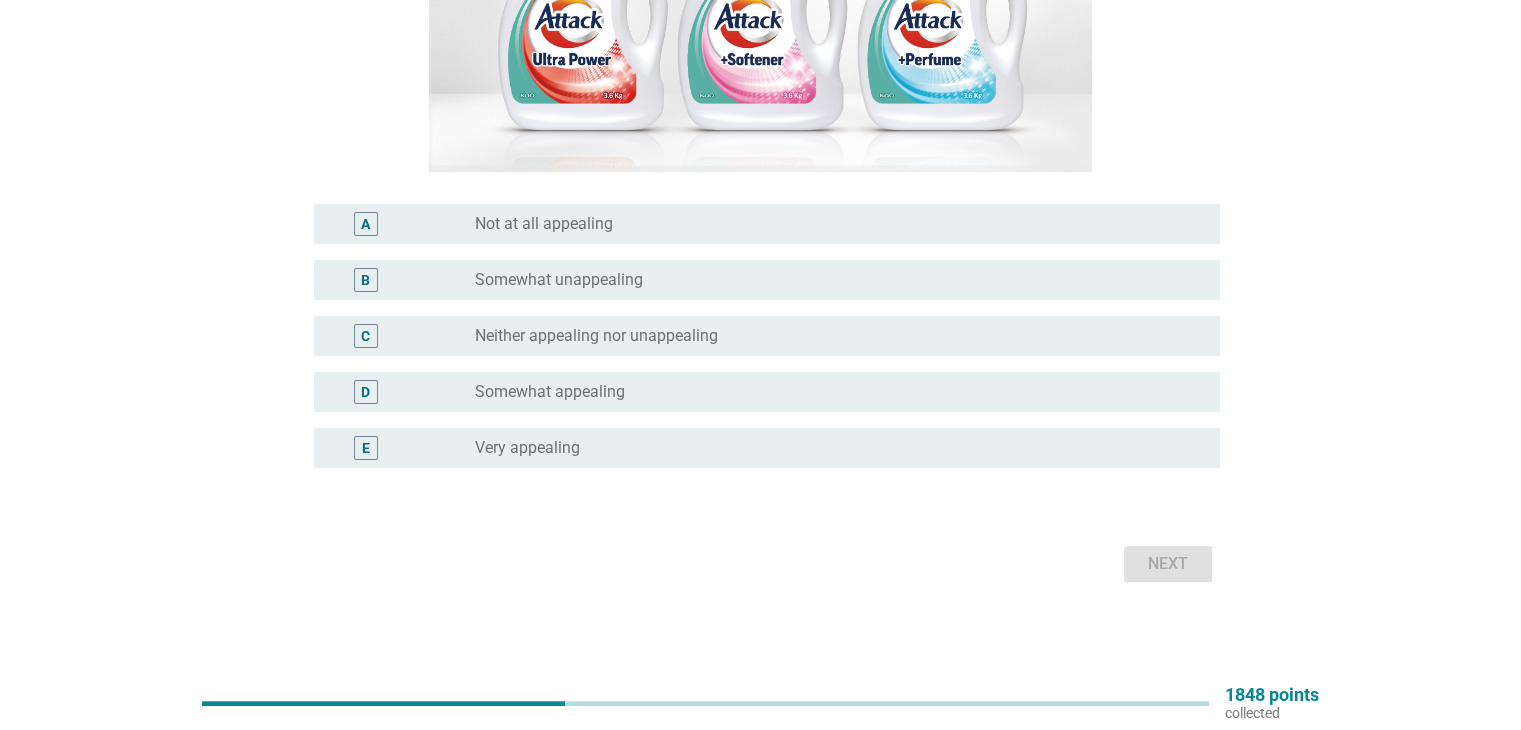 click on "Somewhat appealing" at bounding box center [550, 392] 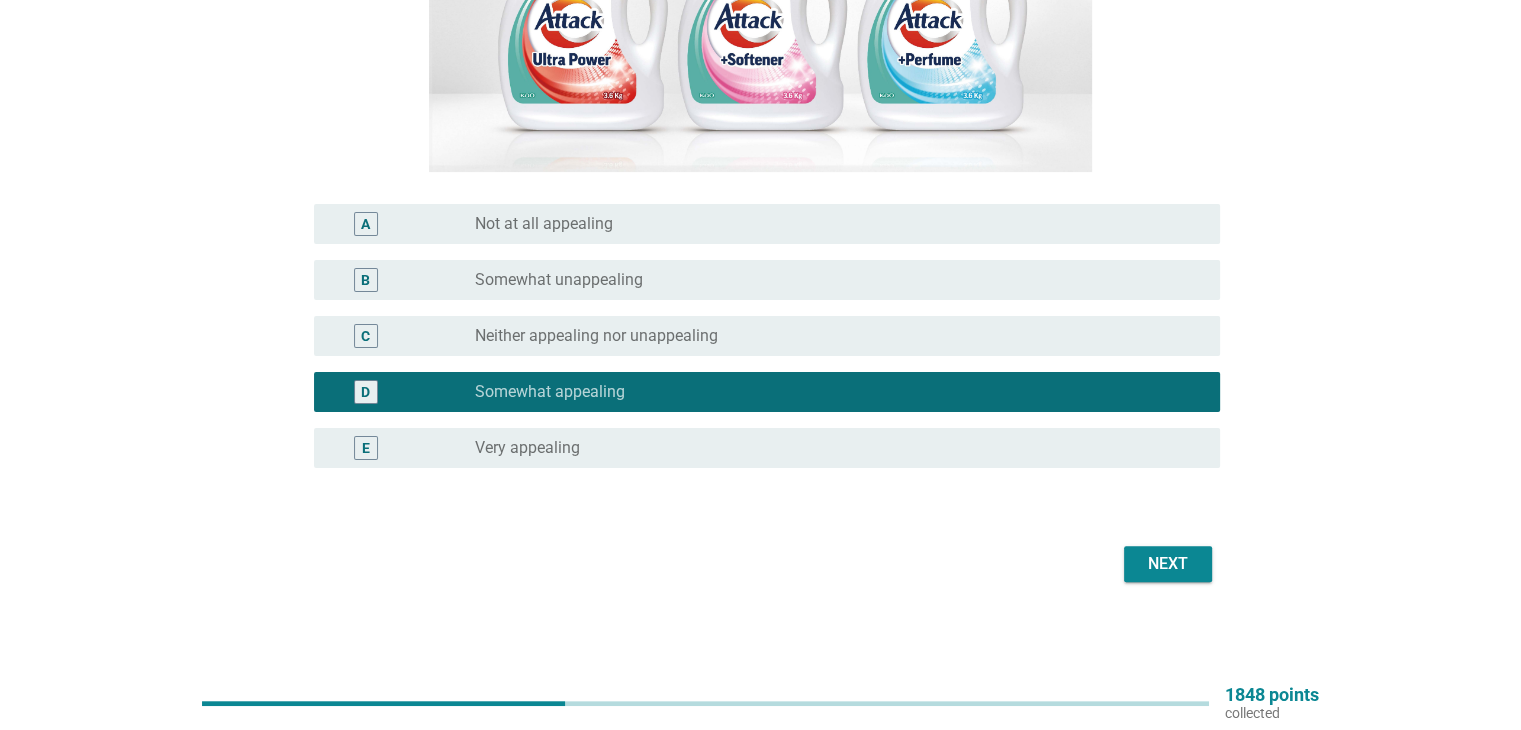 click on "Next" at bounding box center [1168, 564] 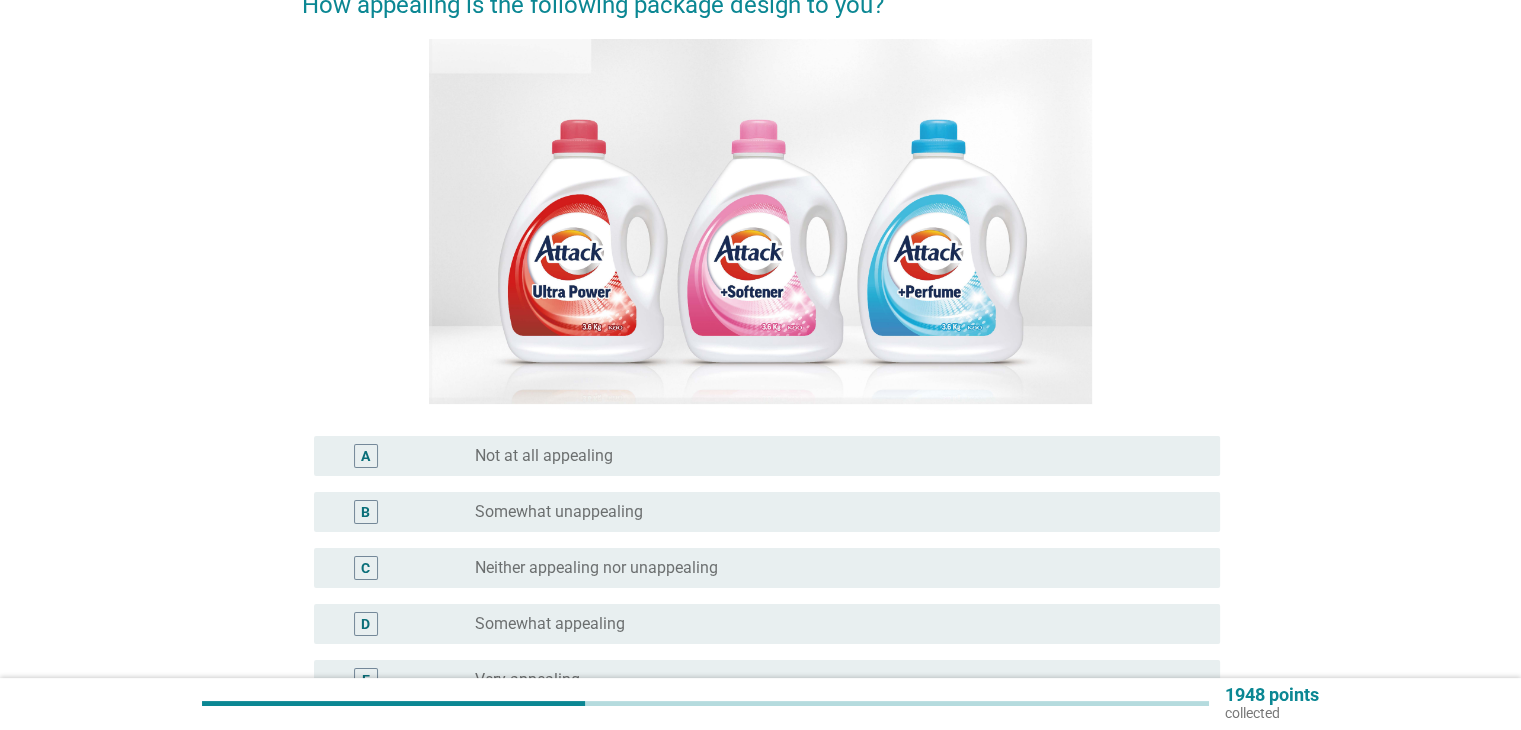 scroll, scrollTop: 423, scrollLeft: 0, axis: vertical 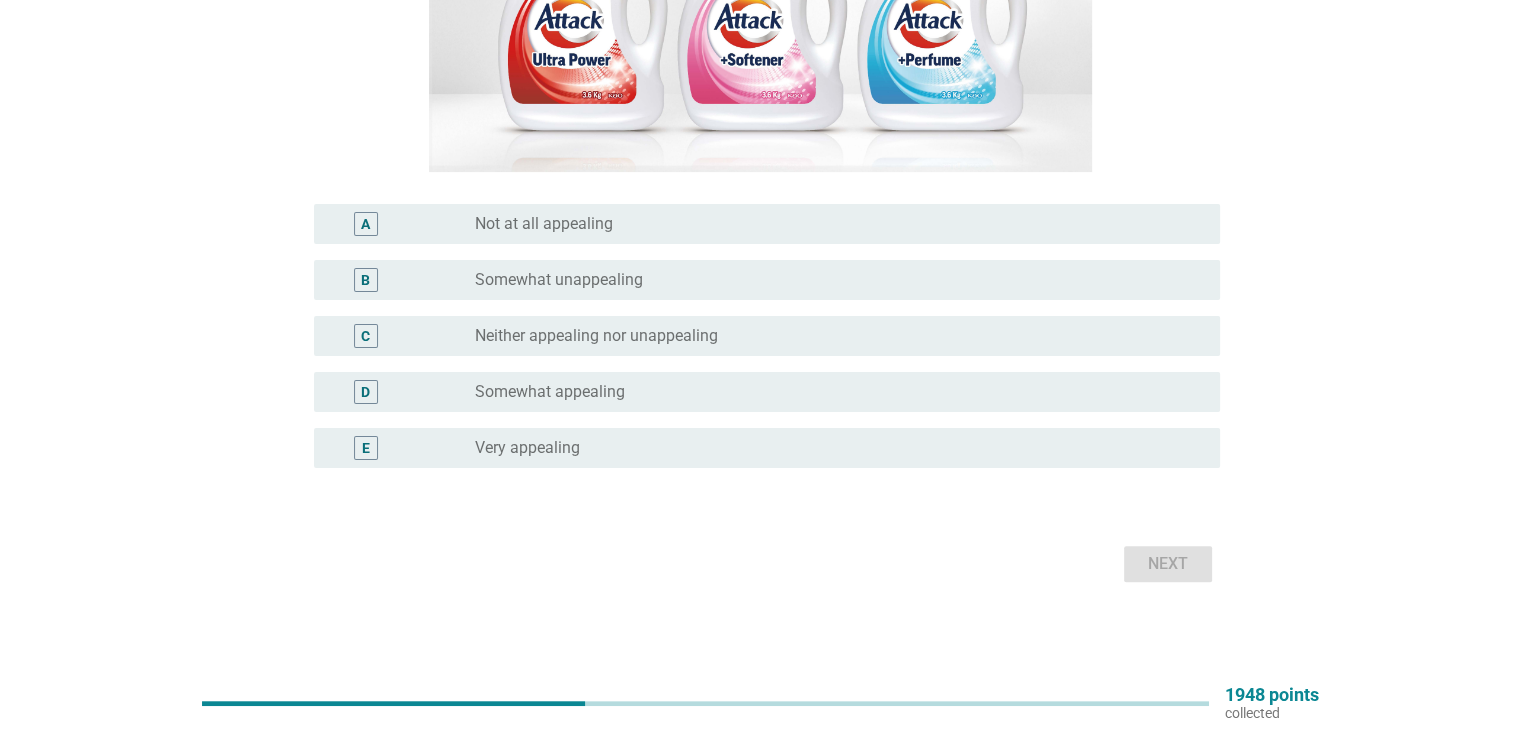 click on "Somewhat appealing" at bounding box center [550, 392] 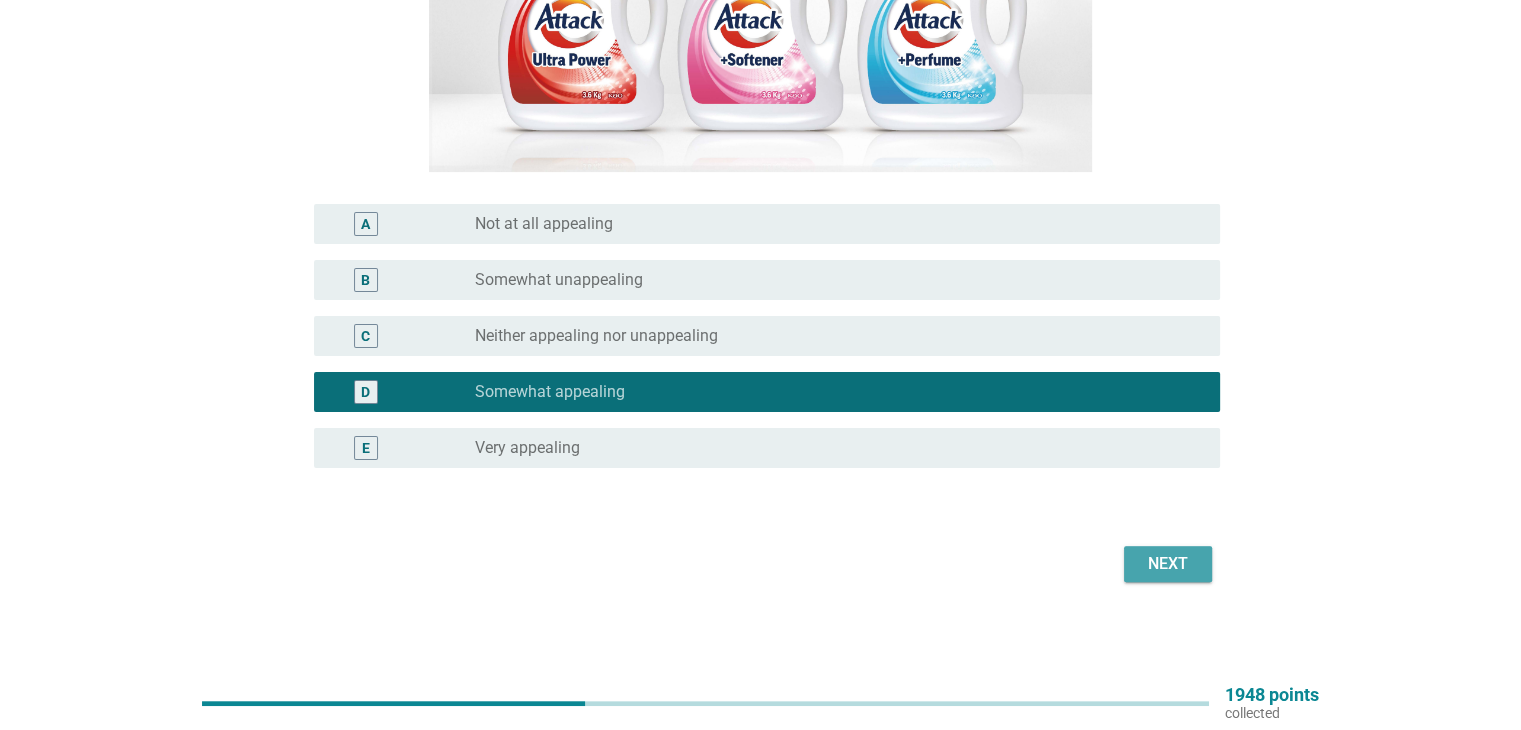 click on "Next" at bounding box center (1168, 564) 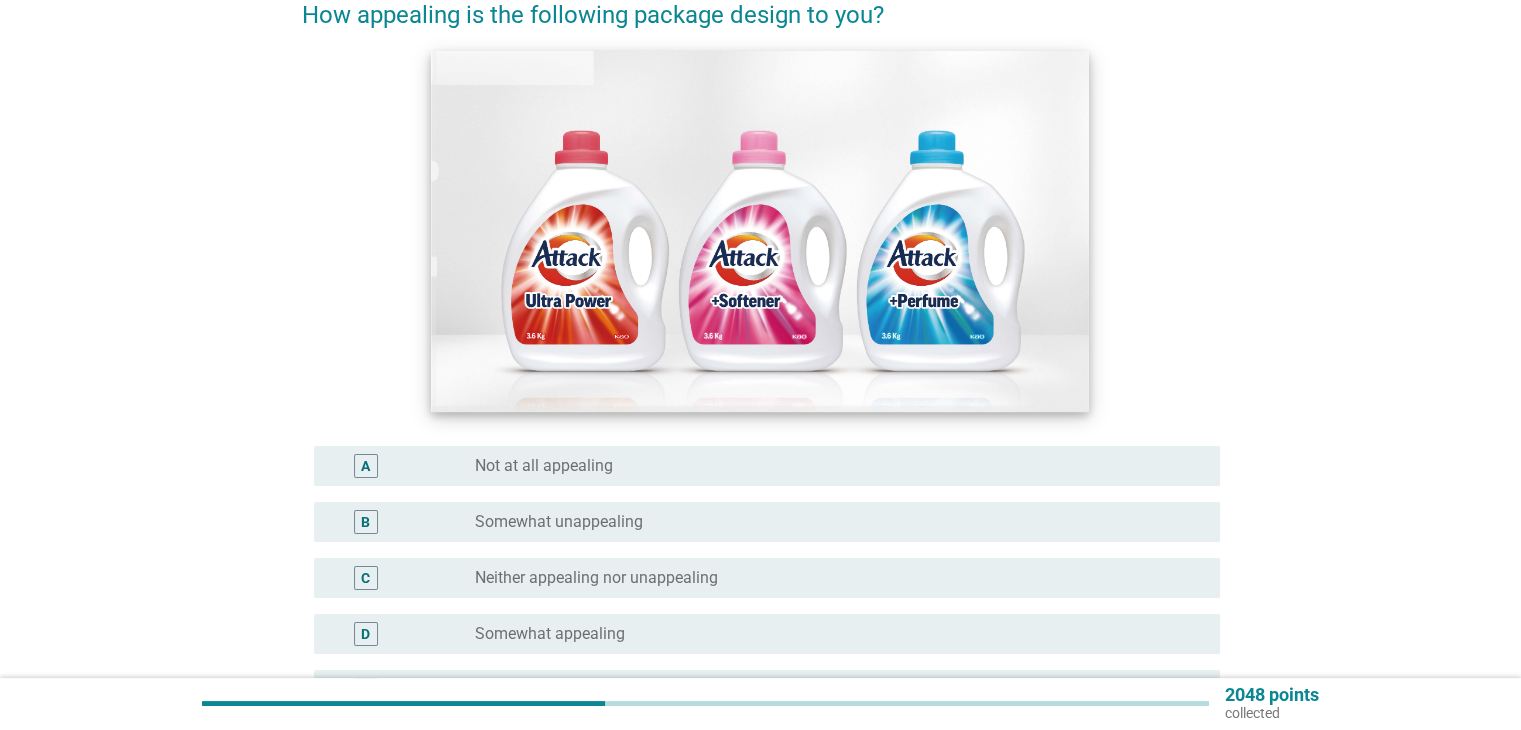 scroll, scrollTop: 400, scrollLeft: 0, axis: vertical 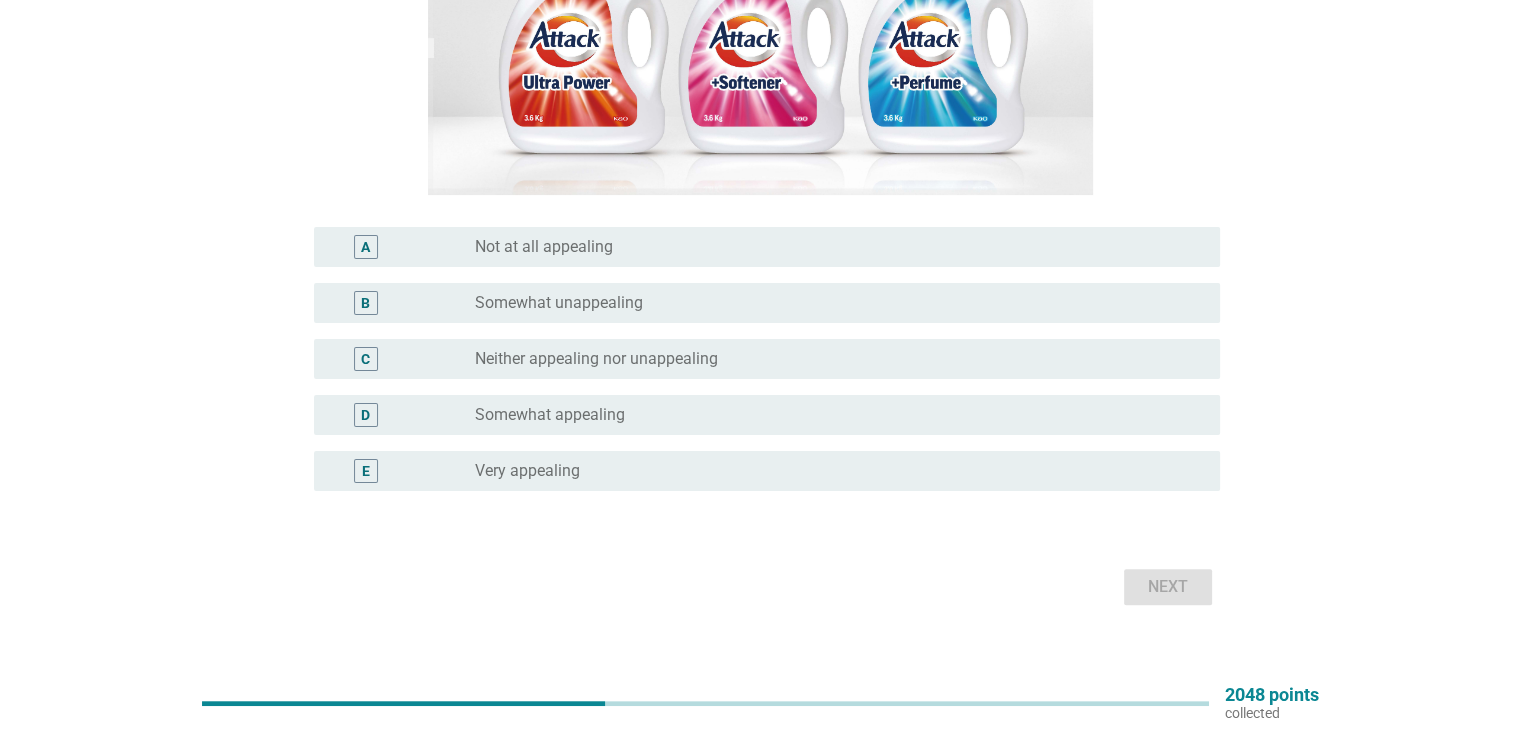 click on "Somewhat appealing" at bounding box center (550, 415) 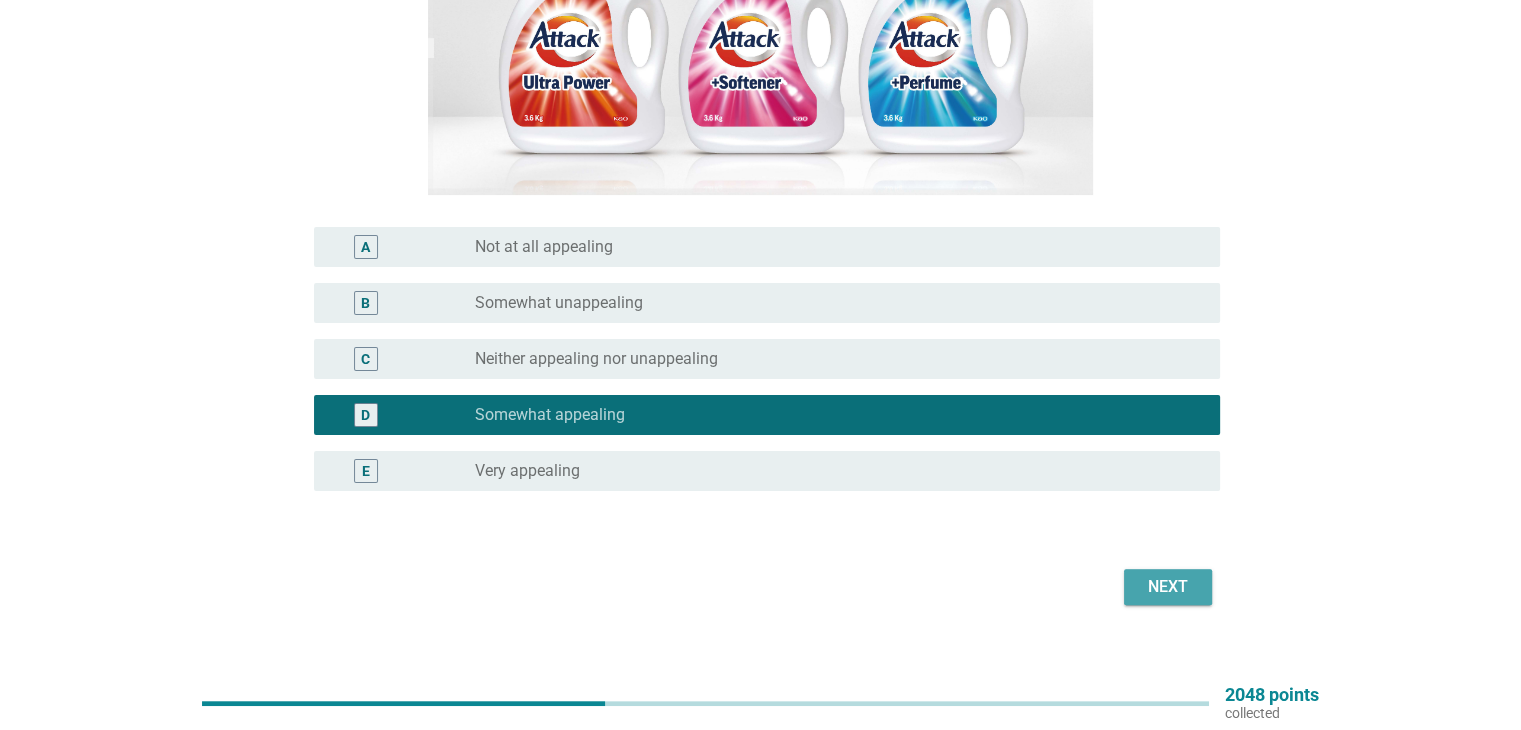 click on "Next" at bounding box center (1168, 587) 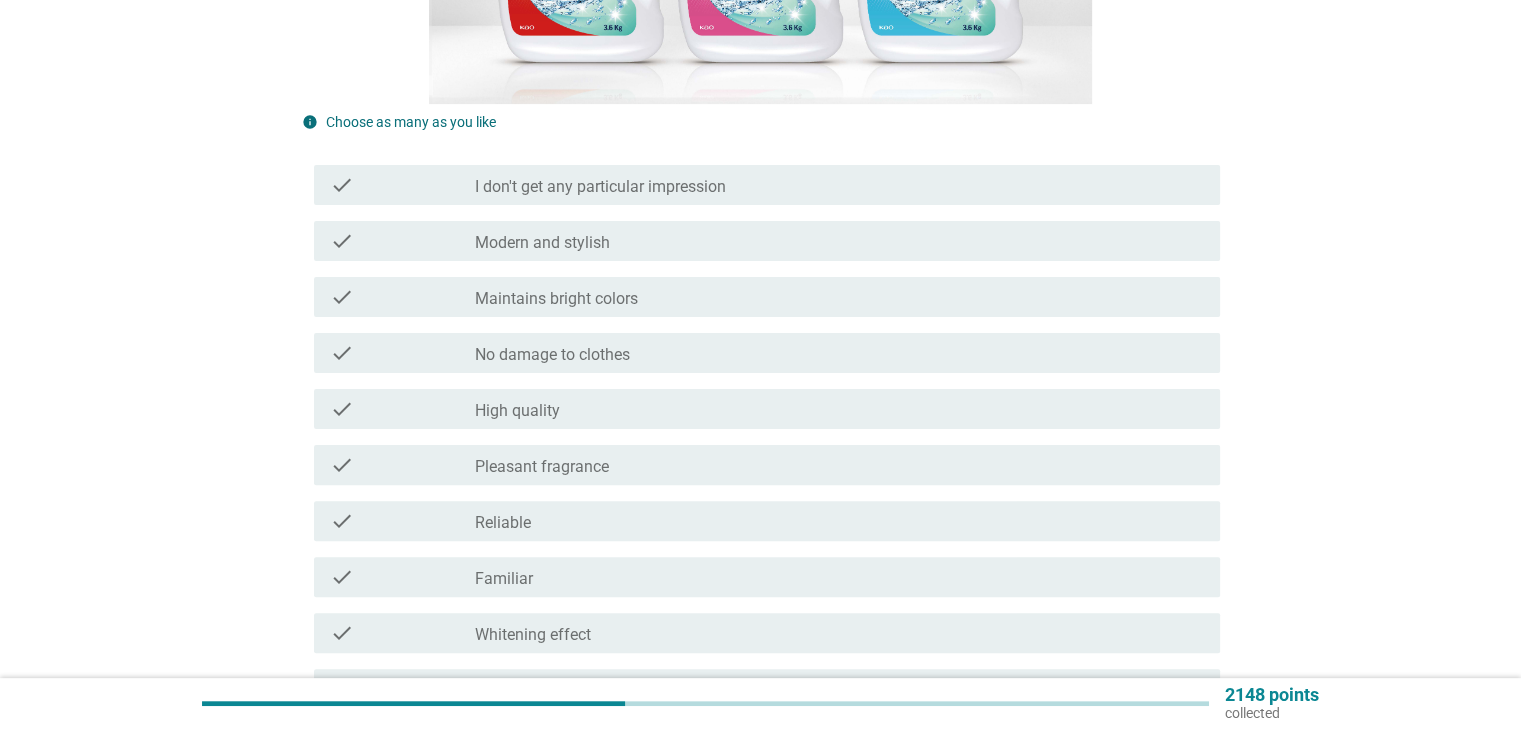 scroll, scrollTop: 500, scrollLeft: 0, axis: vertical 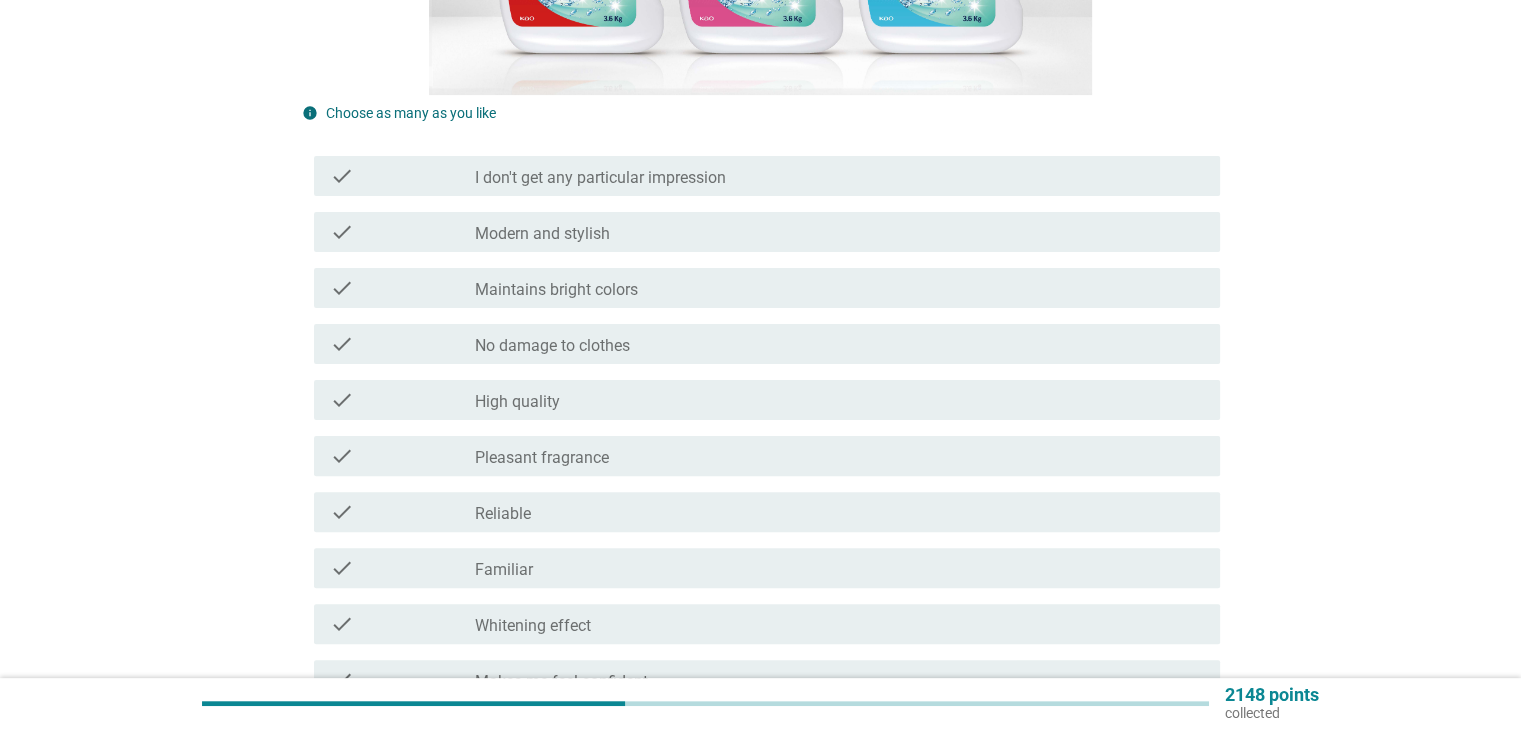 click on "Modern and stylish" at bounding box center (542, 234) 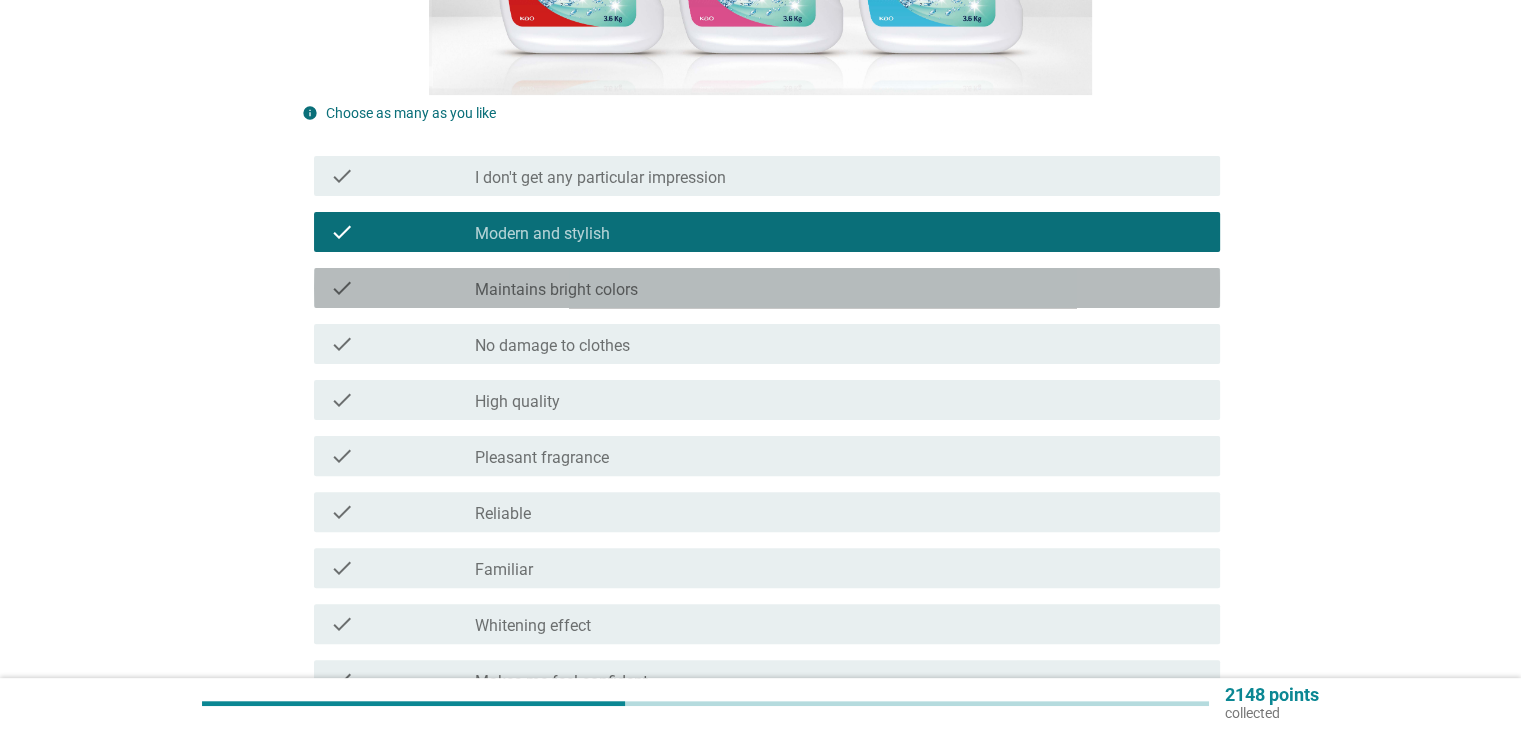 click on "Maintains bright colors" at bounding box center [556, 290] 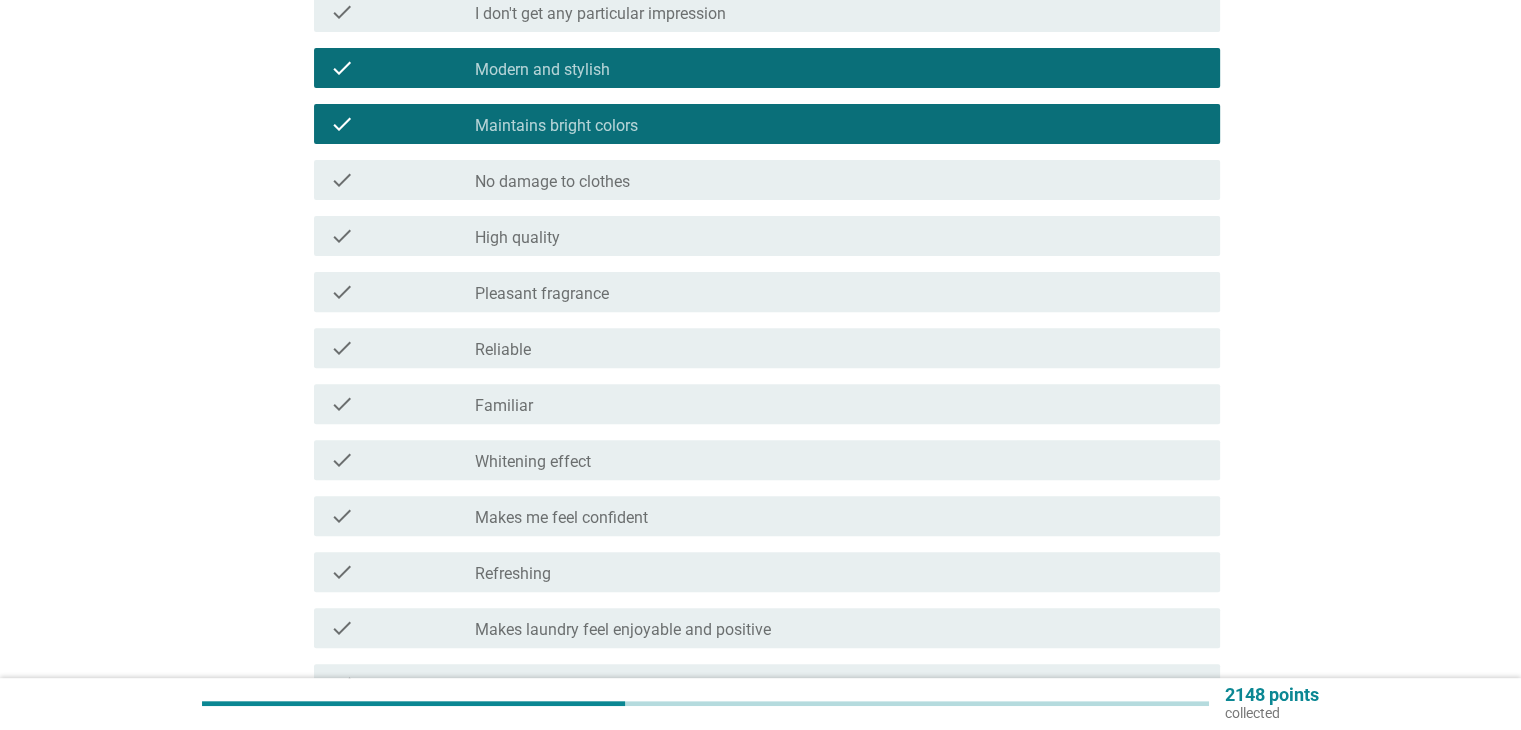 scroll, scrollTop: 700, scrollLeft: 0, axis: vertical 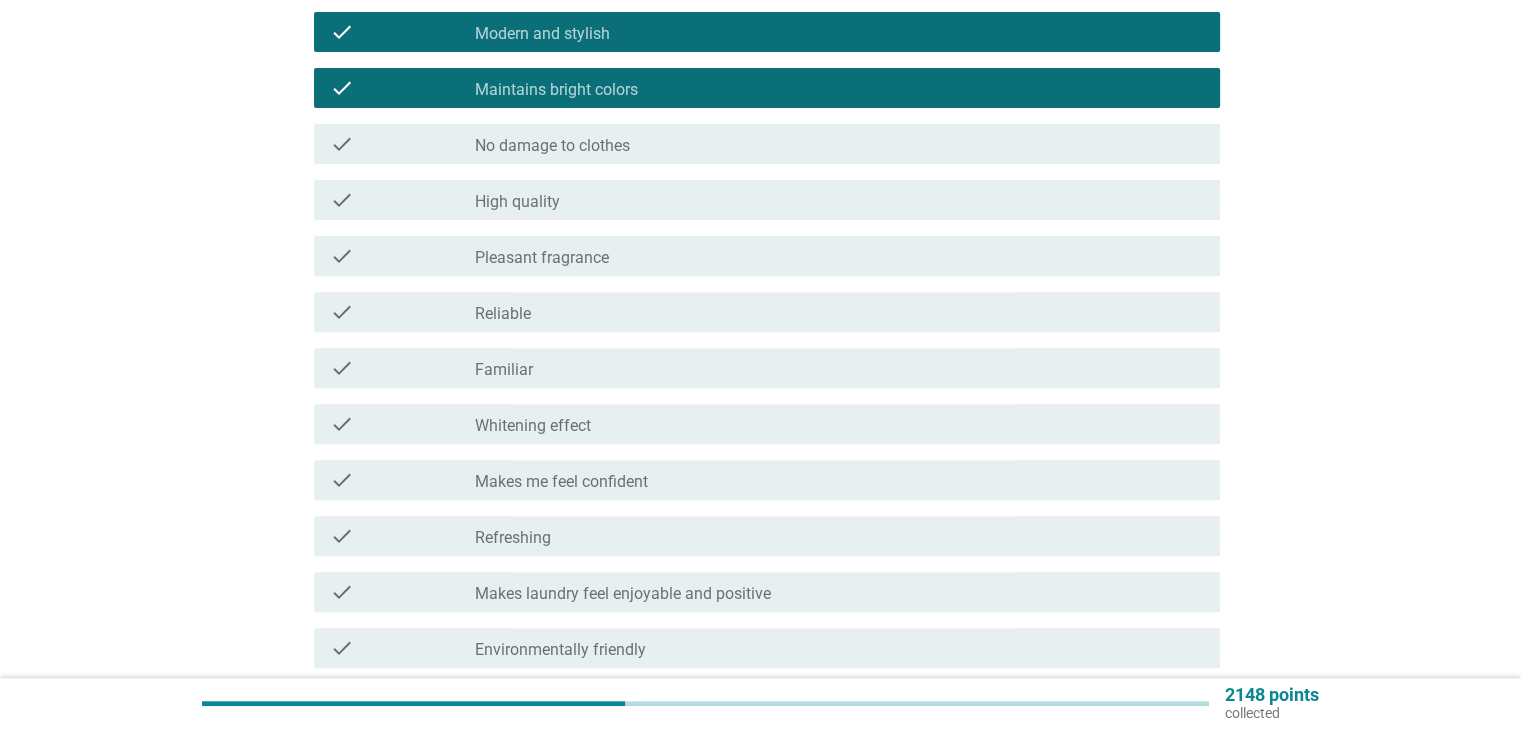 click on "check_box_outline_blank Whitening effect" at bounding box center (839, 424) 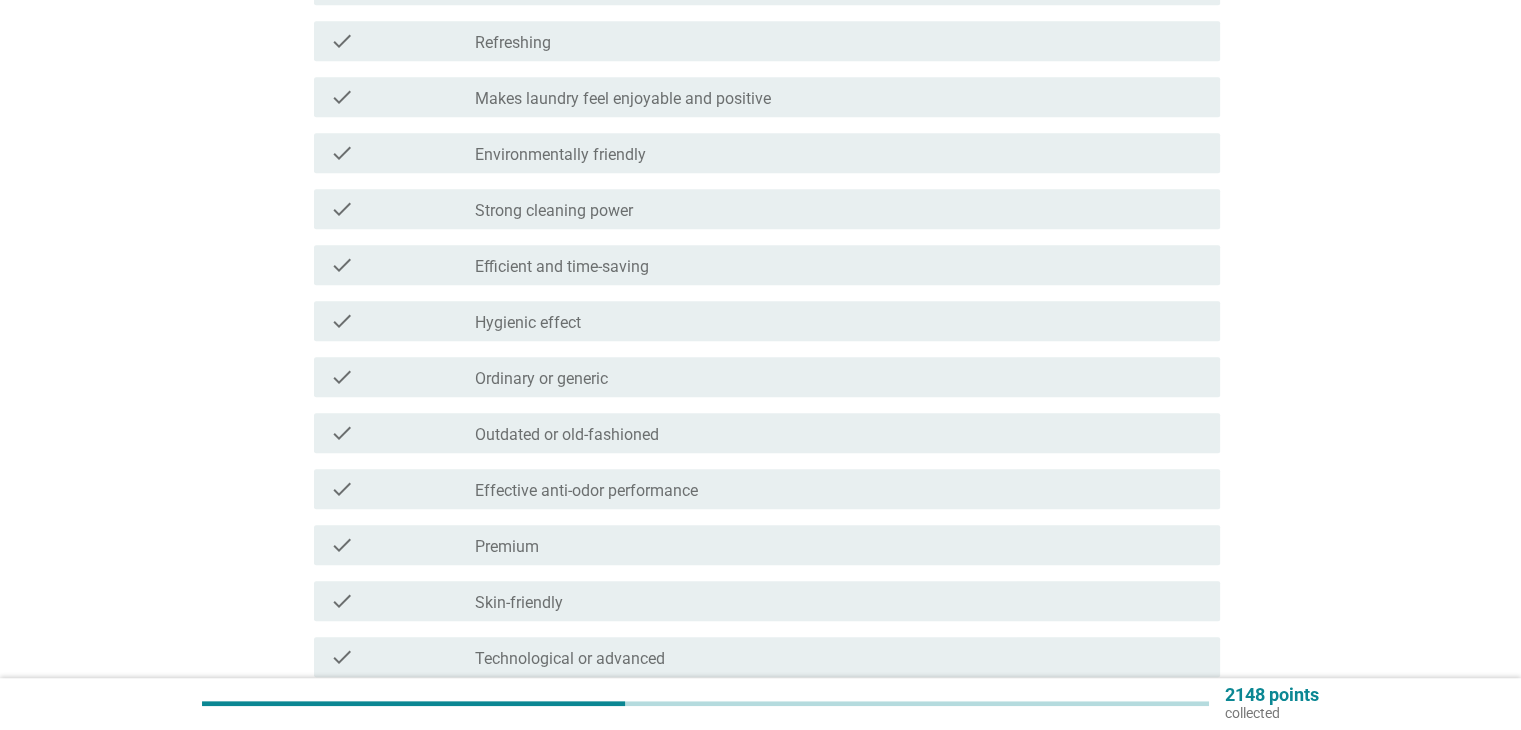 scroll, scrollTop: 1200, scrollLeft: 0, axis: vertical 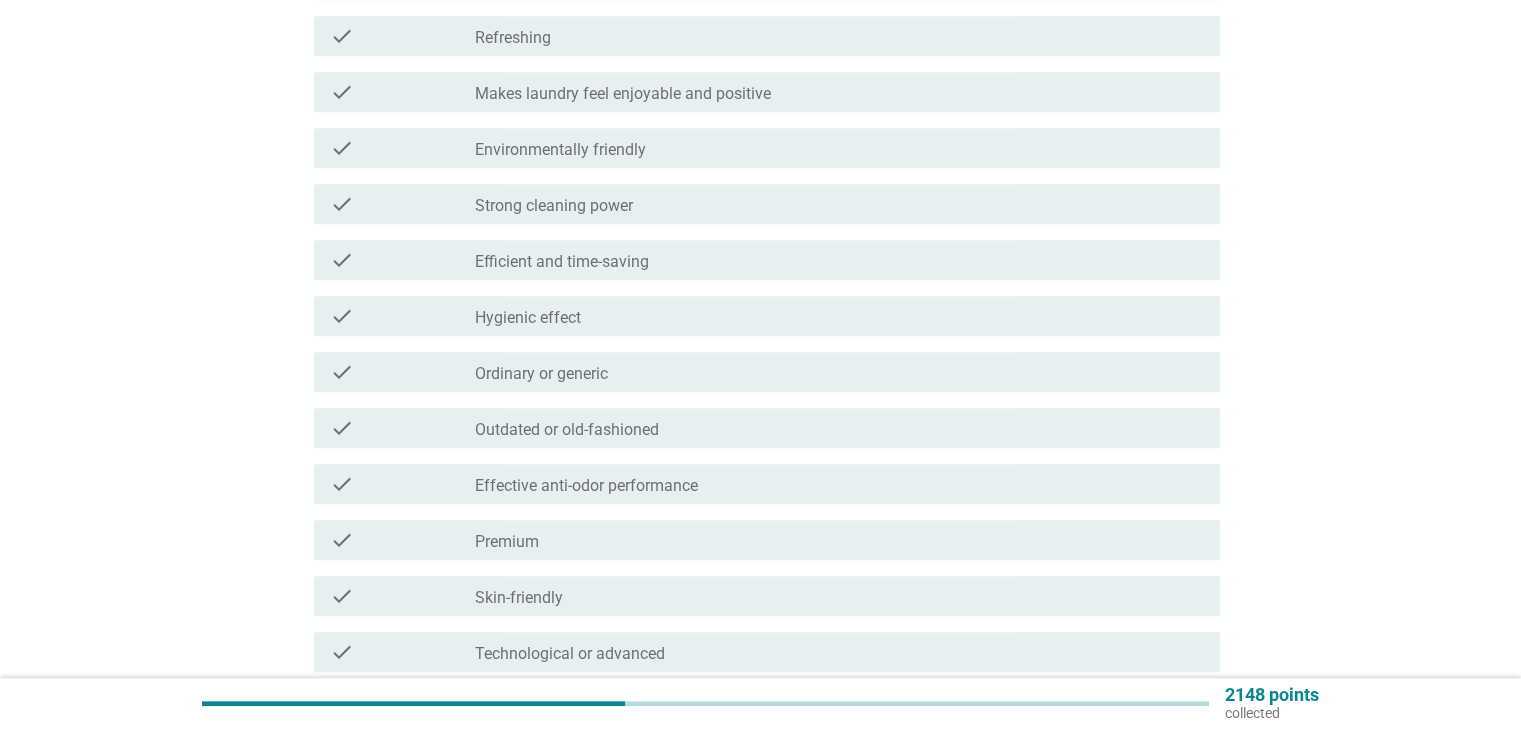 click on "Hygienic effect" at bounding box center [528, 318] 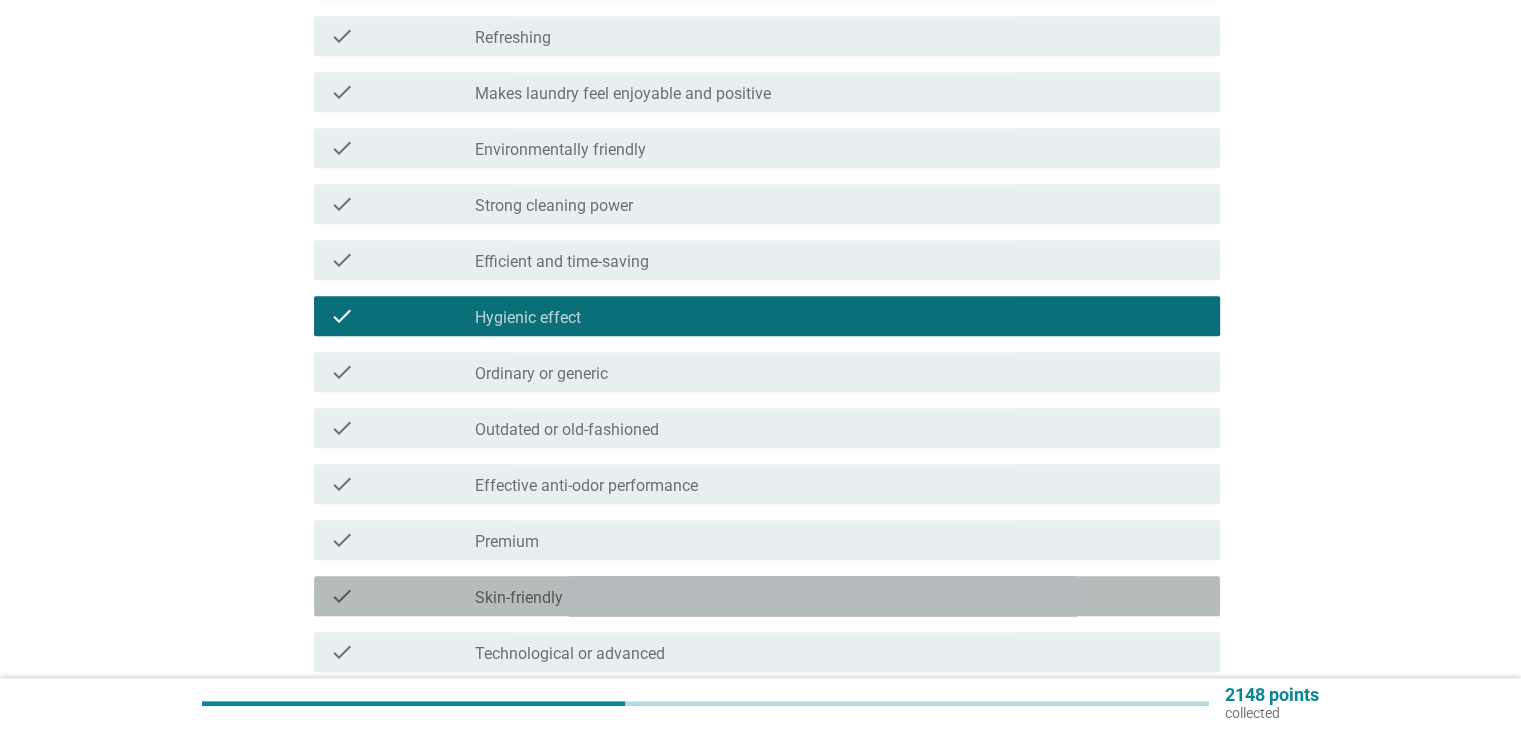 click on "Skin-friendly" at bounding box center (519, 598) 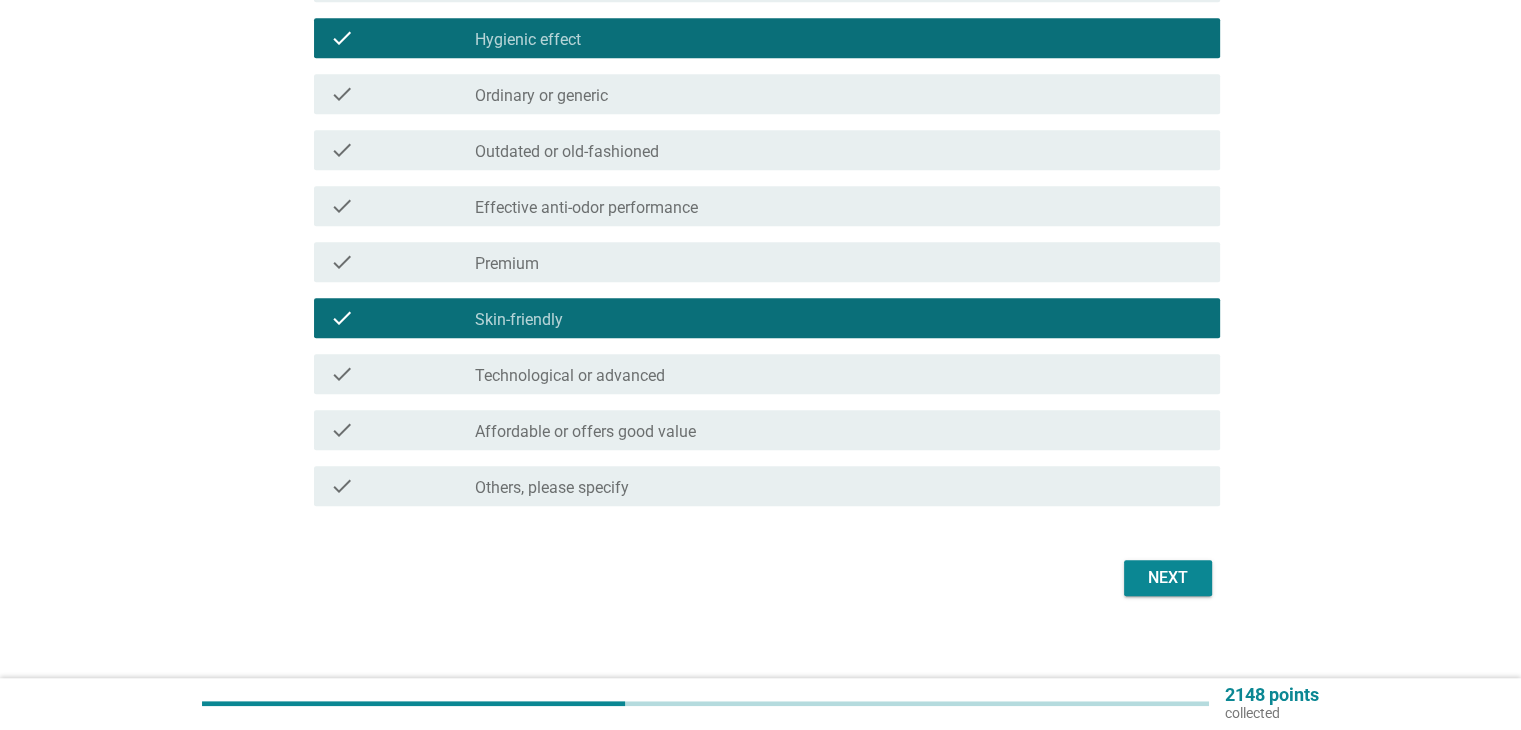 scroll, scrollTop: 1492, scrollLeft: 0, axis: vertical 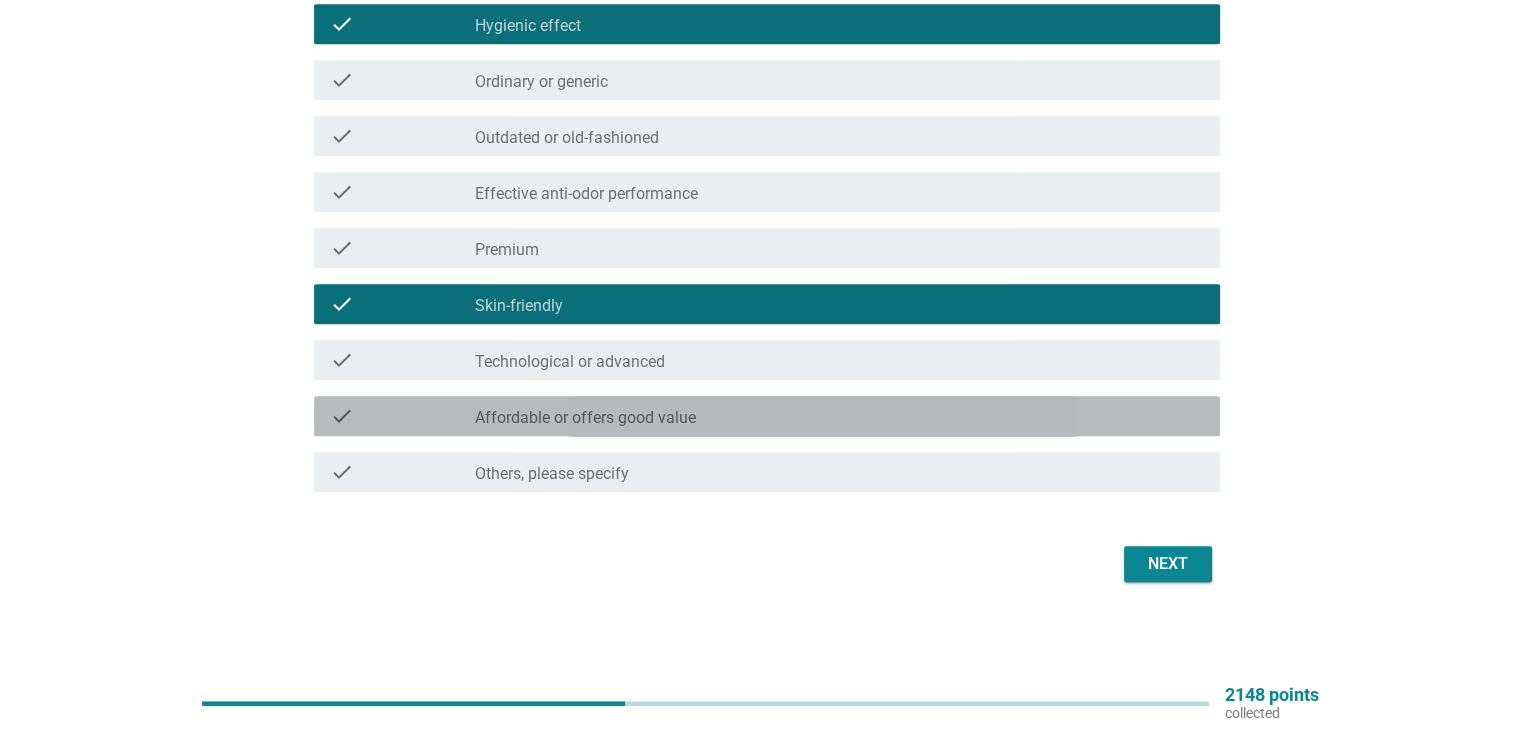 click on "Affordable or offers good value" at bounding box center (585, 418) 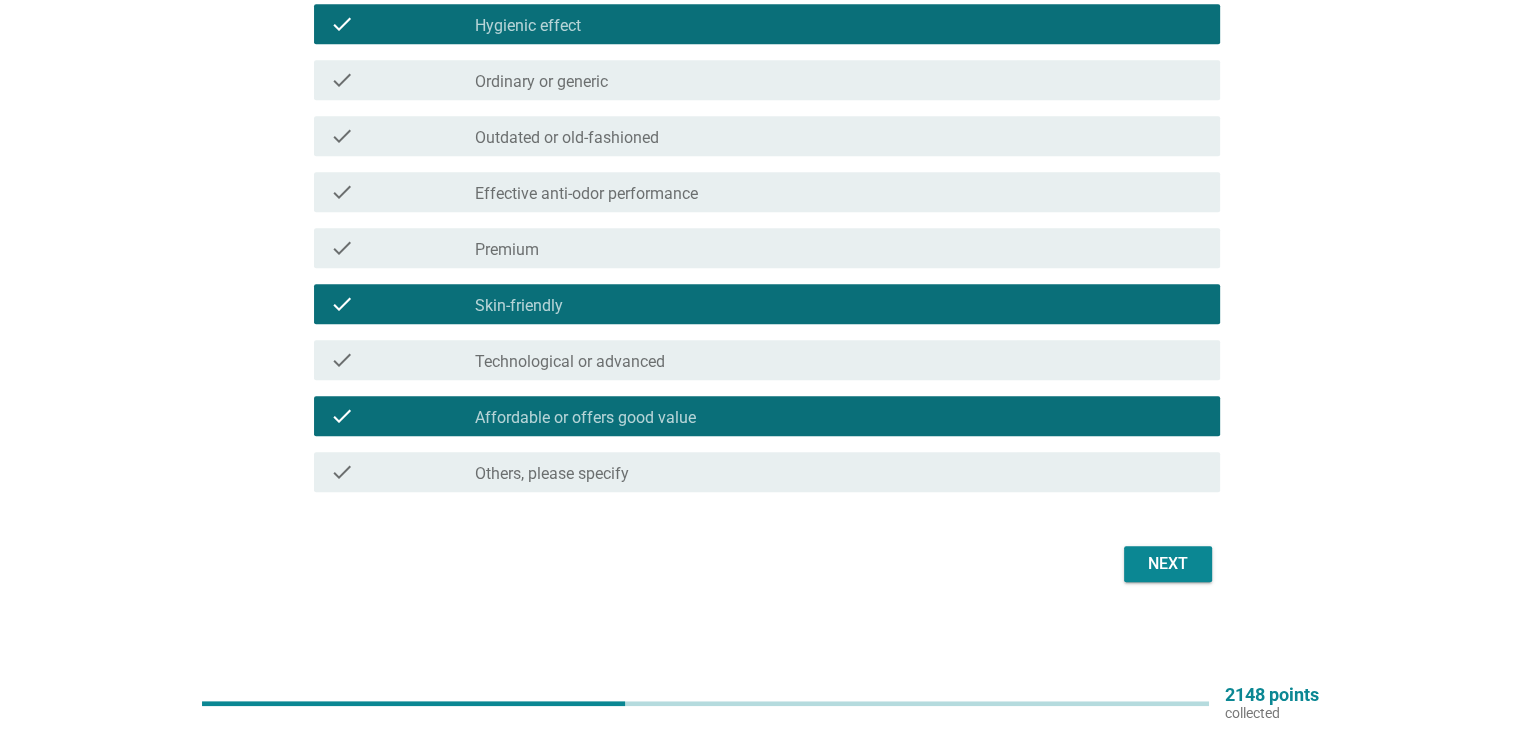 click on "Next" at bounding box center [1168, 564] 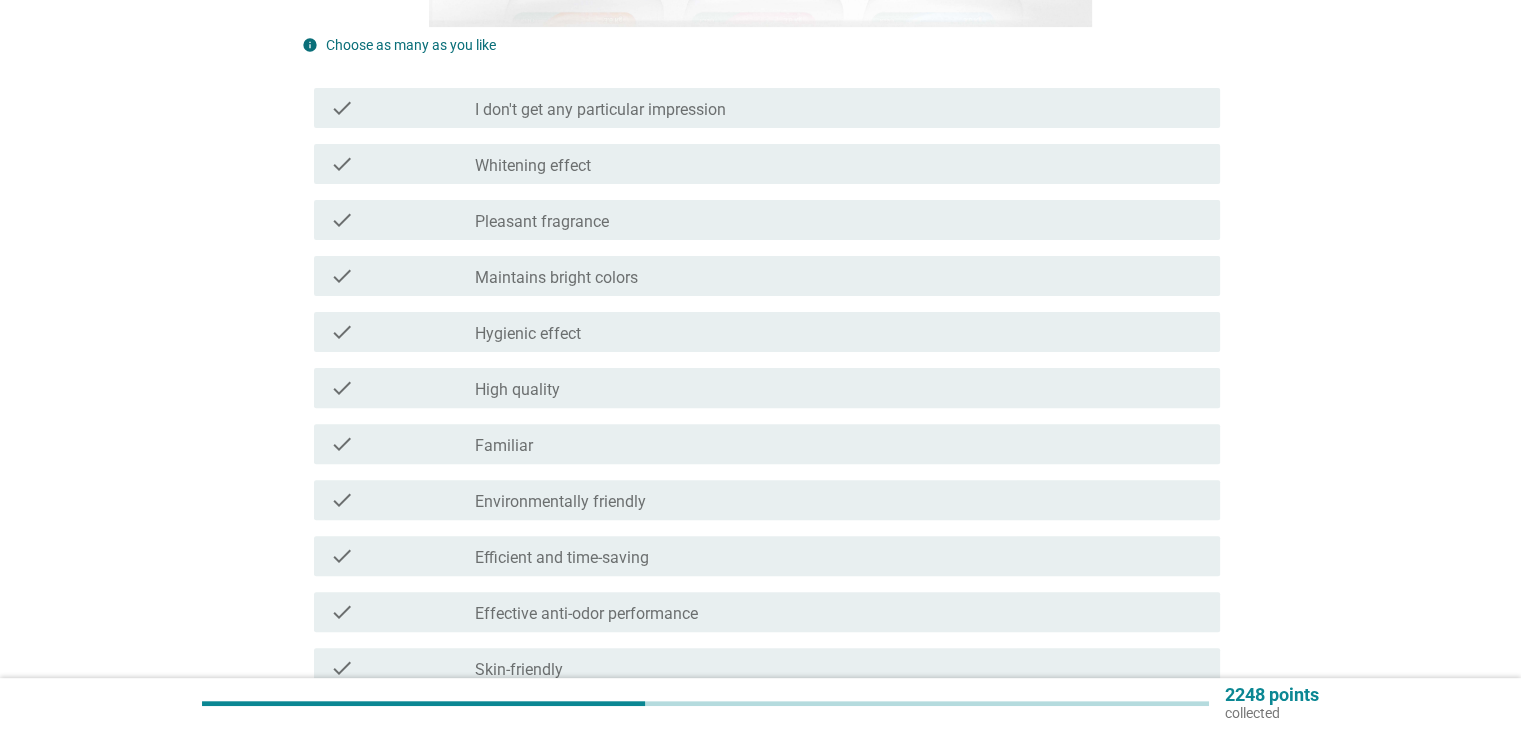 scroll, scrollTop: 600, scrollLeft: 0, axis: vertical 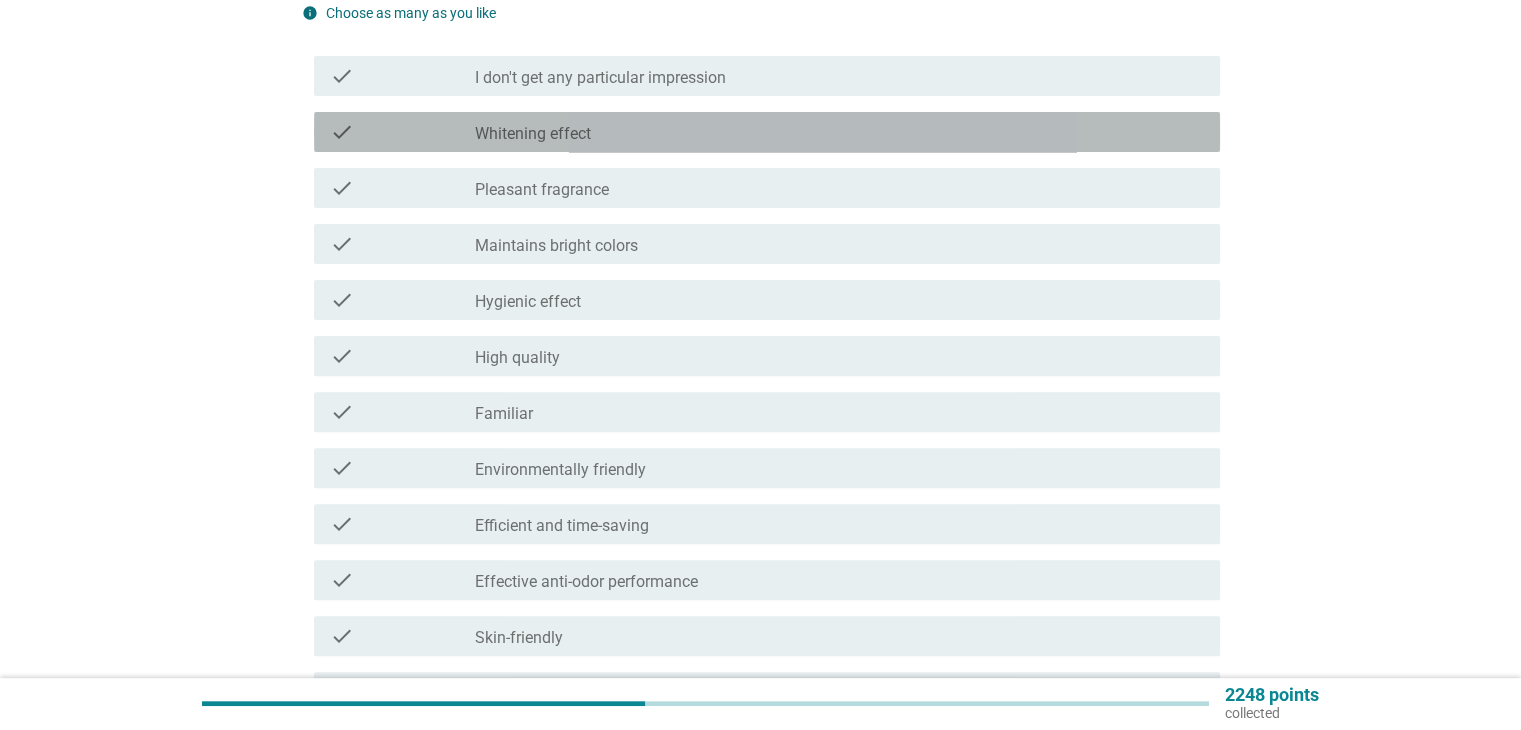 click on "Whitening effect" at bounding box center [533, 134] 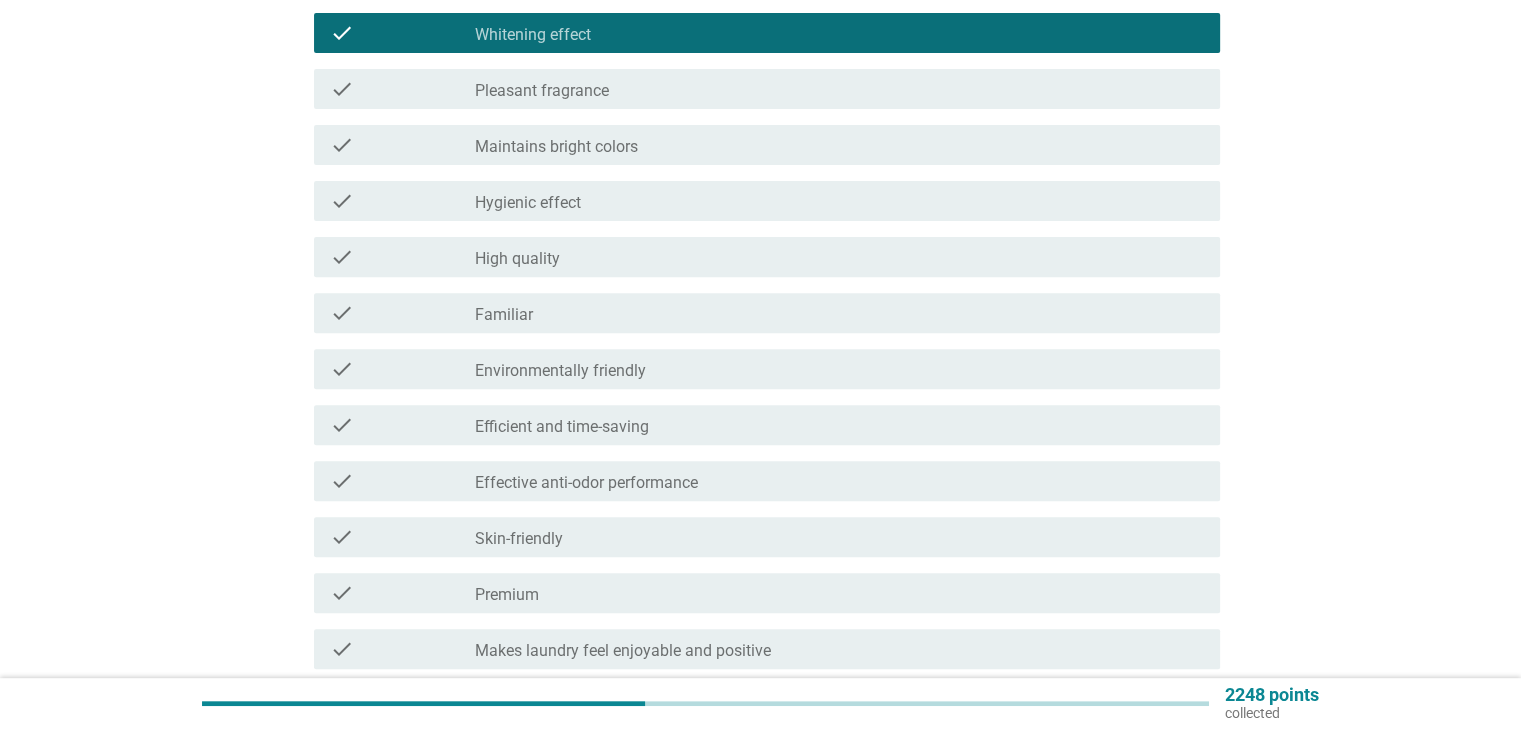 scroll, scrollTop: 700, scrollLeft: 0, axis: vertical 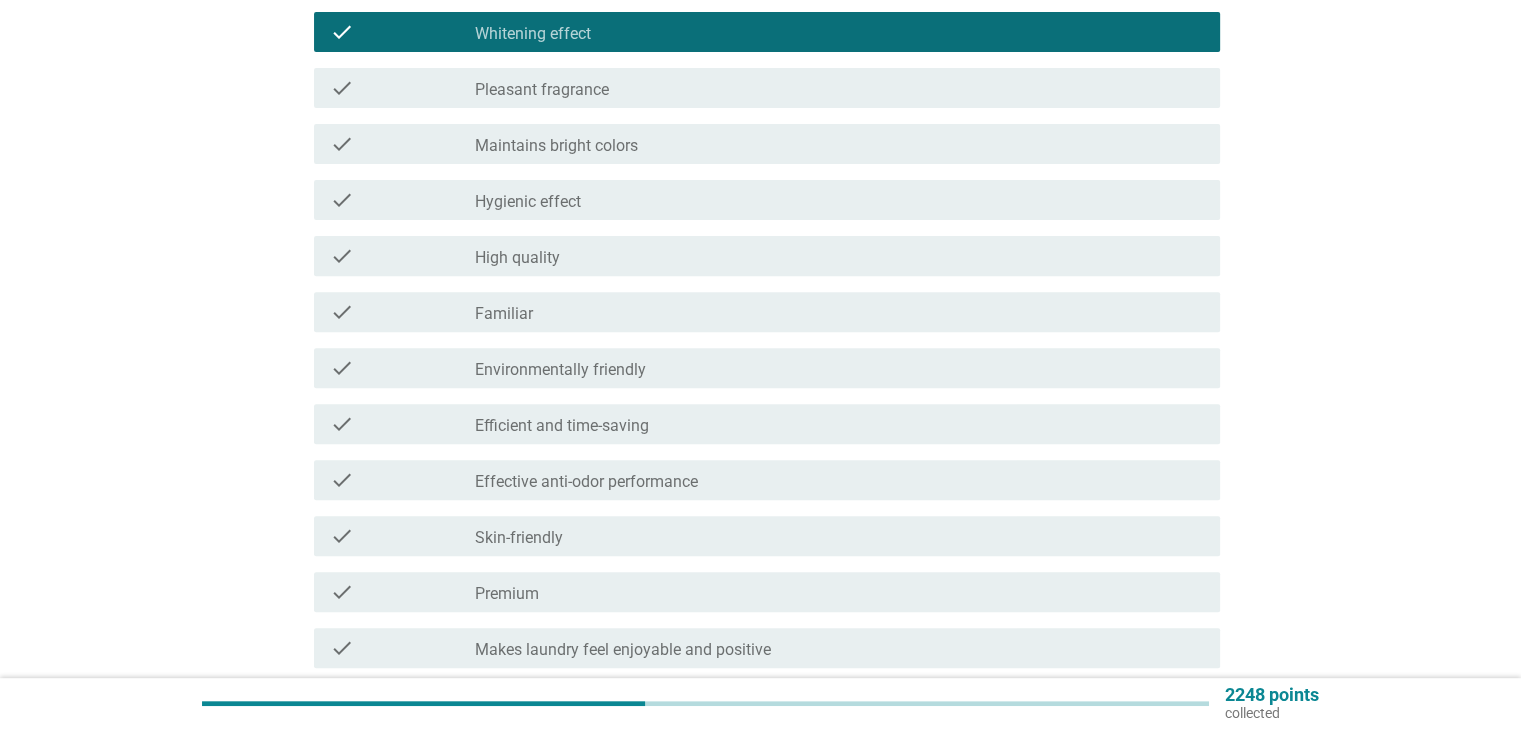 click on "check_box_outline_blank Efficient and time-saving" at bounding box center (839, 424) 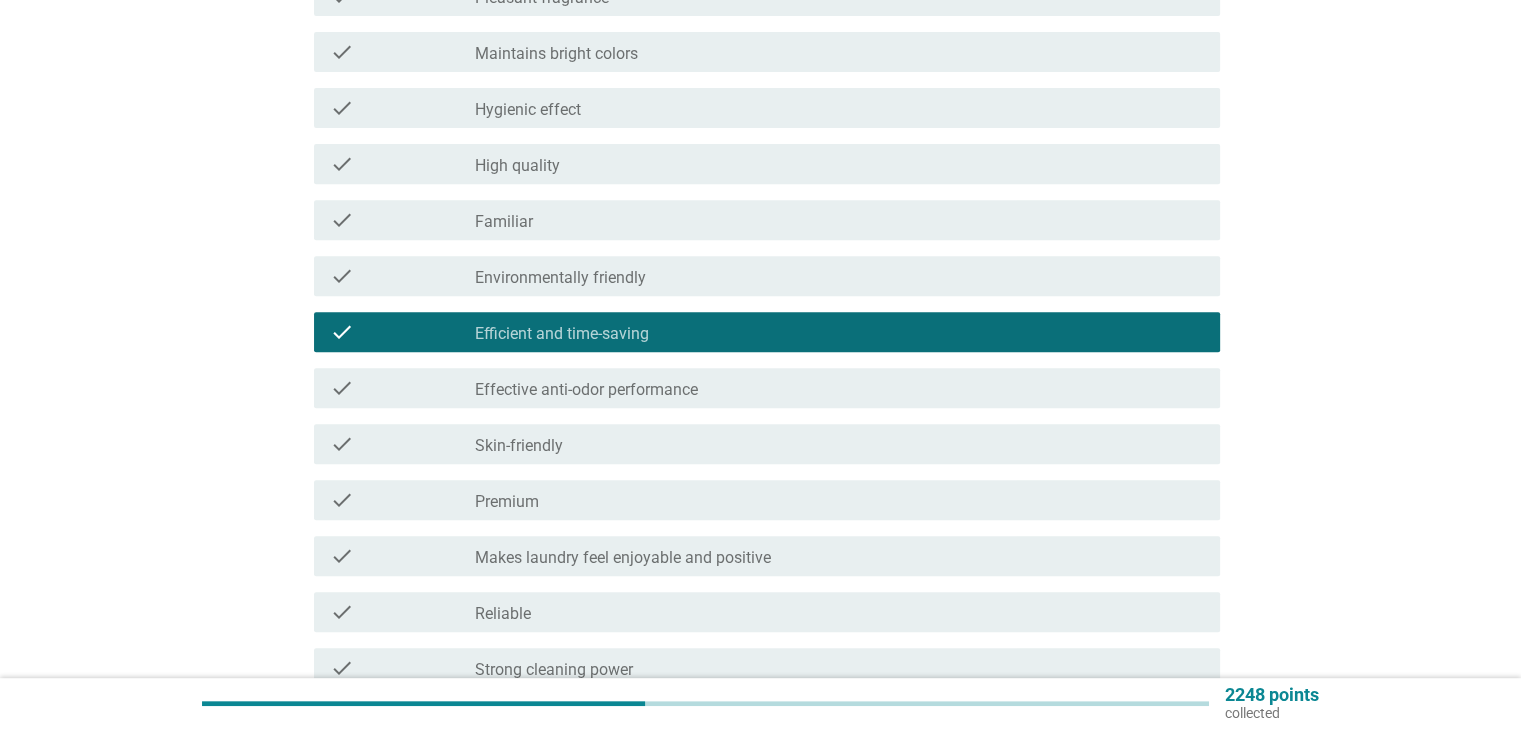 scroll, scrollTop: 900, scrollLeft: 0, axis: vertical 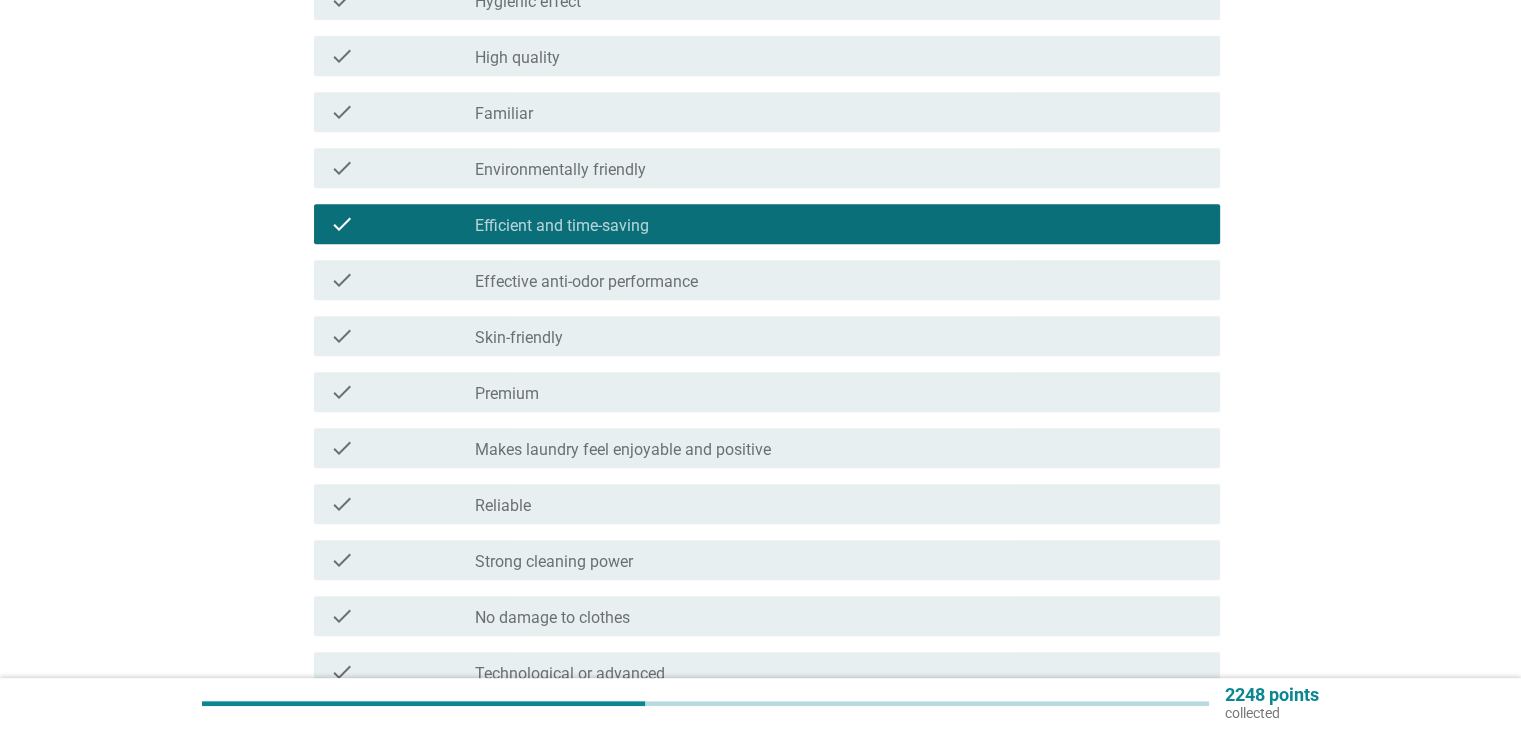 click on "Reliable" at bounding box center [503, 506] 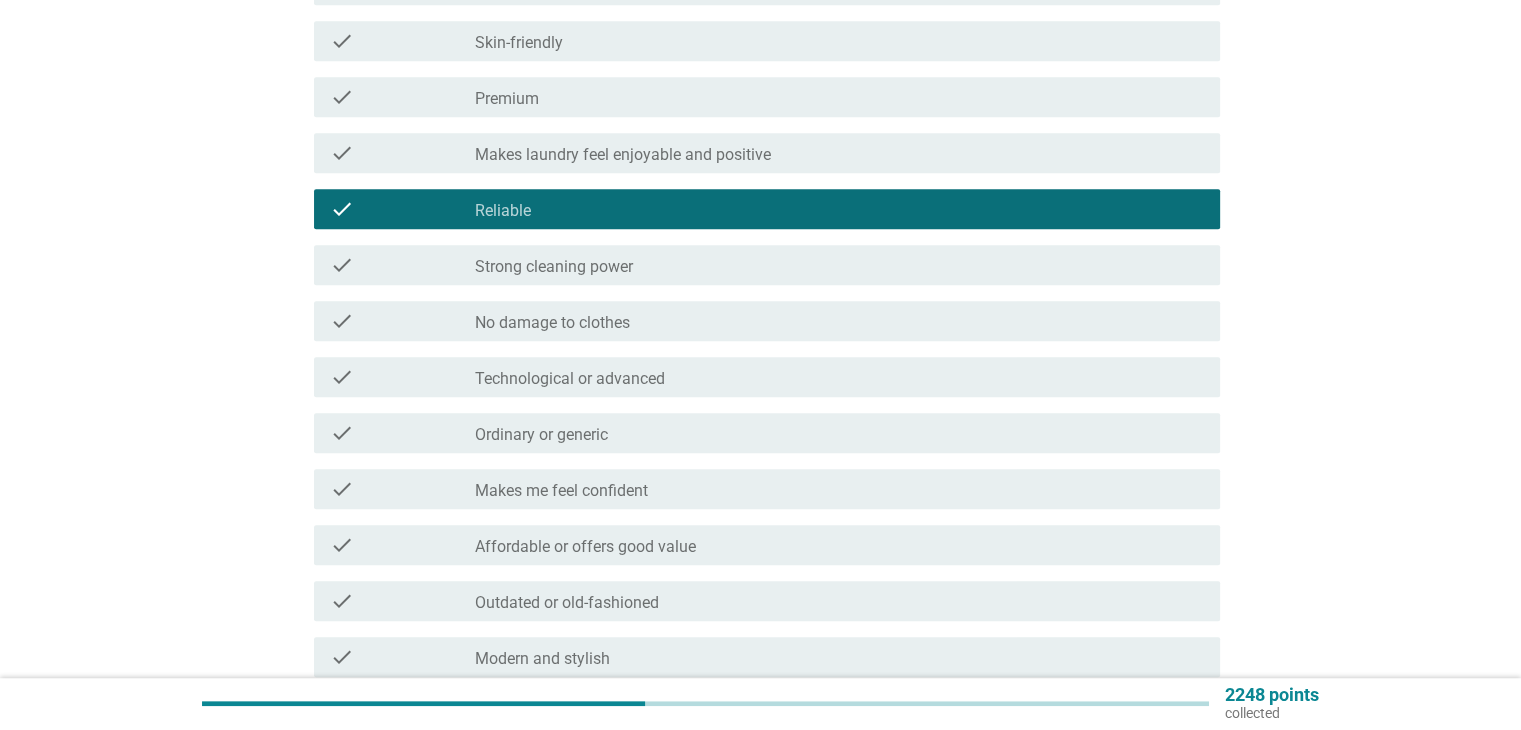 scroll, scrollTop: 1200, scrollLeft: 0, axis: vertical 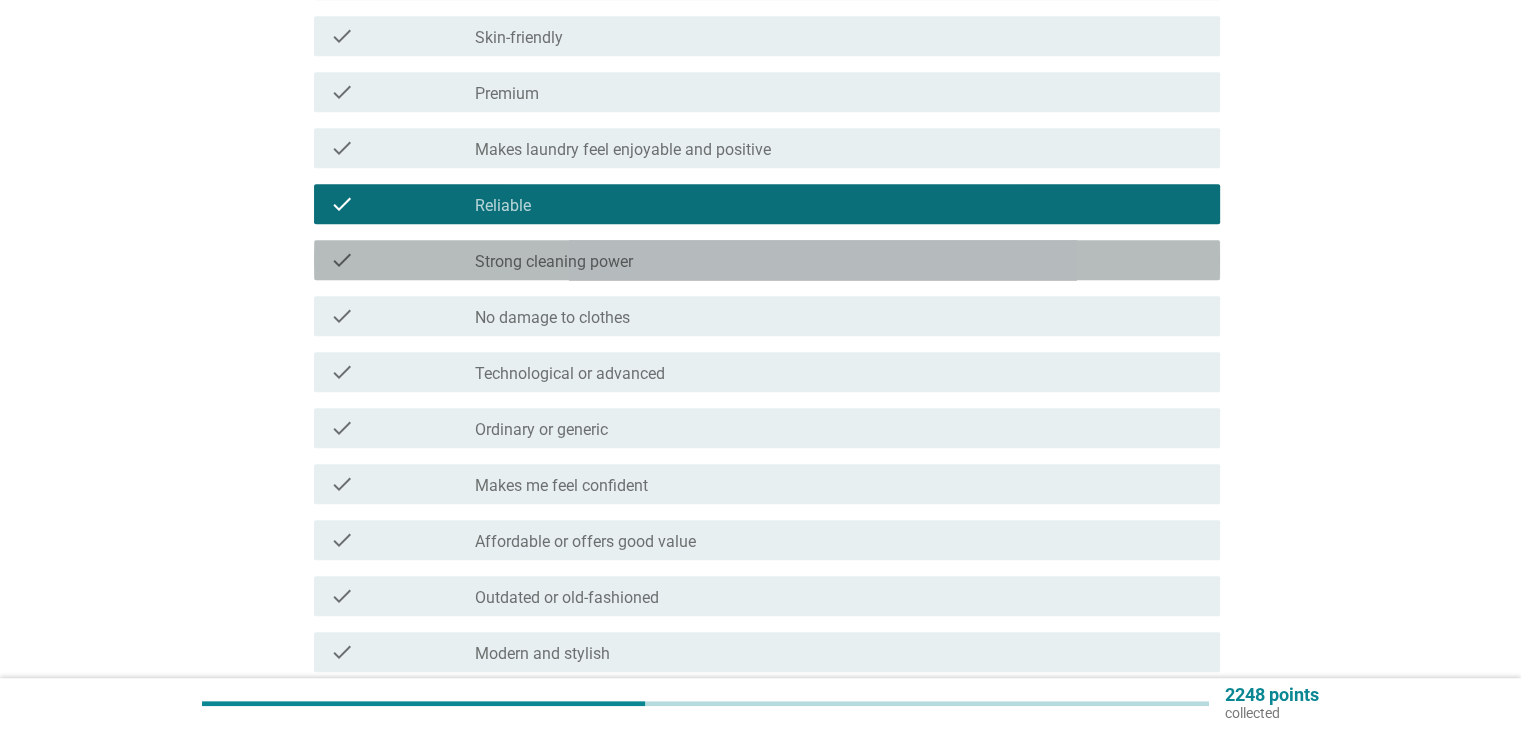 click on "Strong cleaning power" at bounding box center [554, 262] 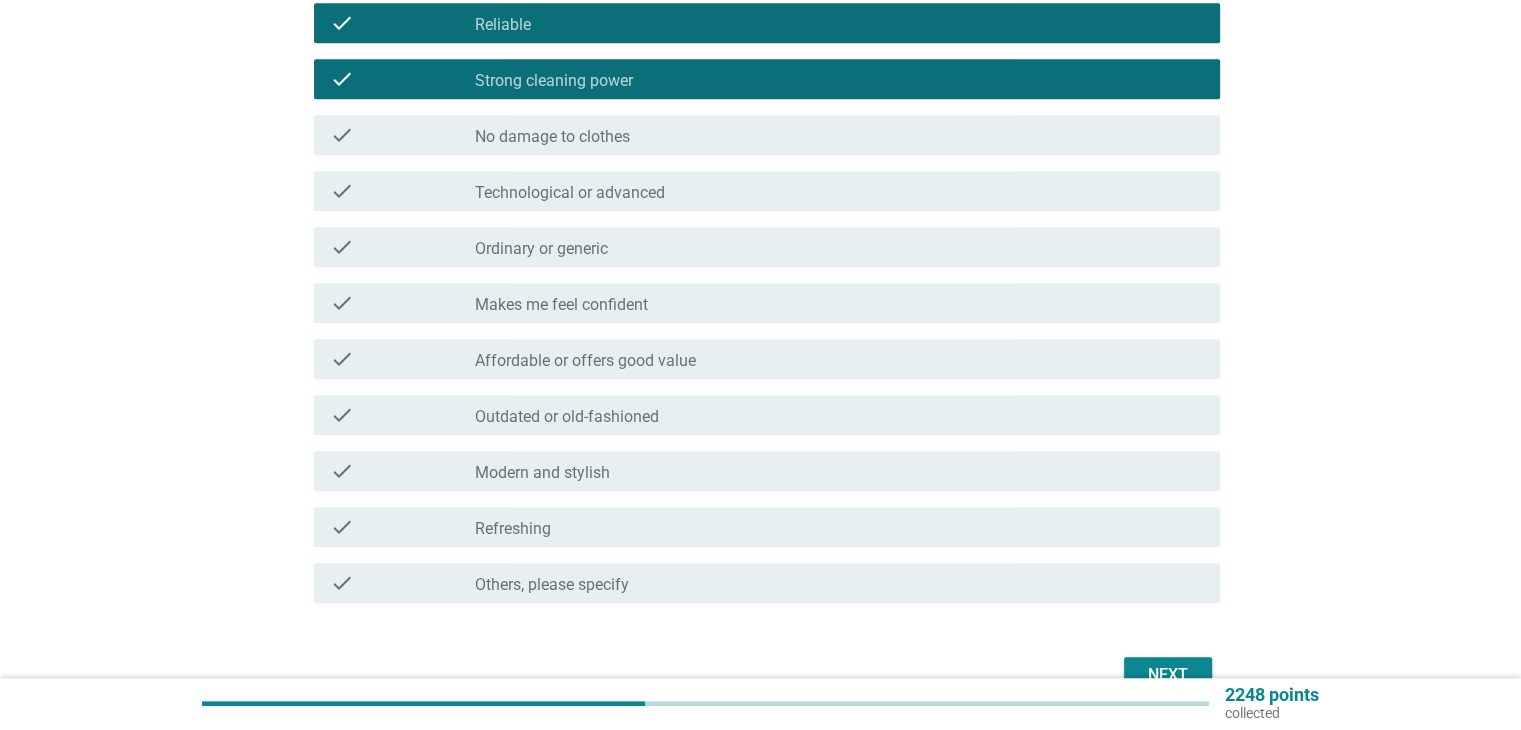 scroll, scrollTop: 1400, scrollLeft: 0, axis: vertical 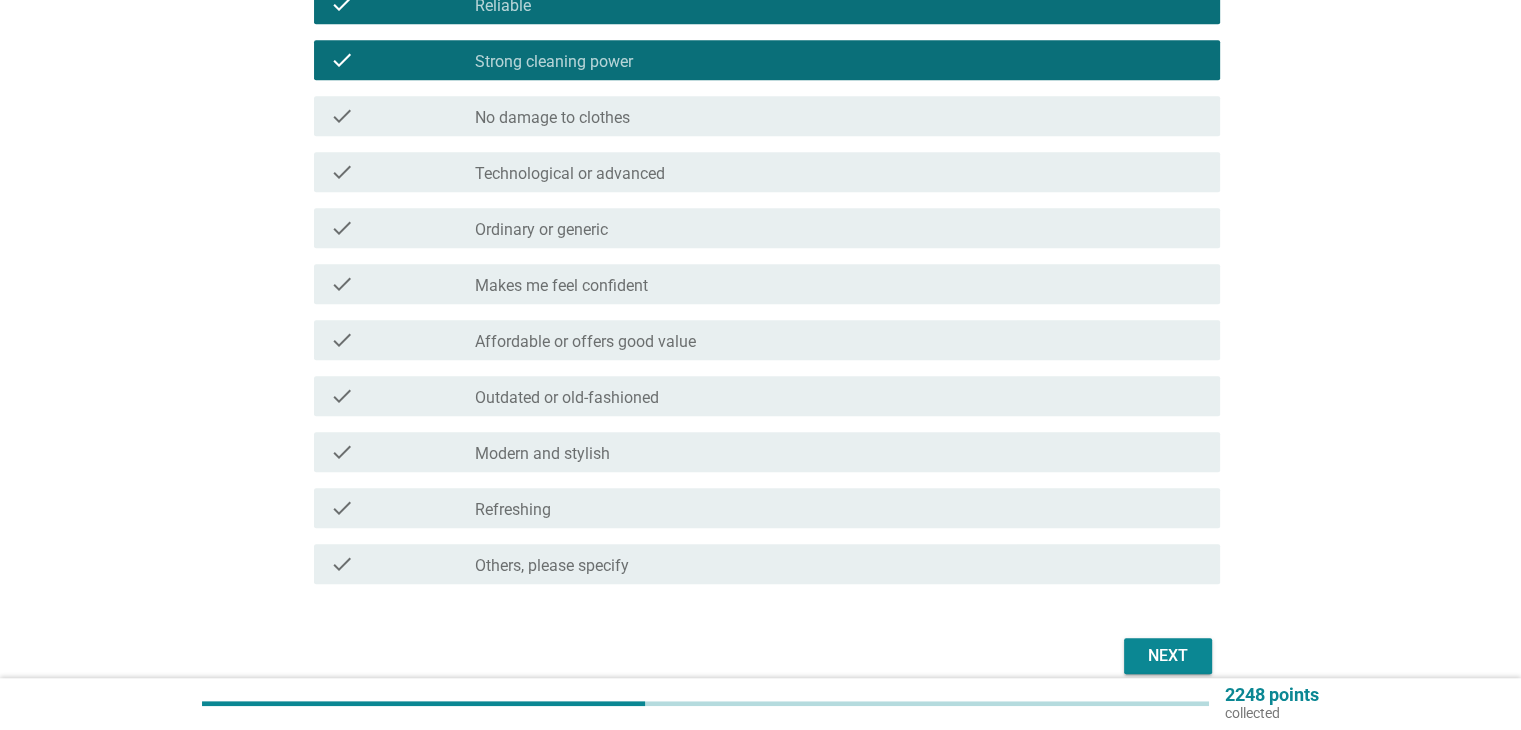 click on "check_box_outline_blank Refreshing" at bounding box center [839, 508] 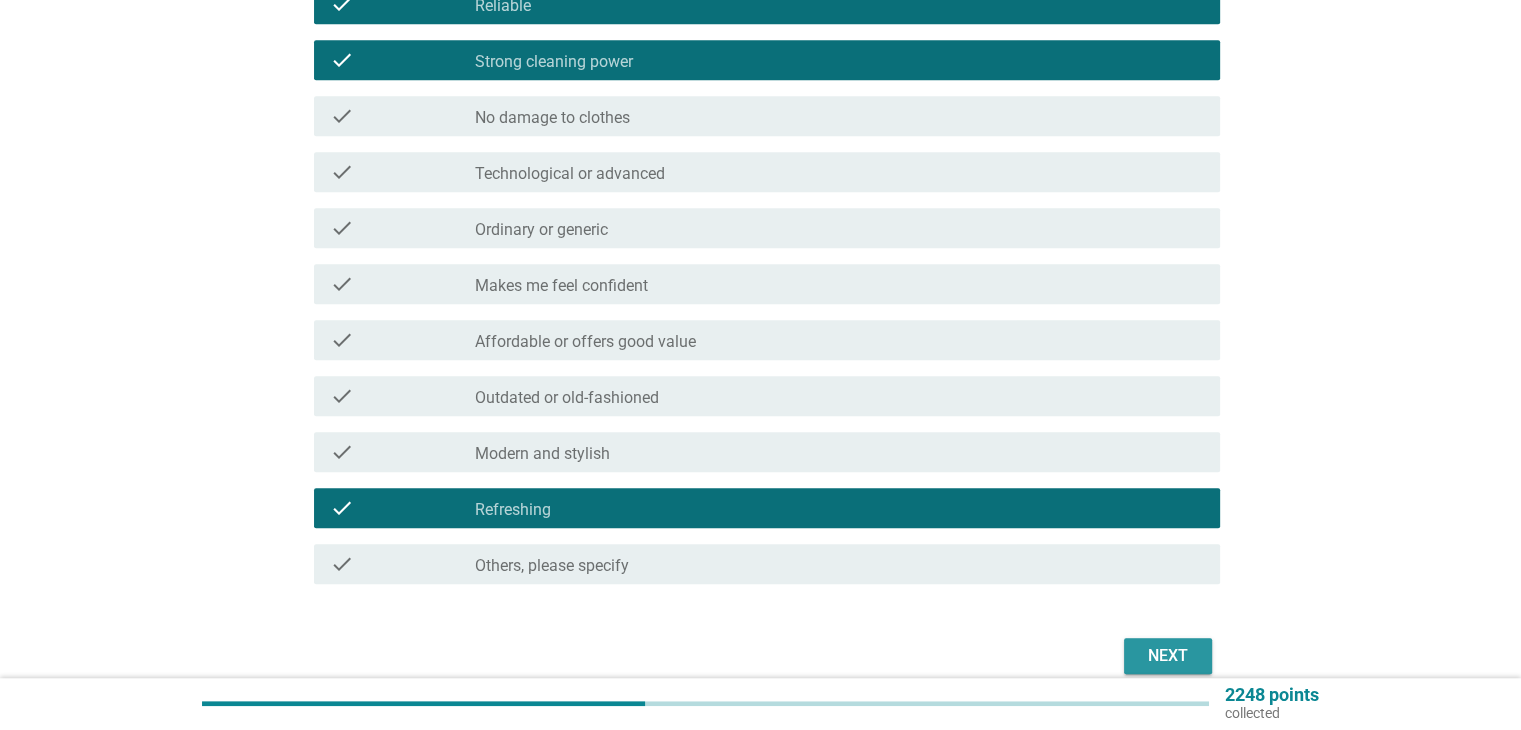 click on "Next" at bounding box center (1168, 656) 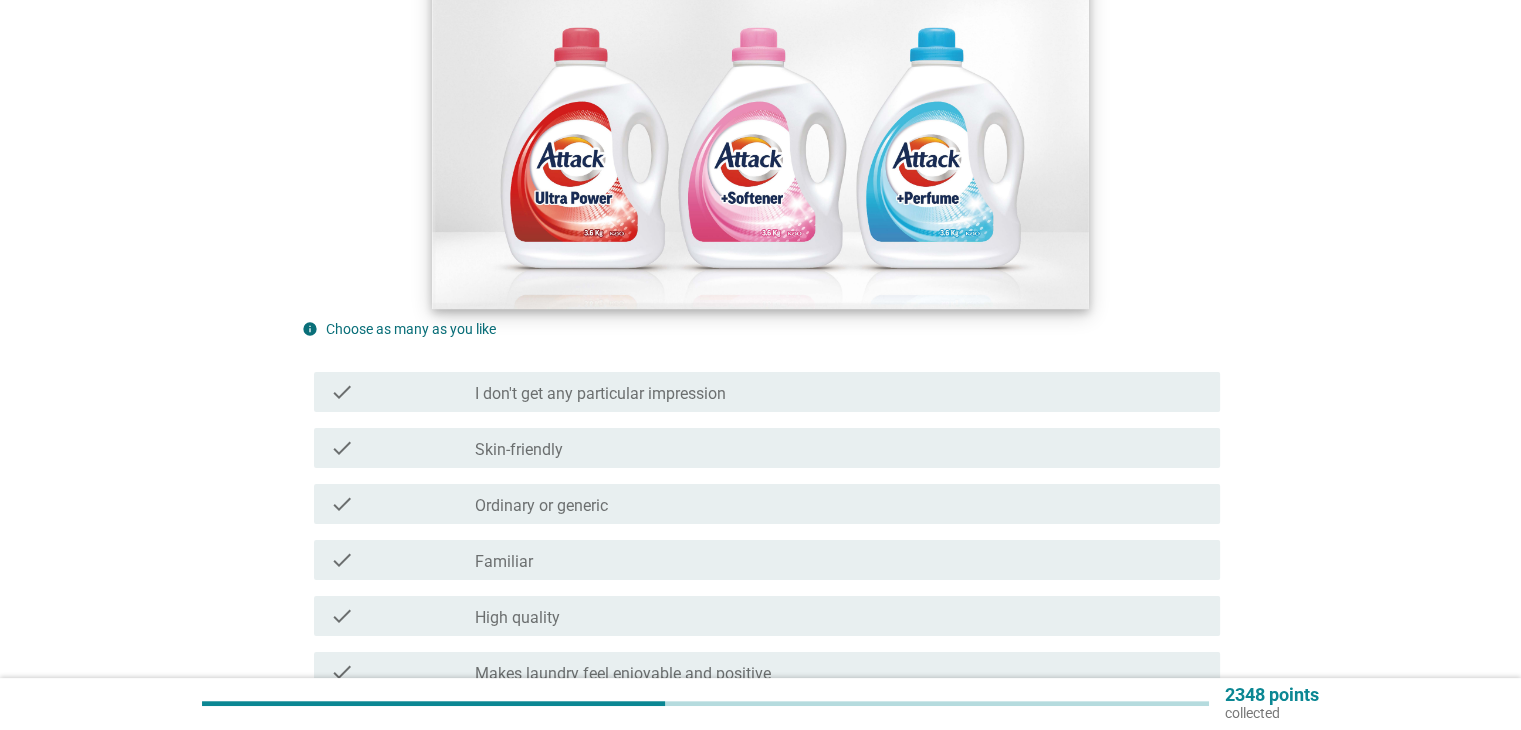 scroll, scrollTop: 600, scrollLeft: 0, axis: vertical 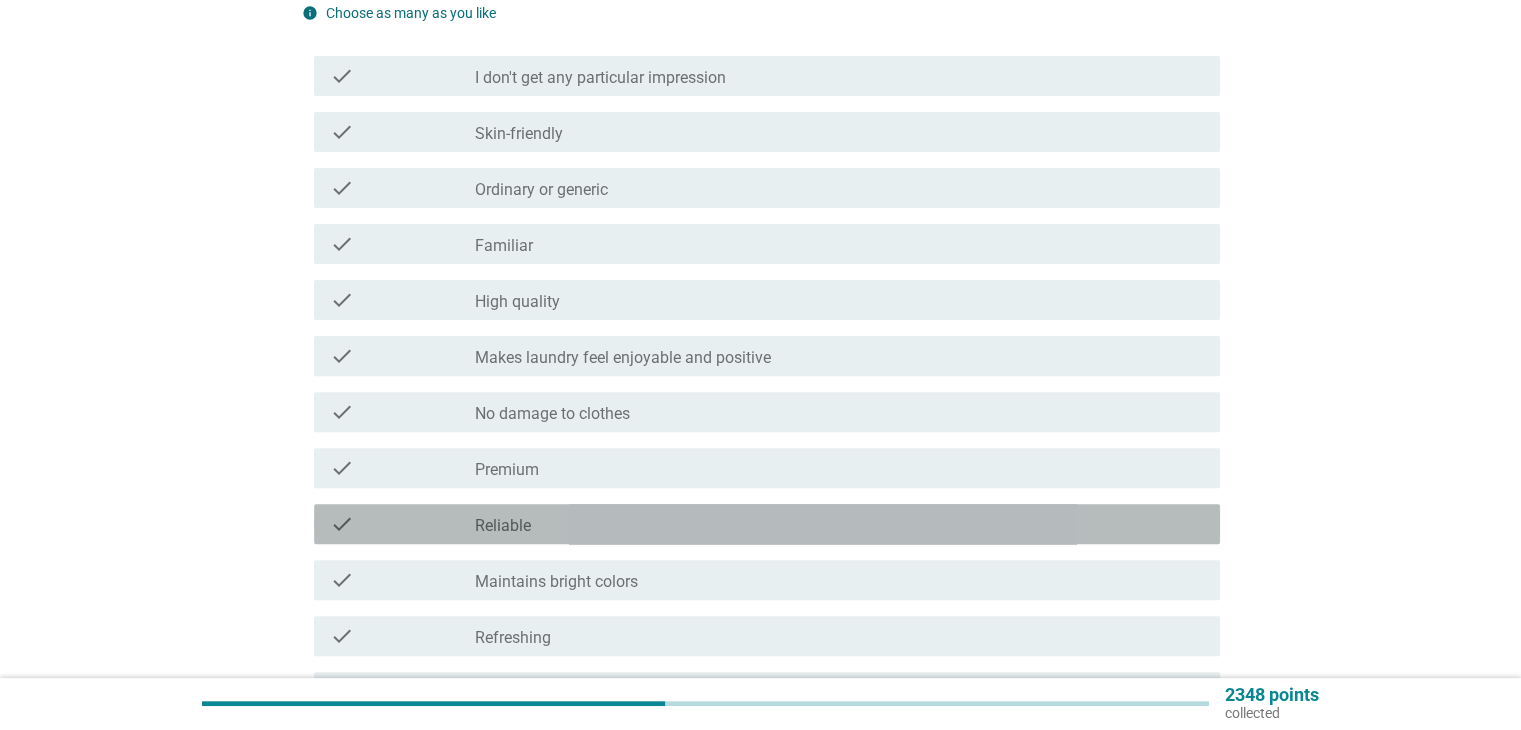 click on "Reliable" at bounding box center [503, 526] 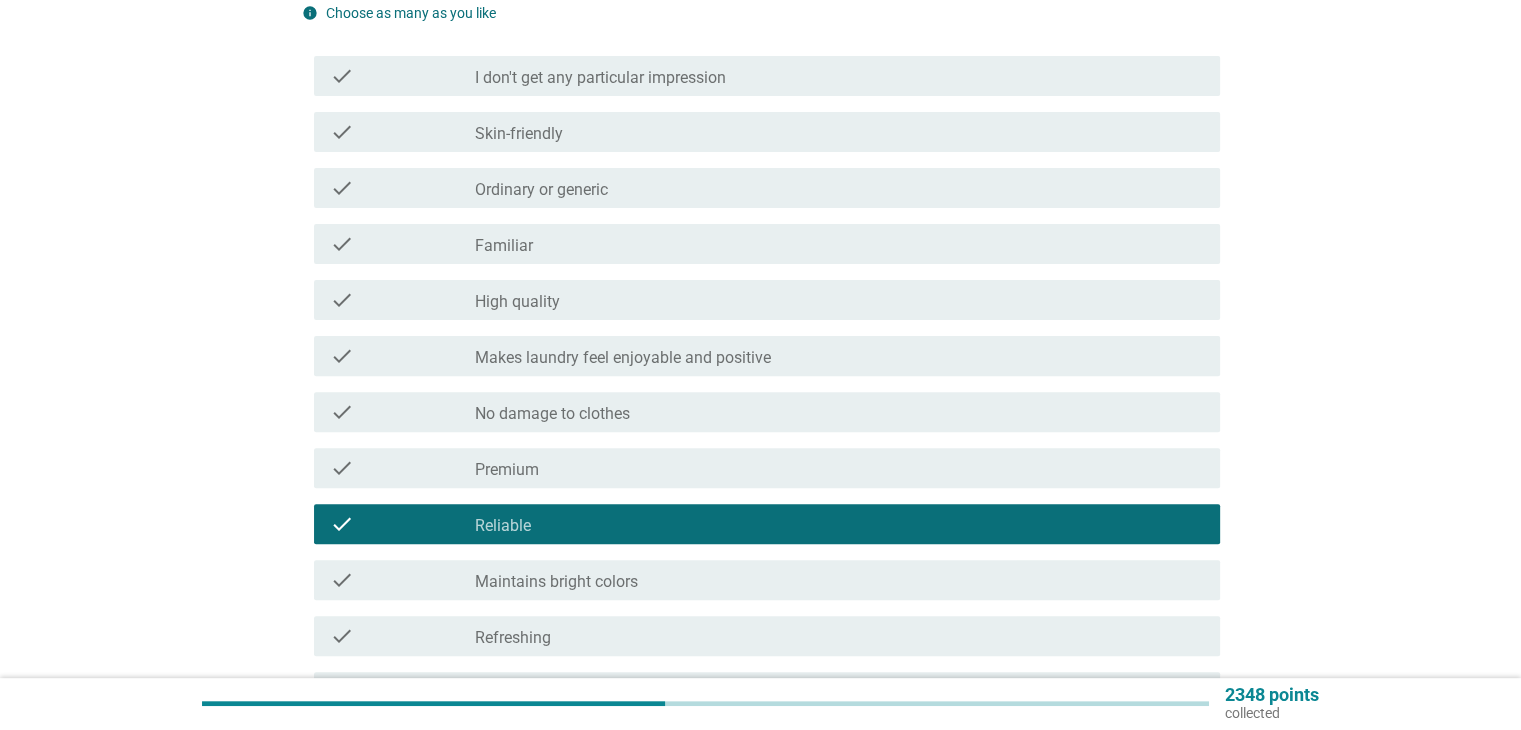 scroll, scrollTop: 700, scrollLeft: 0, axis: vertical 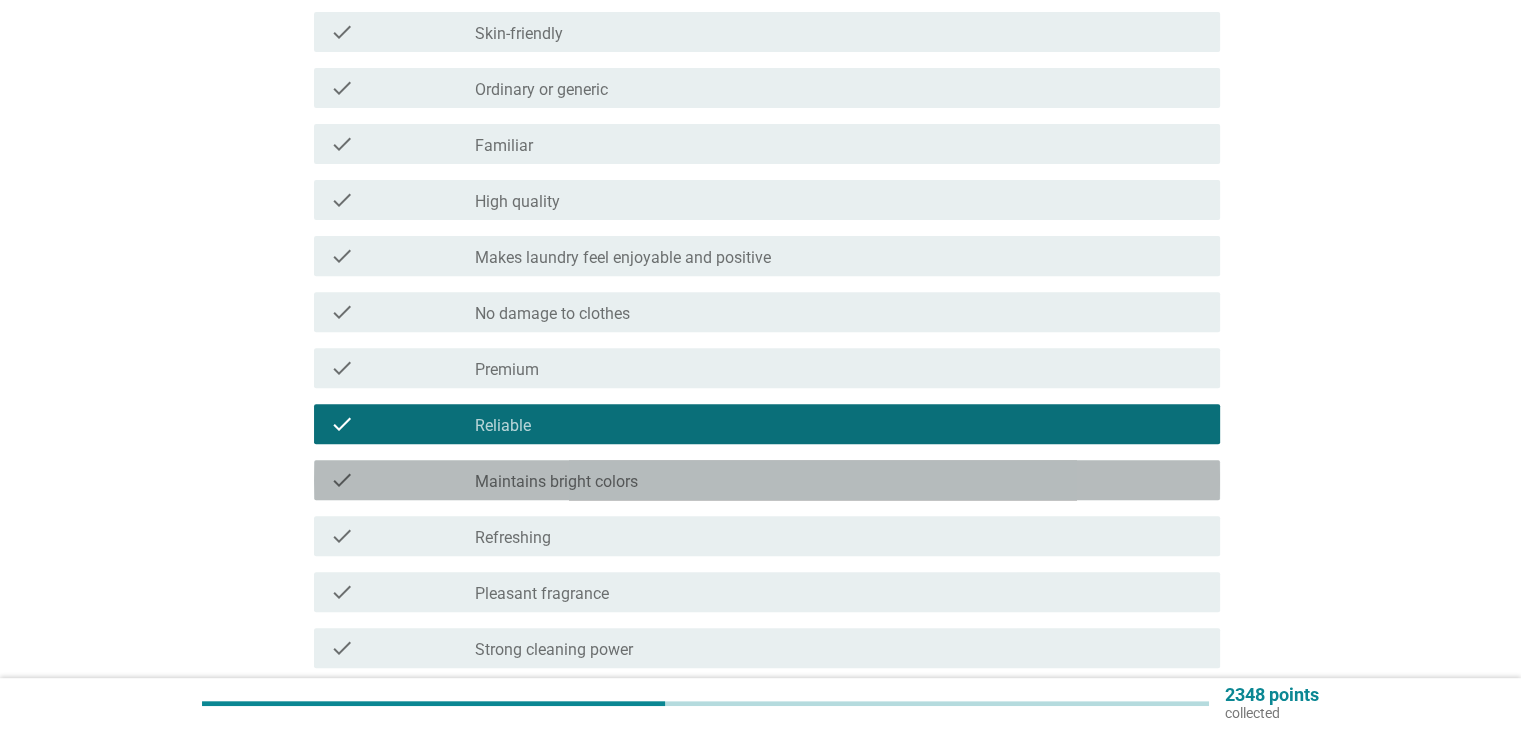 click on "check     check_box_outline_blank Maintains bright colors" at bounding box center [767, 480] 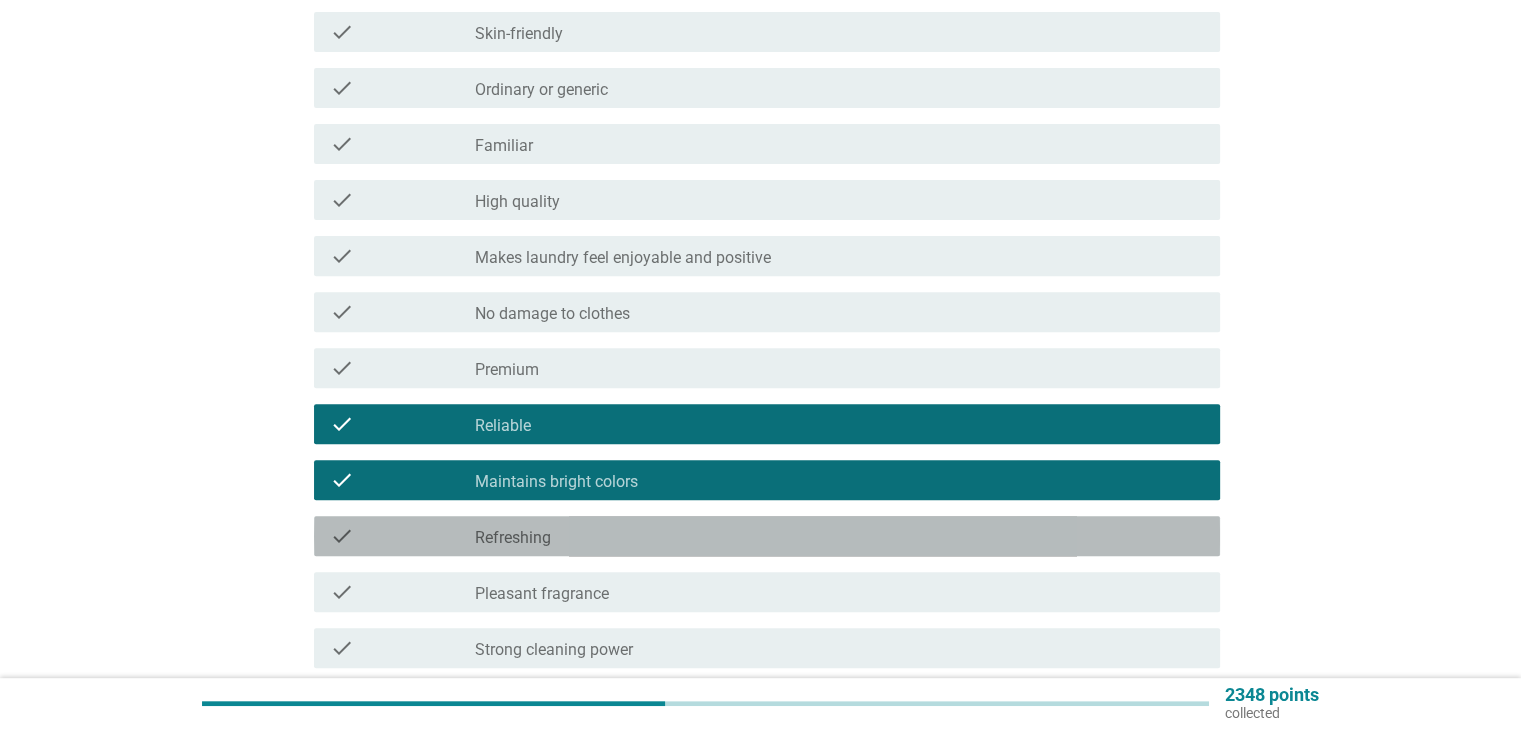click on "Refreshing" at bounding box center (513, 538) 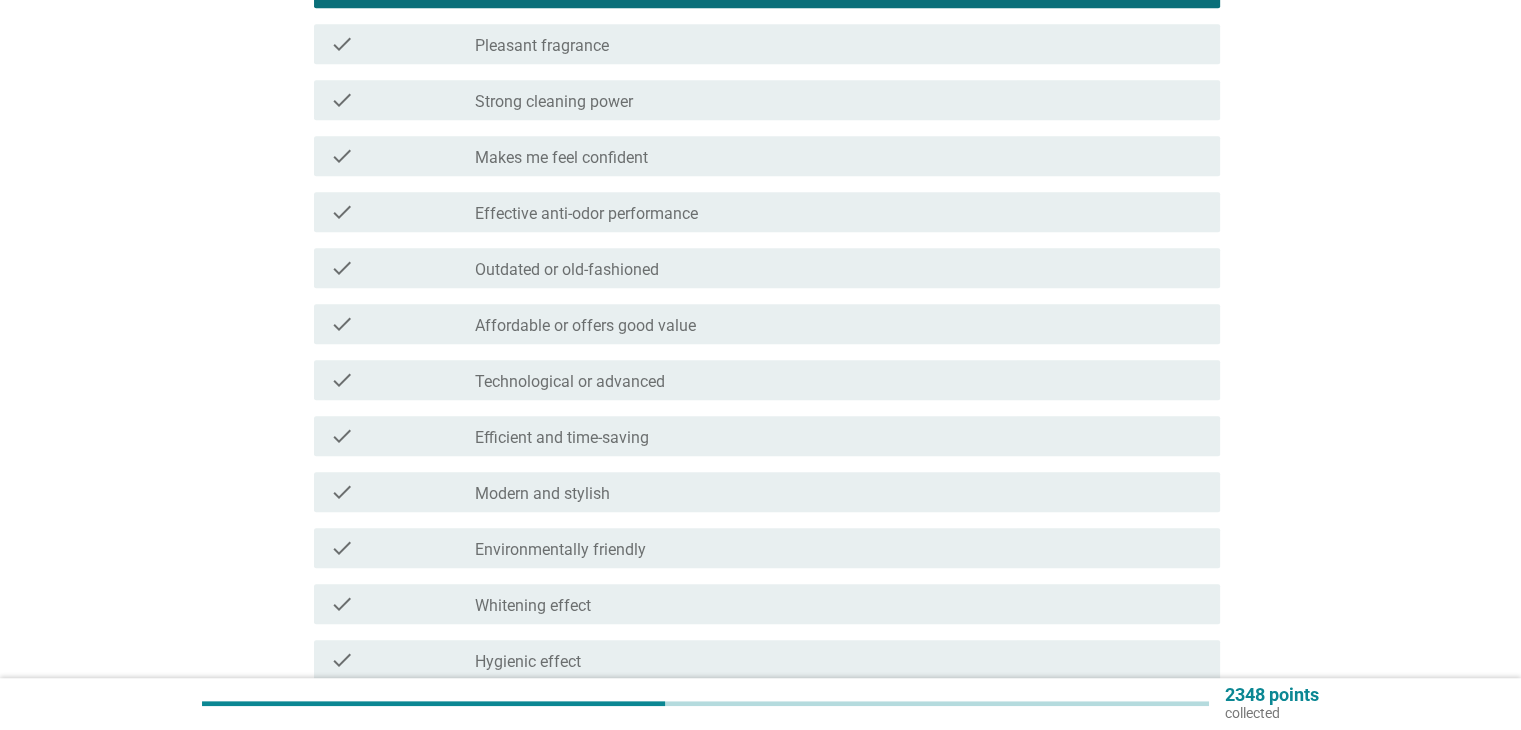 scroll, scrollTop: 1400, scrollLeft: 0, axis: vertical 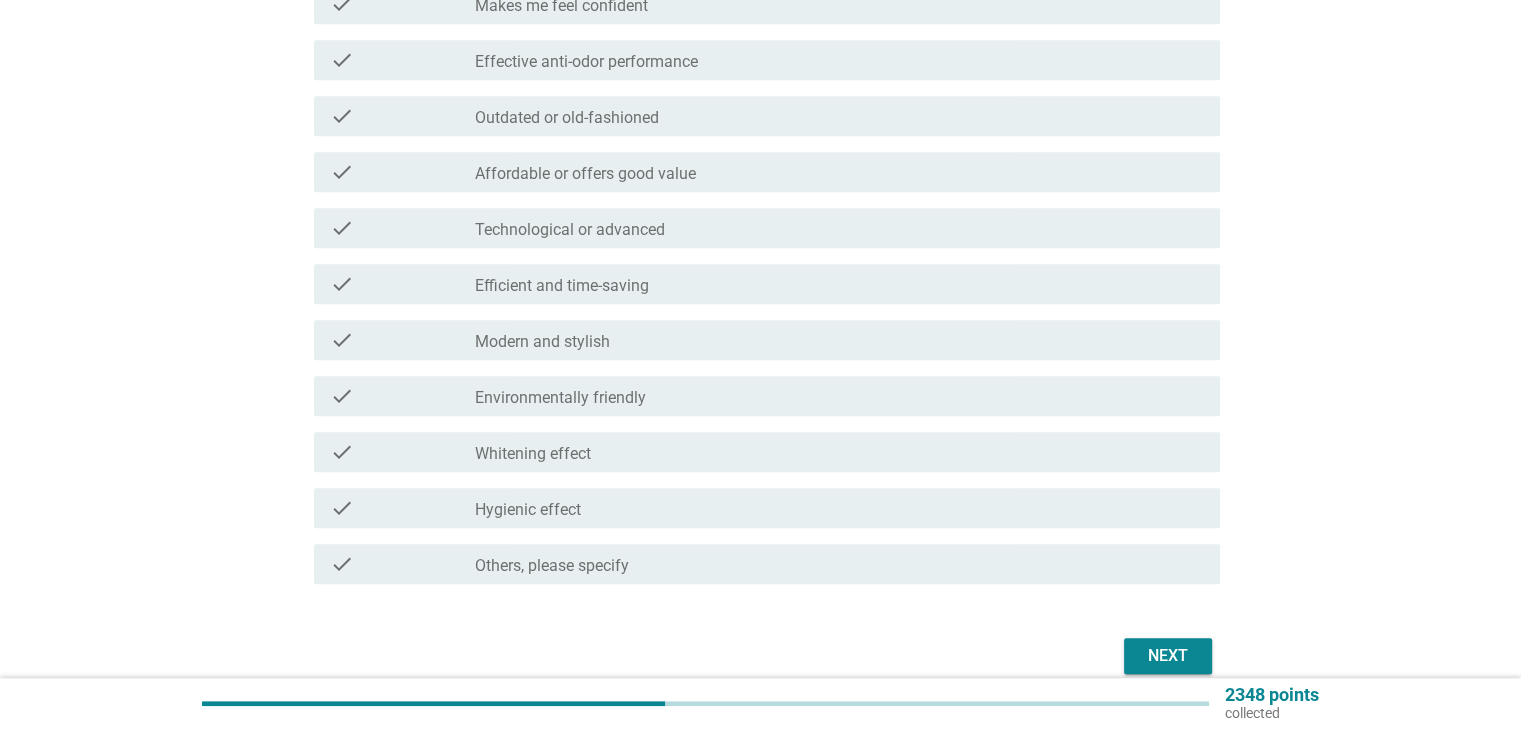 click on "Affordable or offers good value" at bounding box center [585, 174] 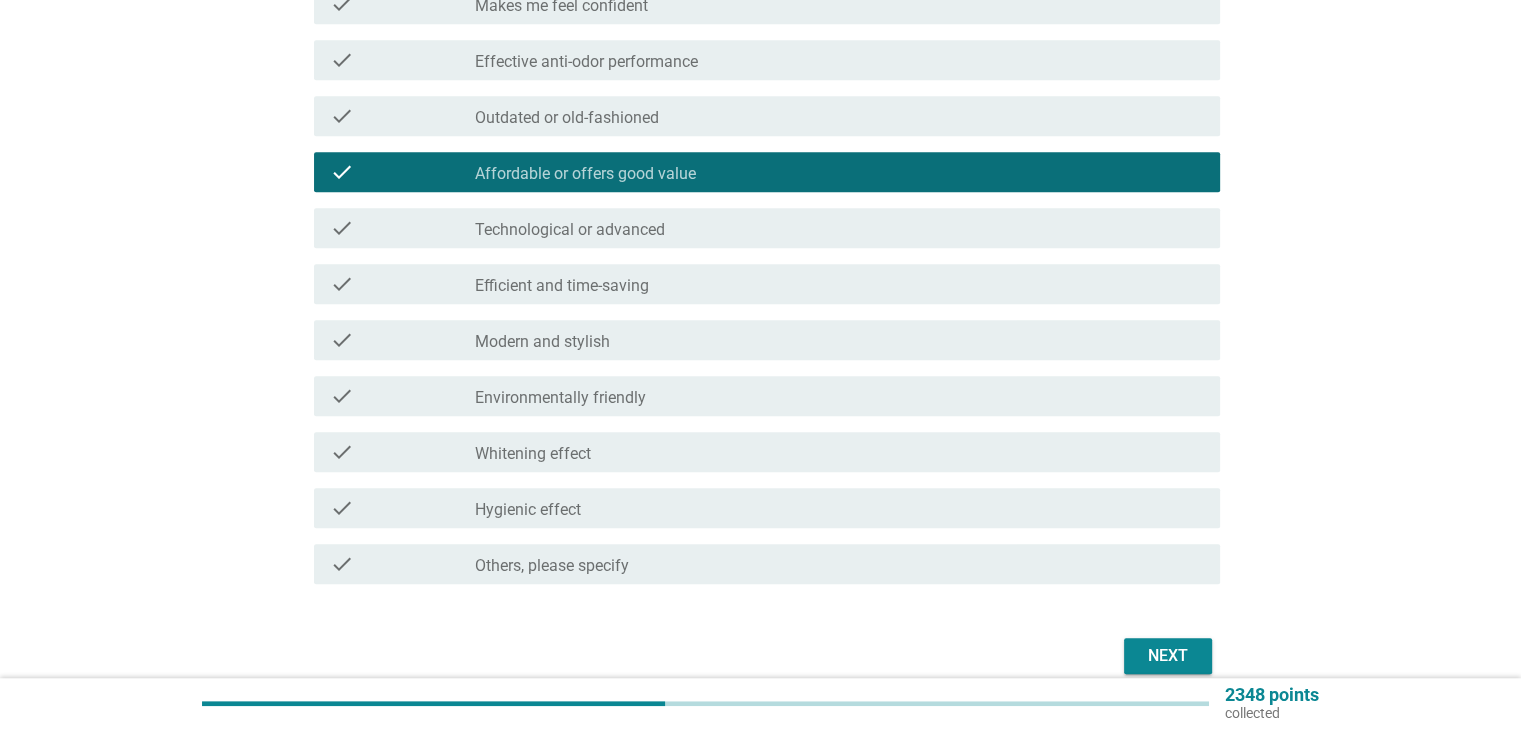 click on "Modern and stylish" at bounding box center (542, 342) 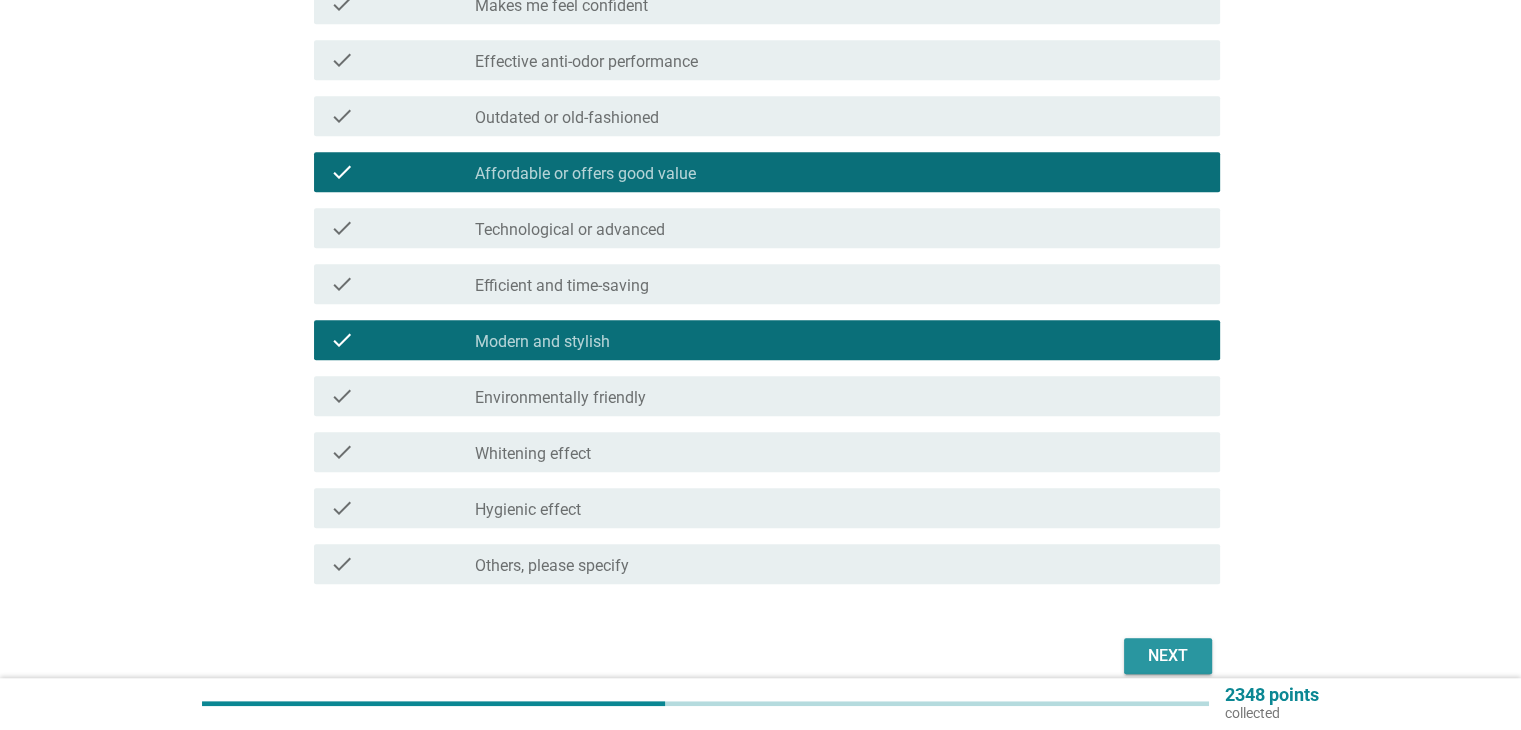 click on "Next" at bounding box center [1168, 656] 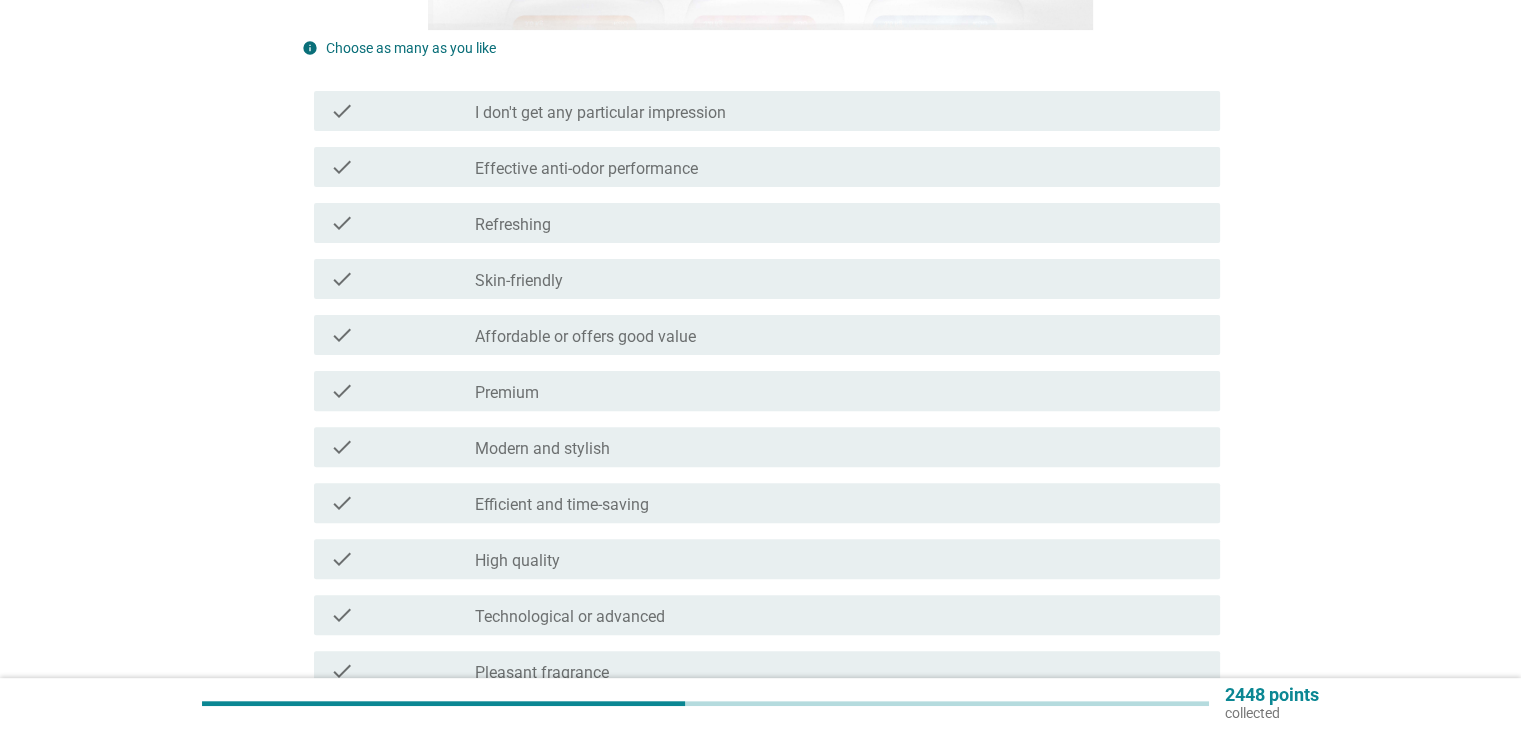 scroll, scrollTop: 600, scrollLeft: 0, axis: vertical 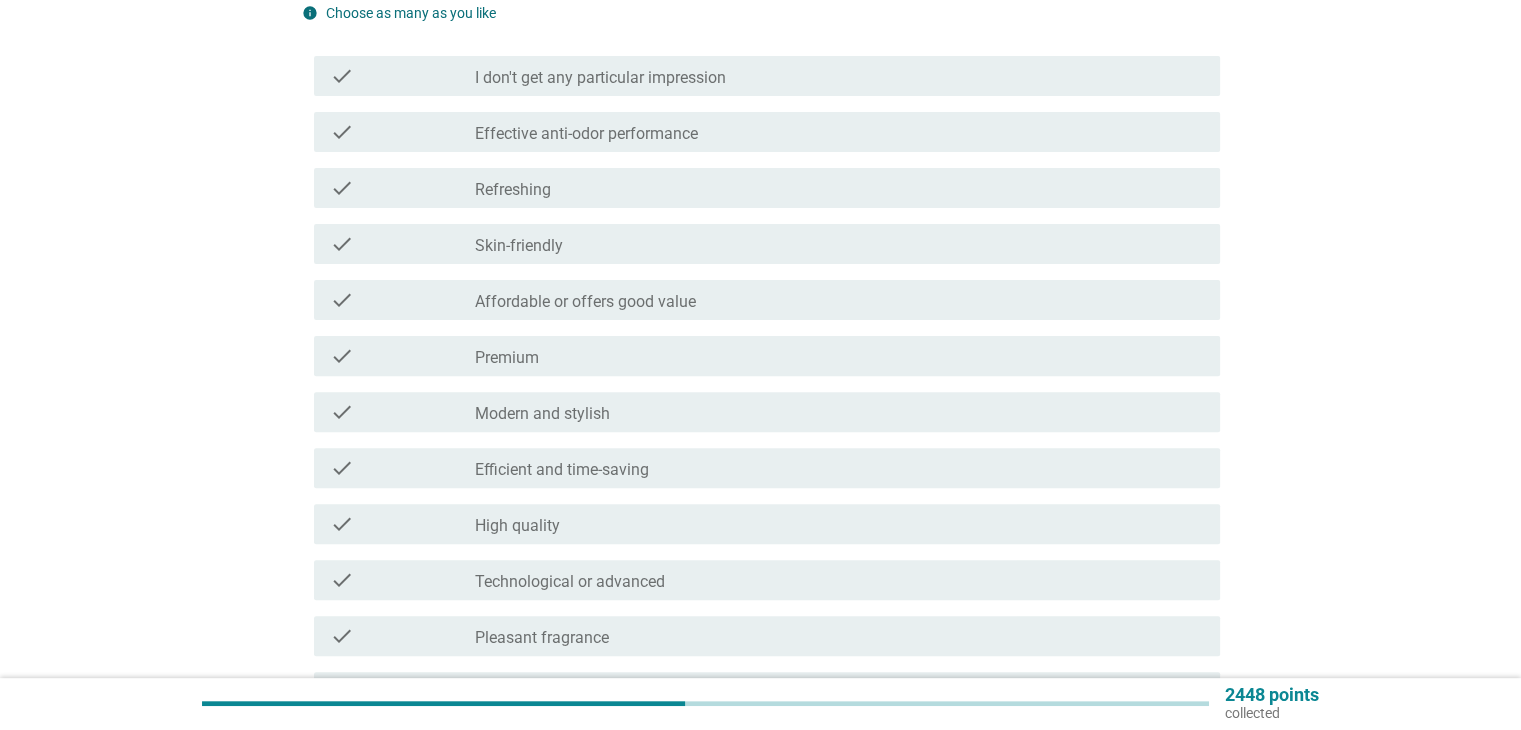 click on "Modern and stylish" at bounding box center (542, 414) 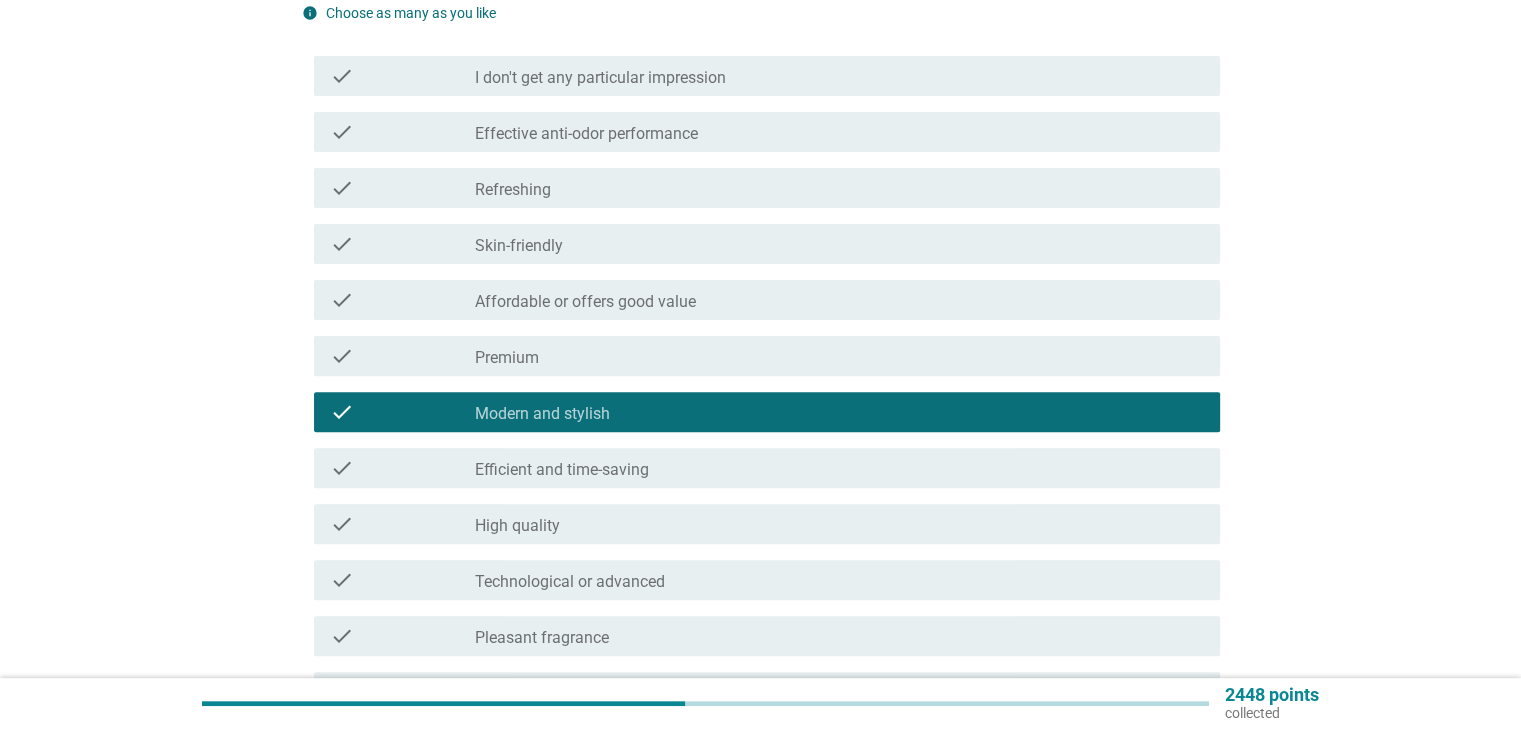 click on "check     check_box_outline_blank Efficient and time-saving" at bounding box center (767, 468) 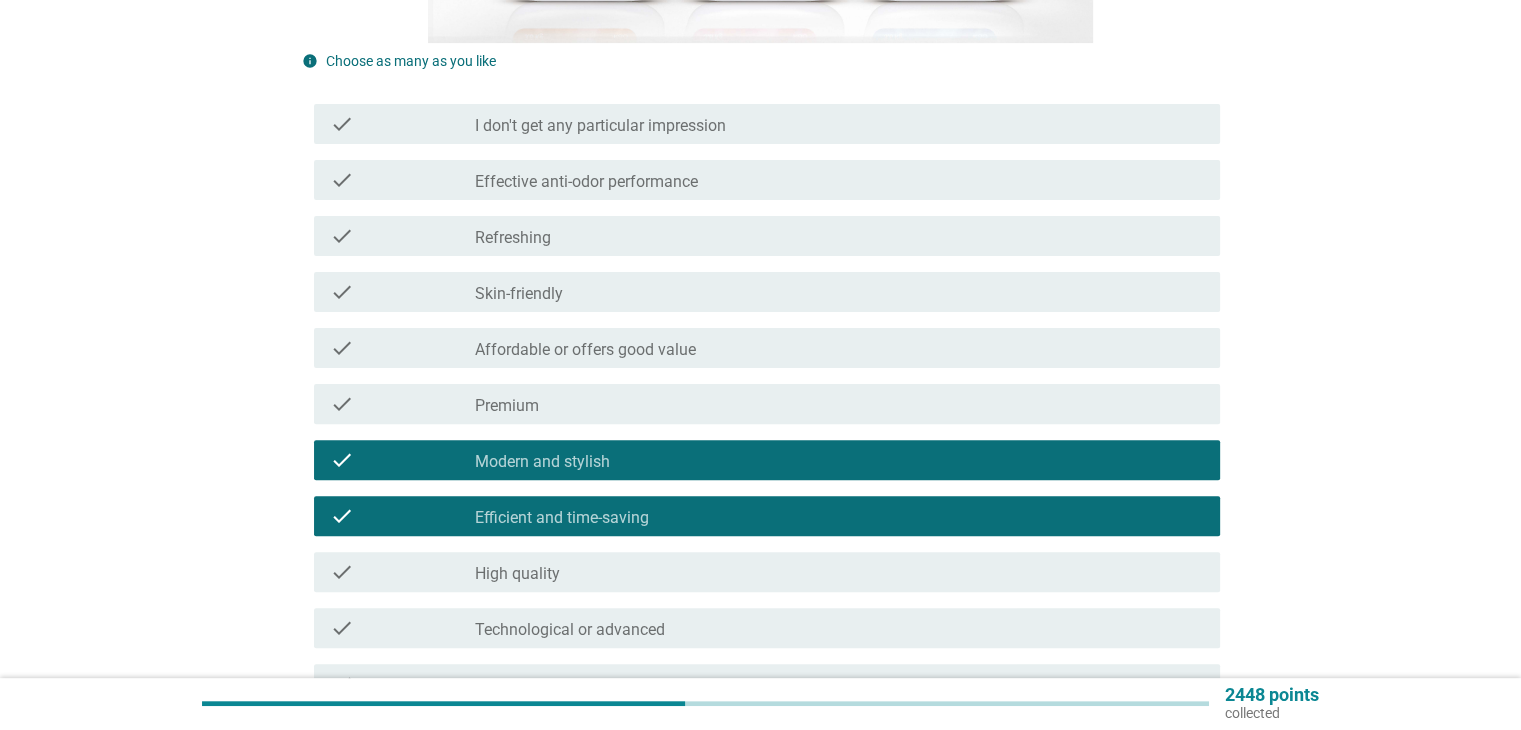 scroll, scrollTop: 500, scrollLeft: 0, axis: vertical 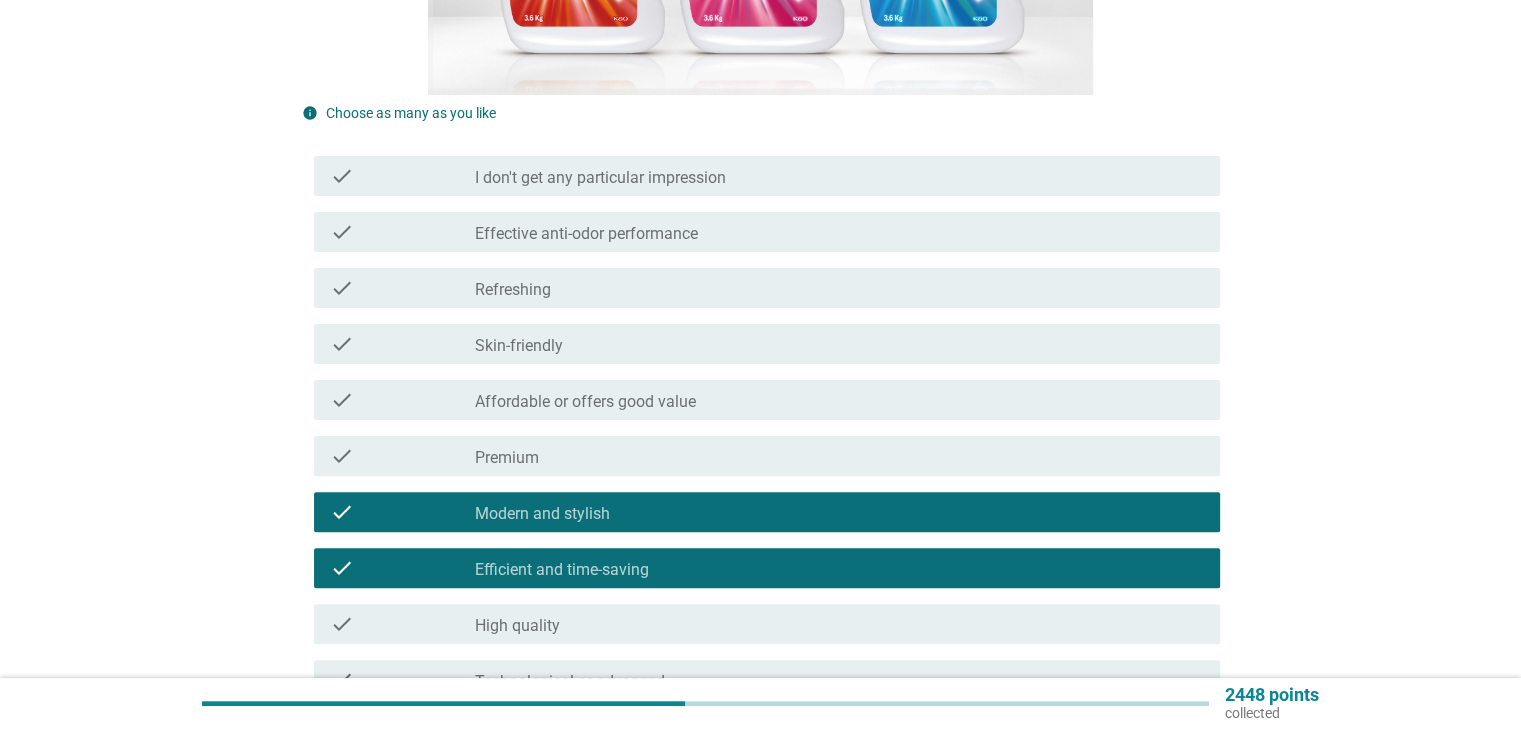 click on "check_box_outline_blank Refreshing" at bounding box center (839, 288) 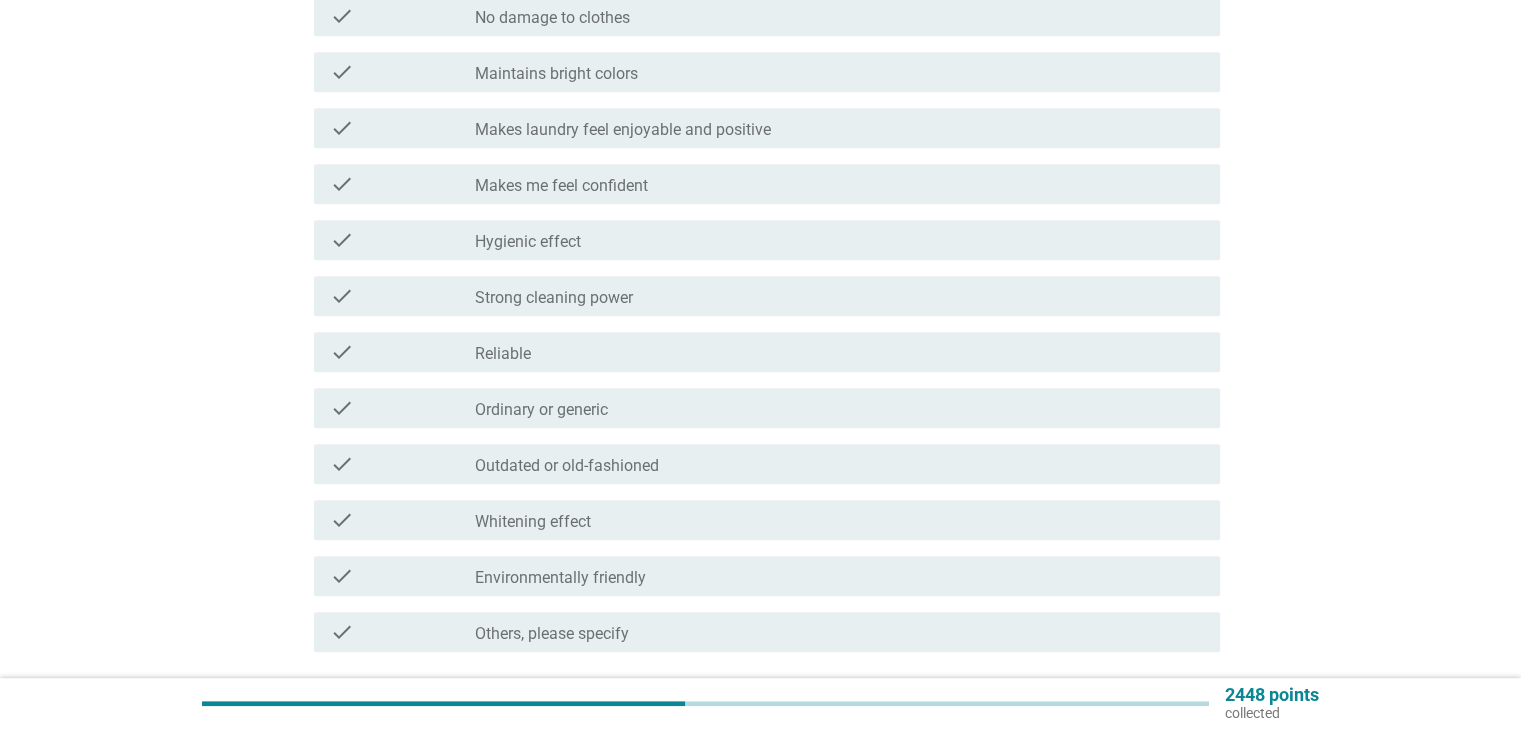 scroll, scrollTop: 1492, scrollLeft: 0, axis: vertical 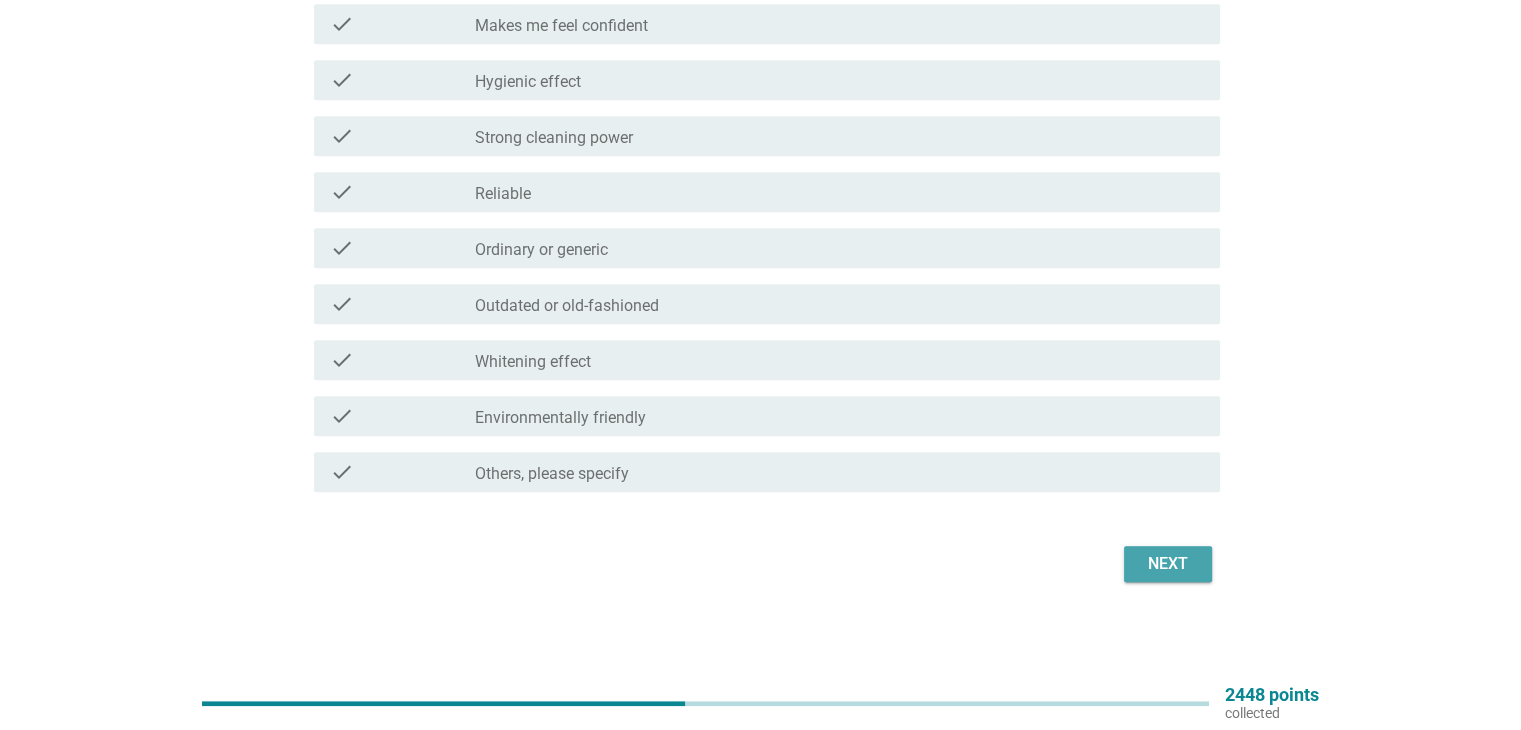 click on "Next" at bounding box center [1168, 564] 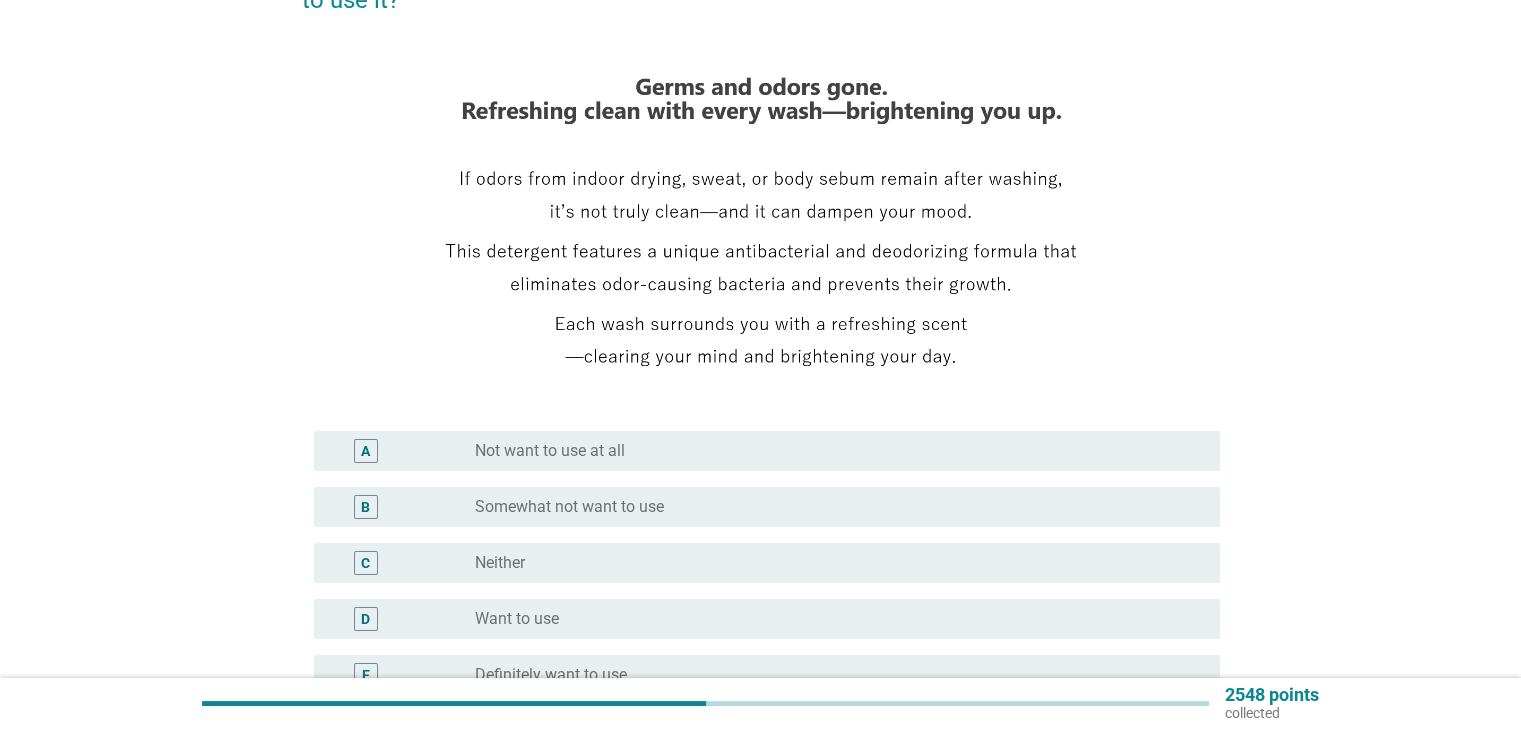scroll, scrollTop: 459, scrollLeft: 0, axis: vertical 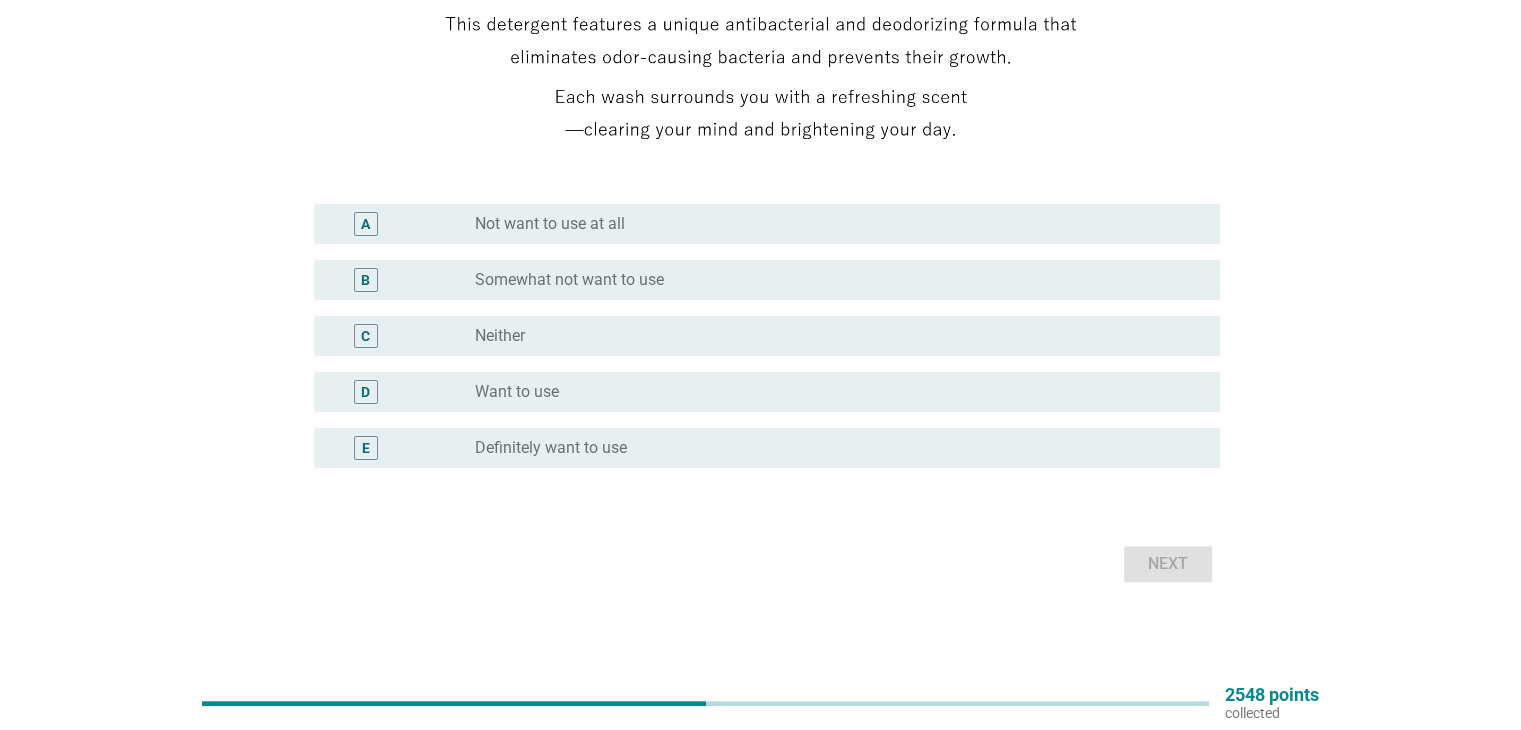 click on "Somewhat not want to use" at bounding box center [569, 280] 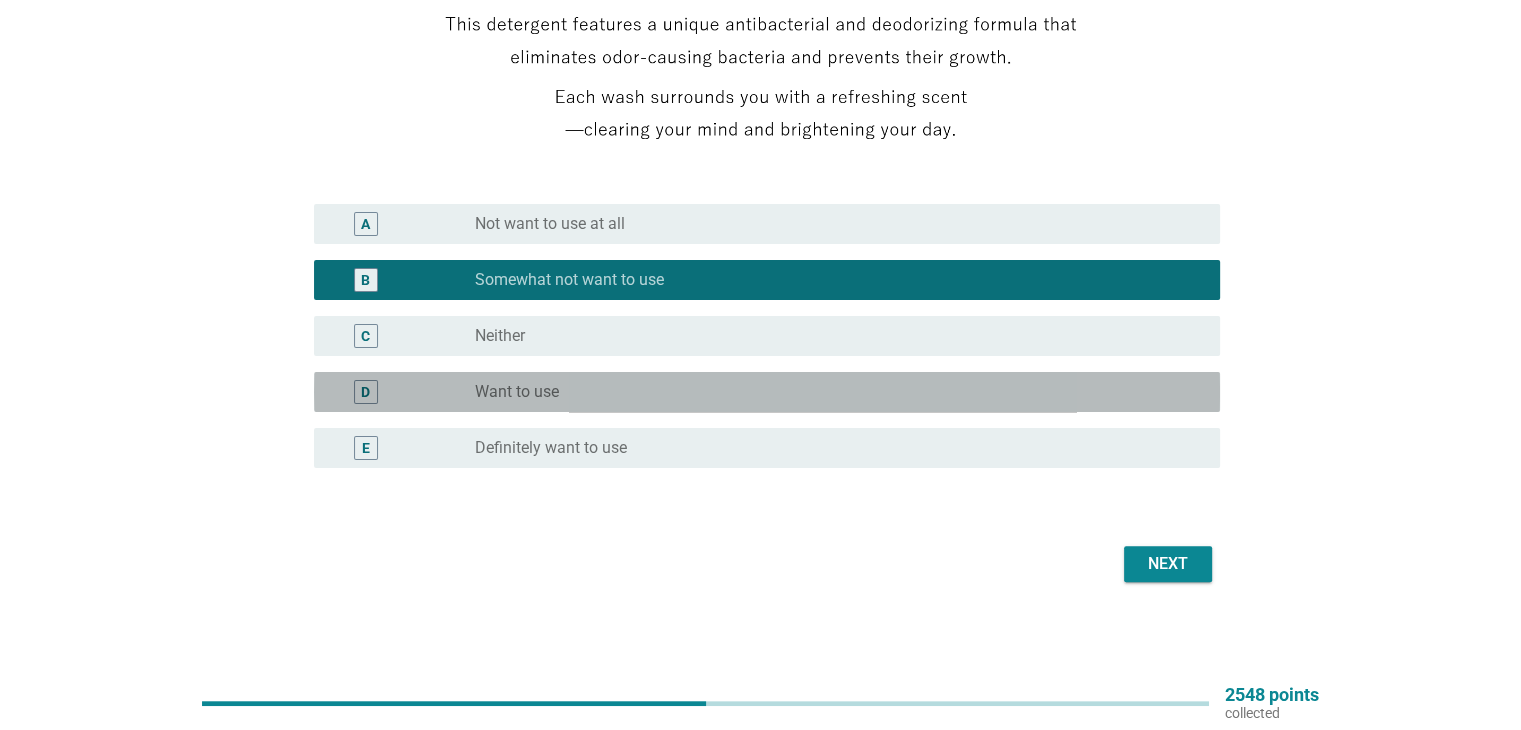 click on "Want to use" at bounding box center (517, 392) 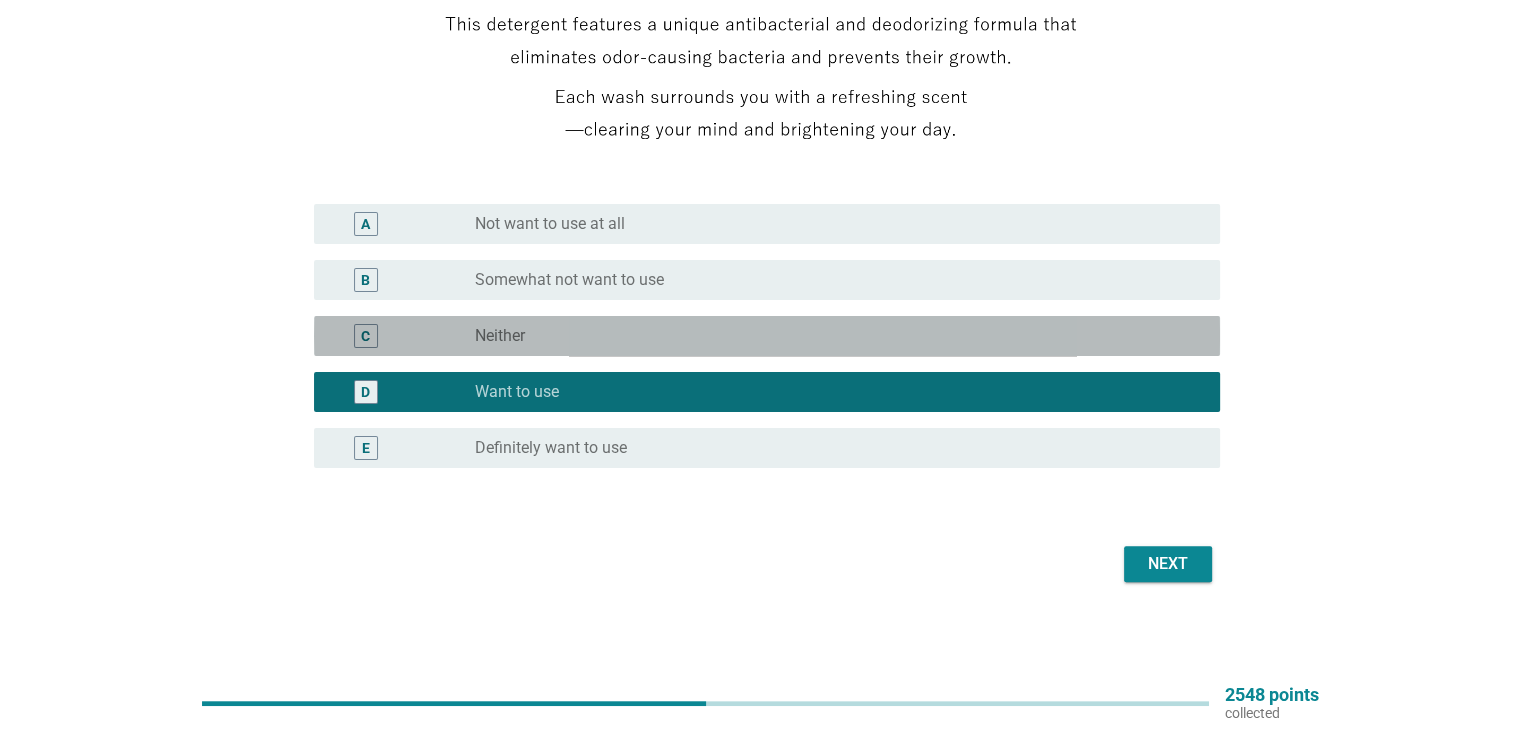 click on "radio_button_unchecked Neither" at bounding box center [831, 336] 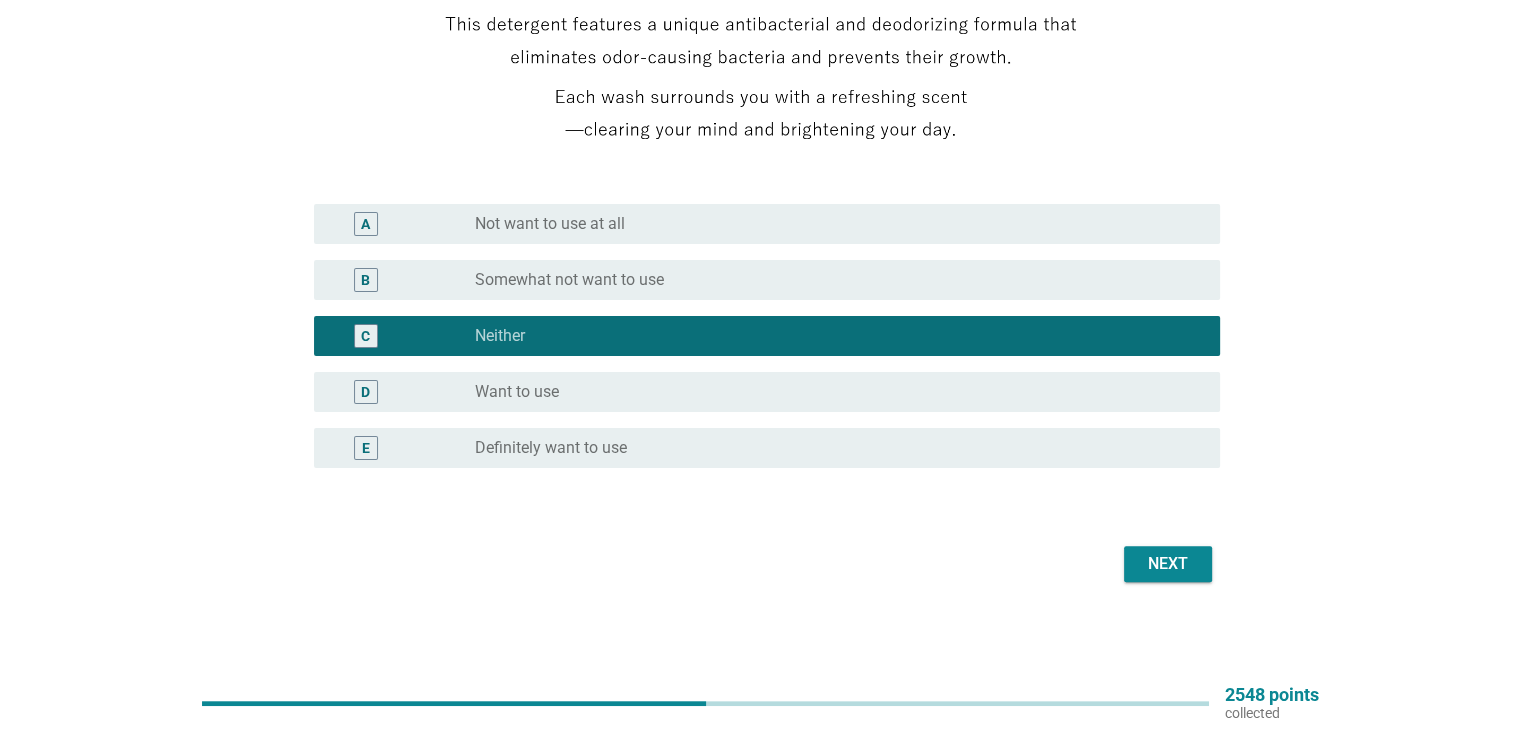 click on "Next" at bounding box center [1168, 564] 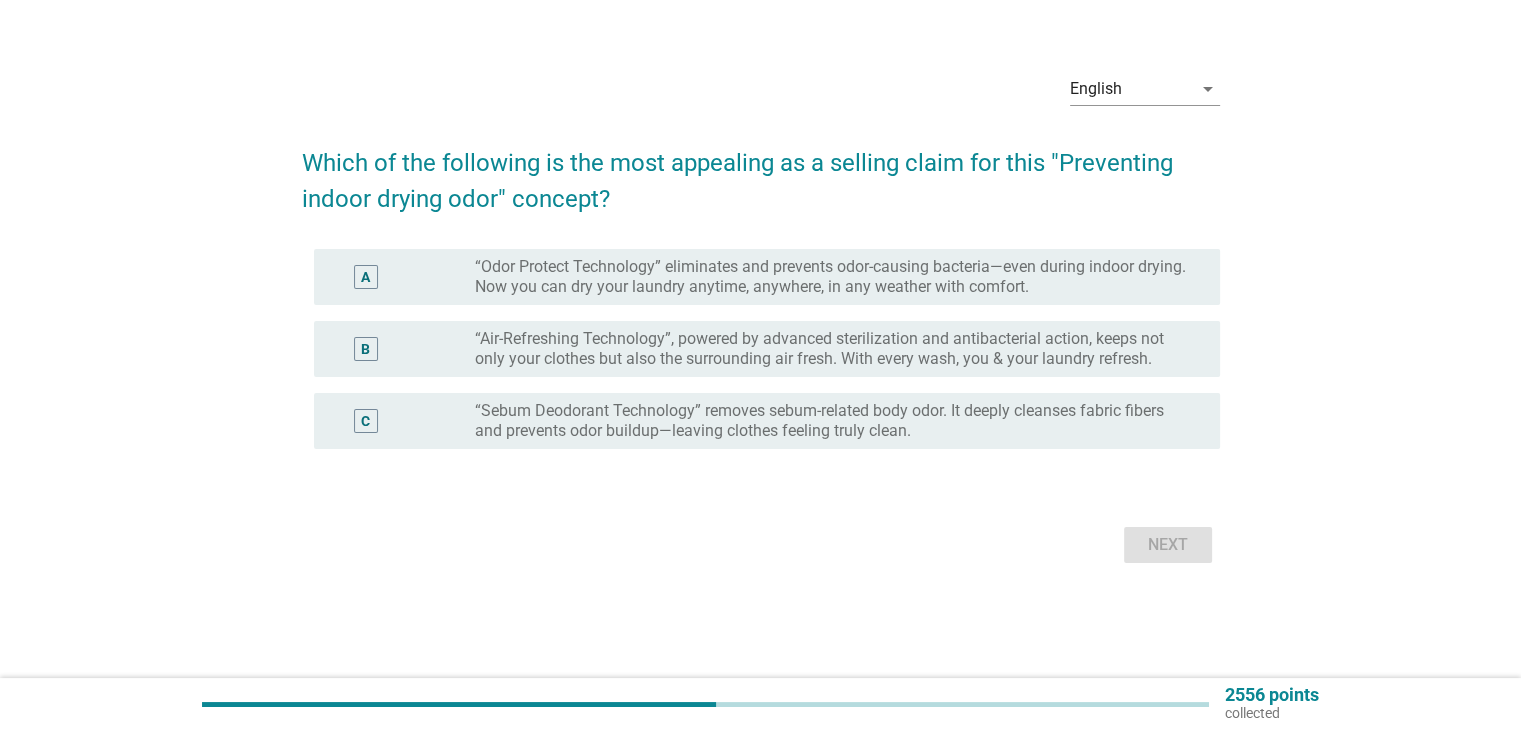 scroll, scrollTop: 0, scrollLeft: 0, axis: both 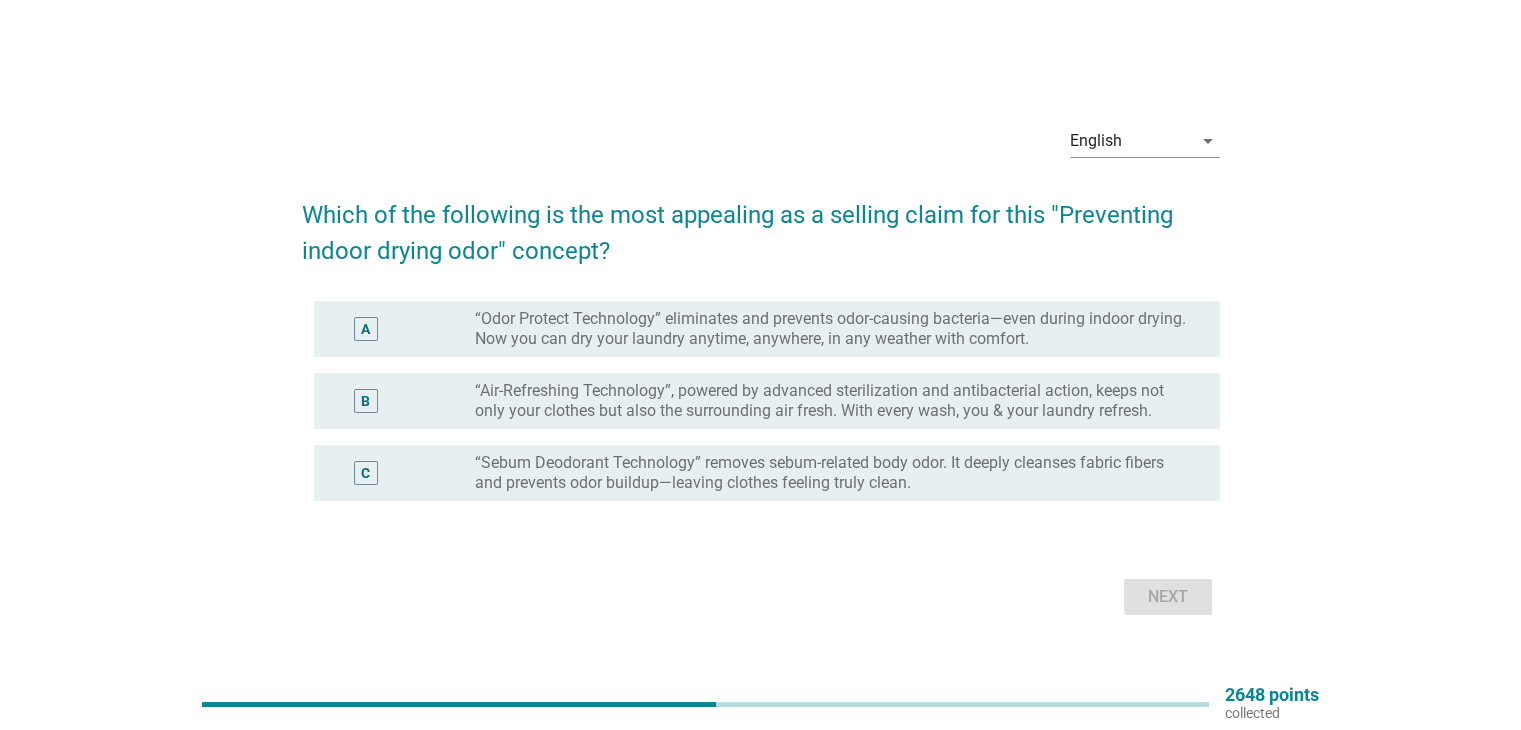 click on "“Odor Protect Technology” eliminates and prevents odor-causing bacteria—even during indoor drying. Now you can dry your laundry anytime, anywhere, in any weather with comfort." at bounding box center (831, 329) 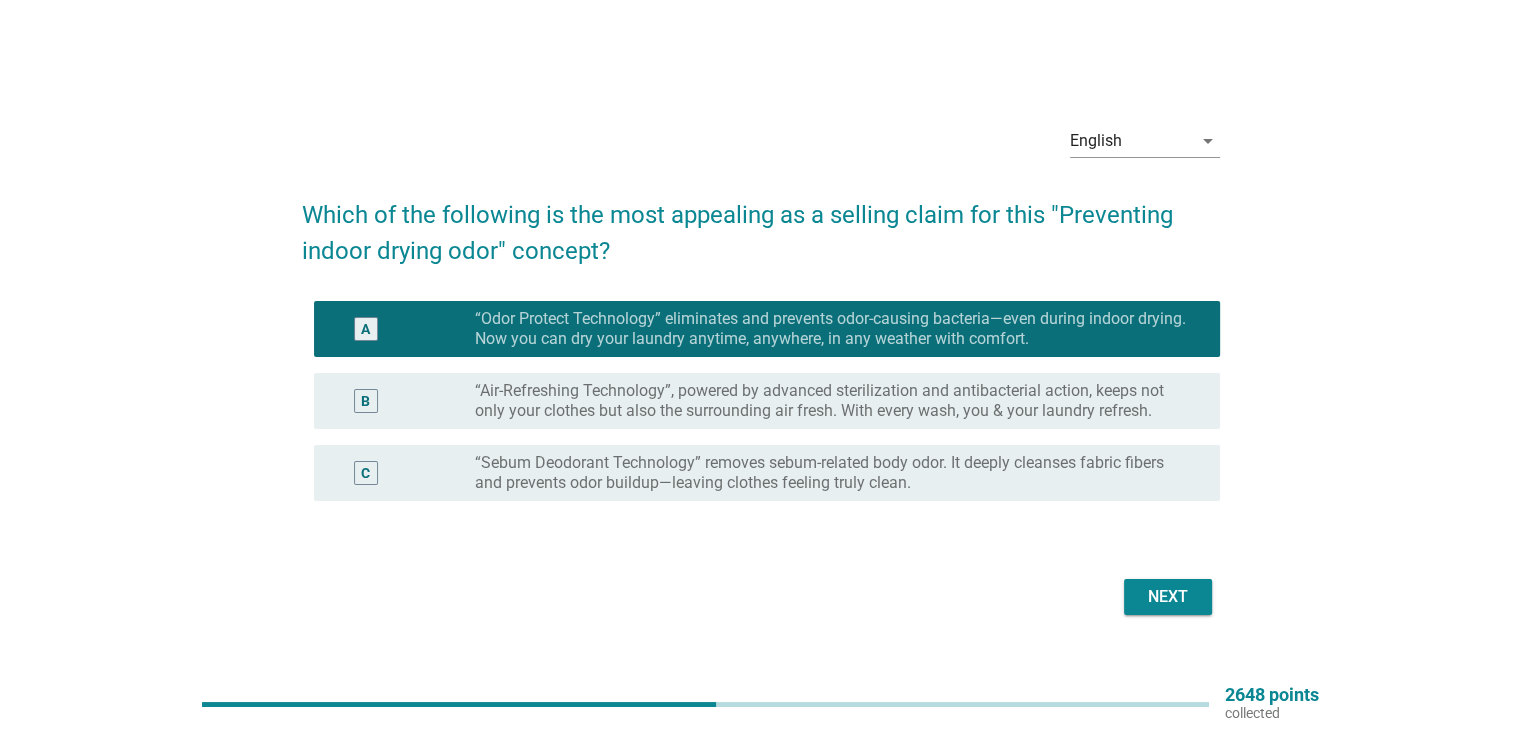click on "Next" at bounding box center (1168, 597) 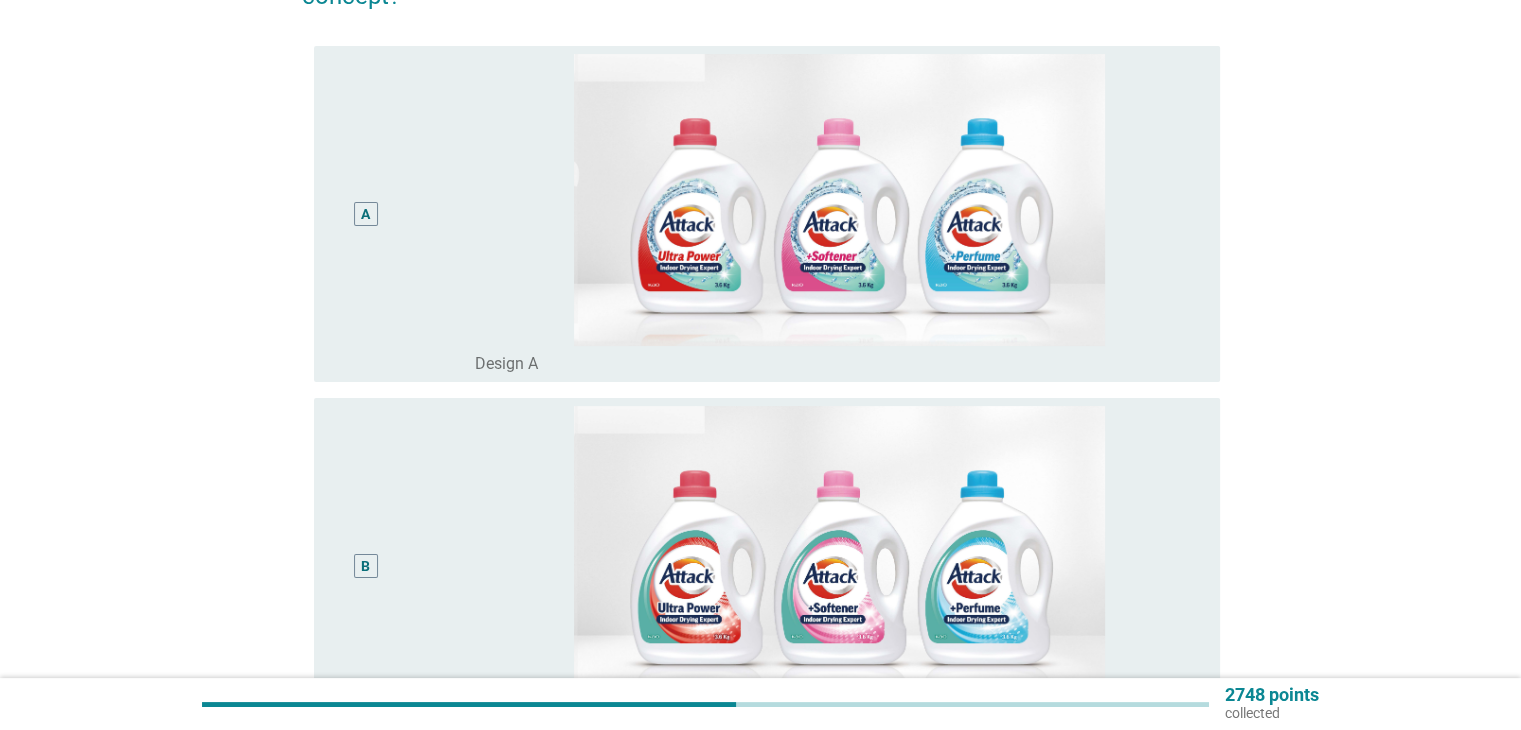 scroll, scrollTop: 205, scrollLeft: 0, axis: vertical 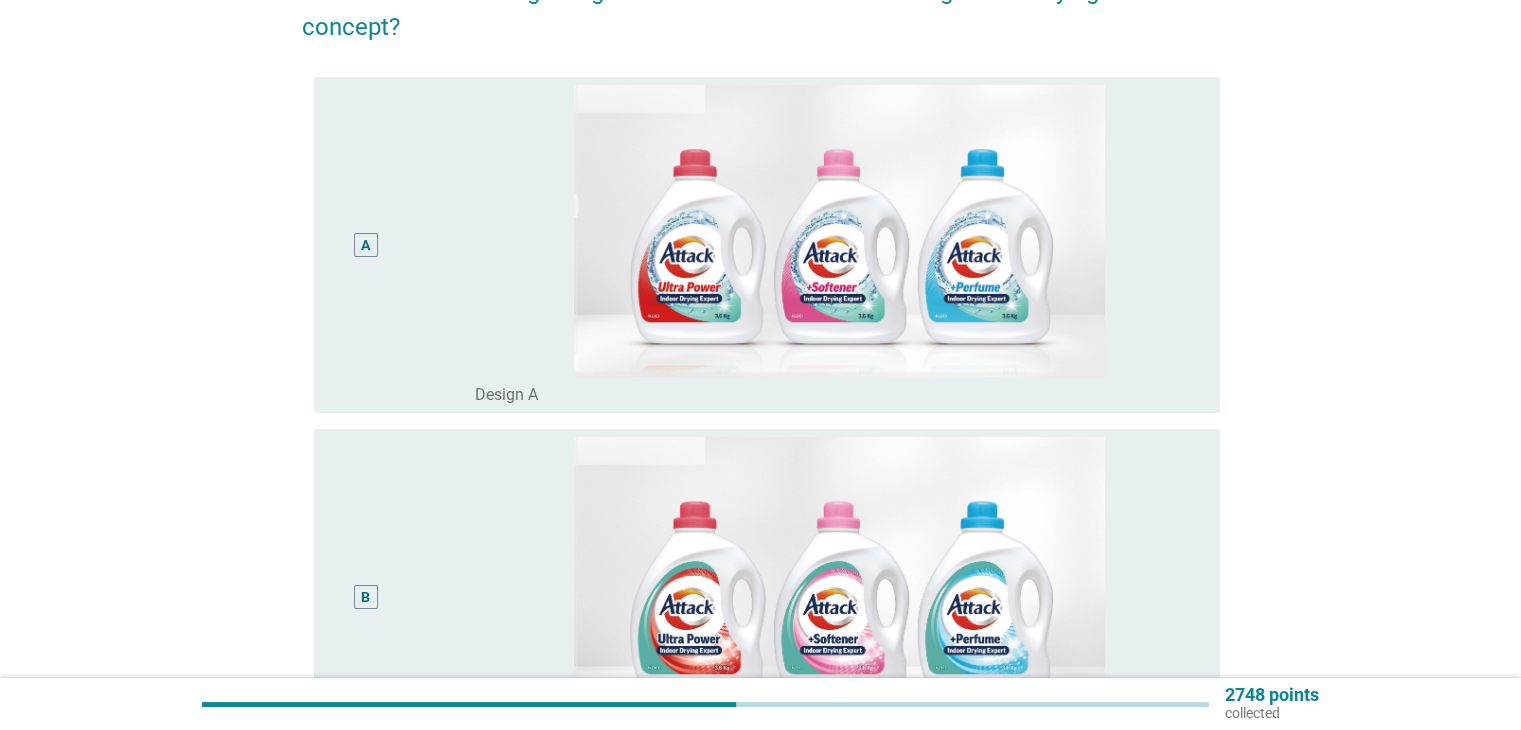 click on "A" at bounding box center (366, 245) 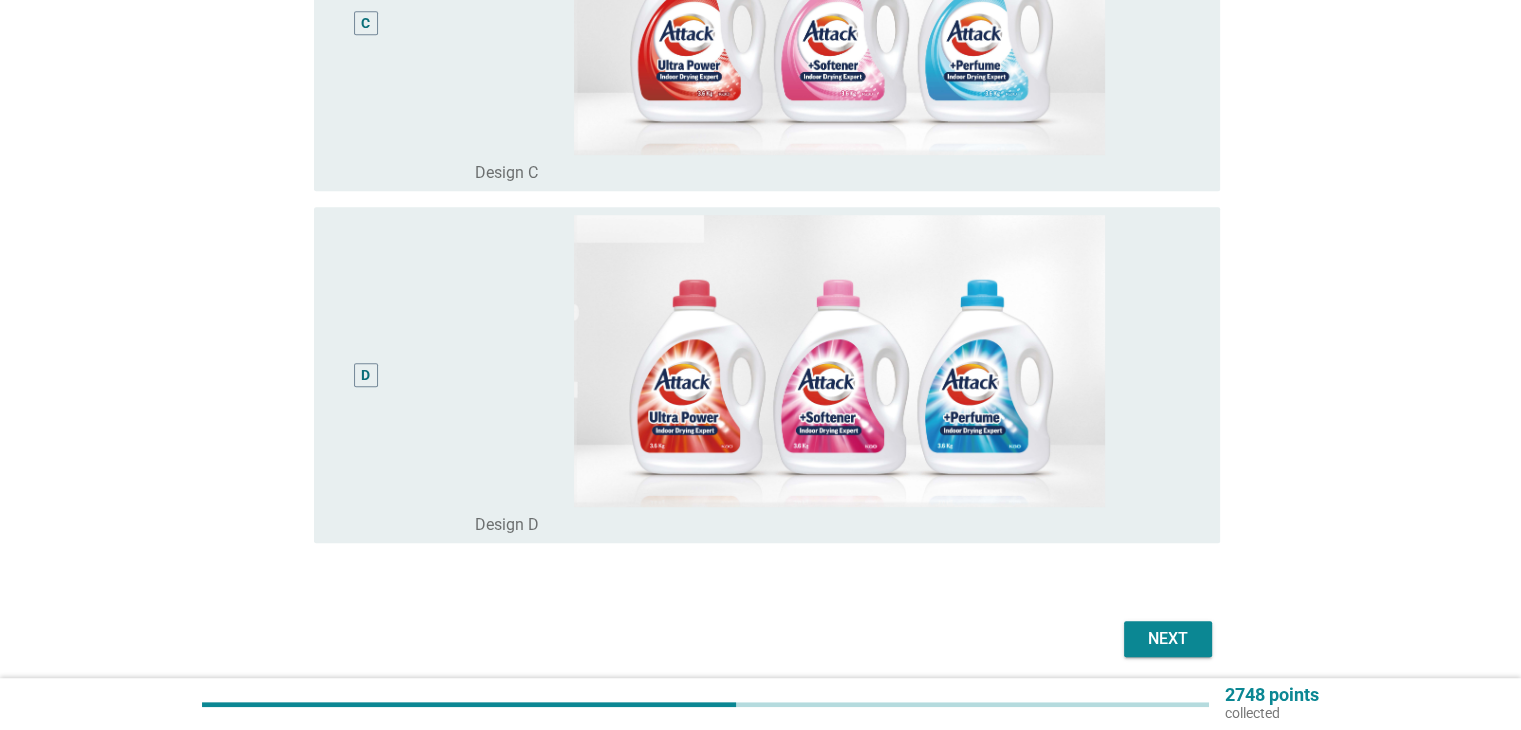 scroll, scrollTop: 1205, scrollLeft: 0, axis: vertical 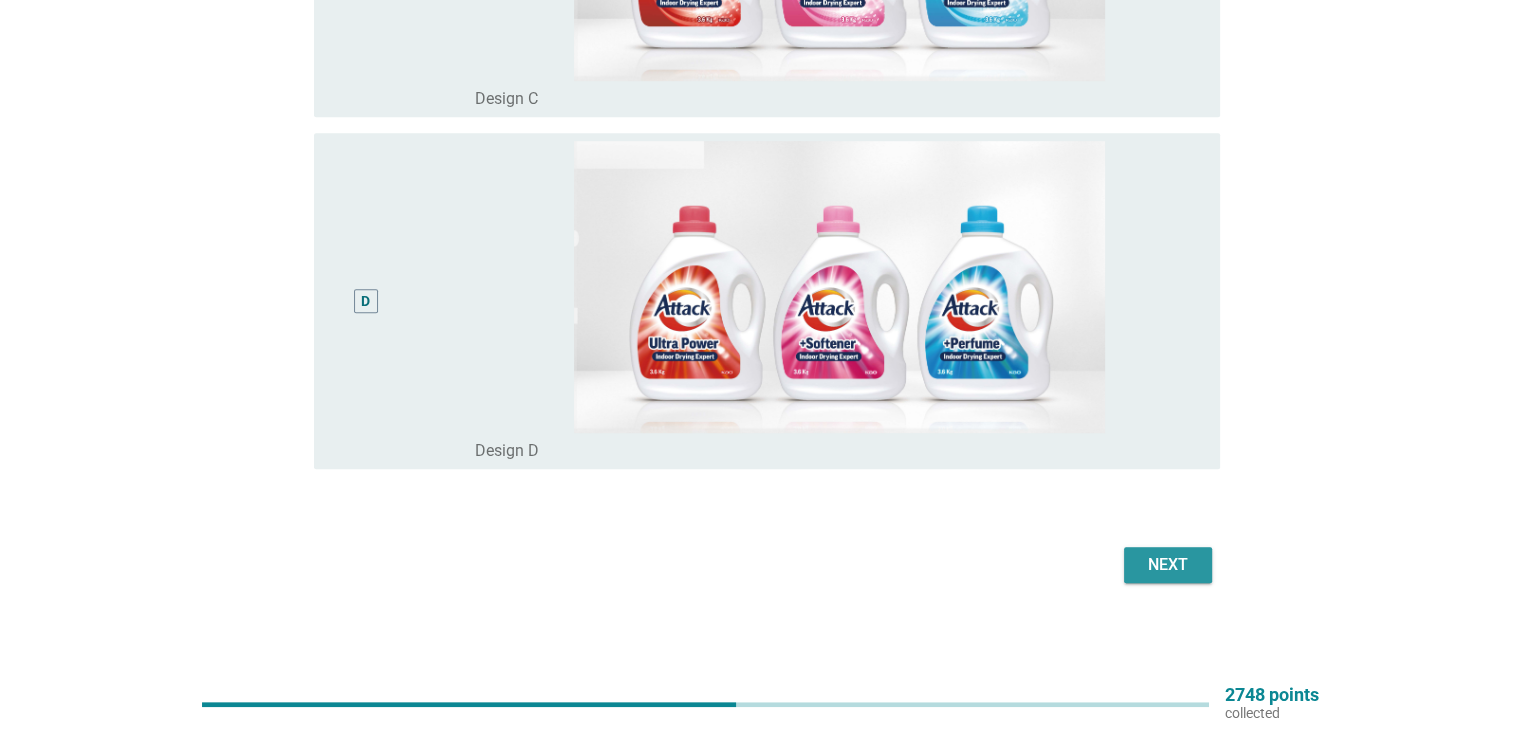 click on "Next" at bounding box center (1168, 565) 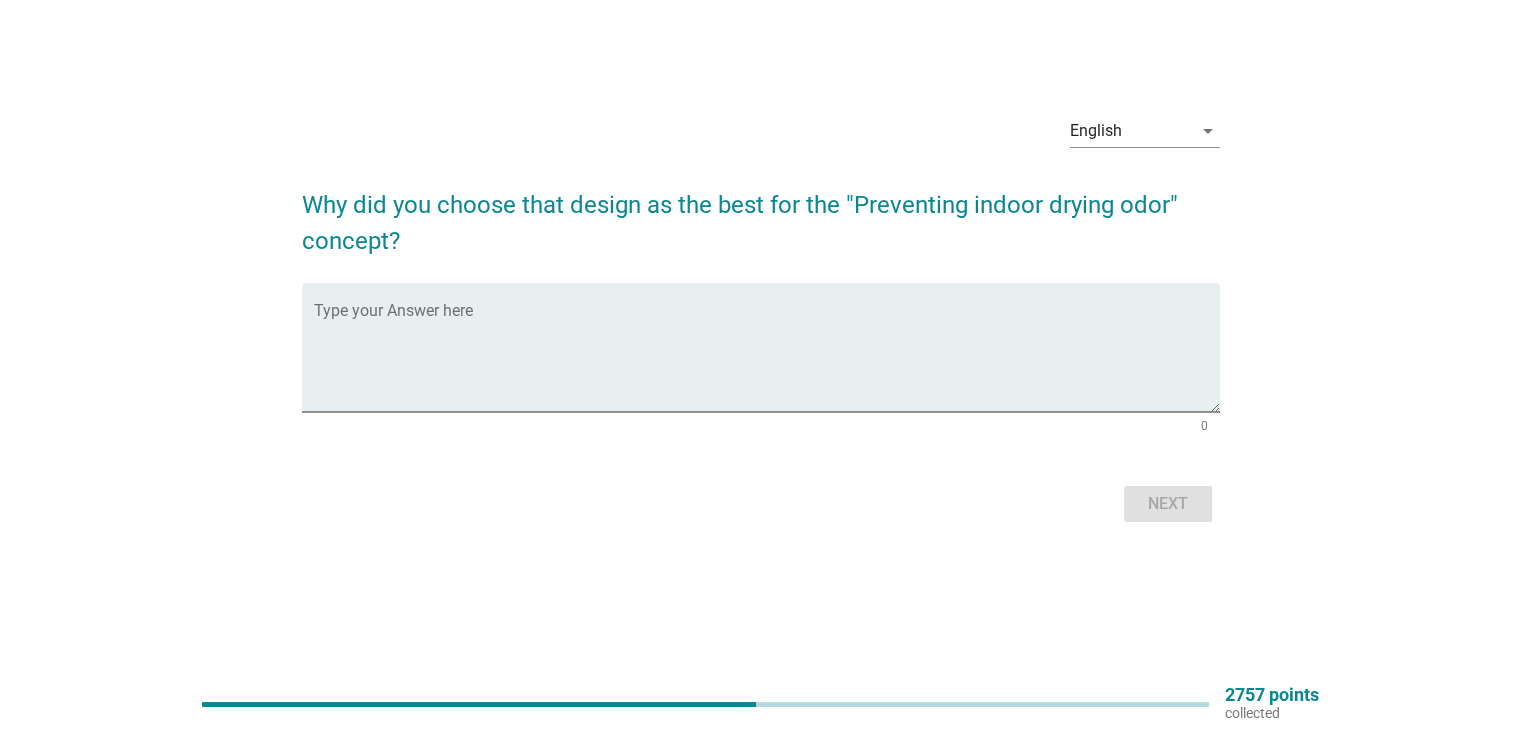 scroll, scrollTop: 0, scrollLeft: 0, axis: both 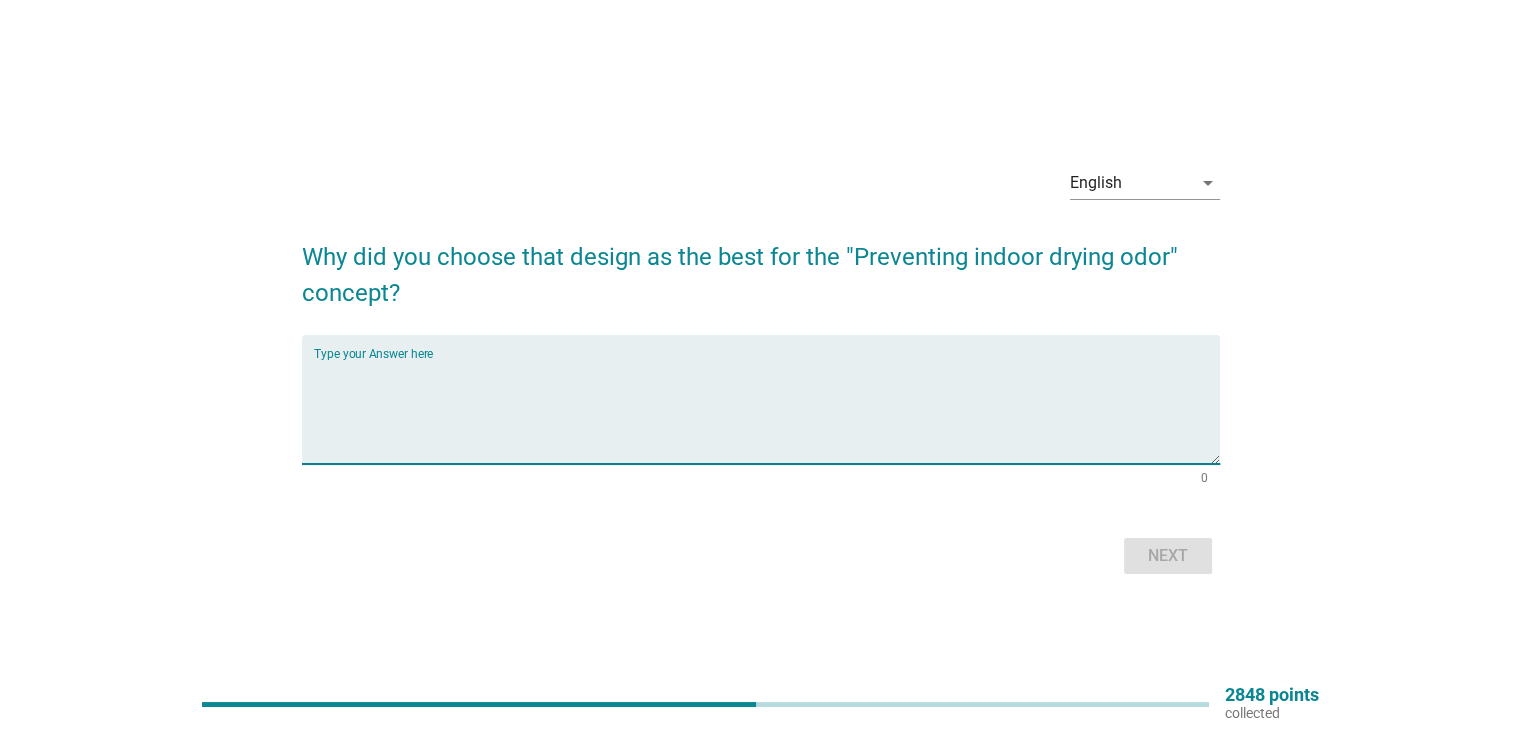 click at bounding box center (767, 411) 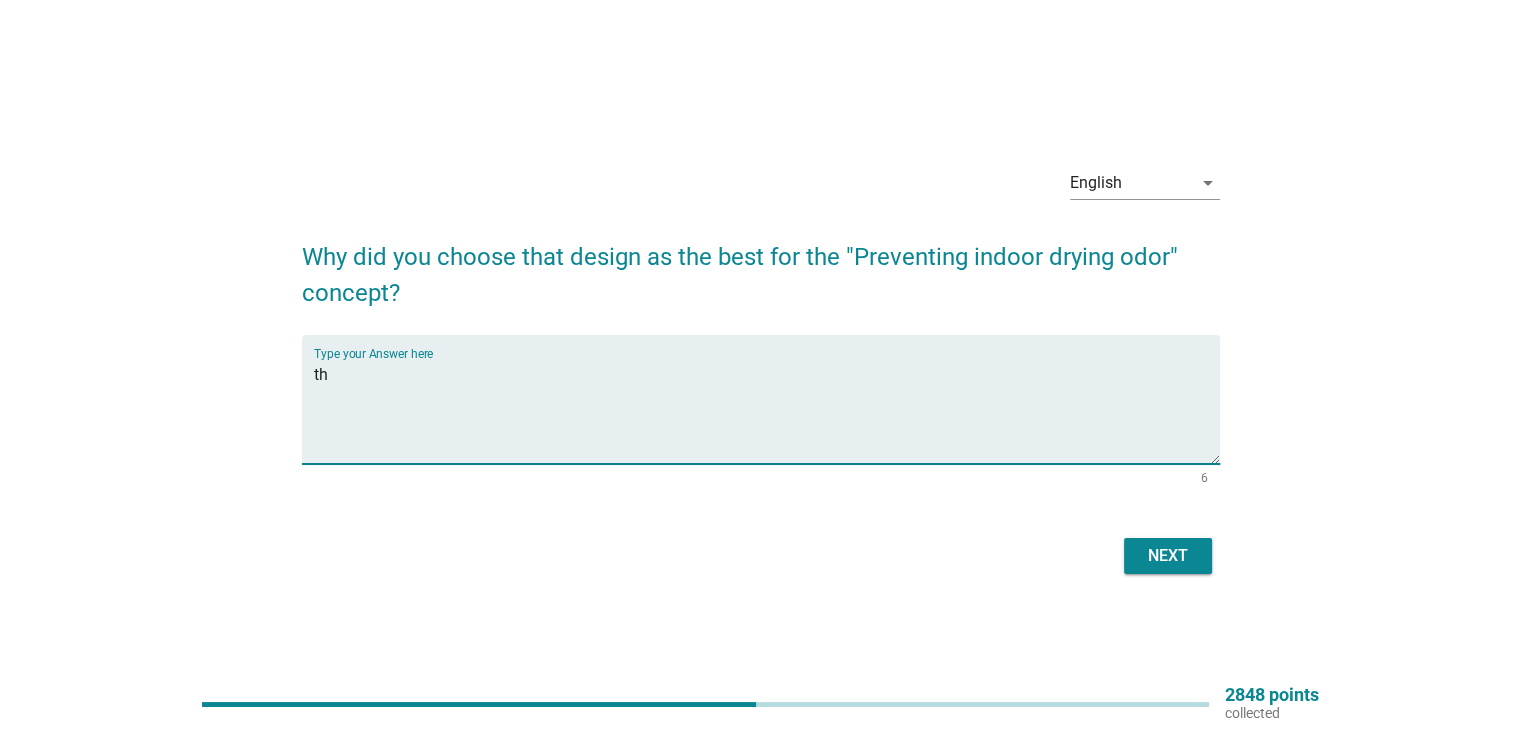 type on "t" 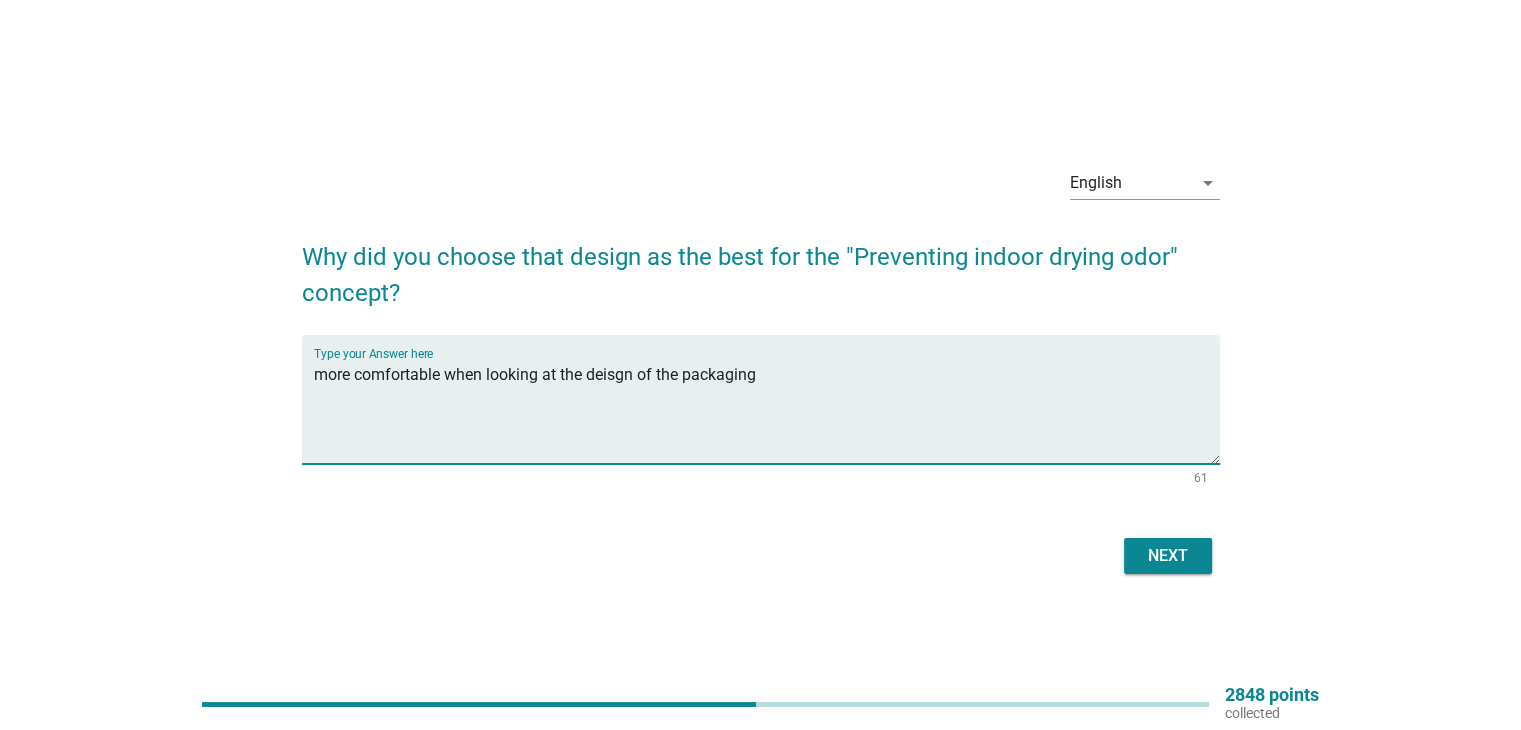 type on "more comfortable when looking at the deisgn of the packaging" 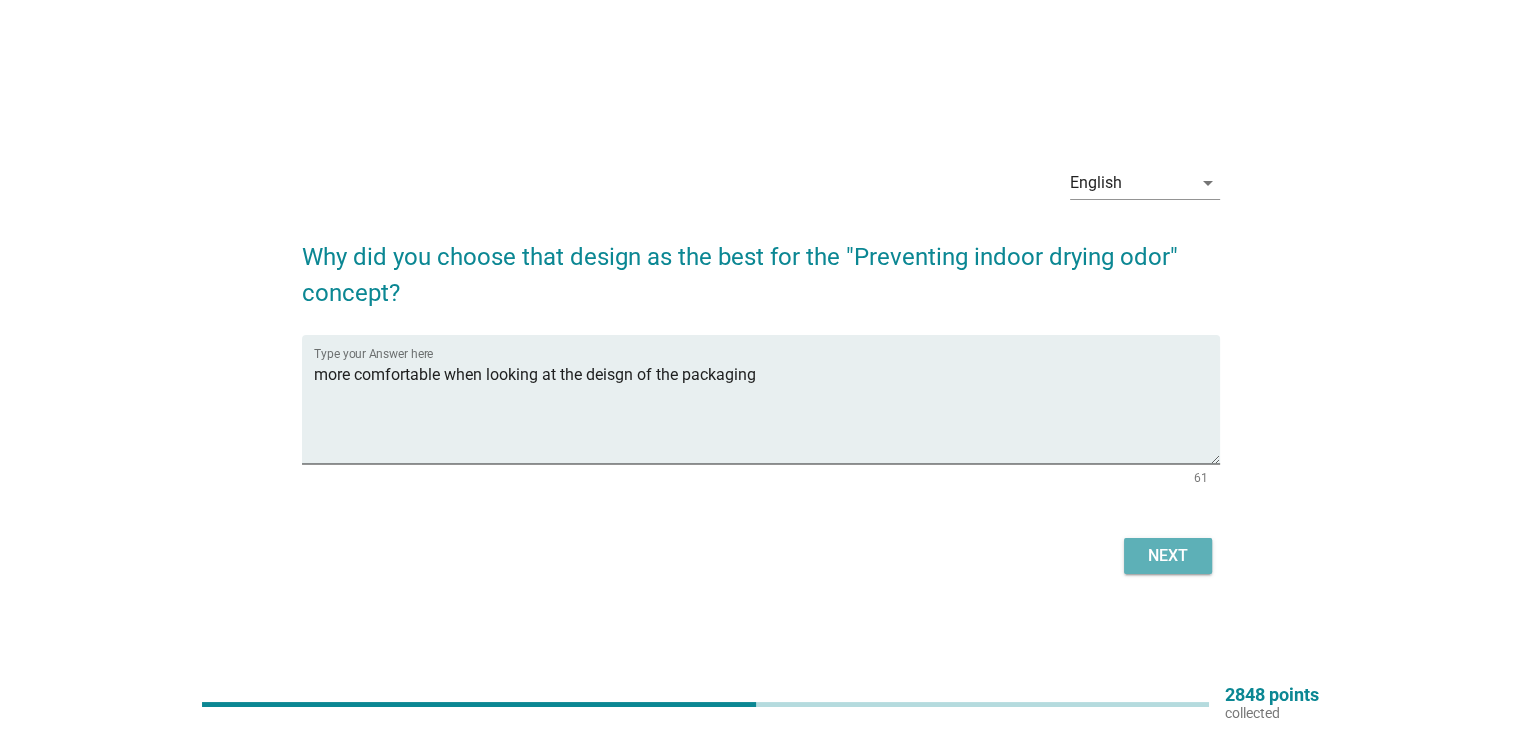 click on "Next" at bounding box center [1168, 556] 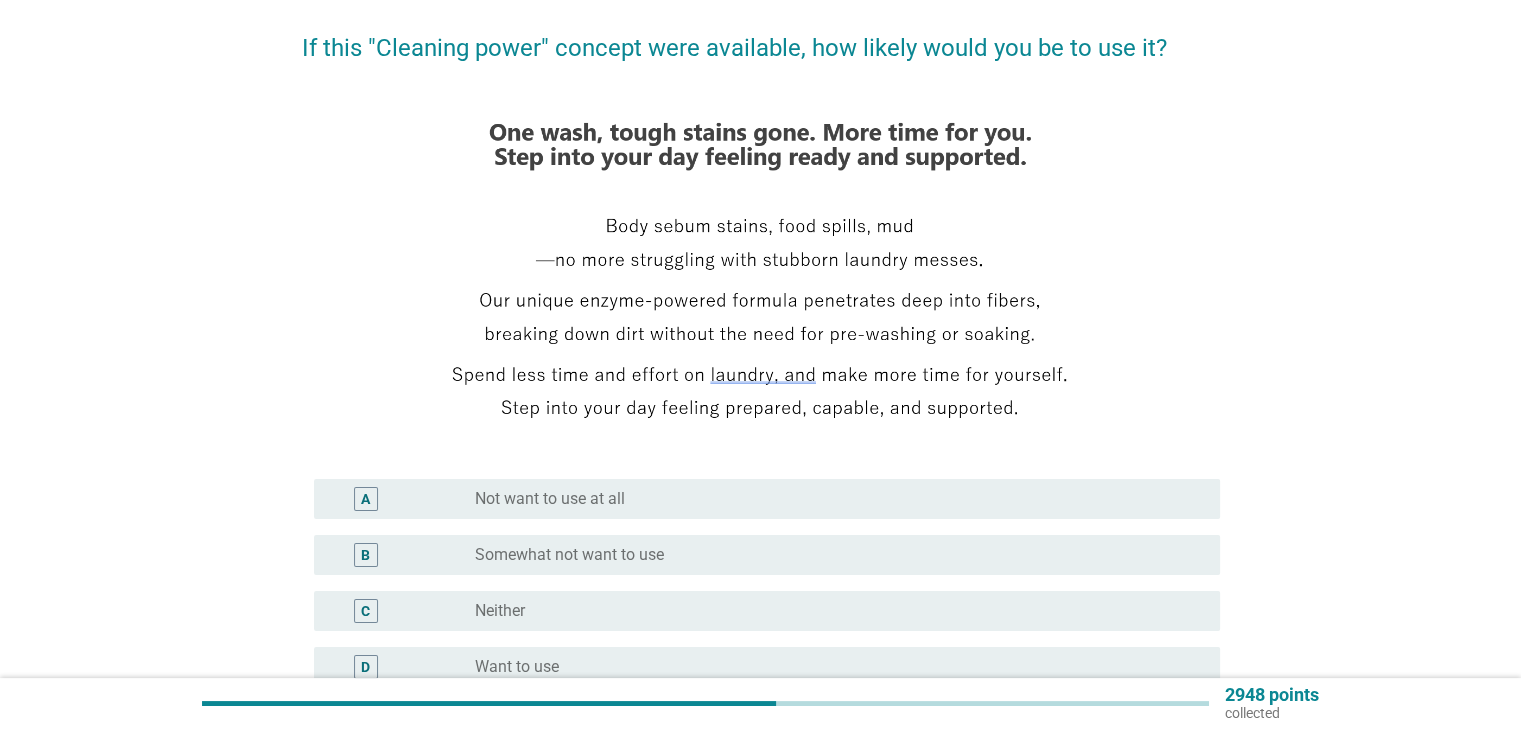 scroll, scrollTop: 423, scrollLeft: 0, axis: vertical 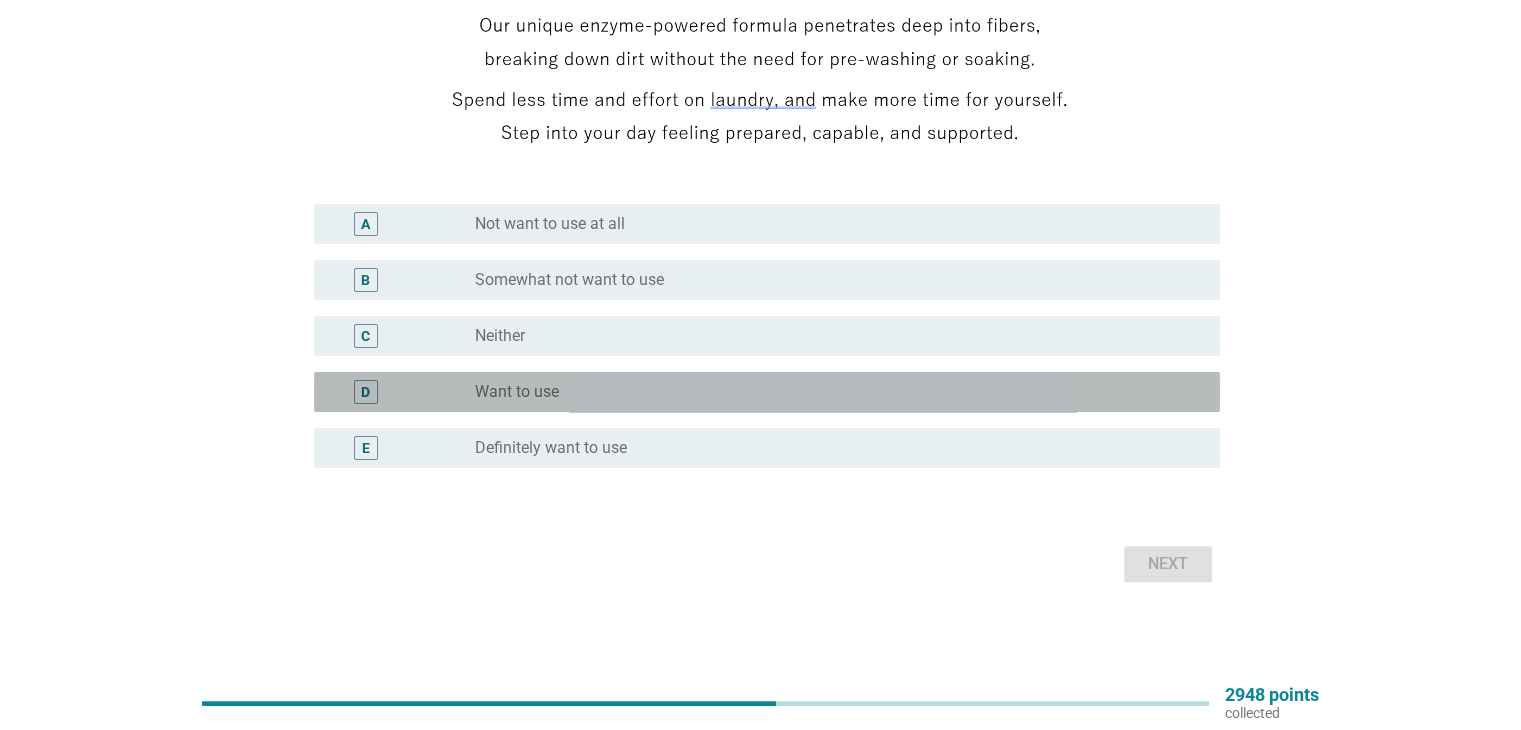 click on "Want to use" at bounding box center [517, 392] 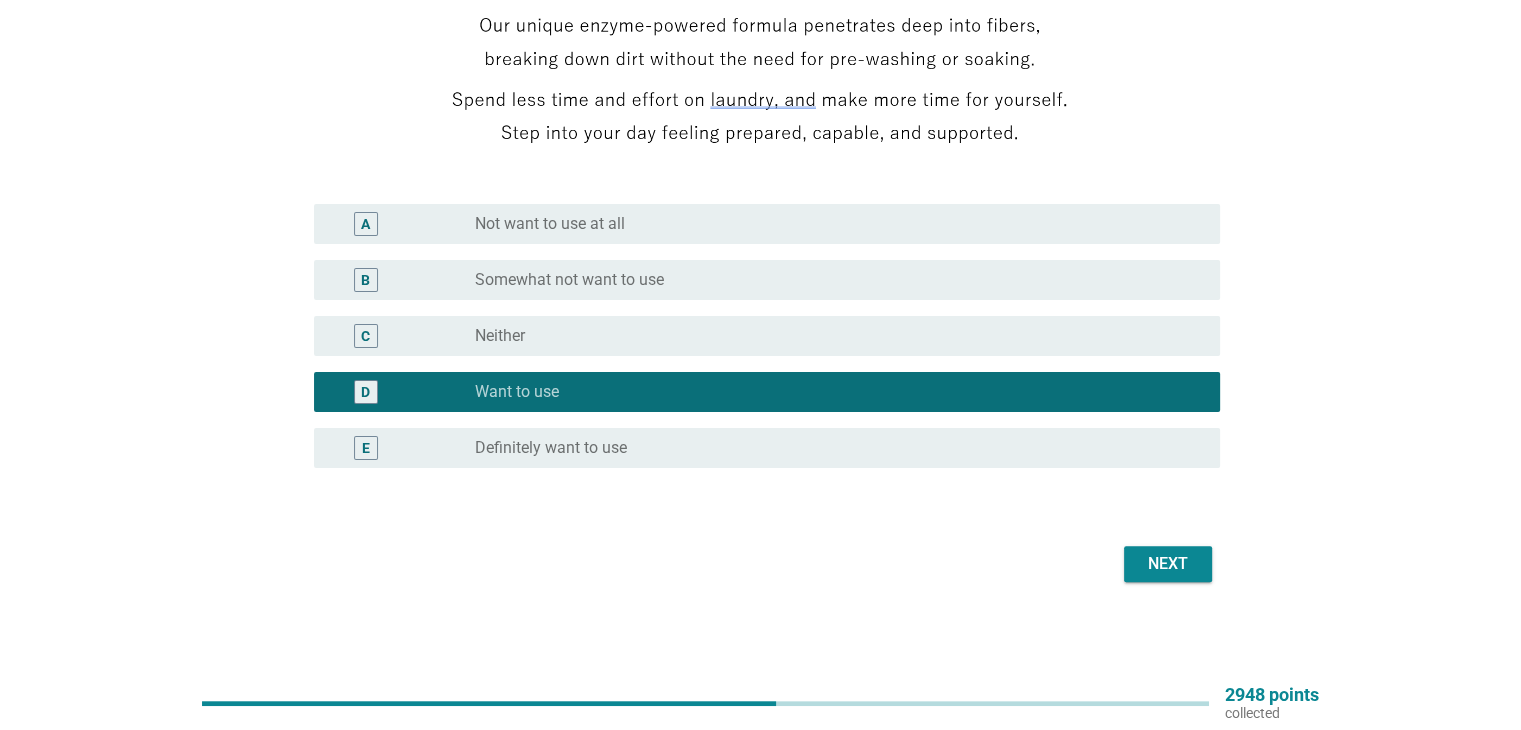 click on "Next" at bounding box center (1168, 564) 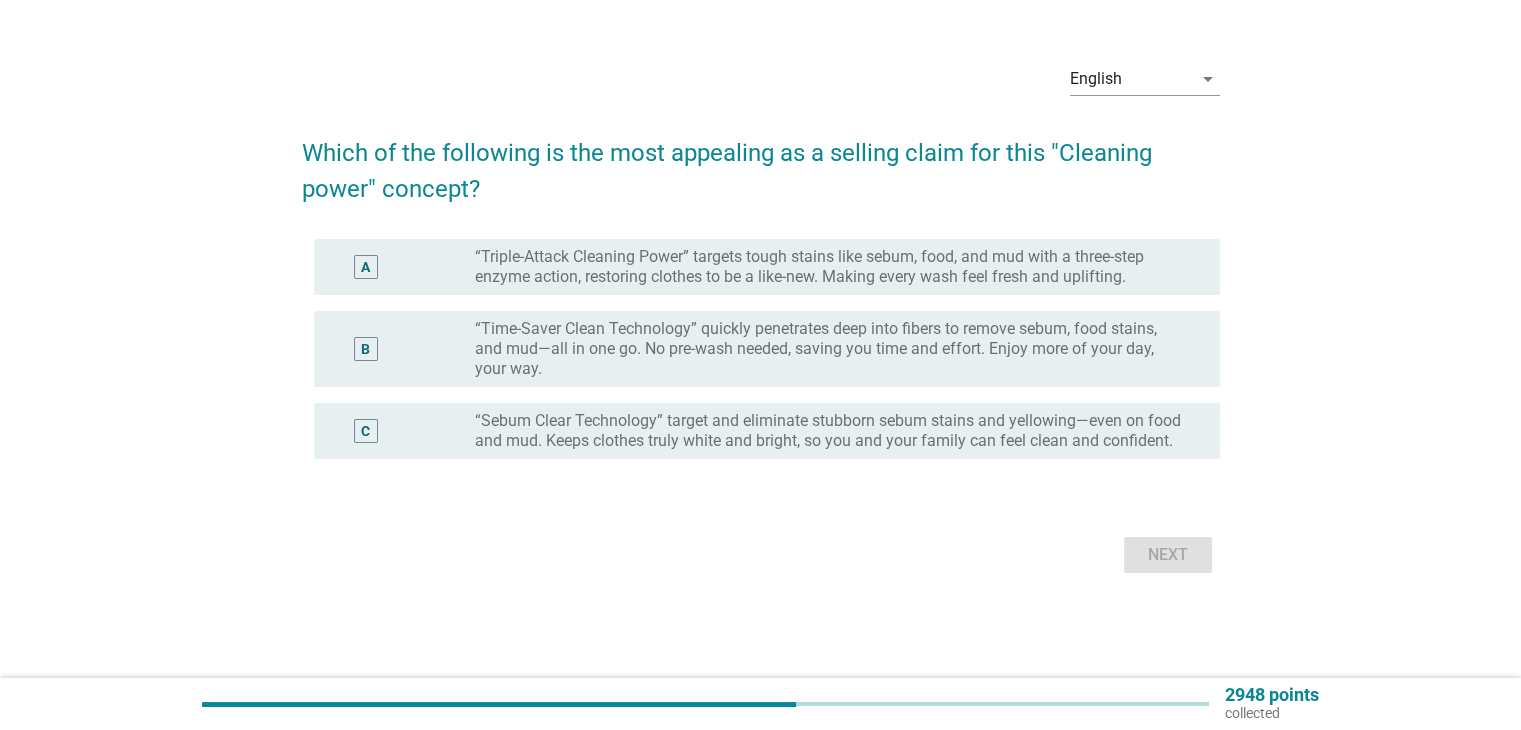 scroll, scrollTop: 0, scrollLeft: 0, axis: both 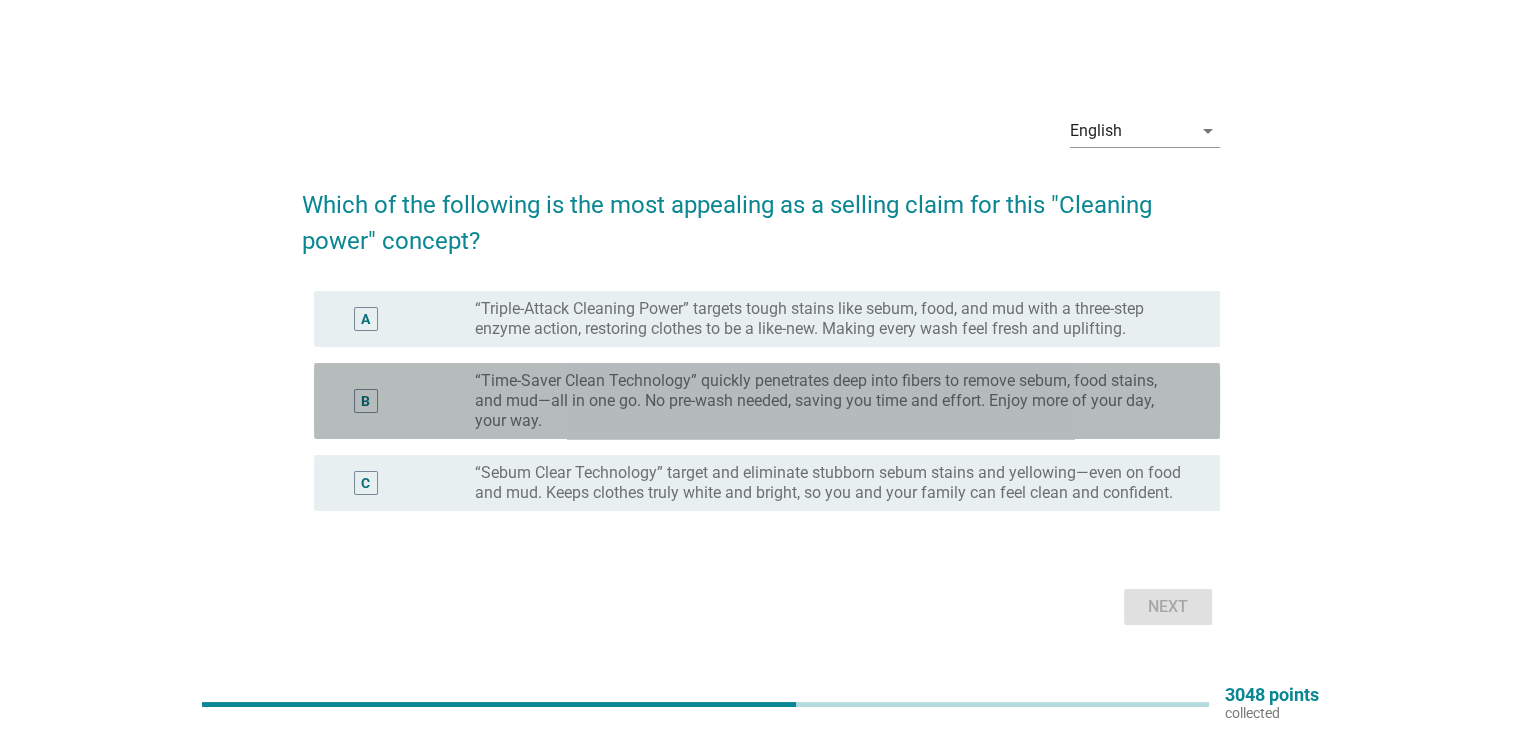 click on "B     radio_button_unchecked “Time-Saver Clean Technology” quickly penetrates deep into fibers to remove sebum, food stains, and mud—all in one go. No pre-wash needed, saving you time and effort. Enjoy more of your day, your way." at bounding box center [767, 401] 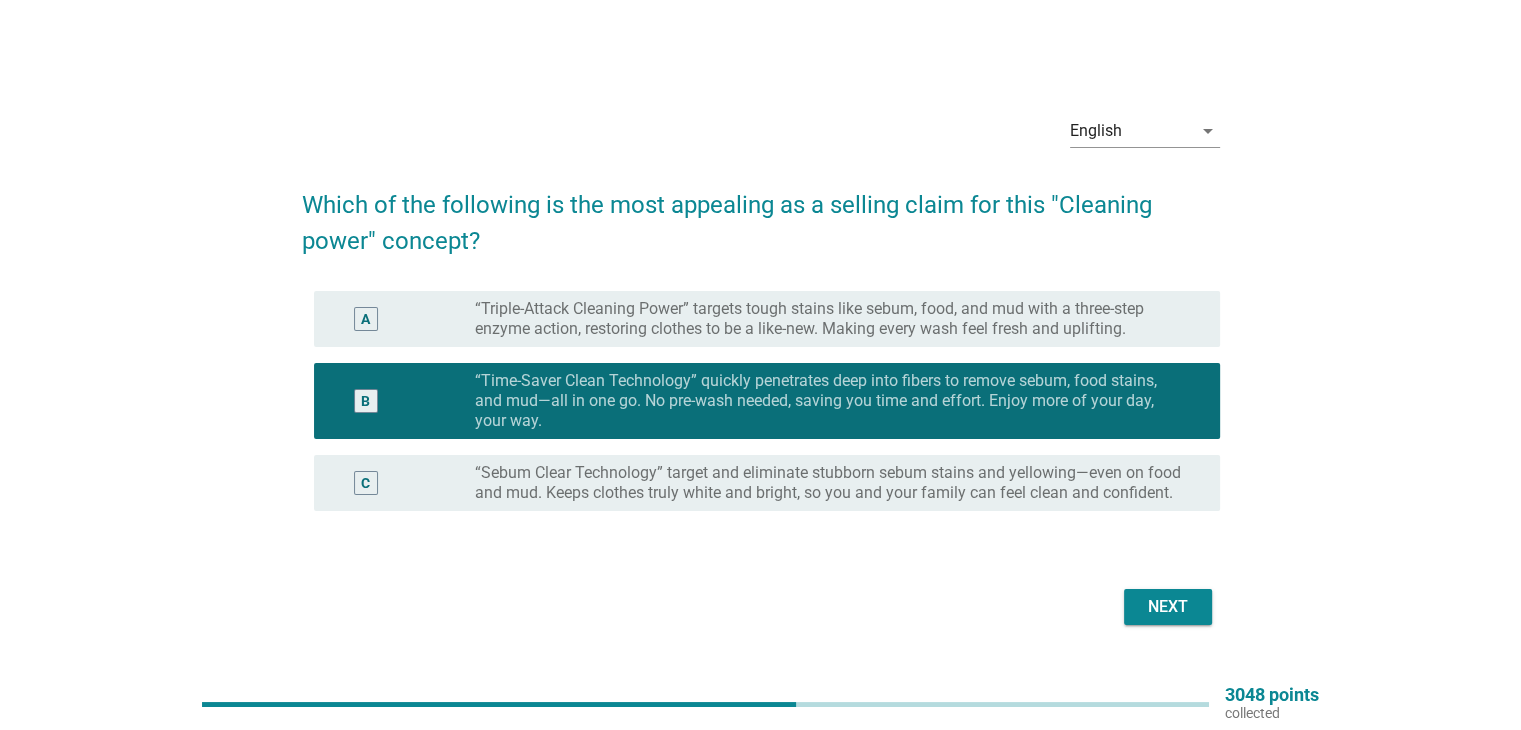 click on "Next" at bounding box center (1168, 607) 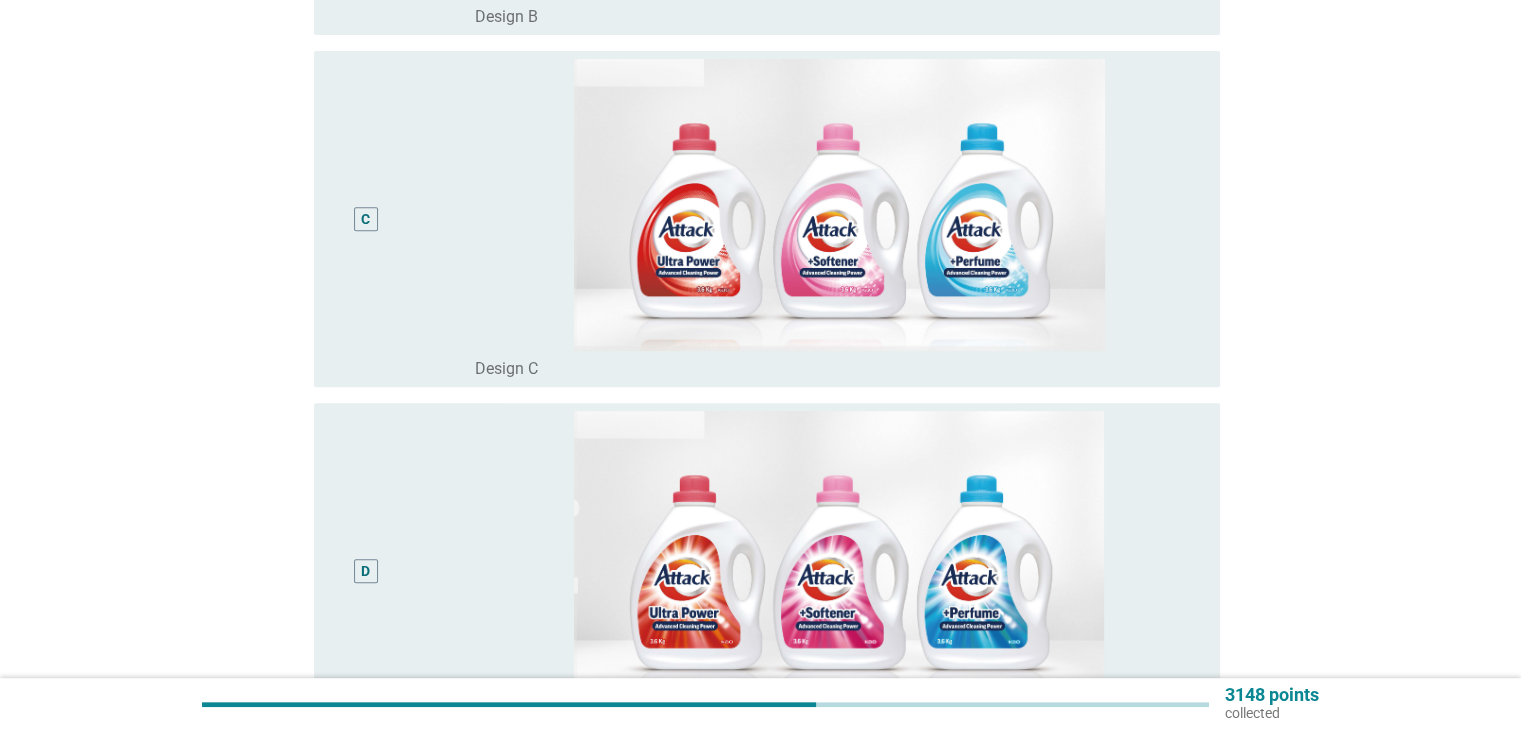 scroll, scrollTop: 900, scrollLeft: 0, axis: vertical 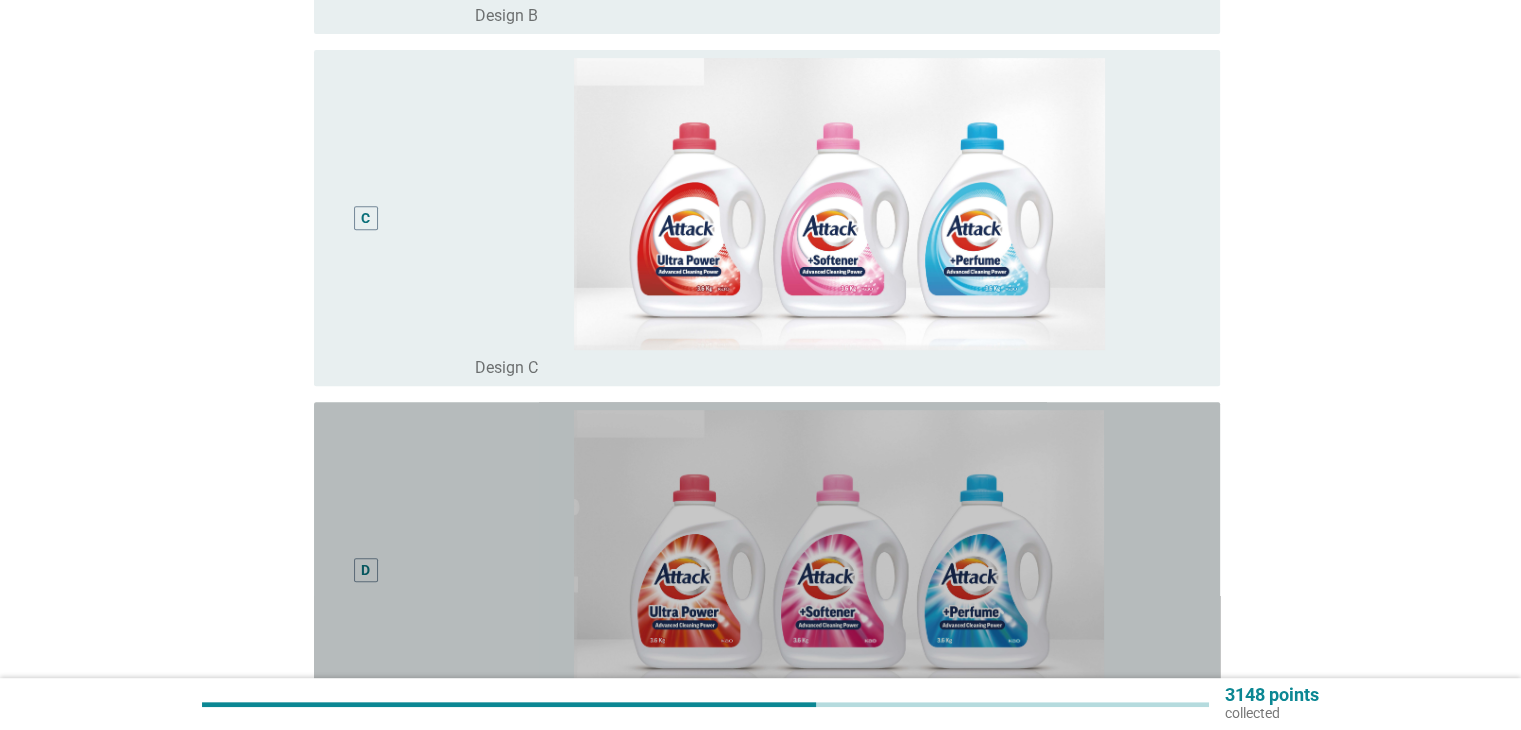 click on "D" at bounding box center [366, 570] 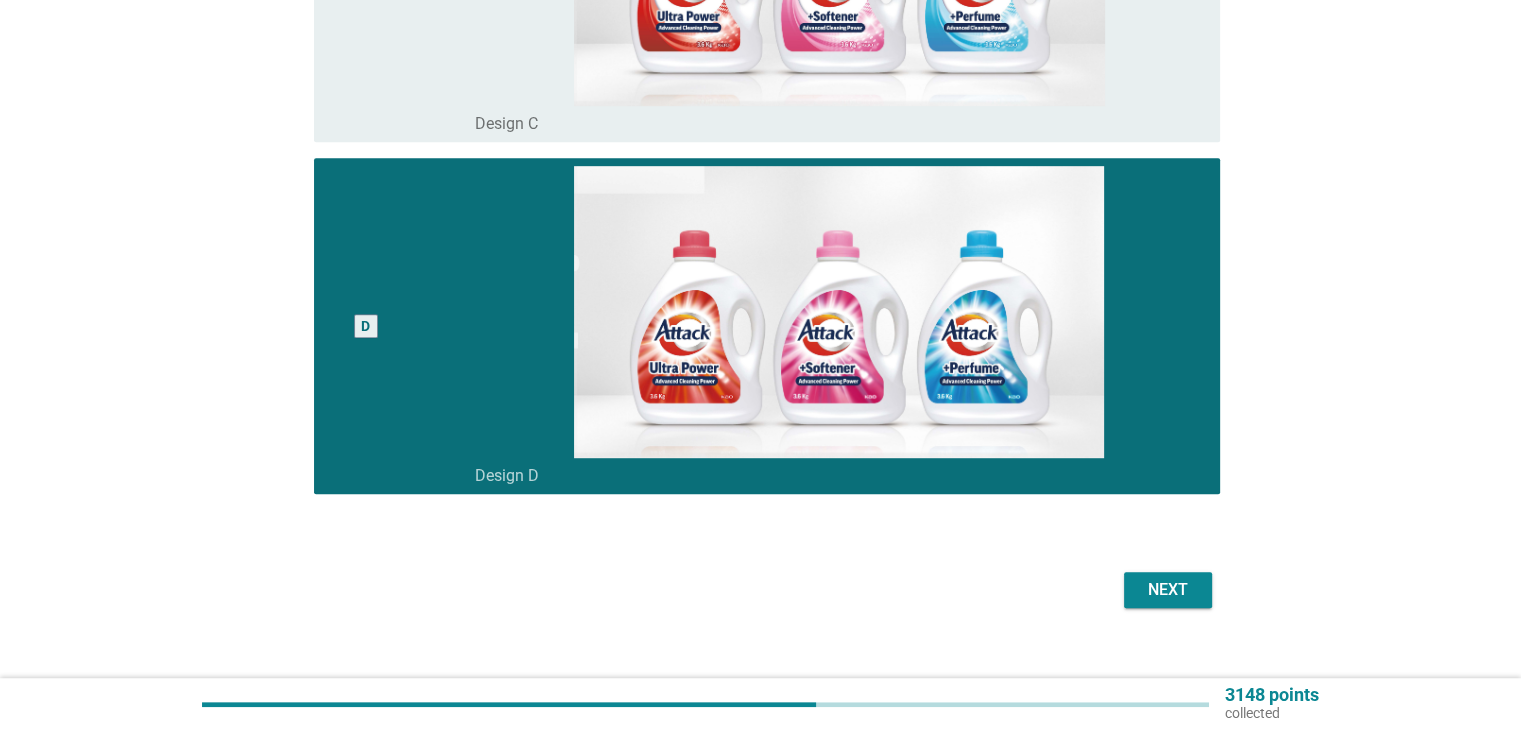 scroll, scrollTop: 1169, scrollLeft: 0, axis: vertical 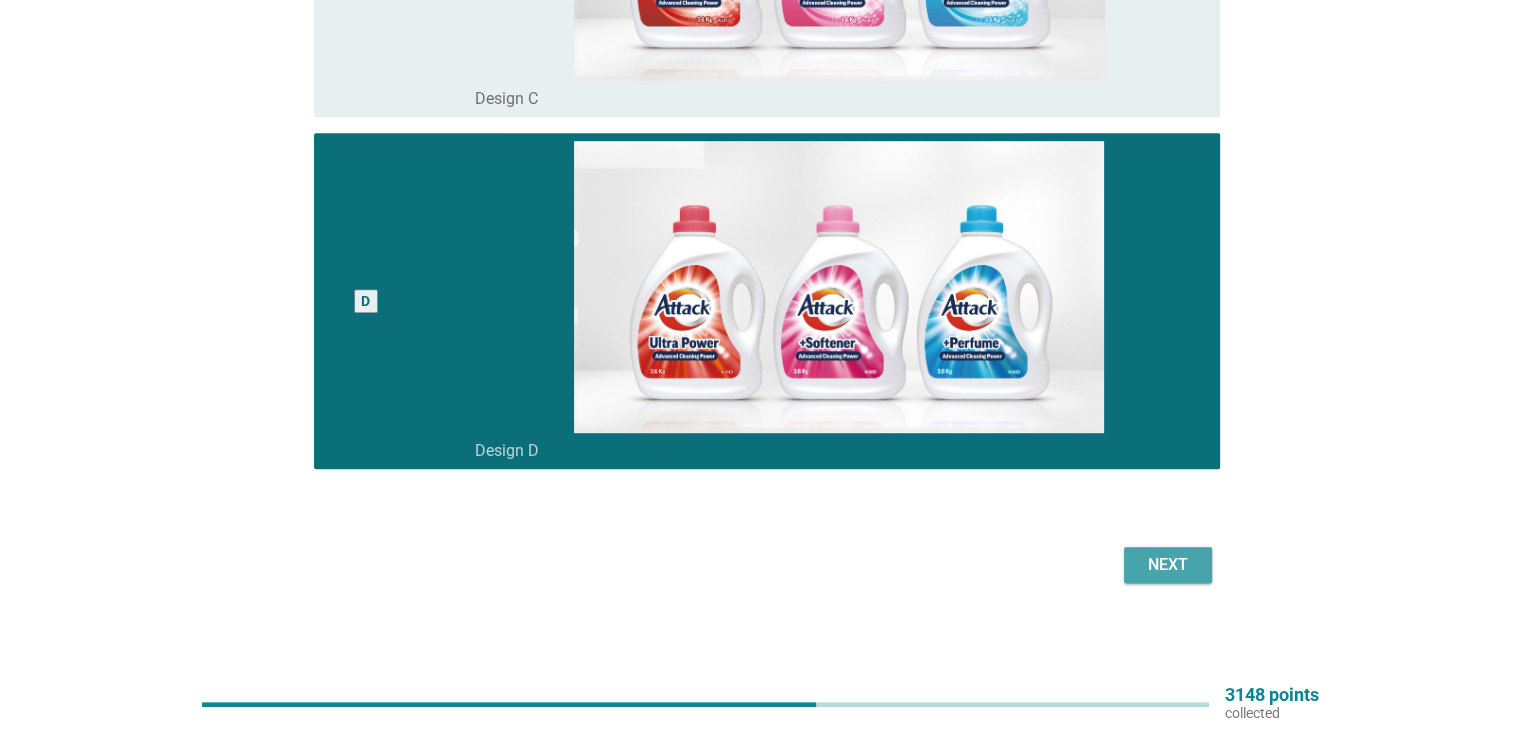 click on "Next" at bounding box center [1168, 565] 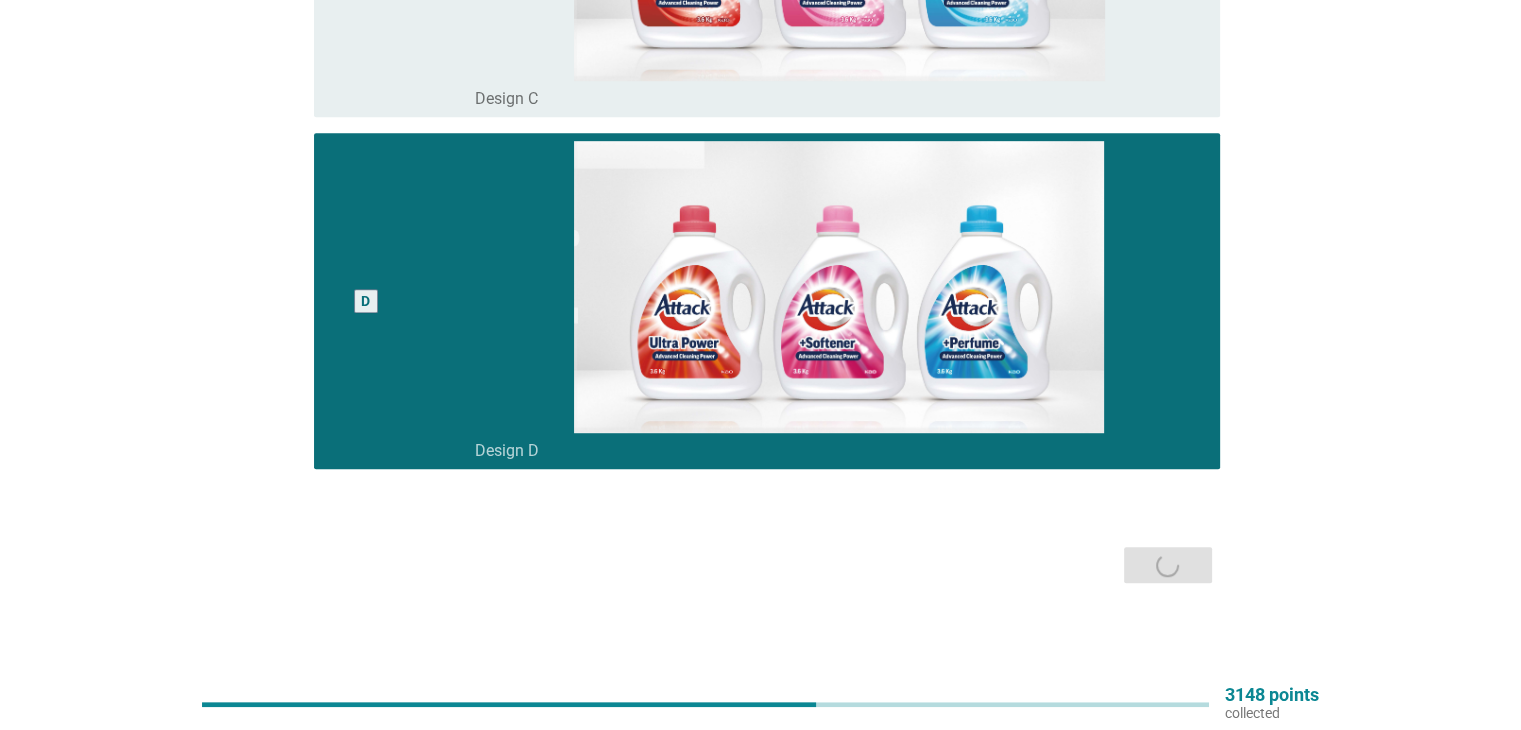 scroll, scrollTop: 0, scrollLeft: 0, axis: both 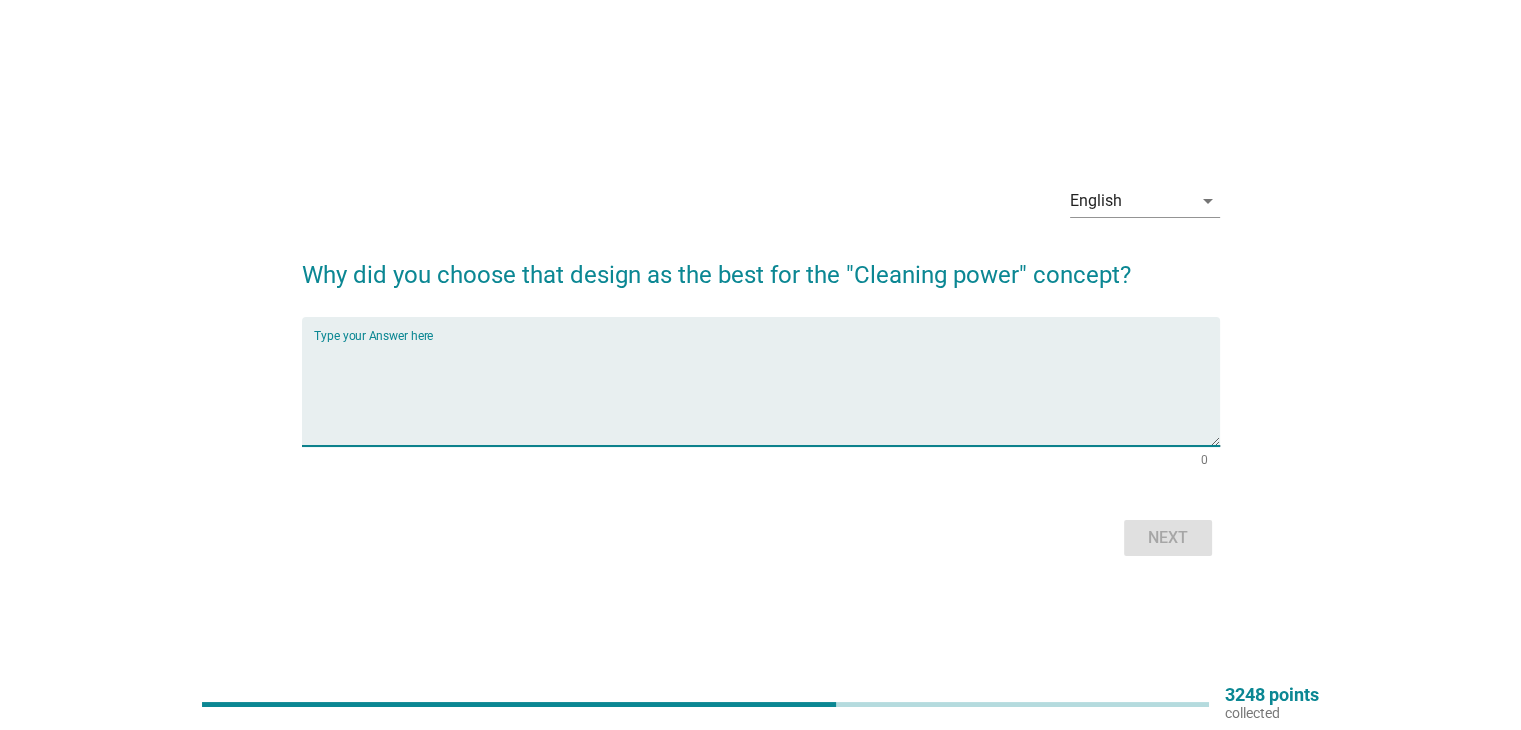 click at bounding box center (767, 393) 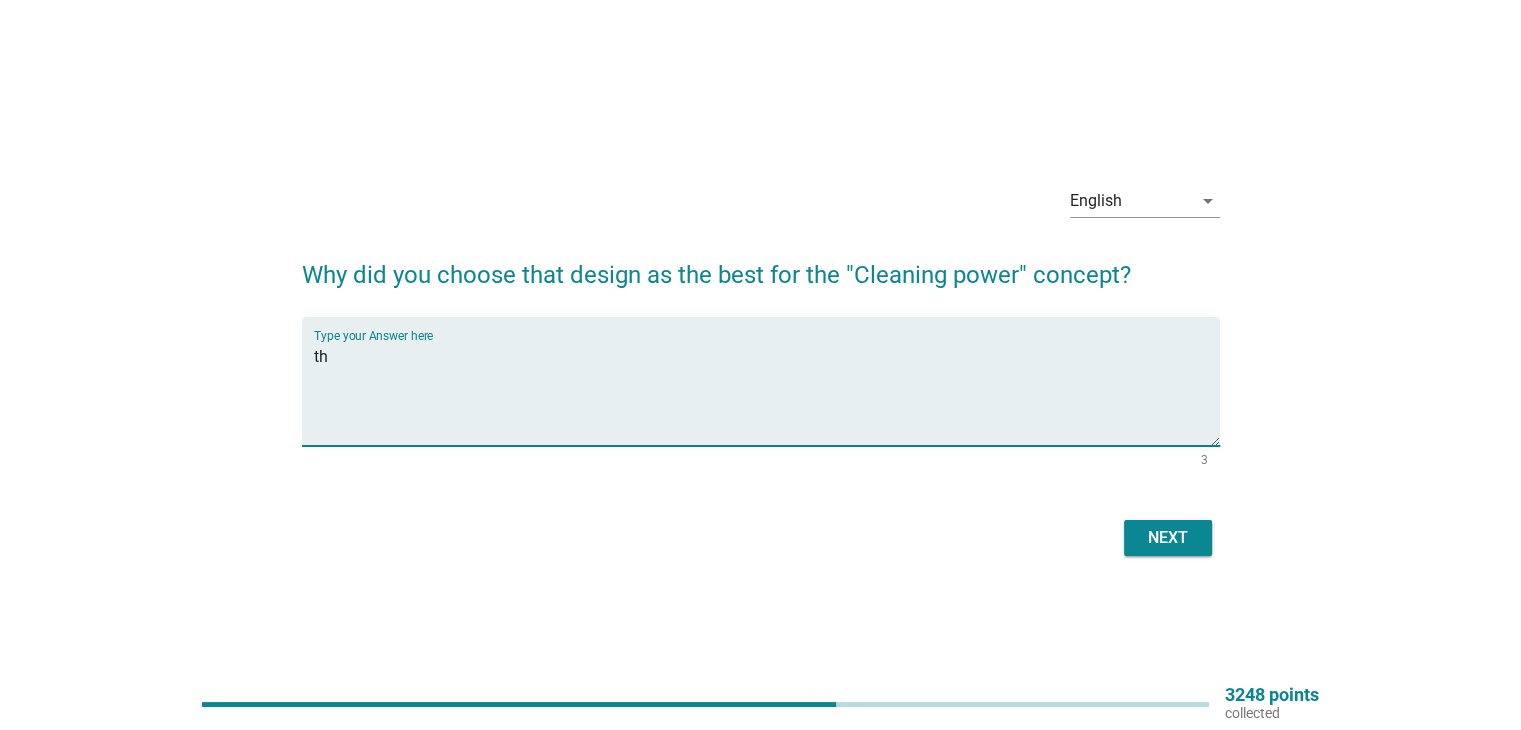 type on "t" 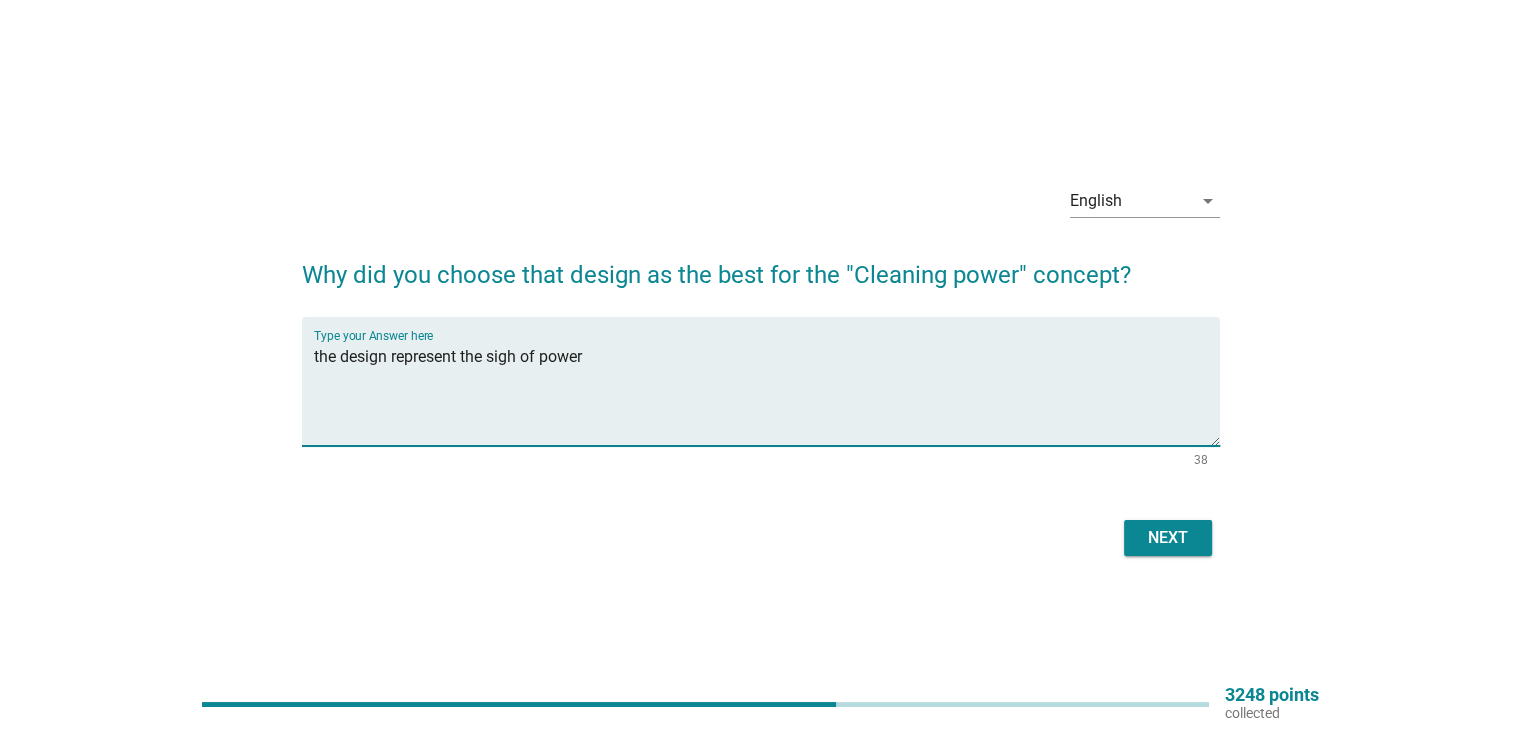 click on "the design represent the sigh of power" at bounding box center (767, 393) 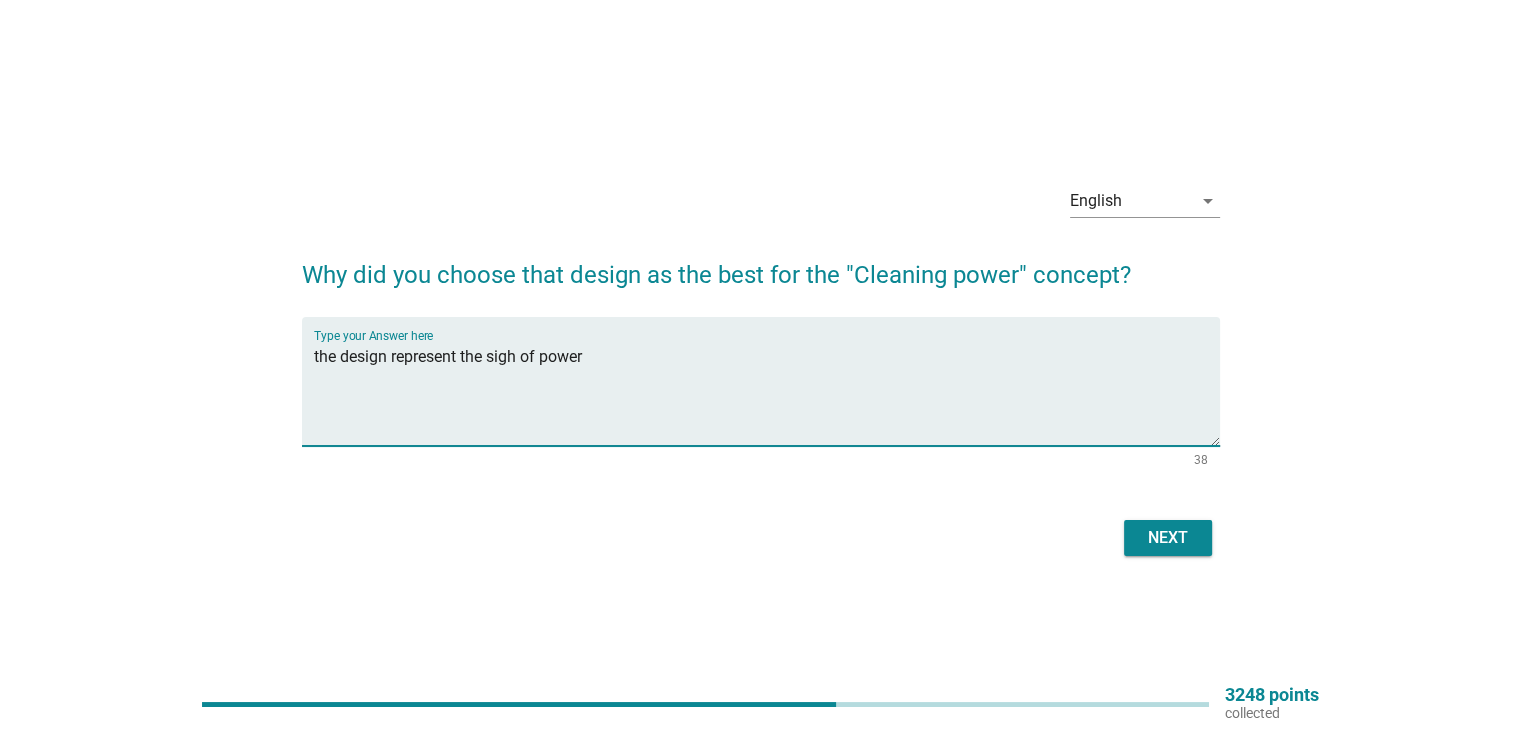 type on "the design represent the sigh of power" 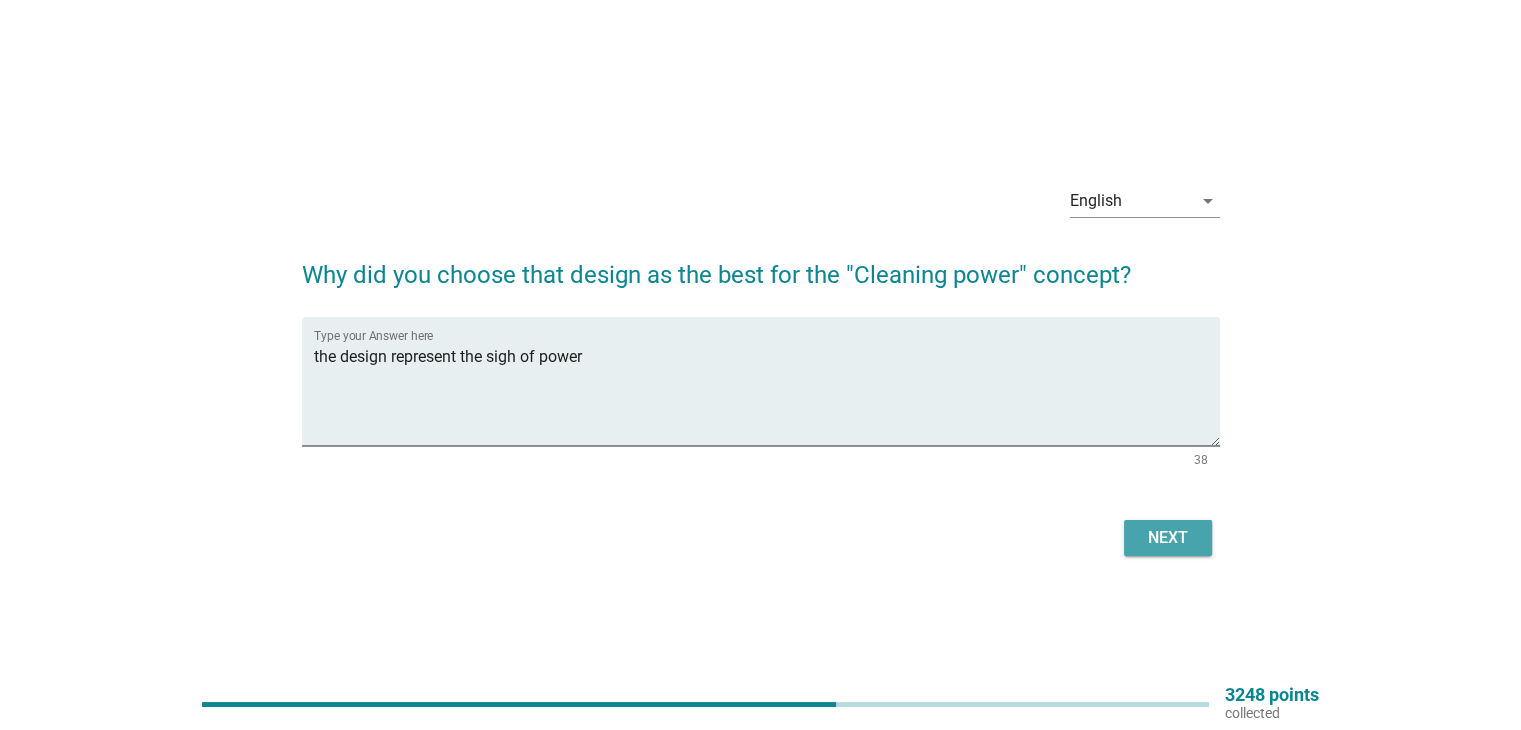 click on "Next" at bounding box center [1168, 538] 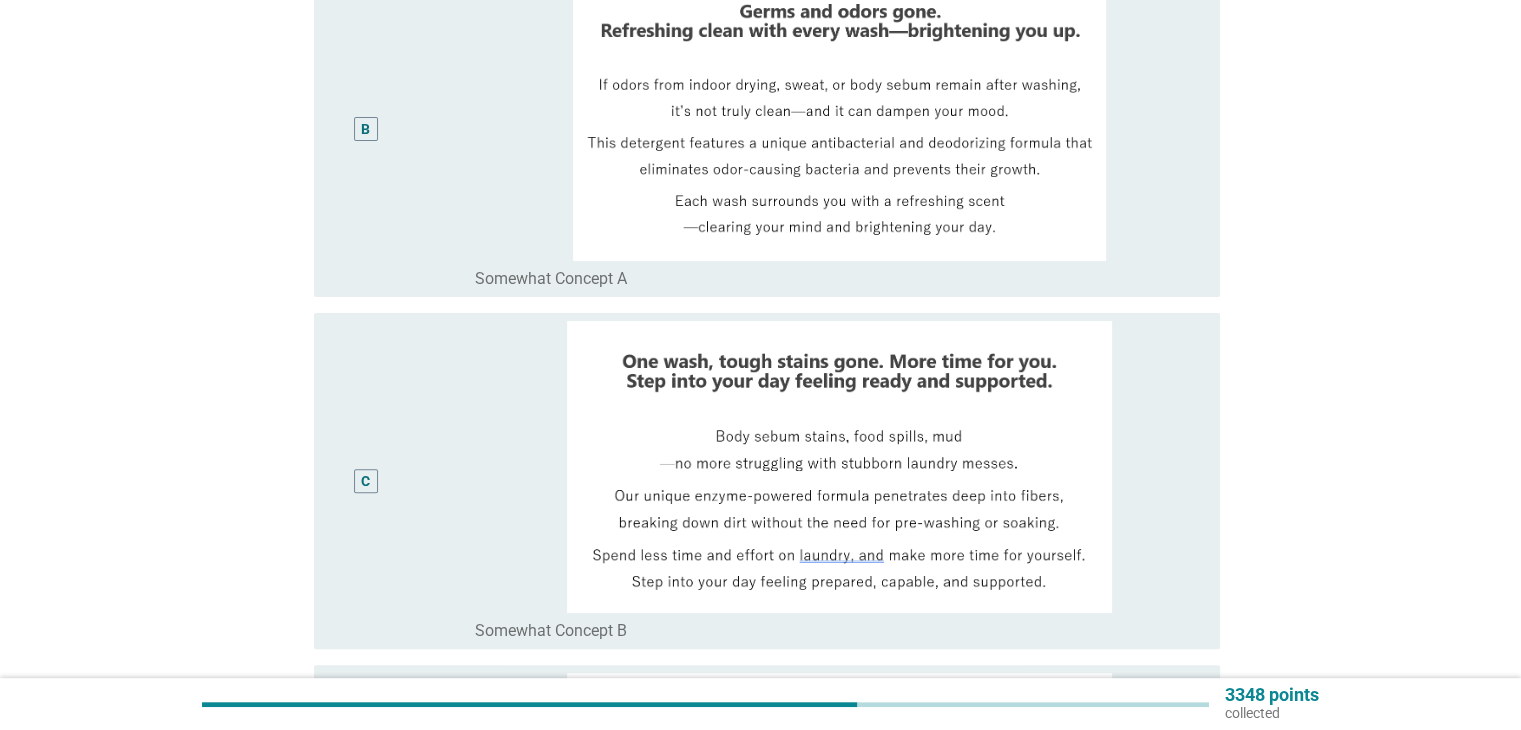 scroll, scrollTop: 600, scrollLeft: 0, axis: vertical 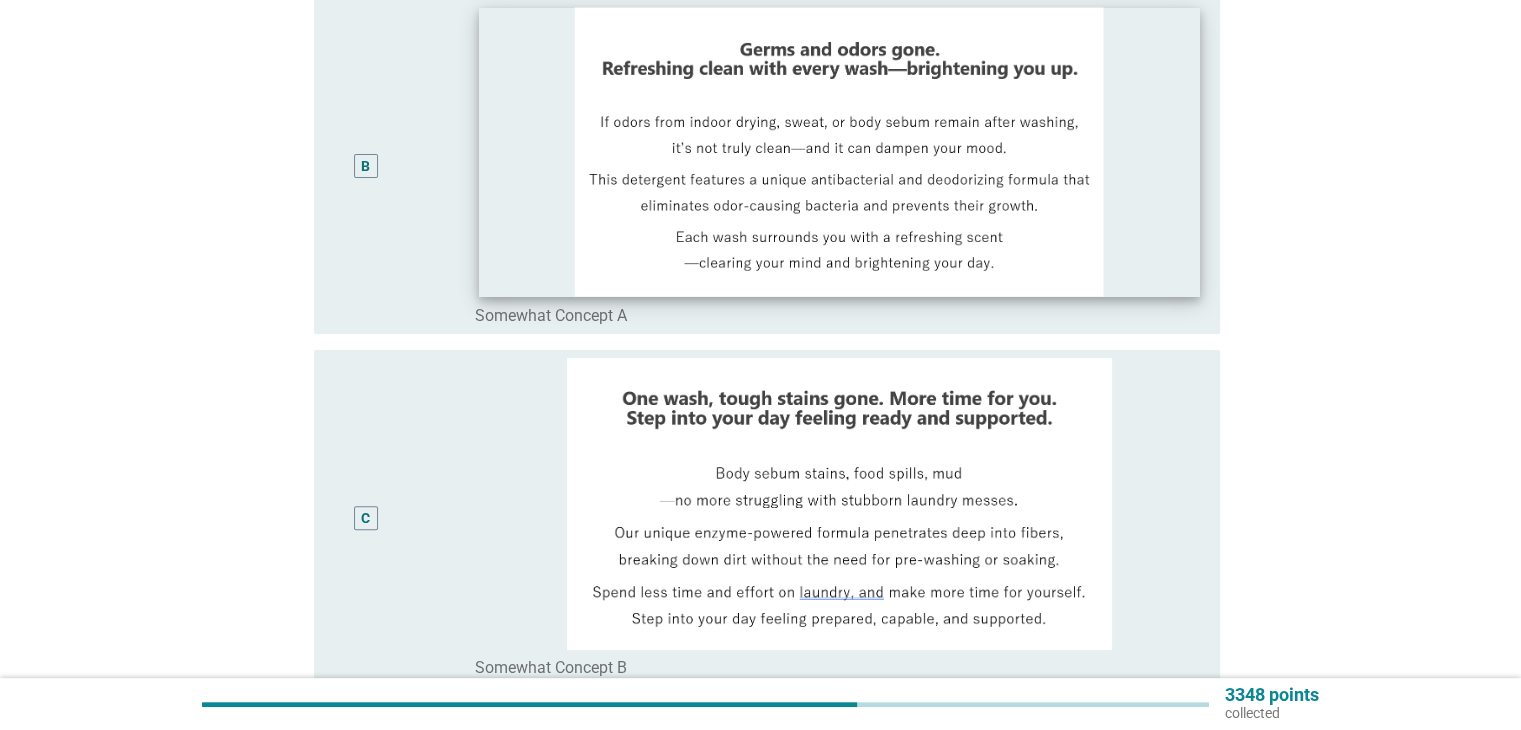 click at bounding box center [839, 151] 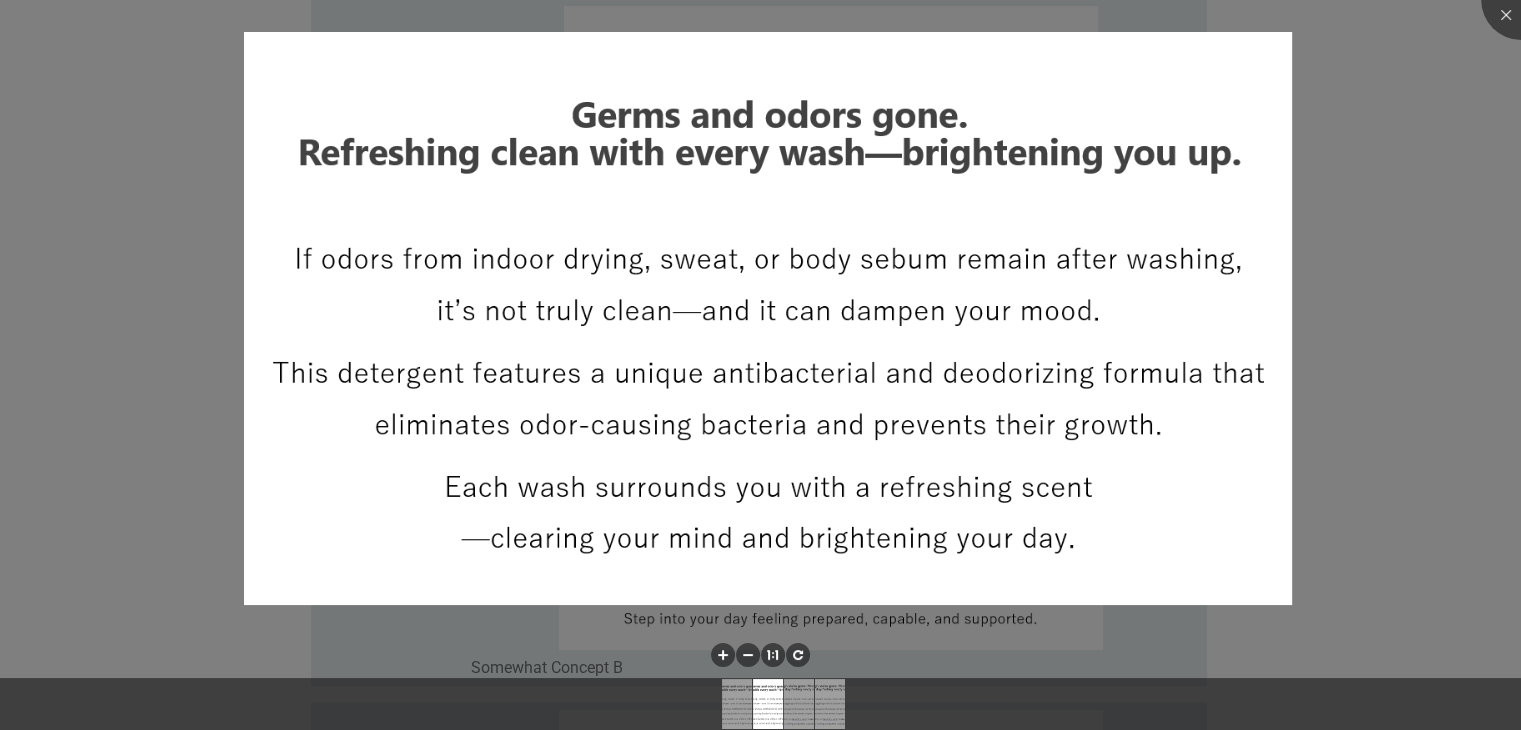 click at bounding box center (760, 365) 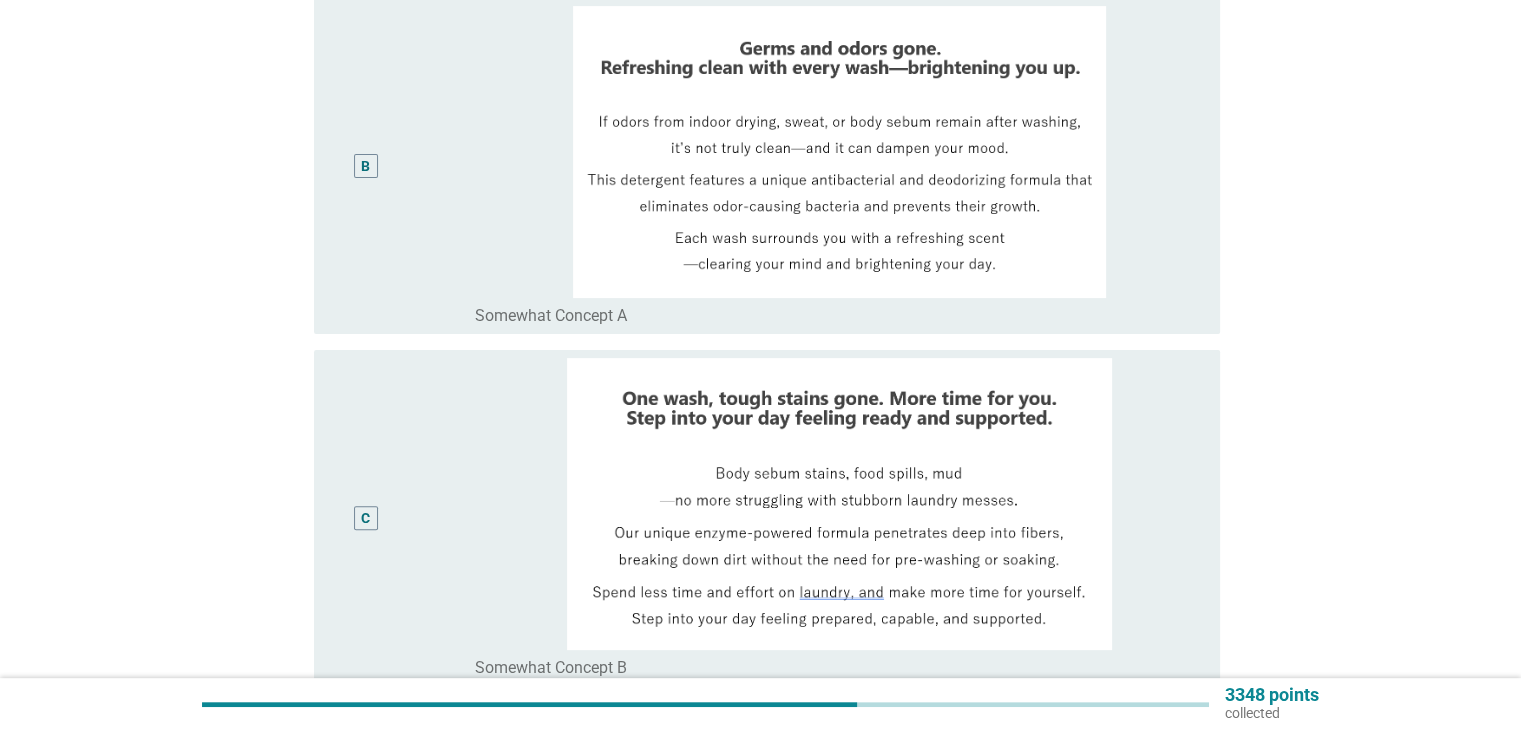 click on "B" at bounding box center (366, 166) 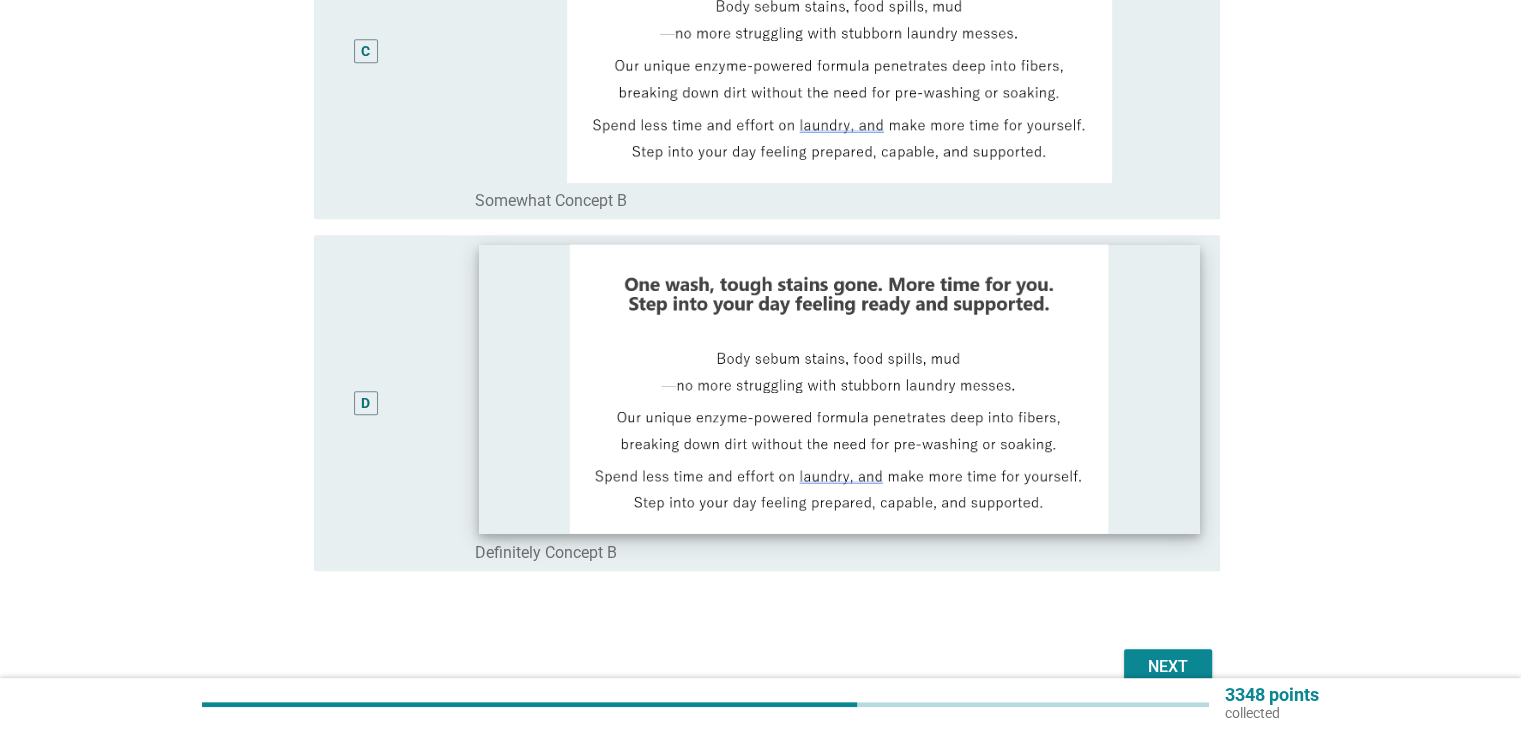 scroll, scrollTop: 1069, scrollLeft: 0, axis: vertical 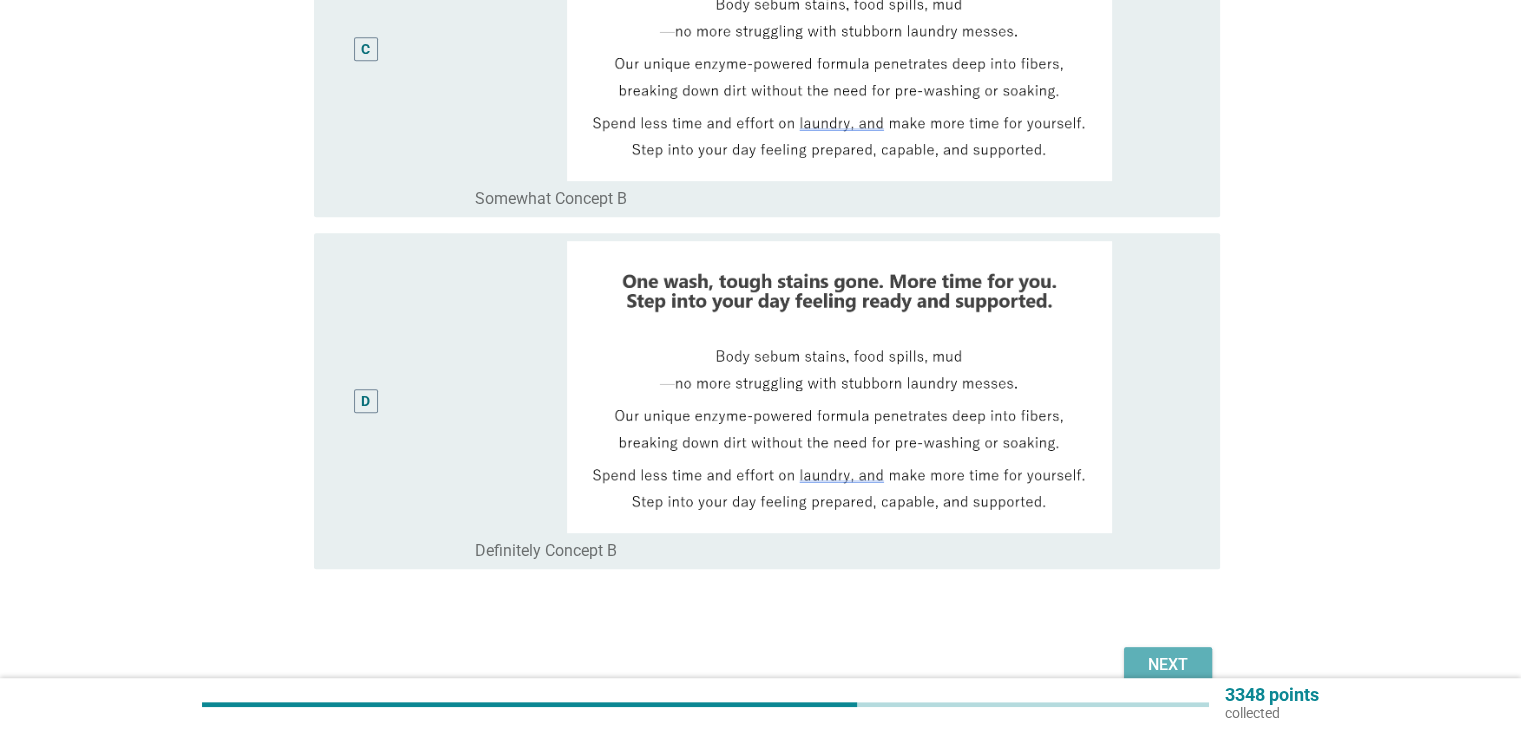 click on "Next" at bounding box center (1168, 665) 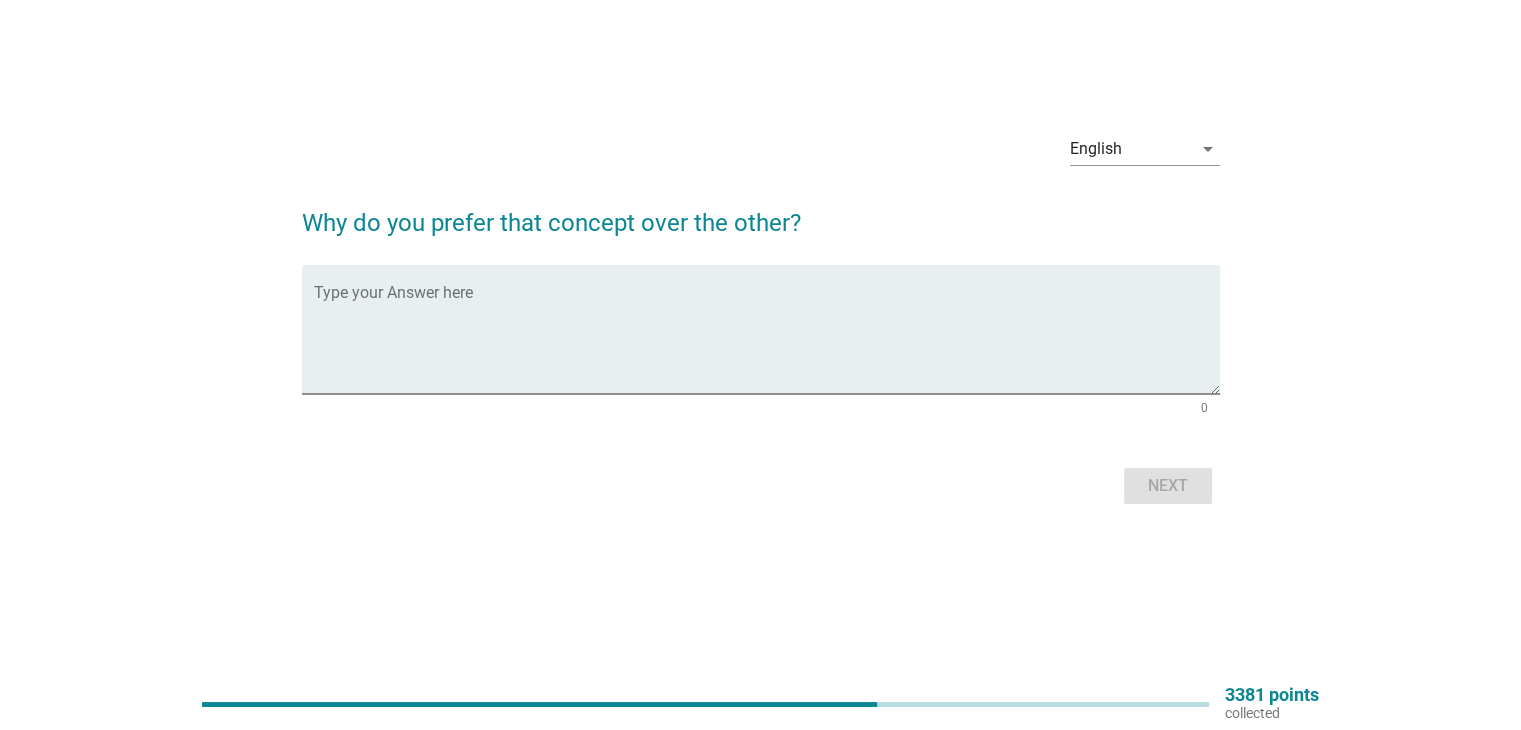 scroll, scrollTop: 0, scrollLeft: 0, axis: both 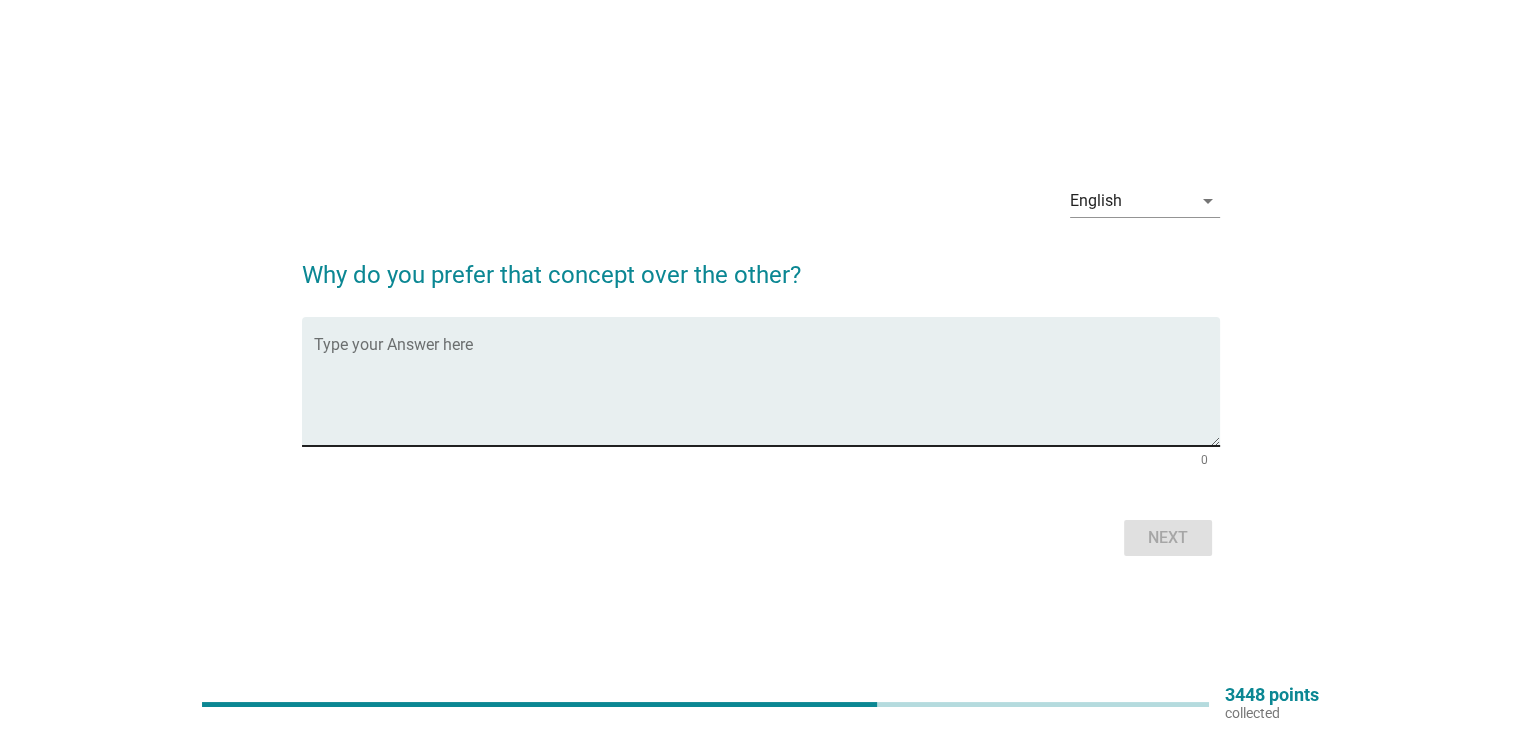 click at bounding box center [767, 393] 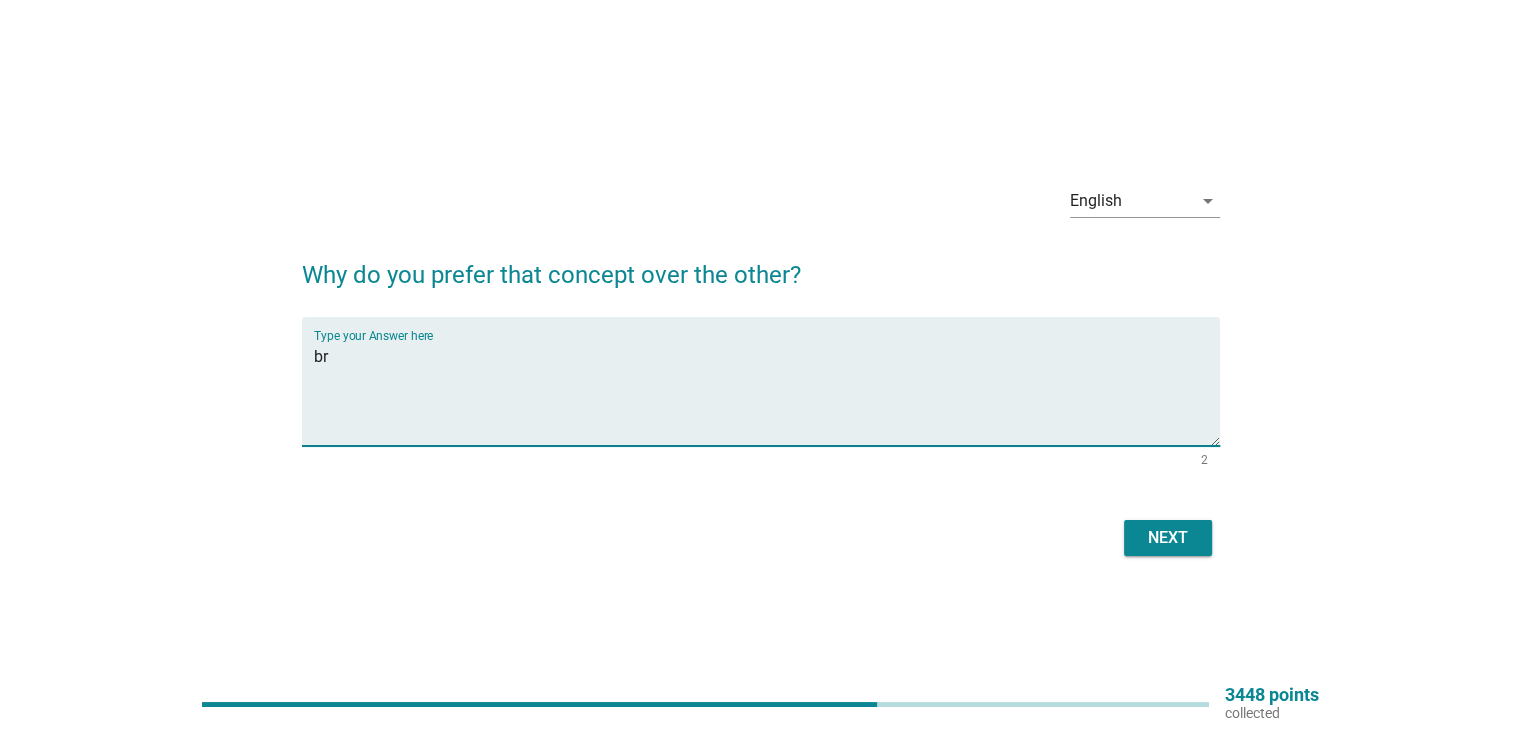 type on "b" 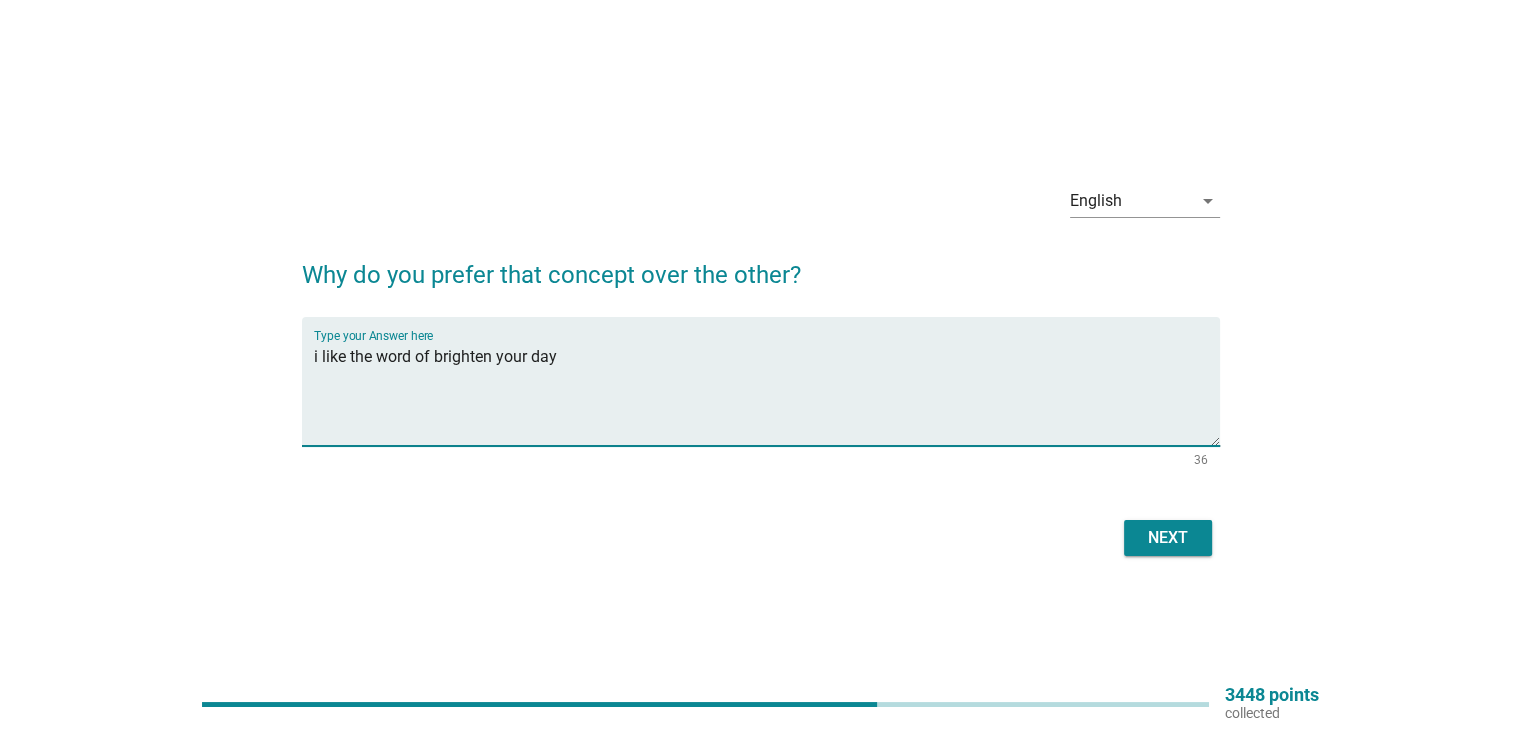 click on "i like the word of brighten your day" at bounding box center (767, 393) 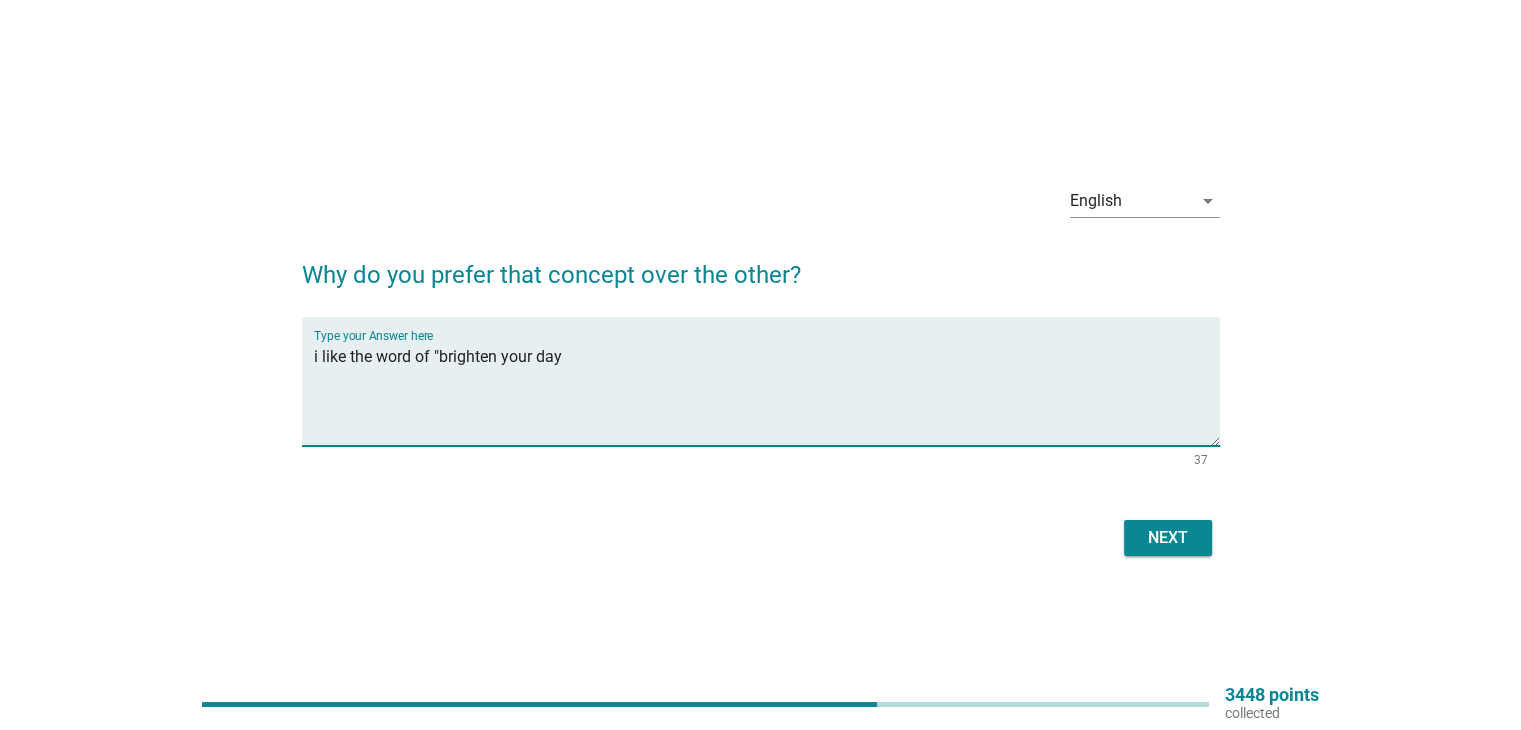 drag, startPoint x: 564, startPoint y: 361, endPoint x: 585, endPoint y: 369, distance: 22.472204 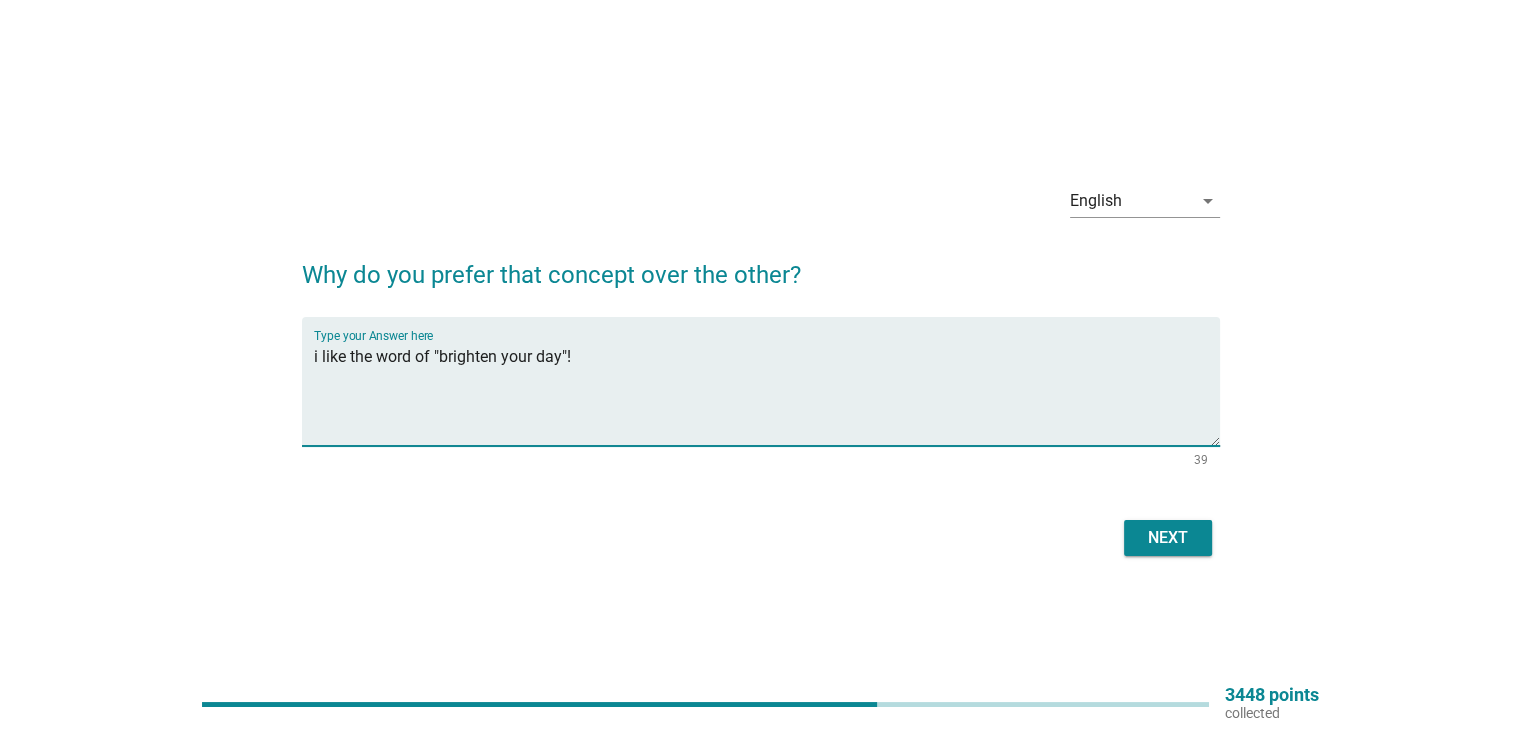 type on "i like the word of "brighten your day"!" 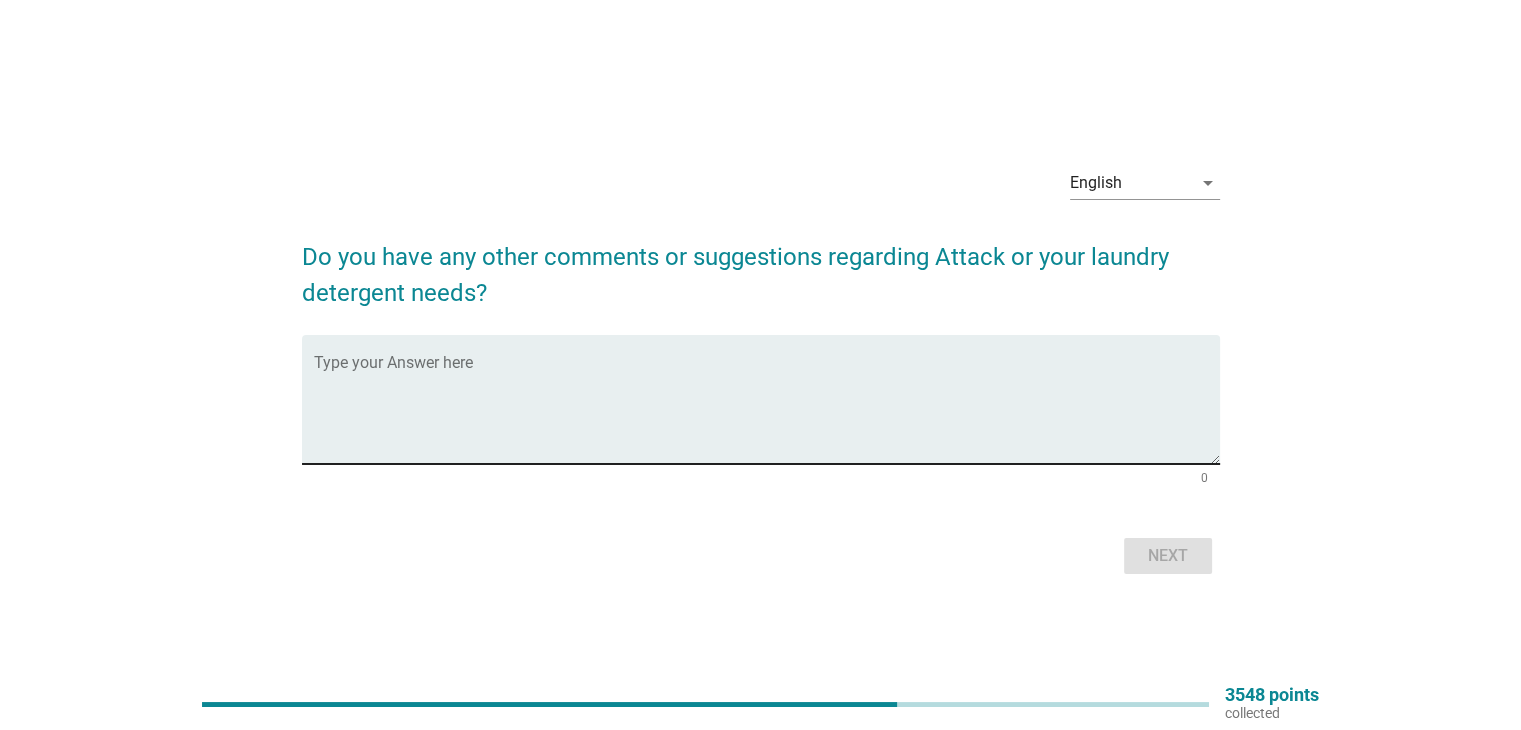 click on "Type your Answer here" at bounding box center [767, 399] 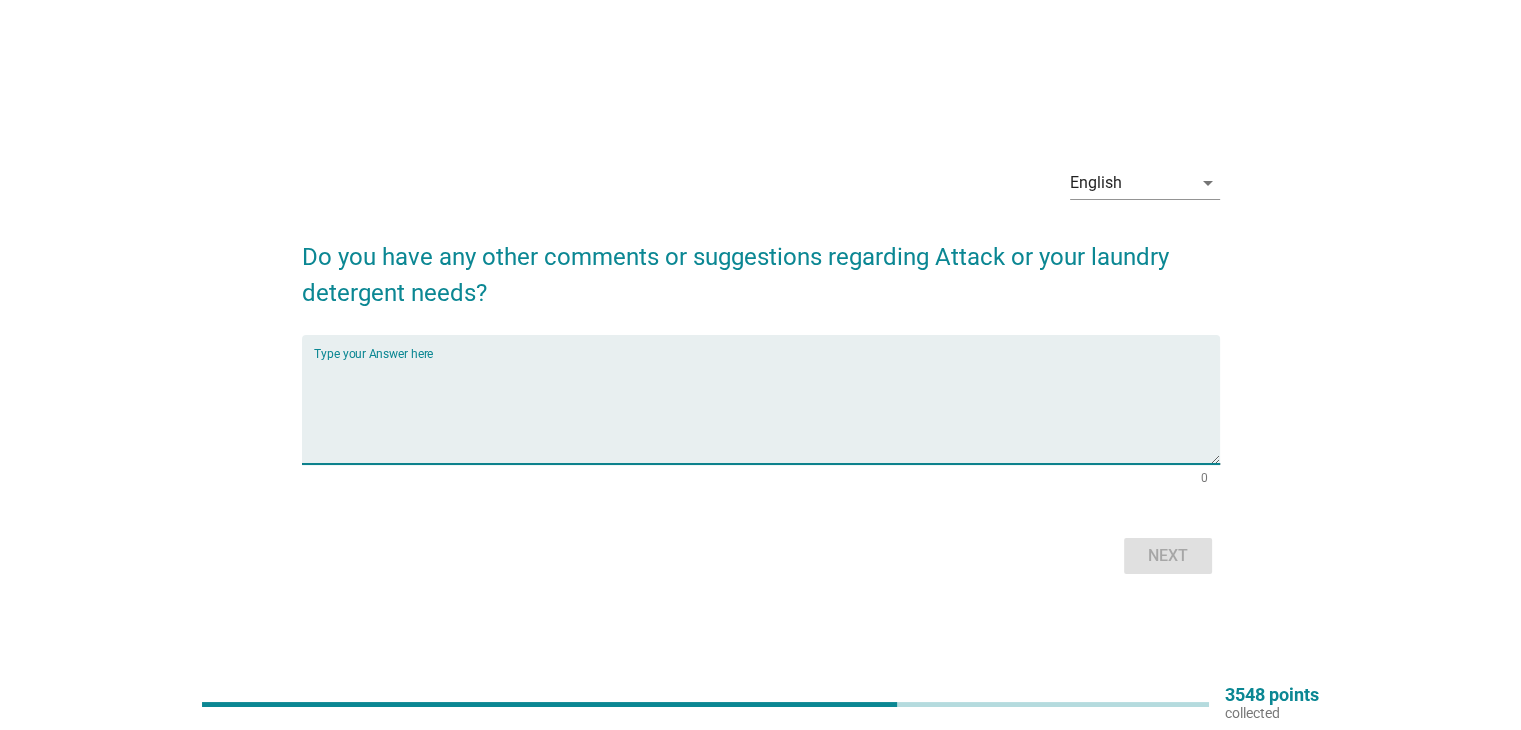 click on "Type your Answer here" at bounding box center (767, 399) 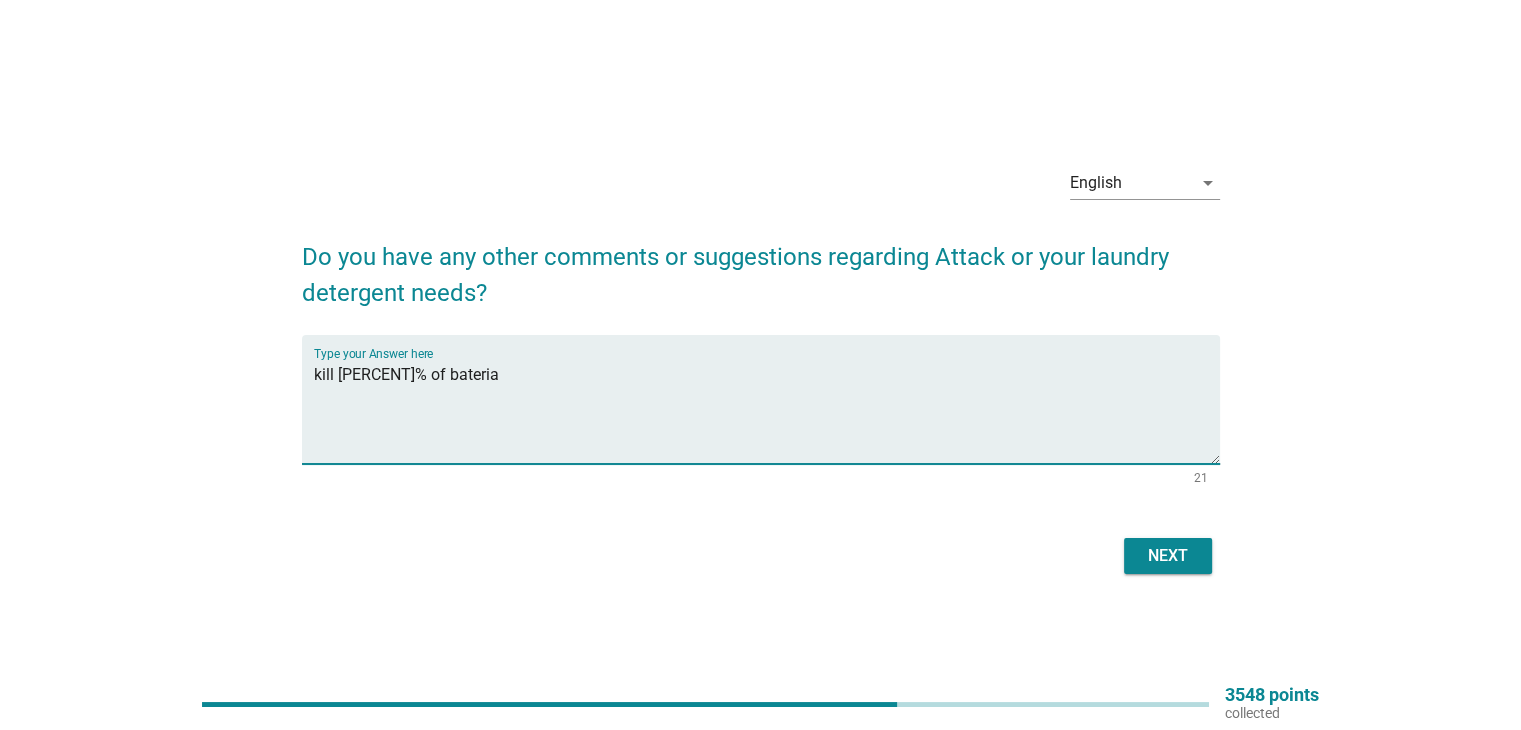 type on "kill [PERCENT]% of bateria" 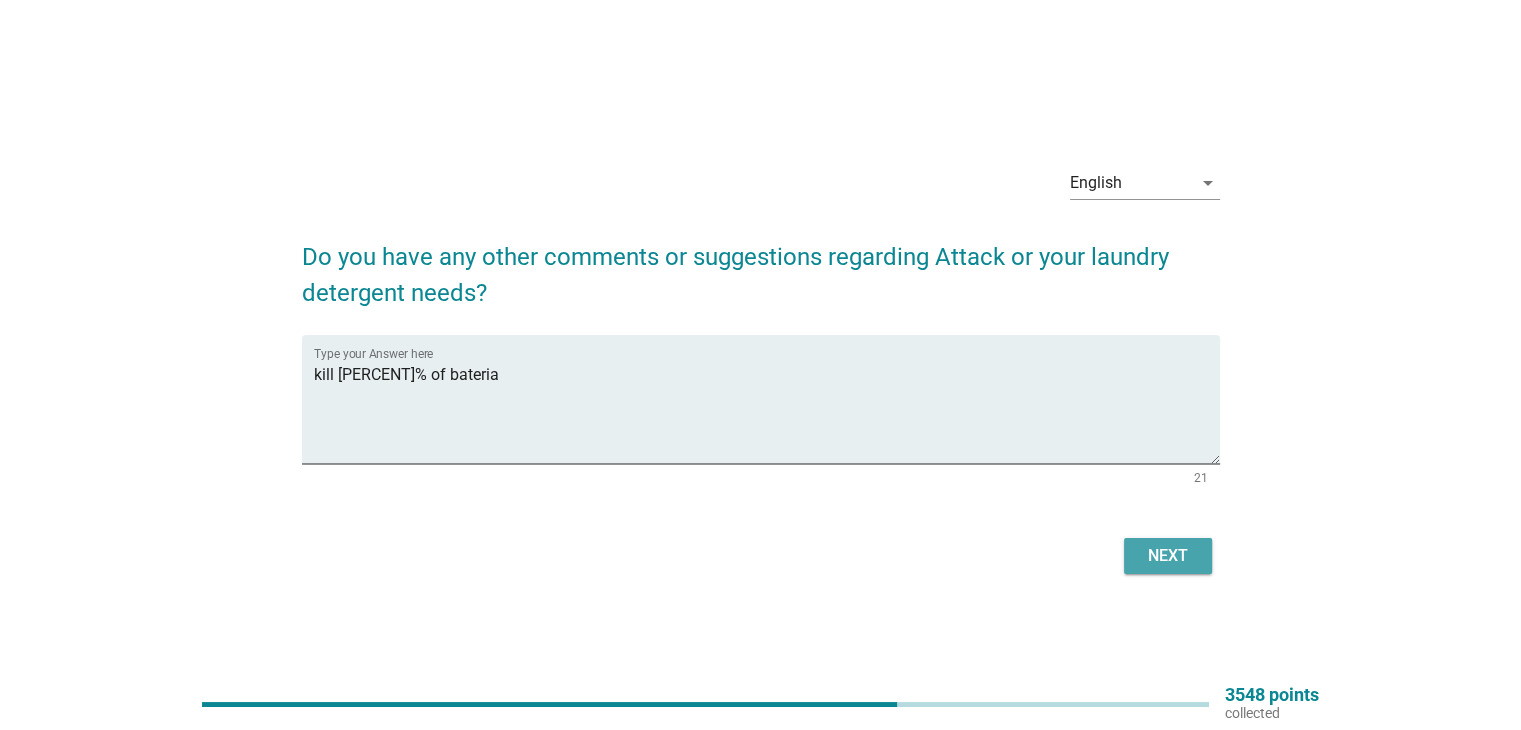 click on "Next" at bounding box center [1168, 556] 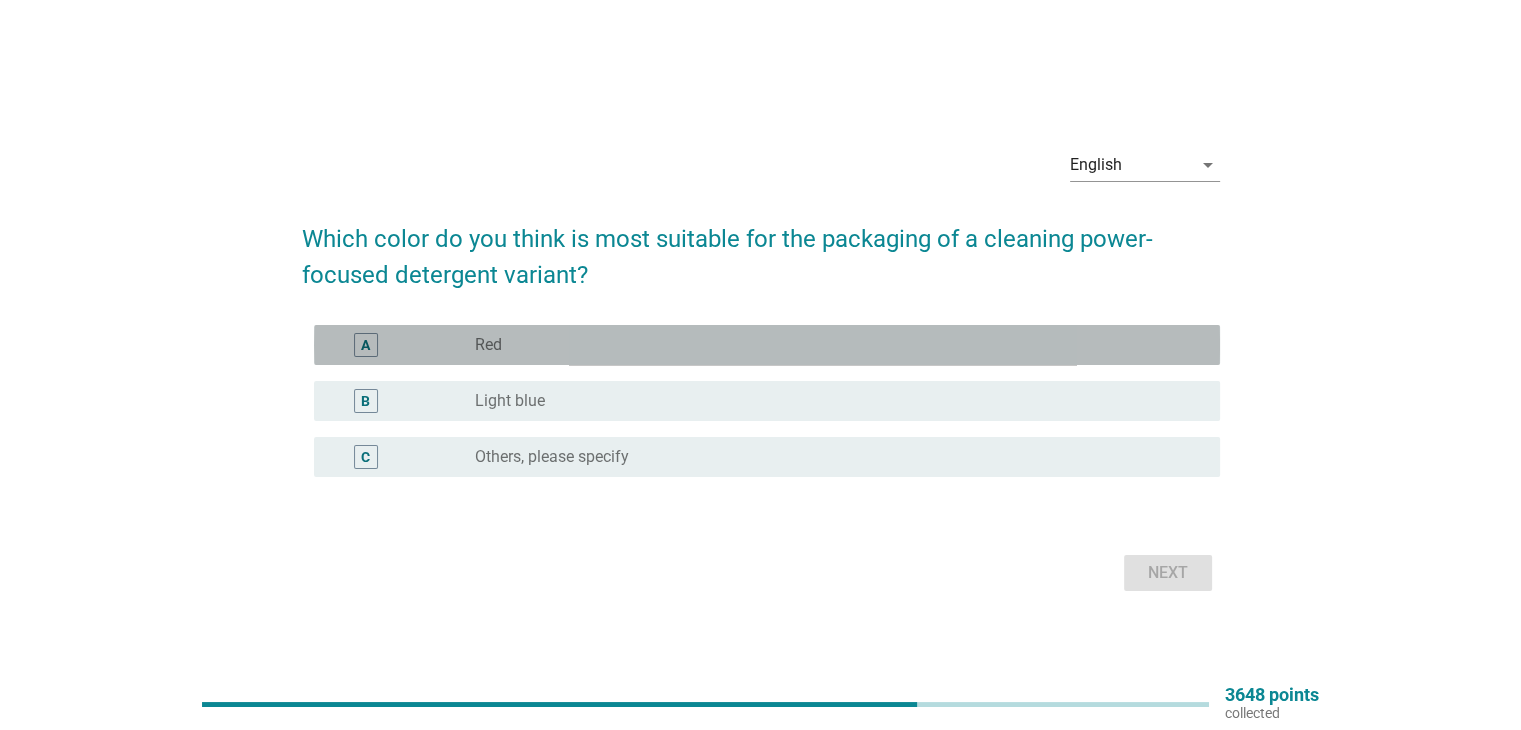 click on "radio_button_unchecked Red" at bounding box center [831, 345] 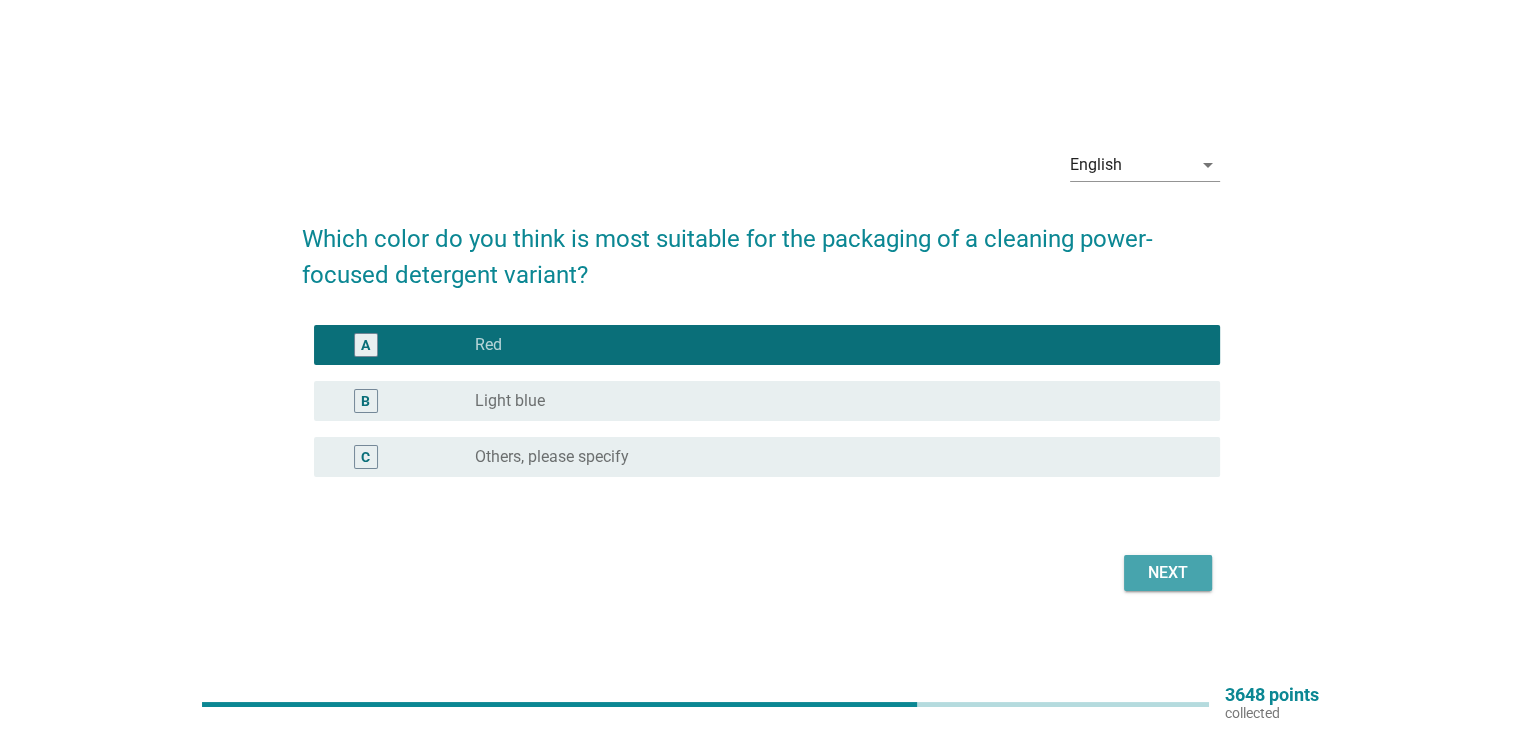 click on "Next" at bounding box center (1168, 573) 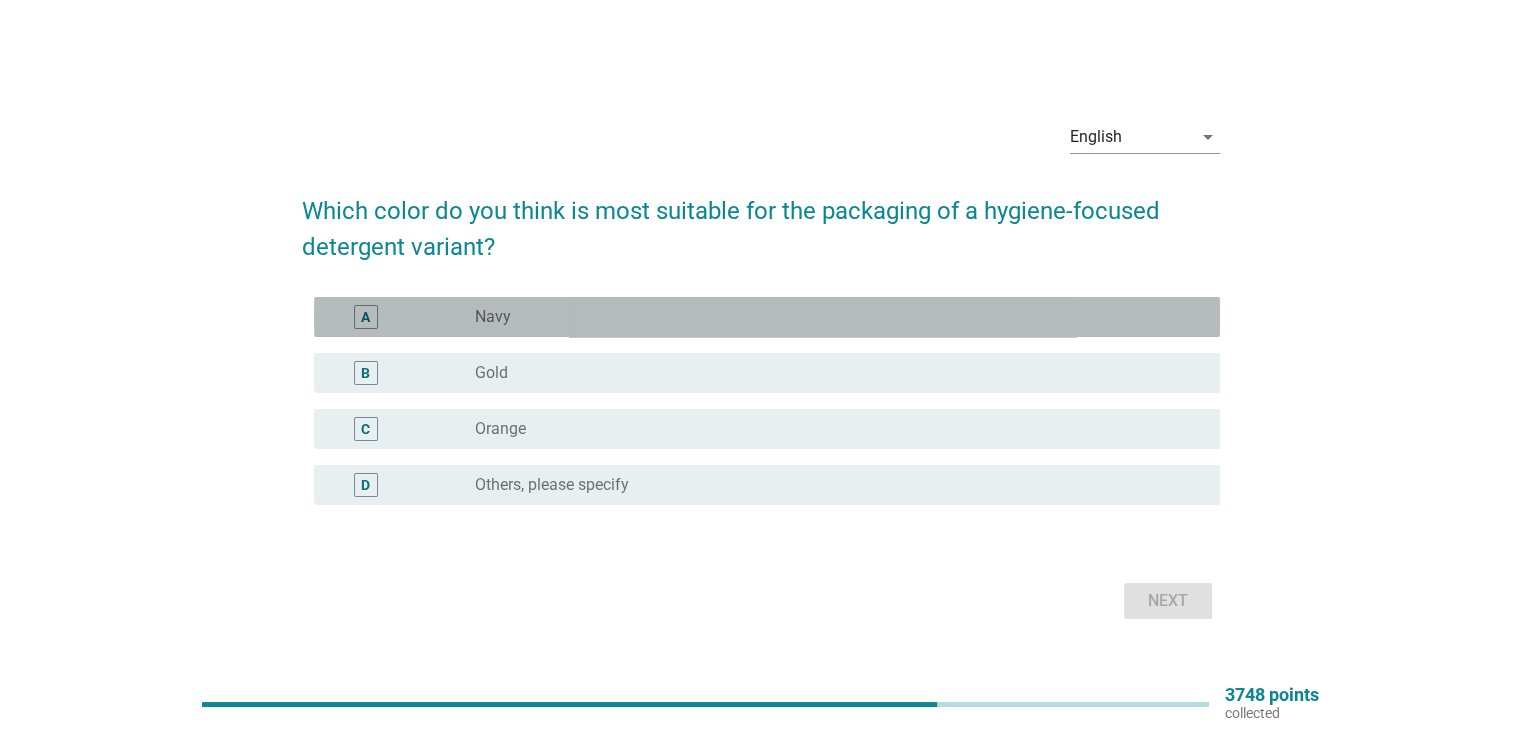 click on "radio_button_unchecked Navy" at bounding box center (831, 317) 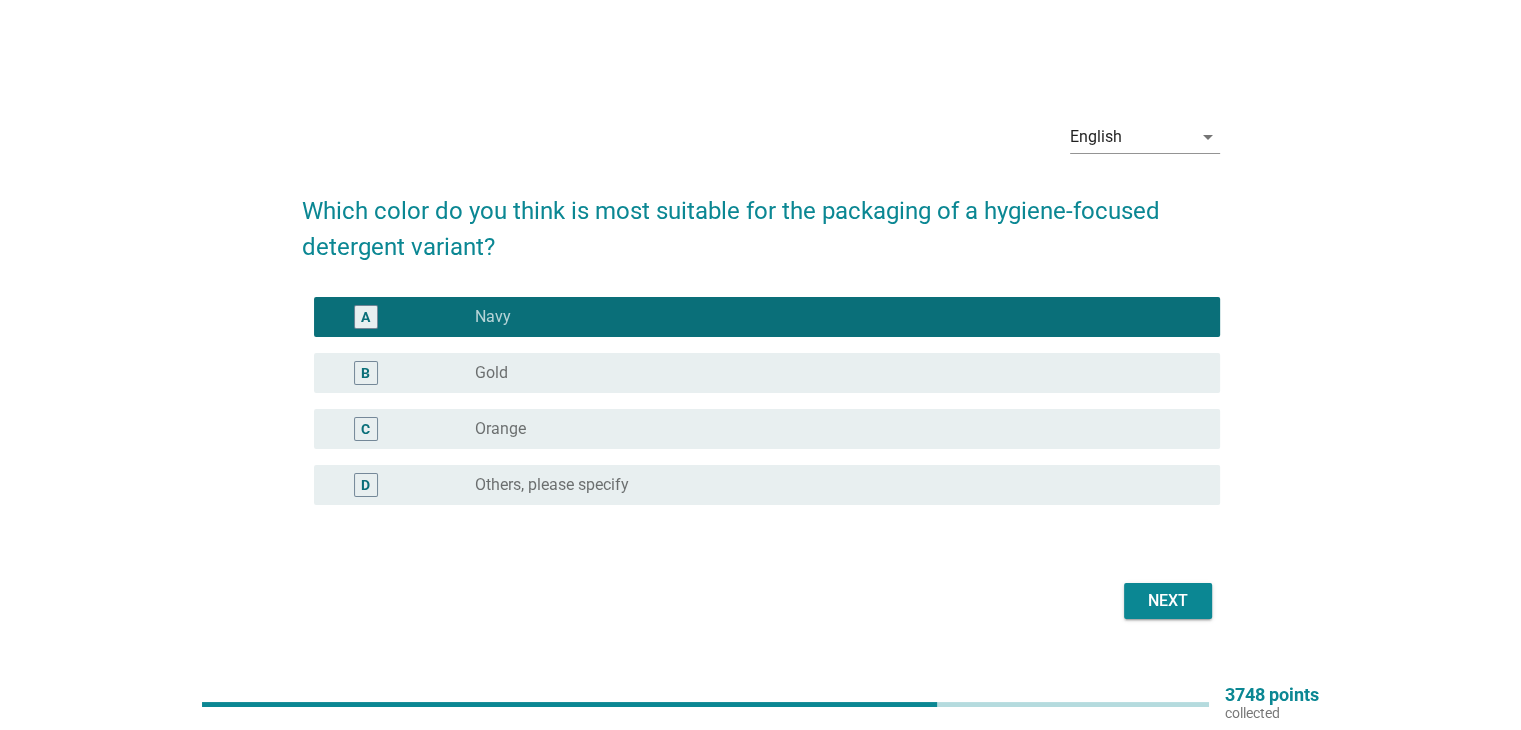 click on "Next" at bounding box center [1168, 601] 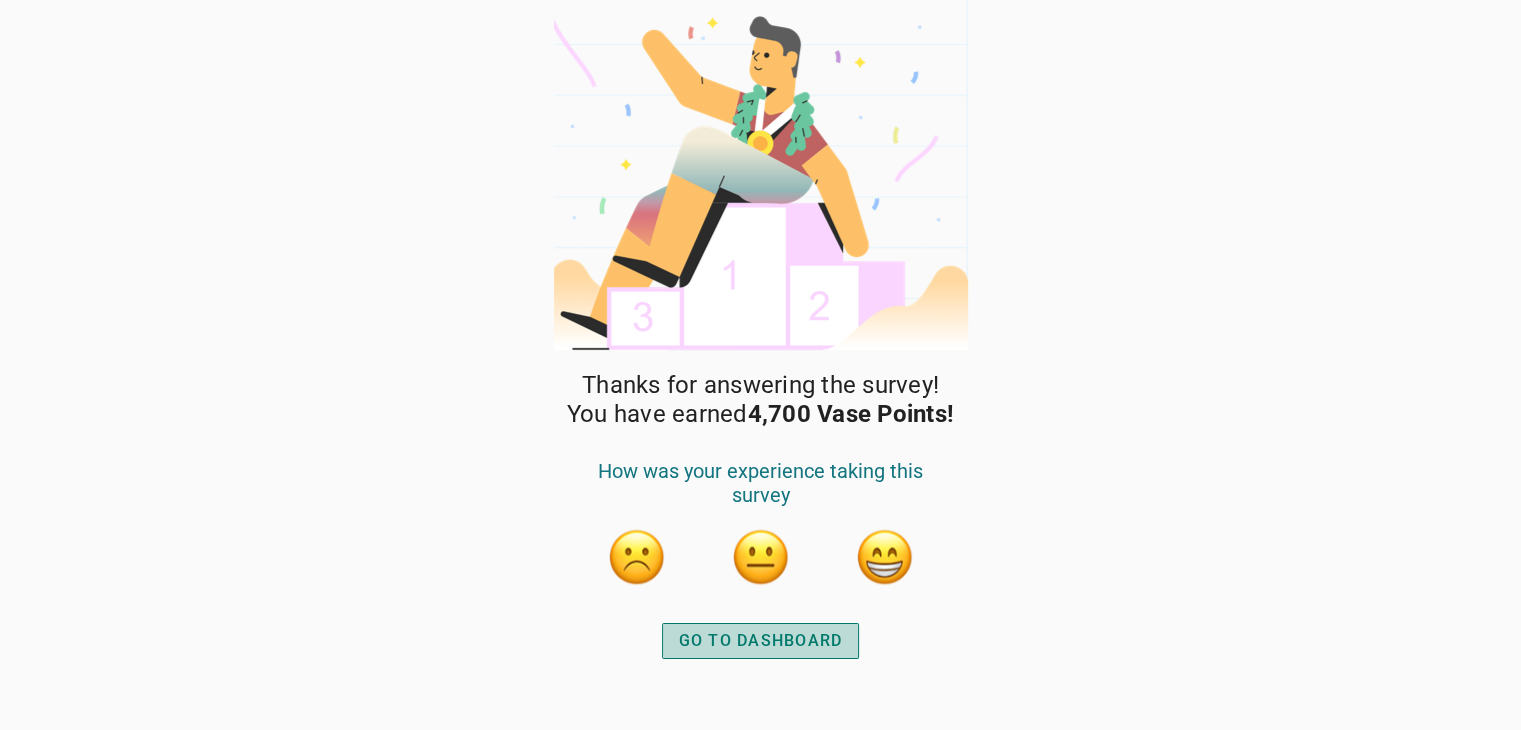 click on "GO TO DASHBOARD" at bounding box center (761, 641) 